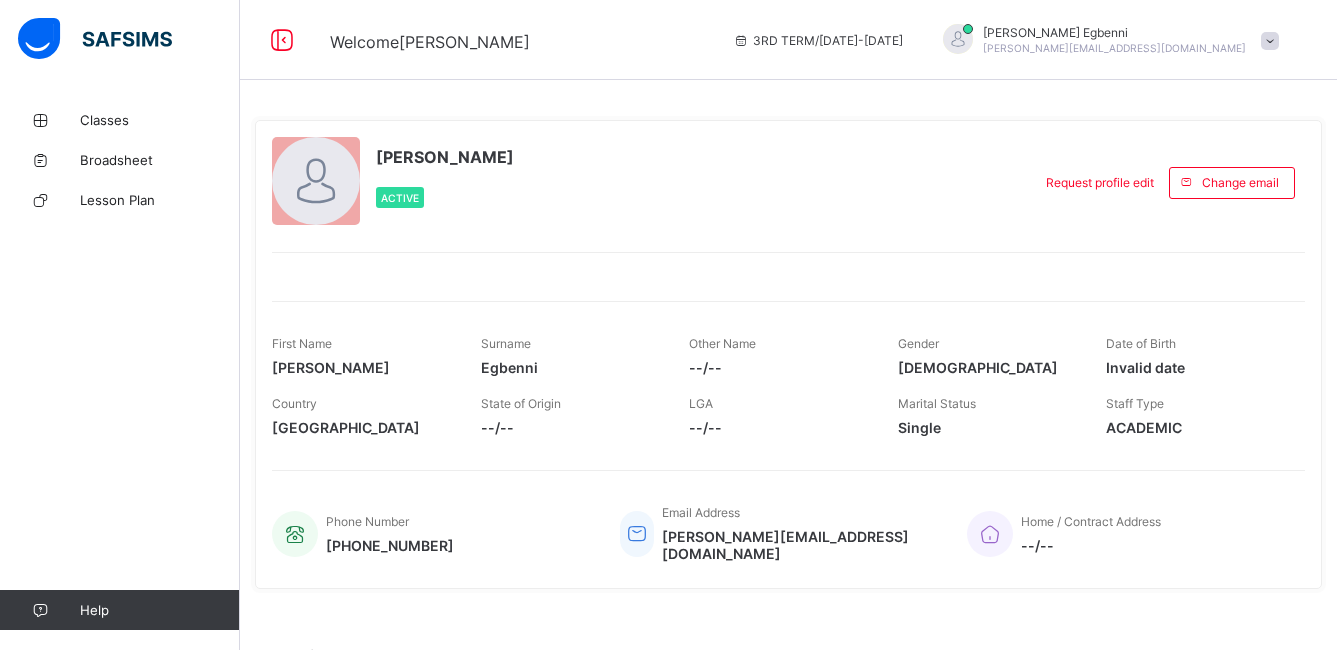 scroll, scrollTop: 0, scrollLeft: 0, axis: both 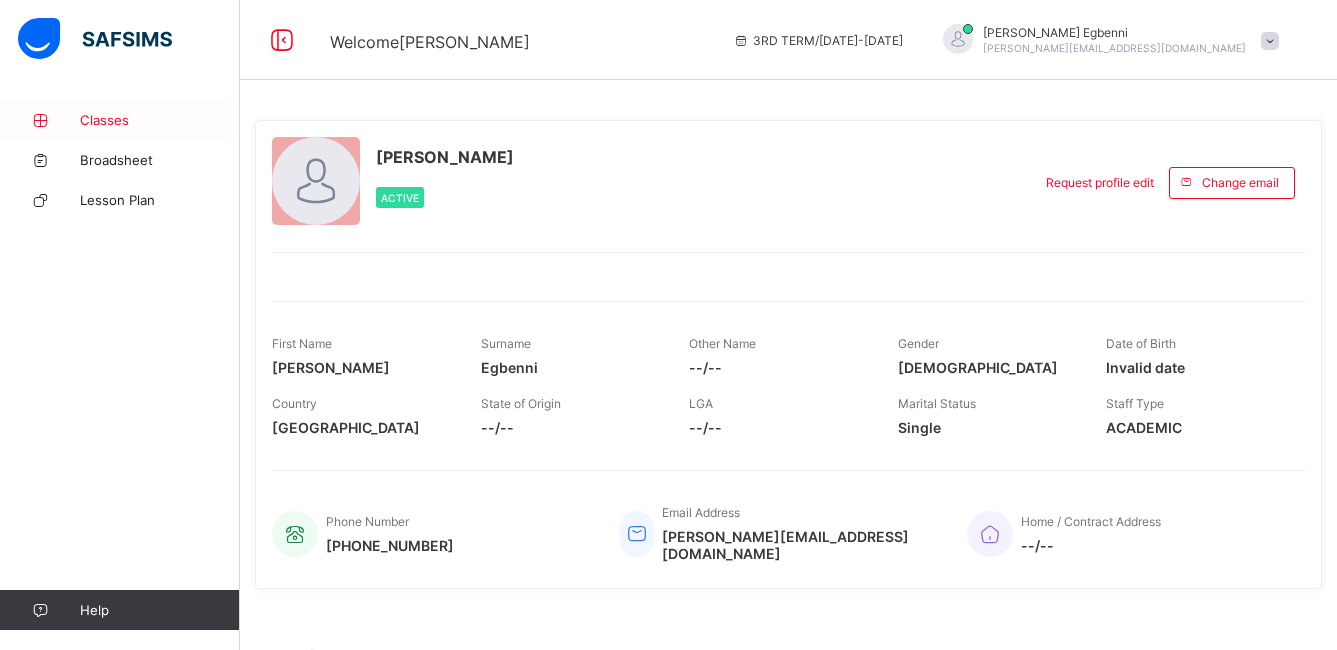 click on "Classes" at bounding box center (160, 120) 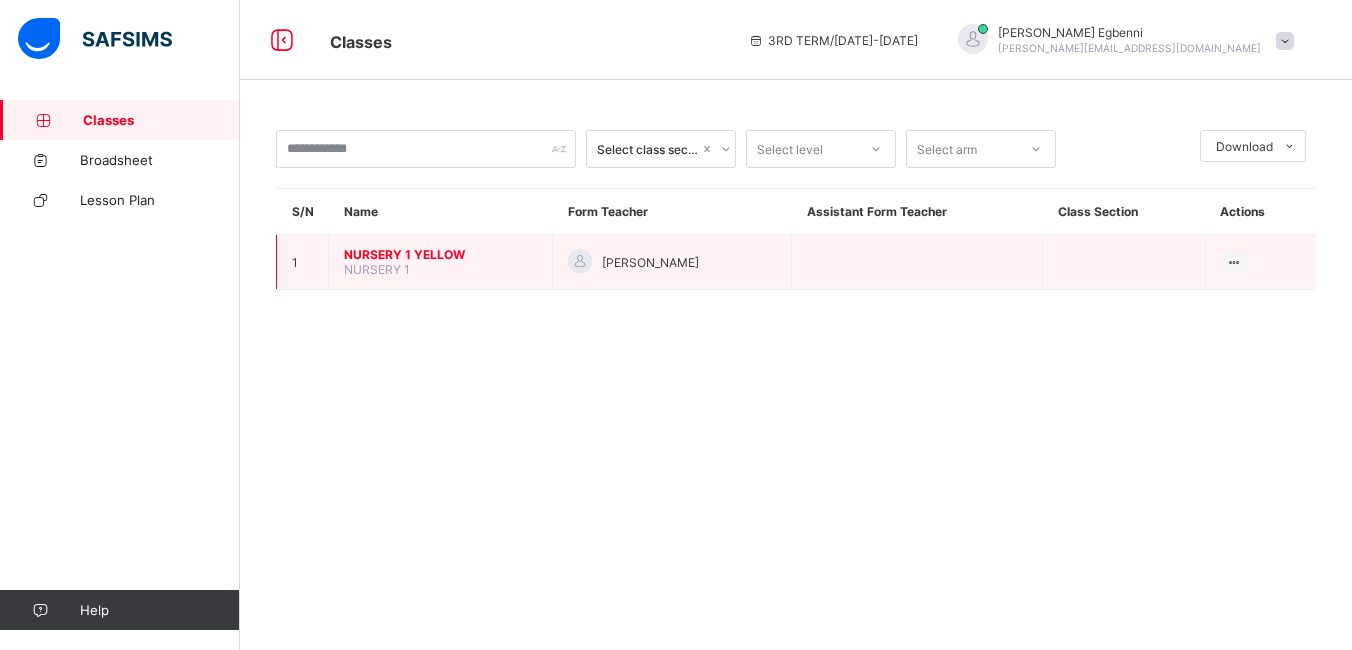 click on "NURSERY 1   YELLOW" at bounding box center [440, 254] 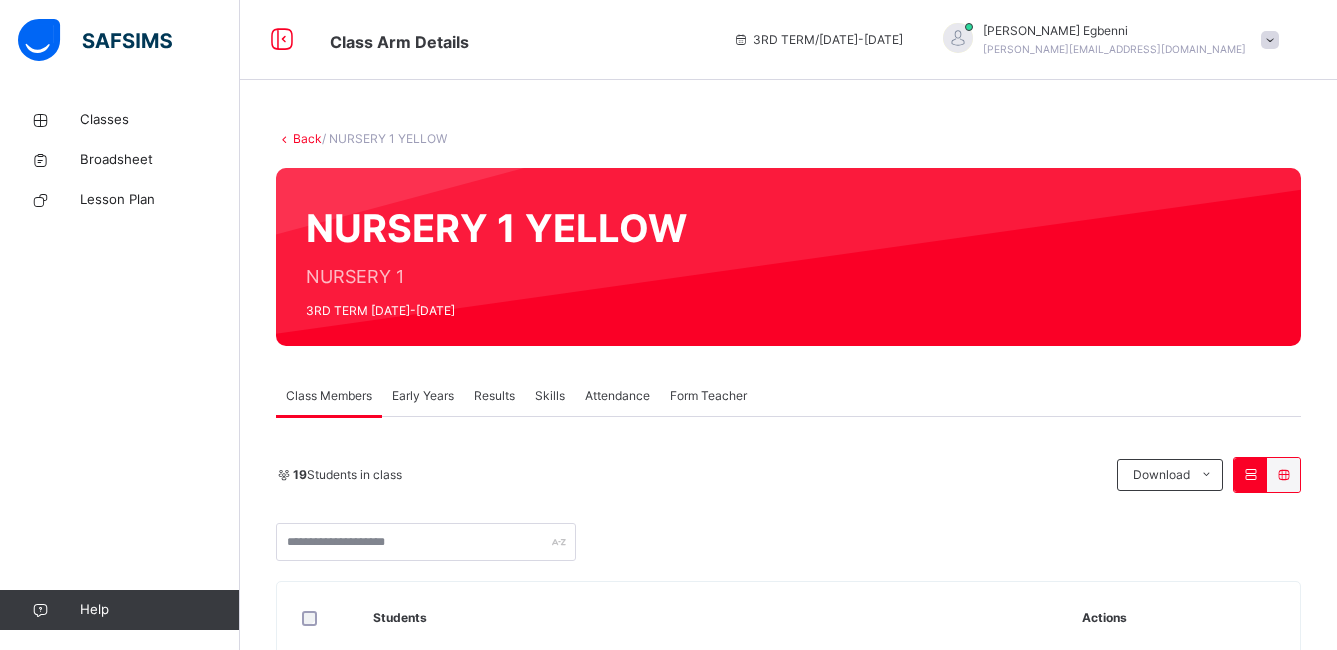 click on "Early Years" at bounding box center [423, 396] 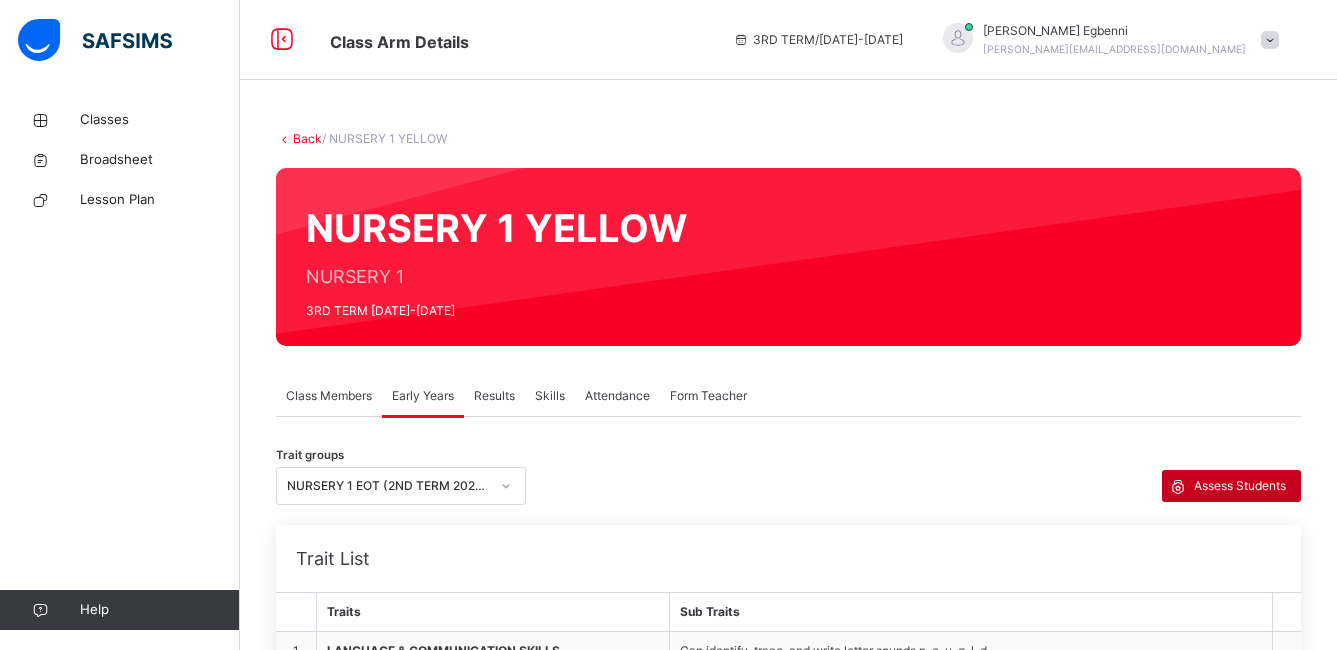 click on "Assess Students" at bounding box center (1240, 486) 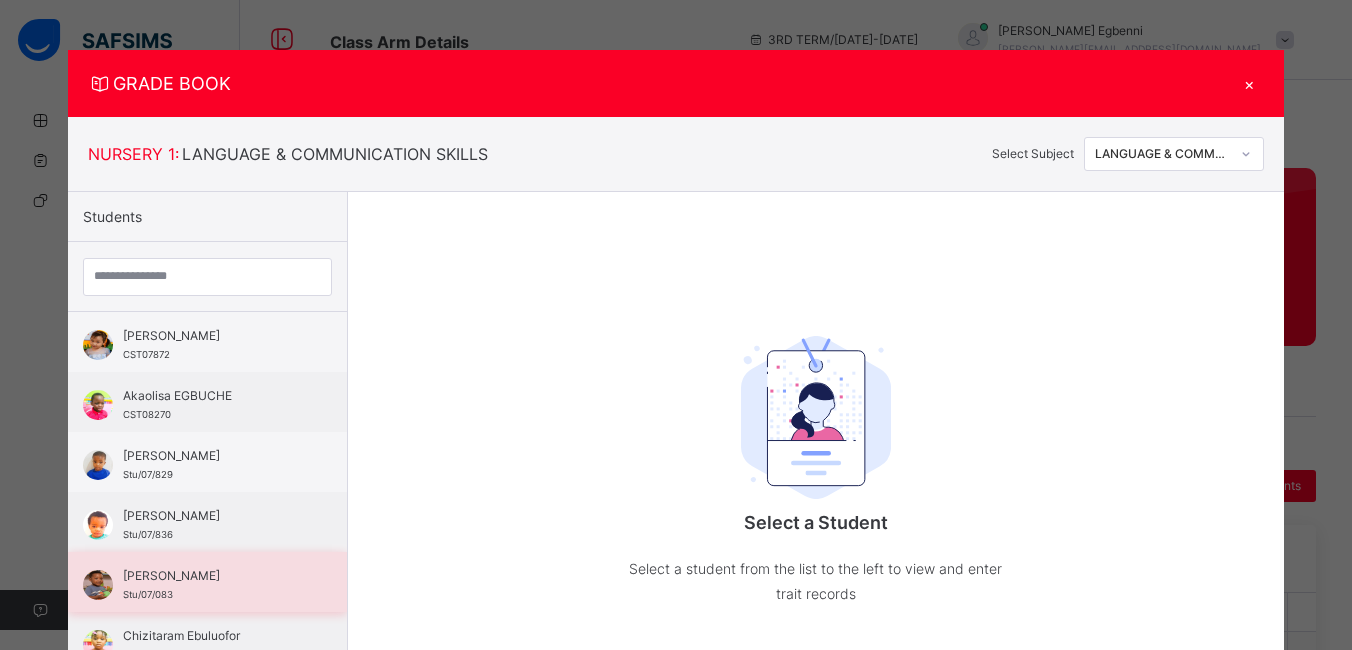 click on "[PERSON_NAME]" at bounding box center (212, 576) 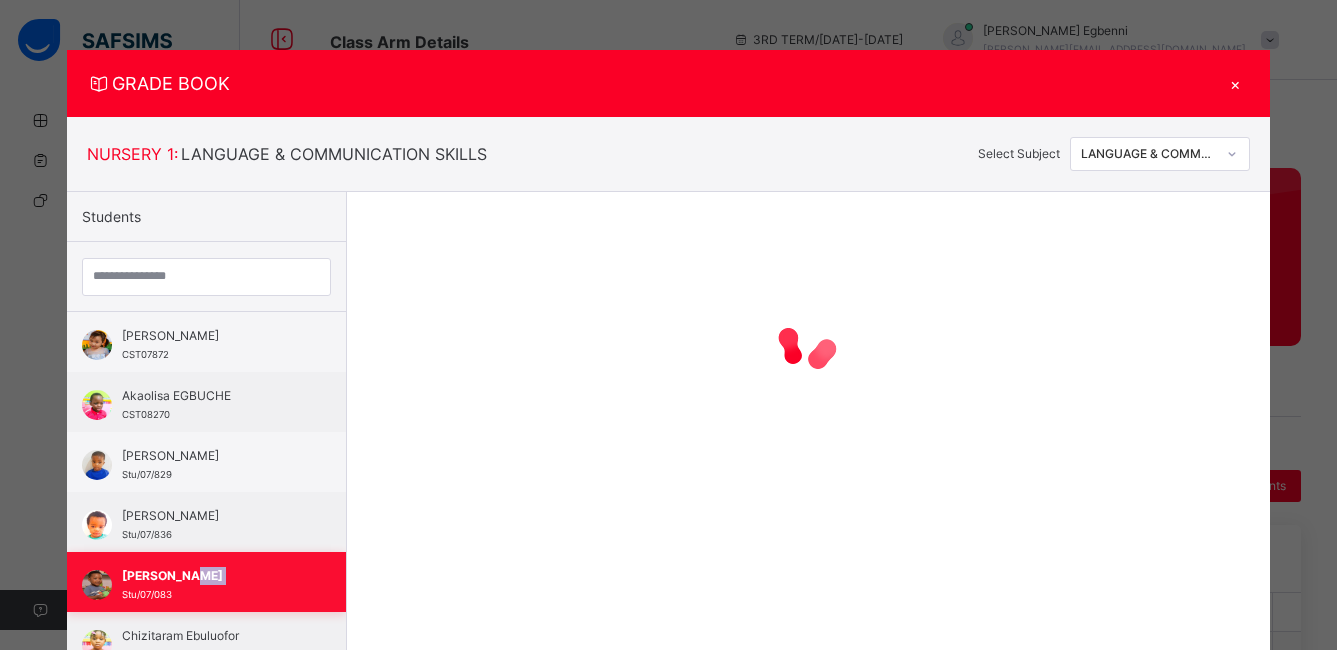 click on "[PERSON_NAME]" at bounding box center [211, 576] 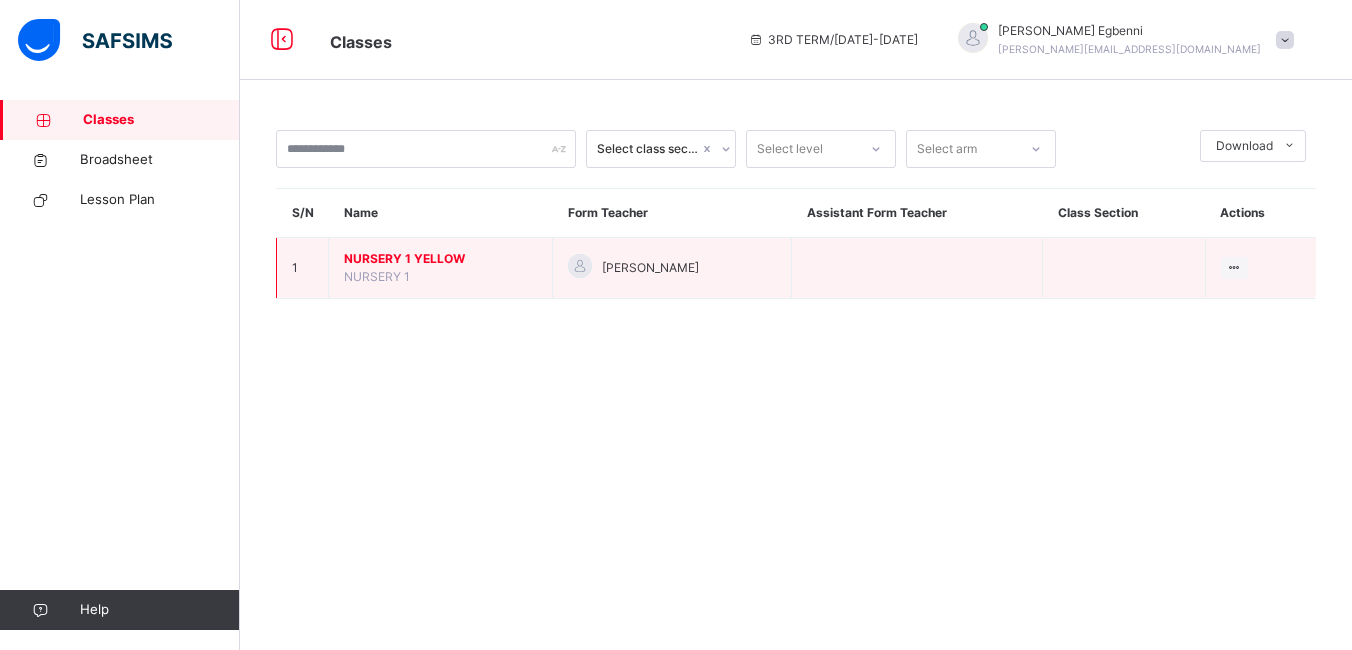 click on "NURSERY 1   YELLOW" at bounding box center [440, 259] 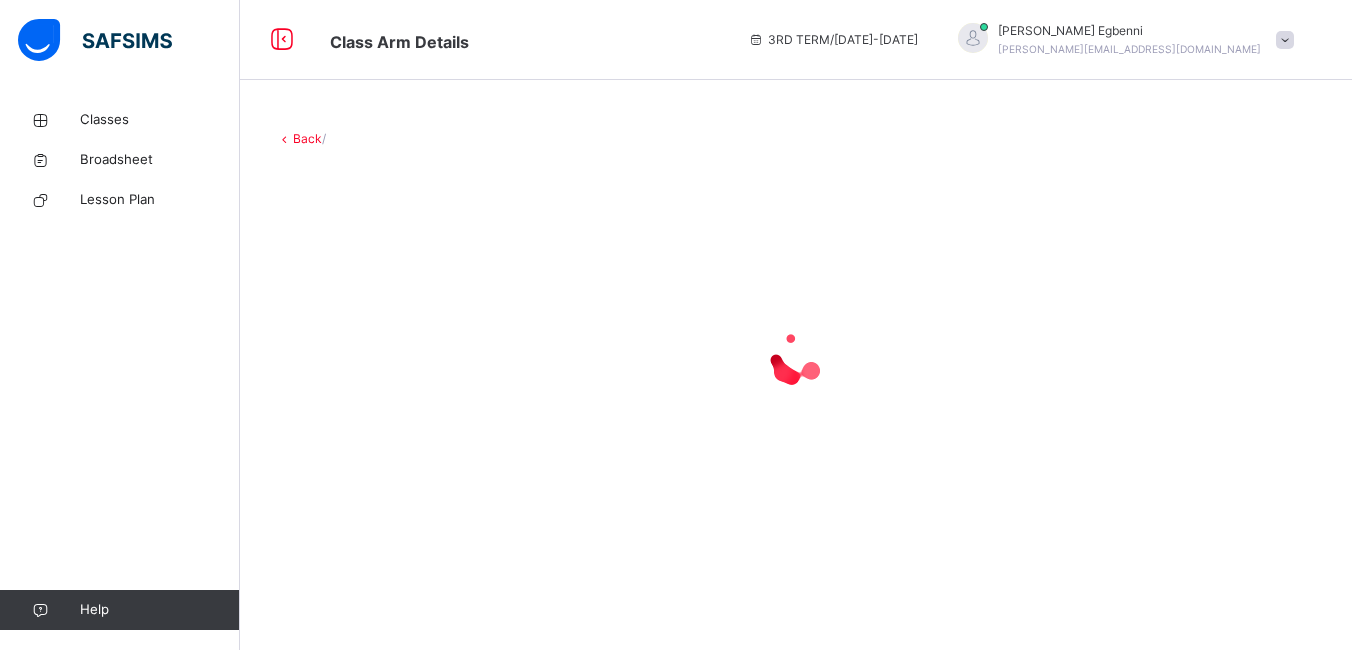 click at bounding box center [796, 358] 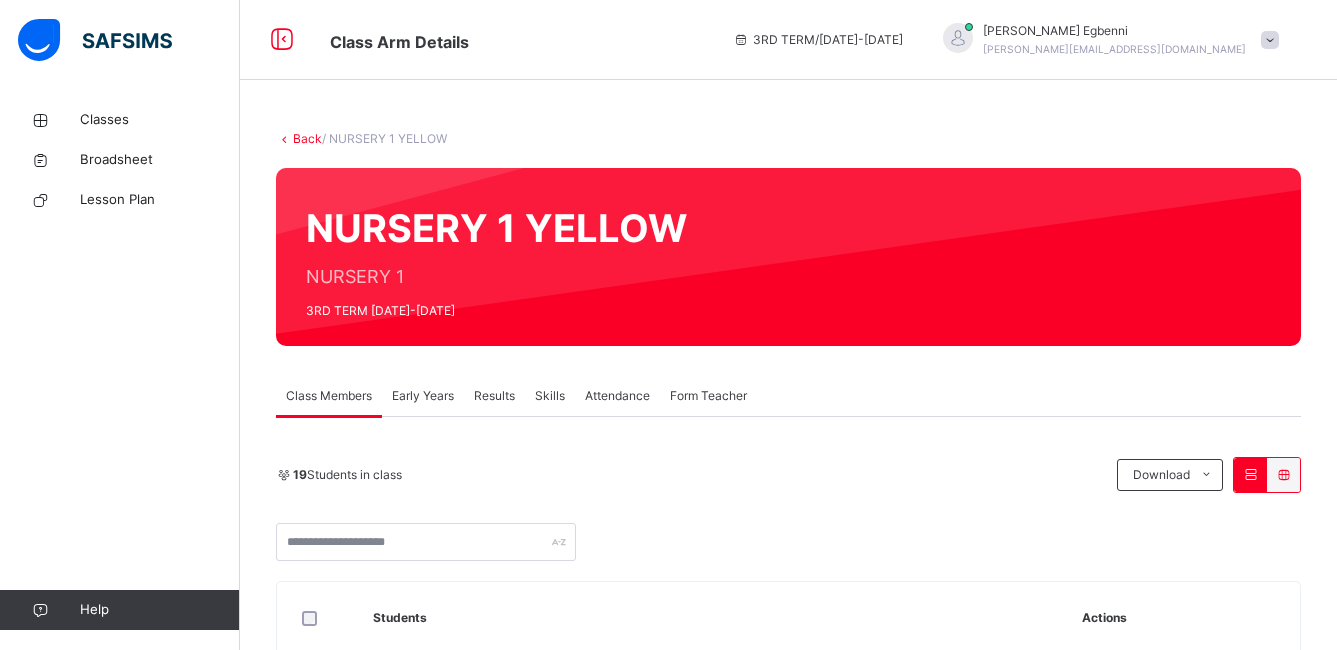 click on "Early Years" at bounding box center (423, 396) 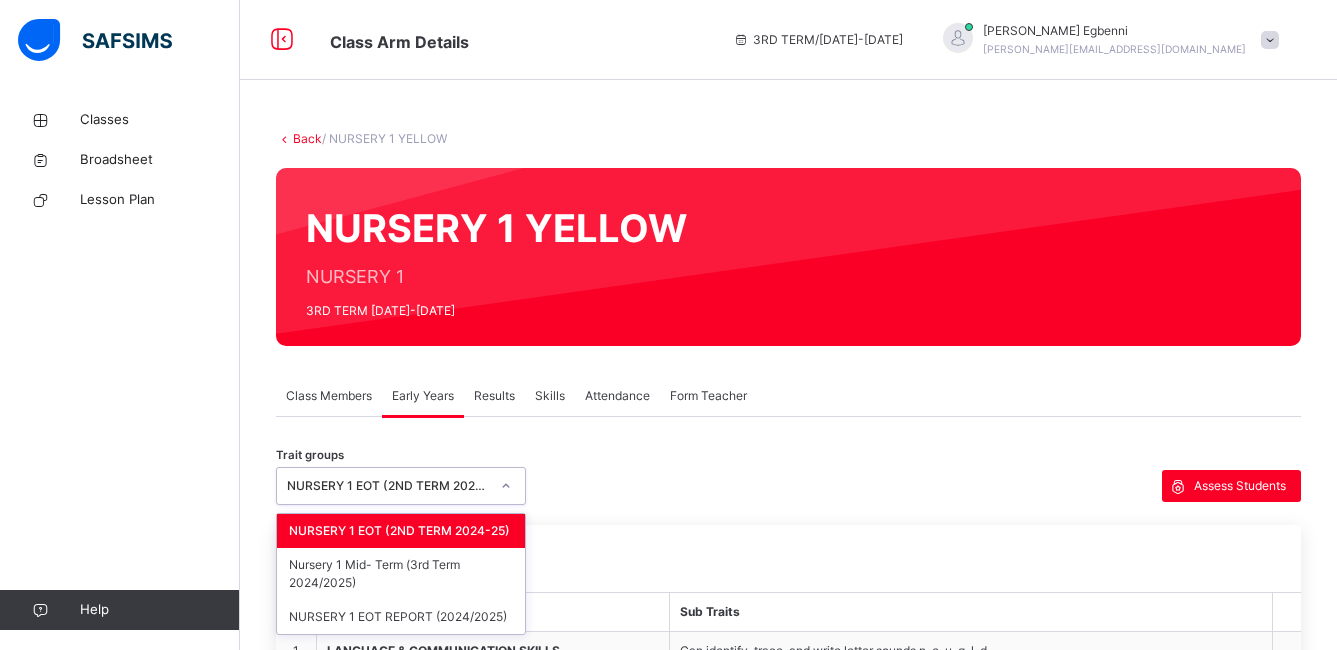 click 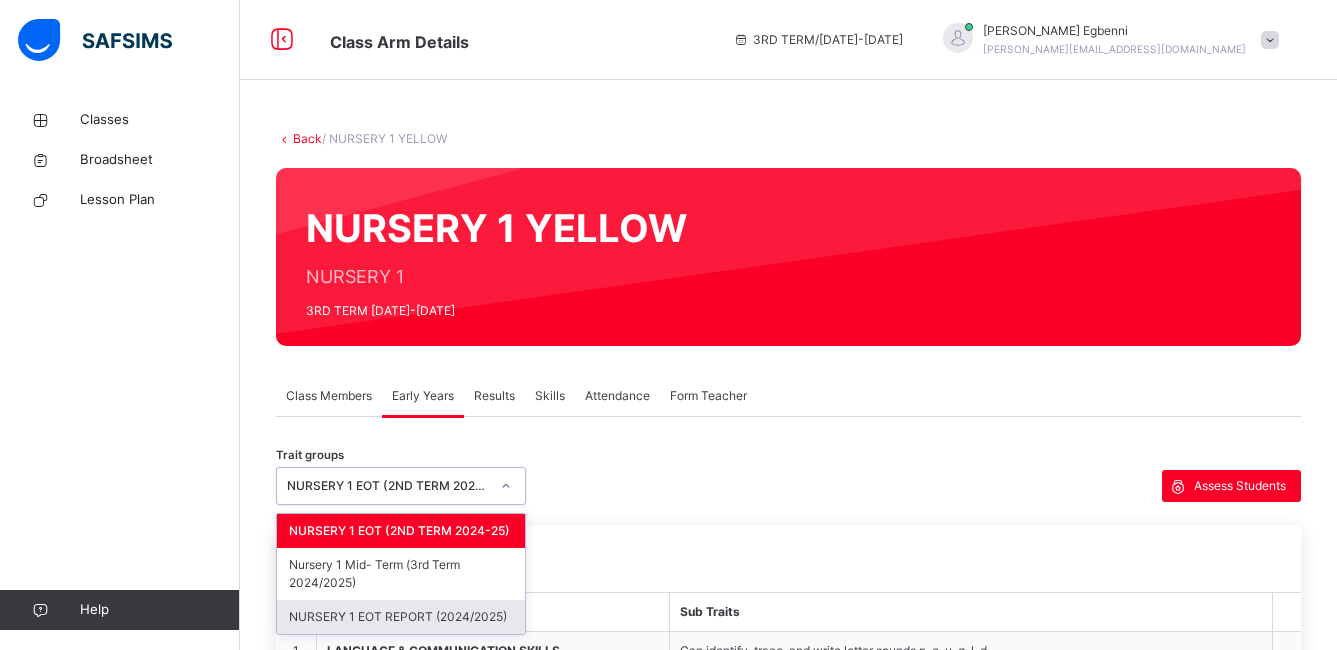 click on "NURSERY 1 EOT REPORT (2024/2025)" at bounding box center (401, 617) 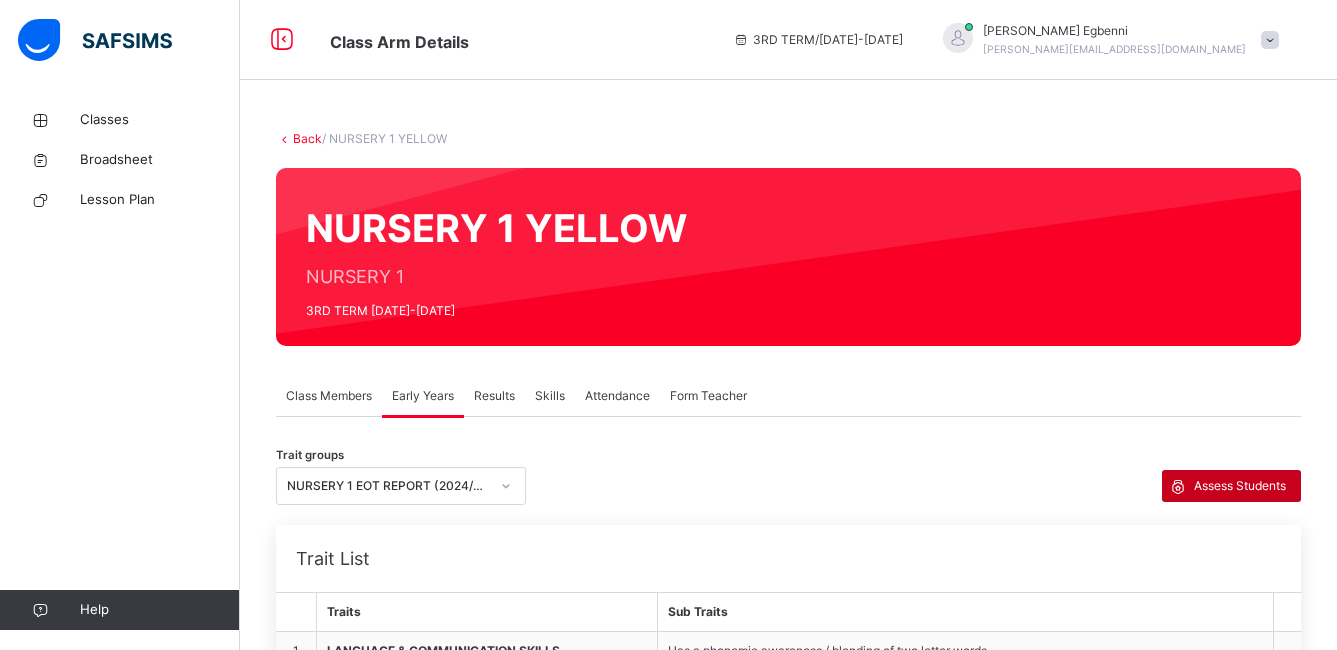 click on "Assess Students" at bounding box center (1240, 486) 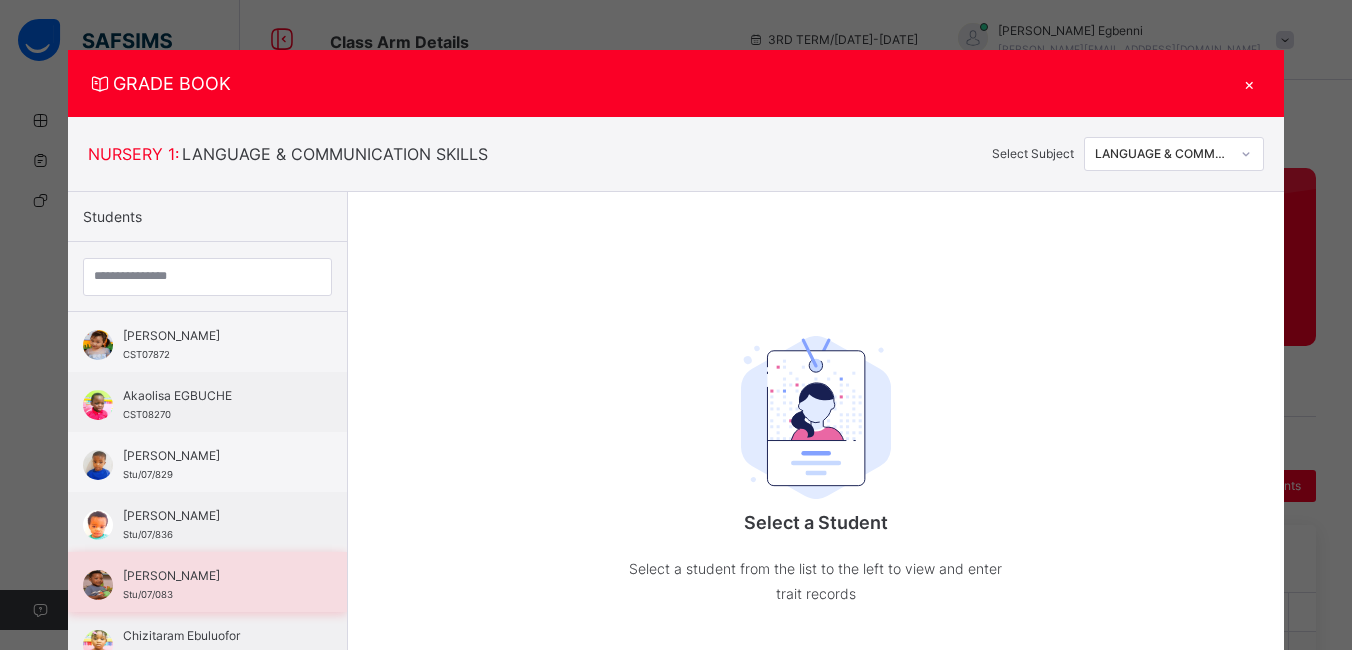 click on "[PERSON_NAME]" at bounding box center (212, 576) 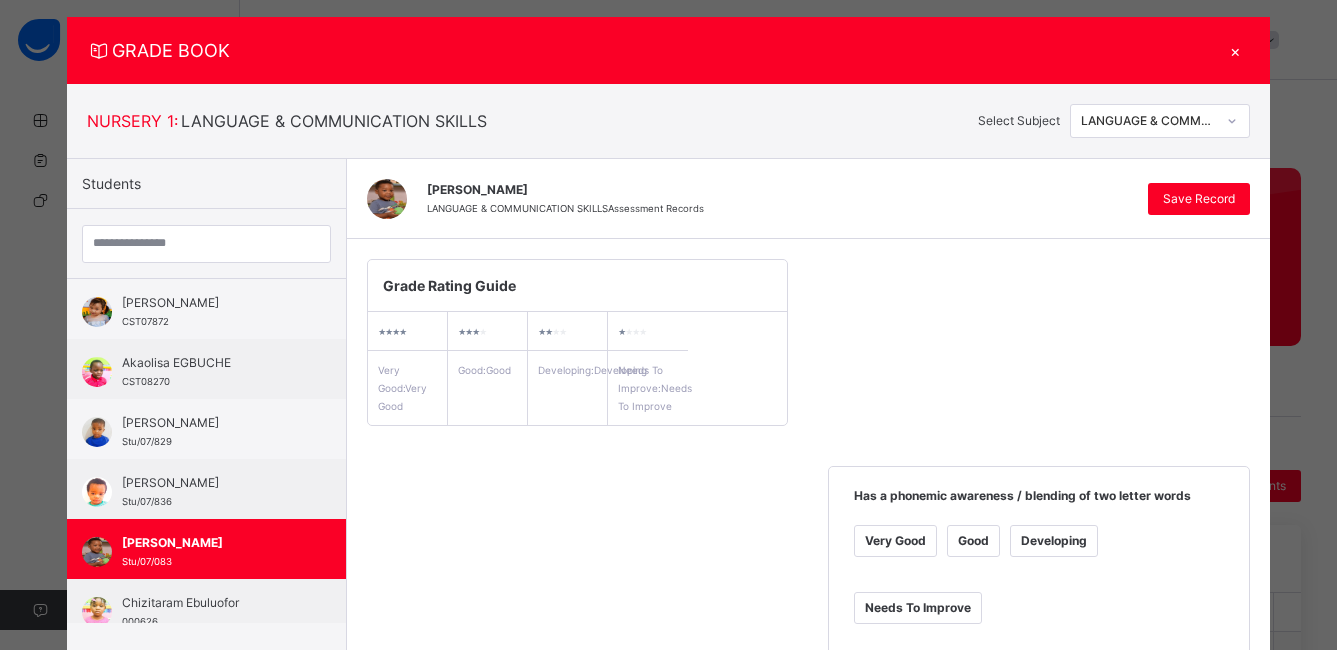 scroll, scrollTop: 0, scrollLeft: 0, axis: both 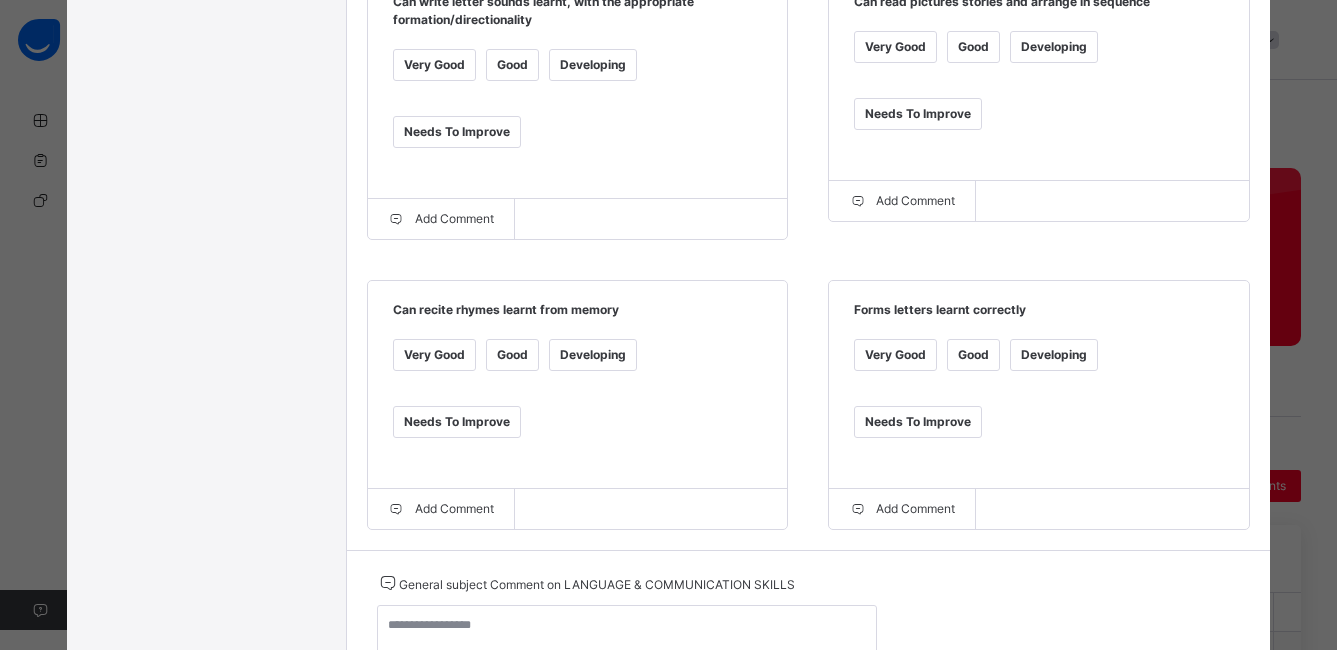 click on "Very Good" at bounding box center [434, 355] 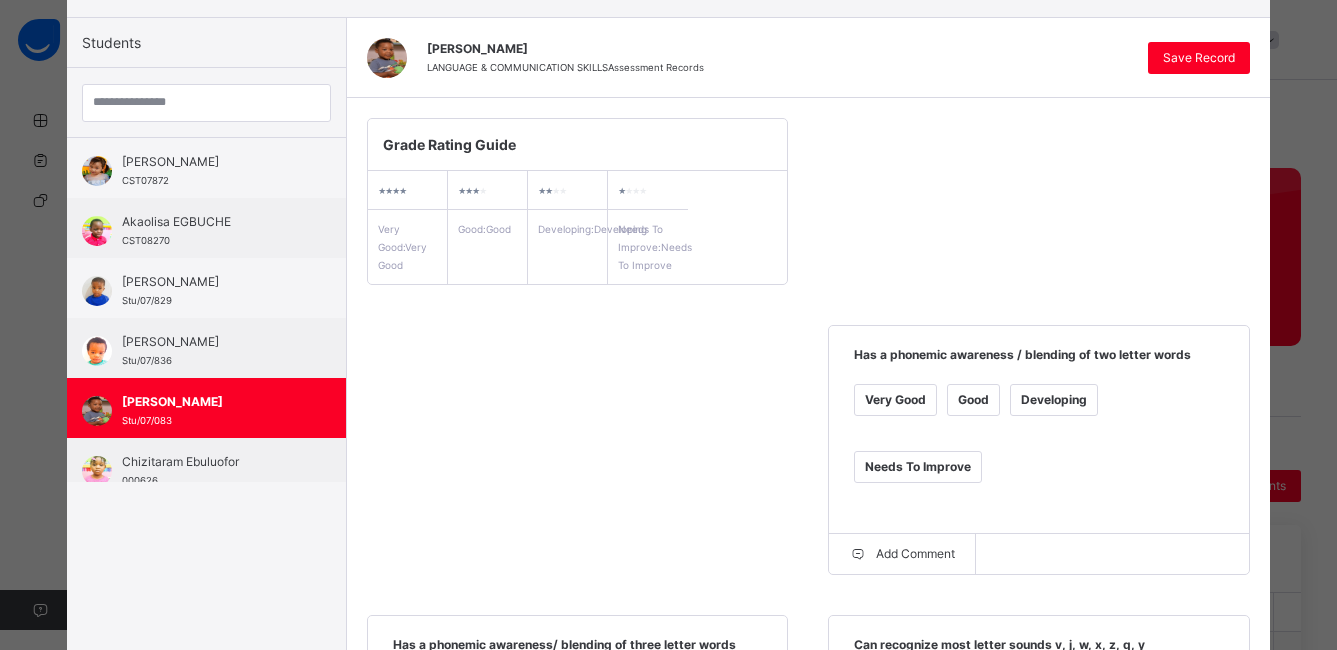 scroll, scrollTop: 108, scrollLeft: 0, axis: vertical 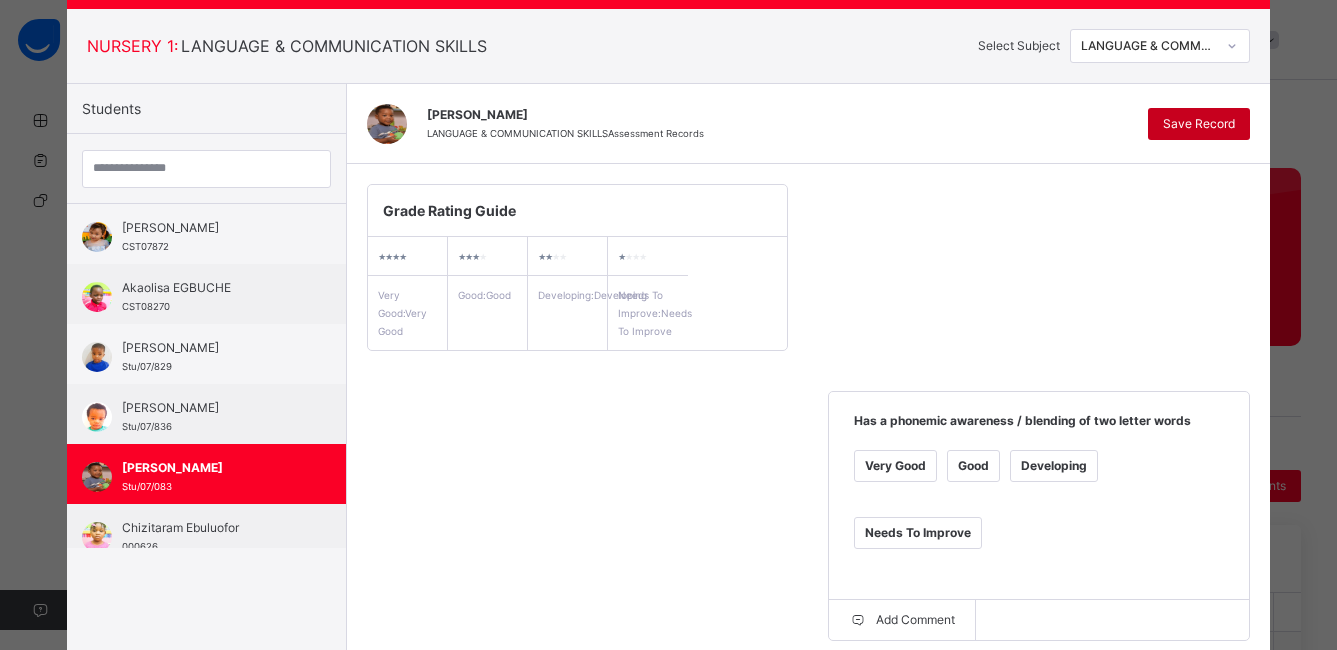 click on "Save Record" at bounding box center (1199, 124) 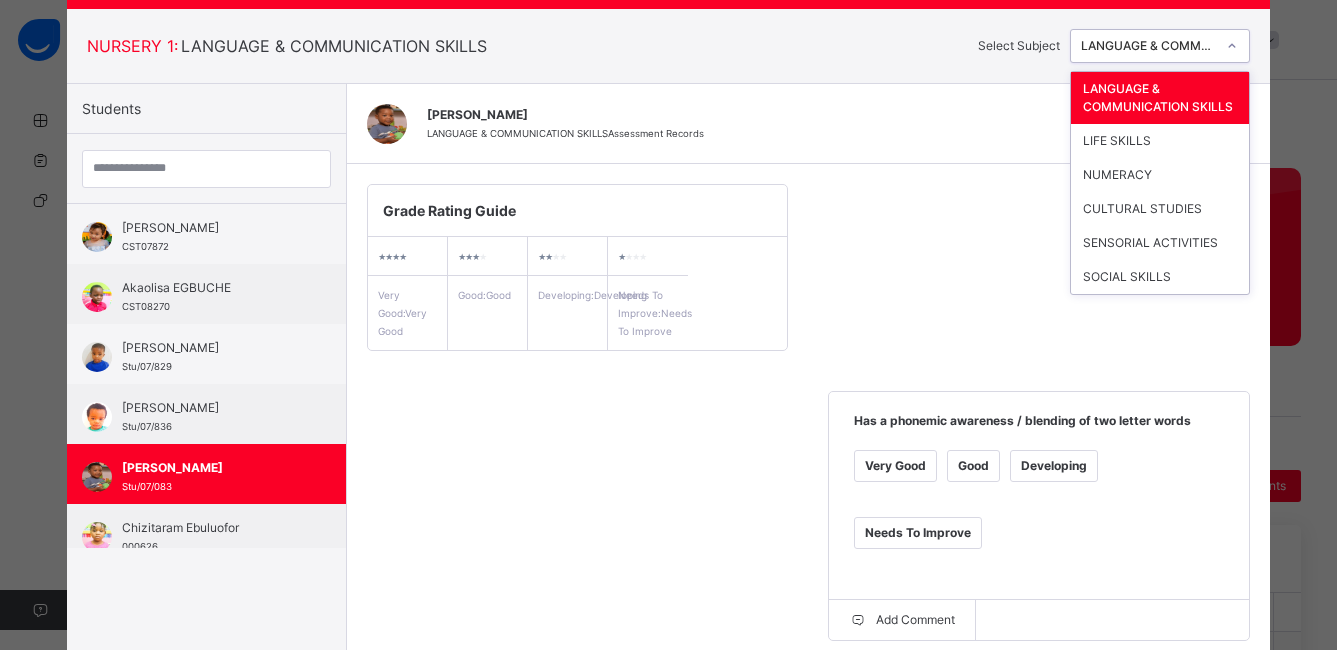 click 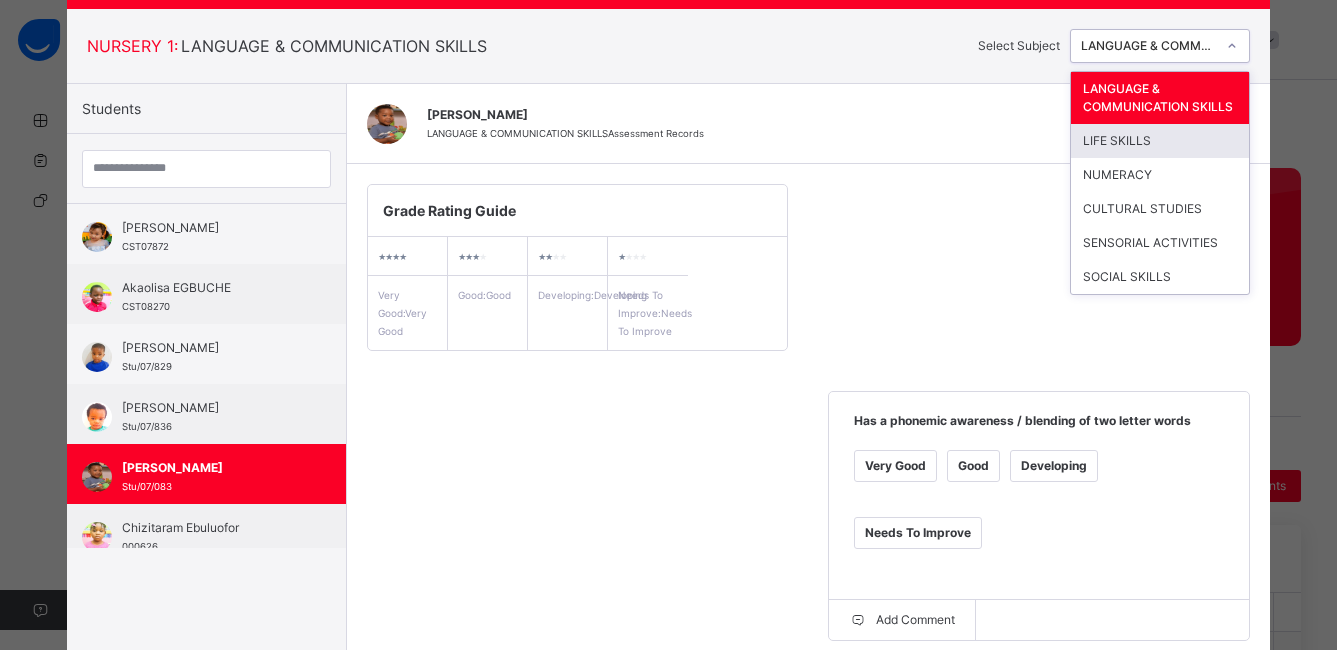 click on "LIFE SKILLS" at bounding box center (1160, 141) 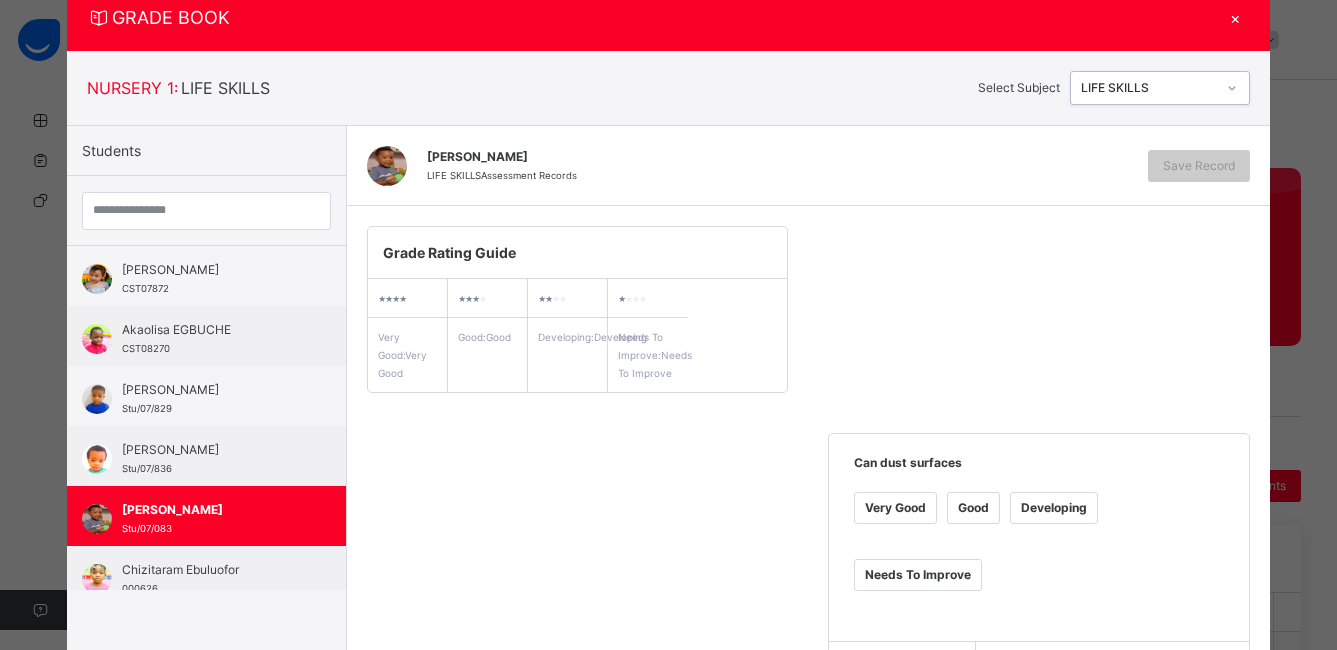 scroll, scrollTop: 108, scrollLeft: 0, axis: vertical 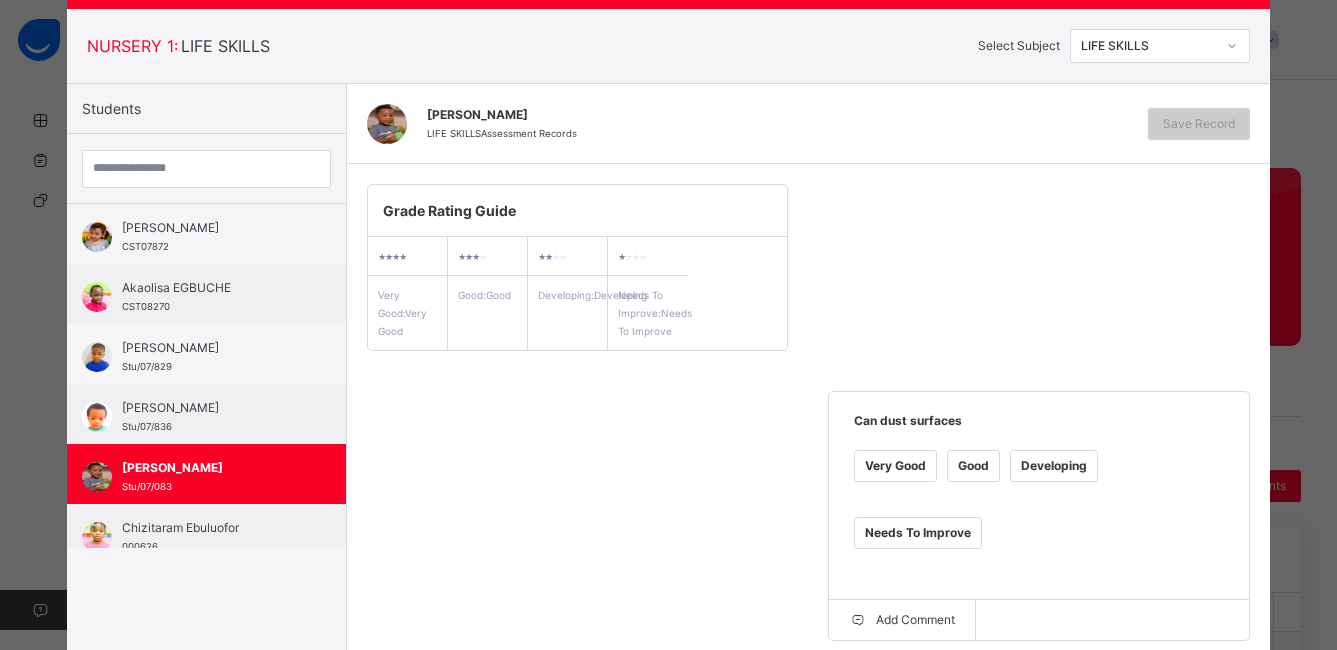 click on "Good" at bounding box center [973, 466] 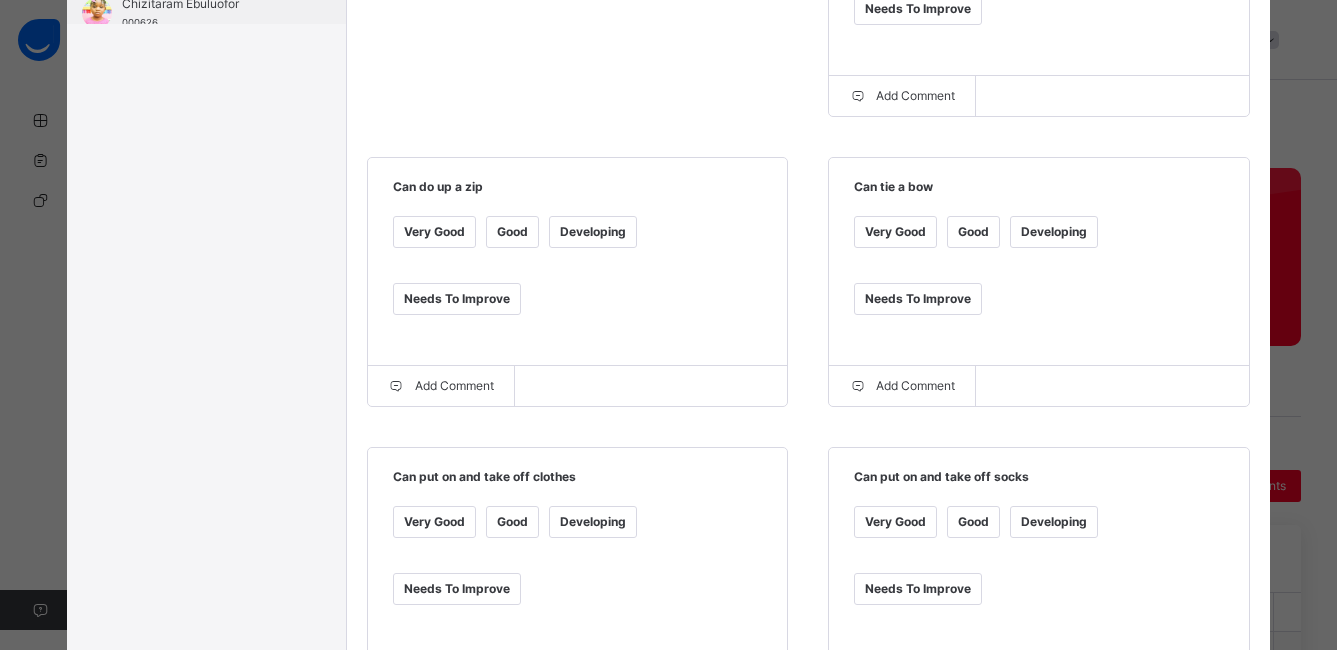 scroll, scrollTop: 674, scrollLeft: 0, axis: vertical 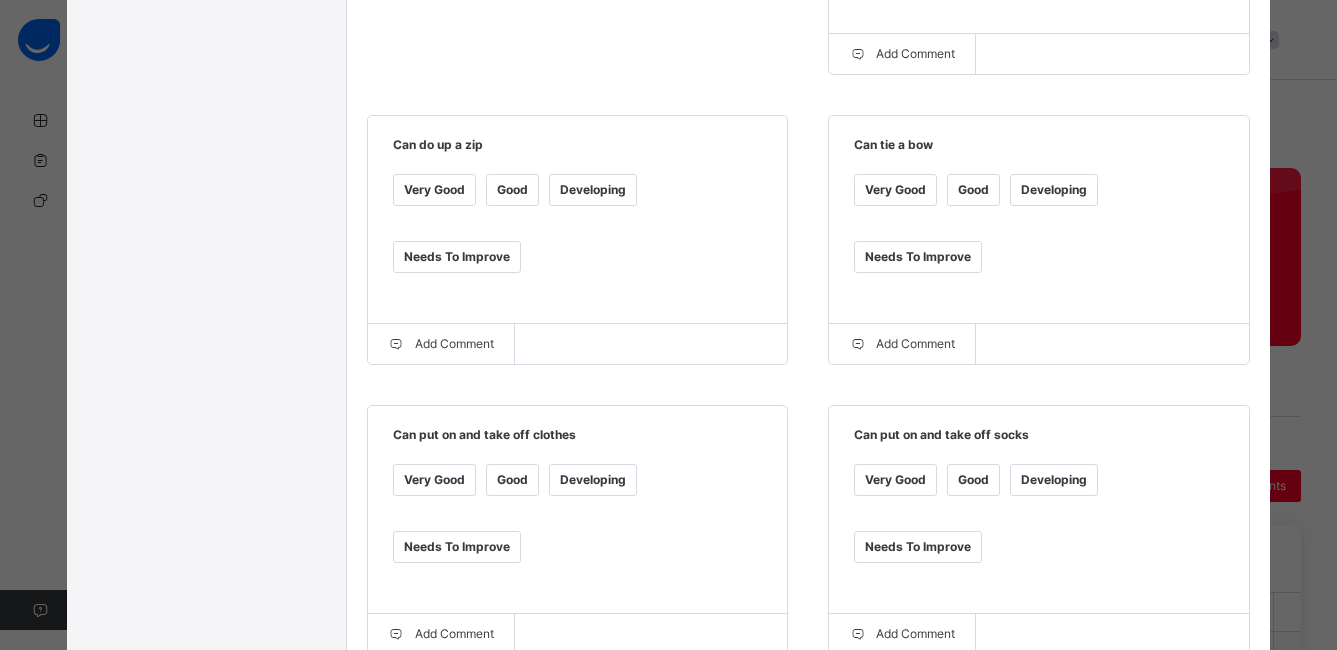 click on "Good" at bounding box center [512, 190] 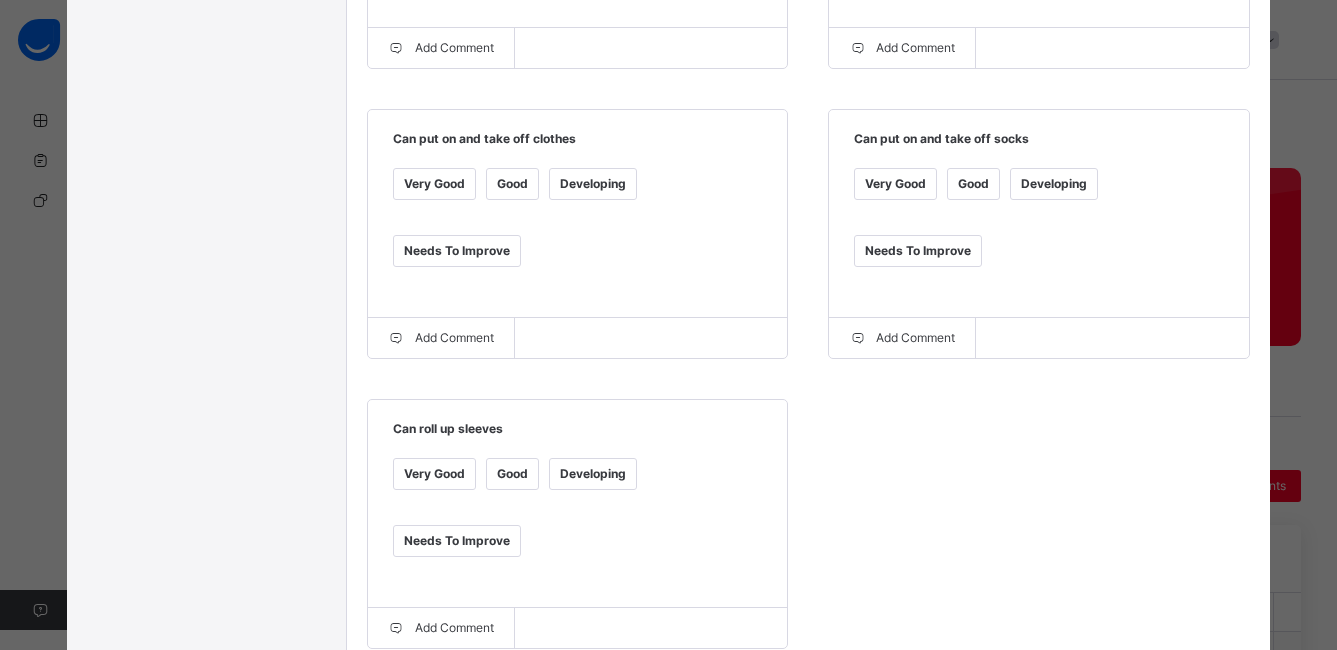 scroll, scrollTop: 1001, scrollLeft: 0, axis: vertical 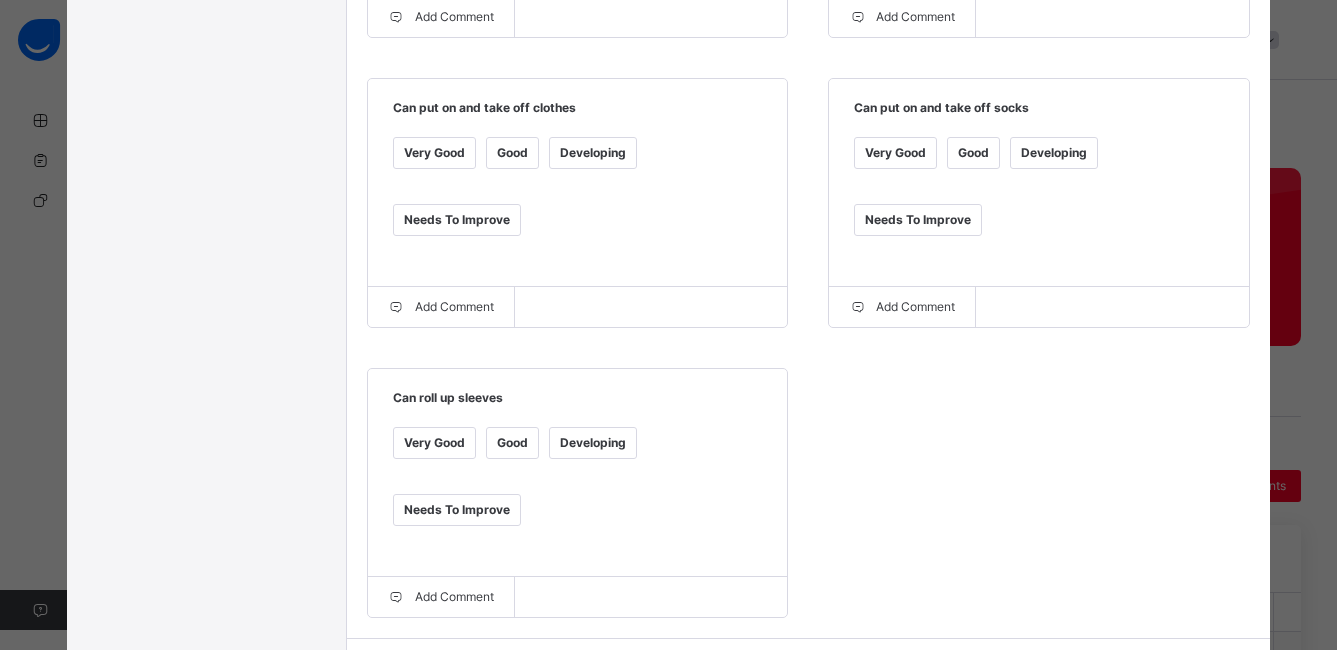 click on "Developing" at bounding box center (593, 443) 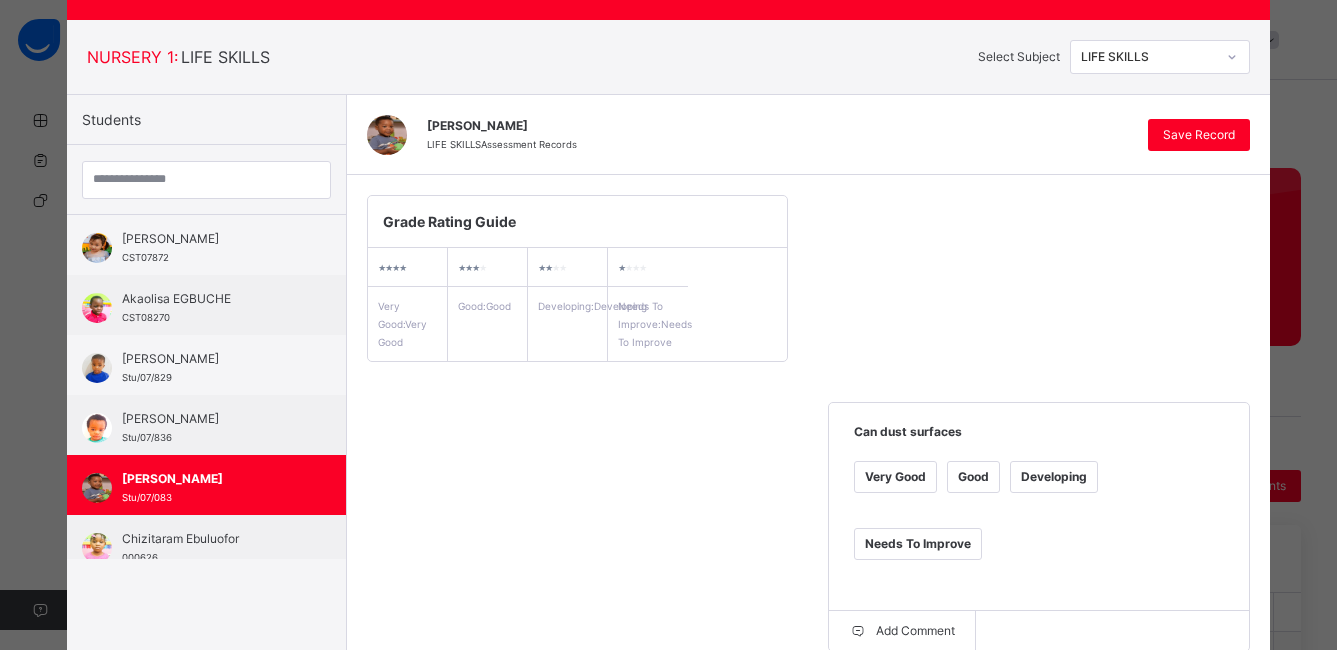 scroll, scrollTop: 88, scrollLeft: 0, axis: vertical 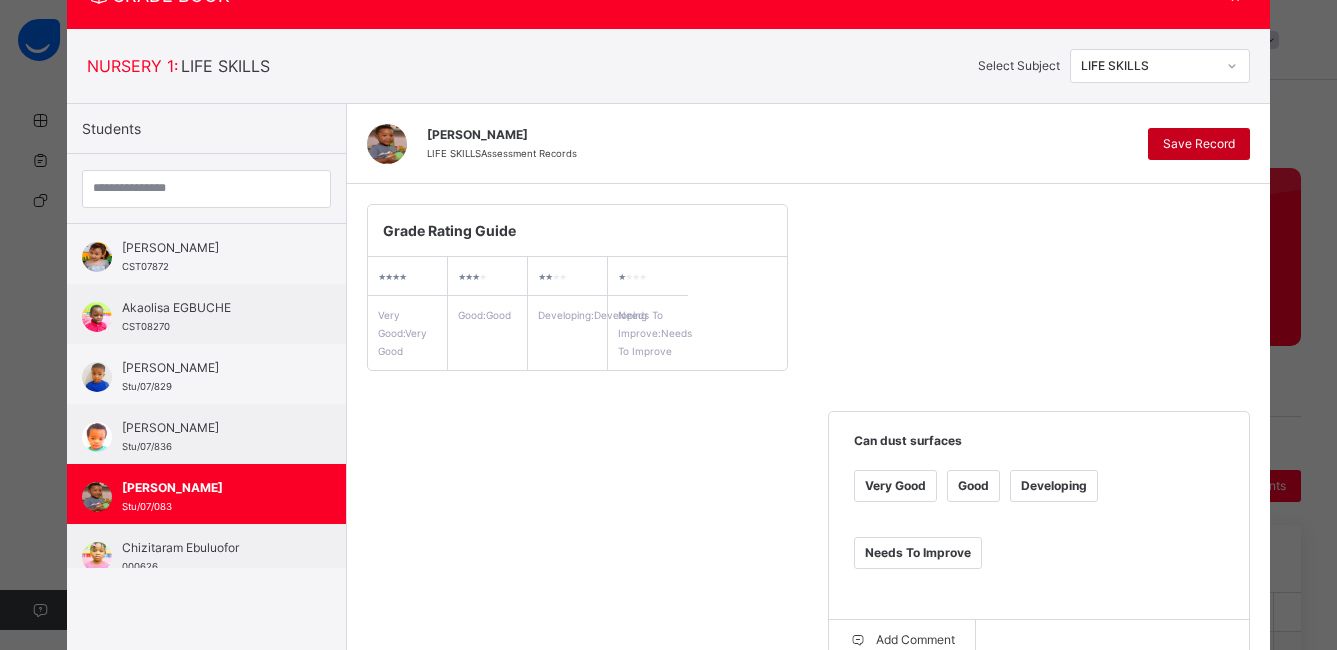 click on "Save Record" at bounding box center (1199, 144) 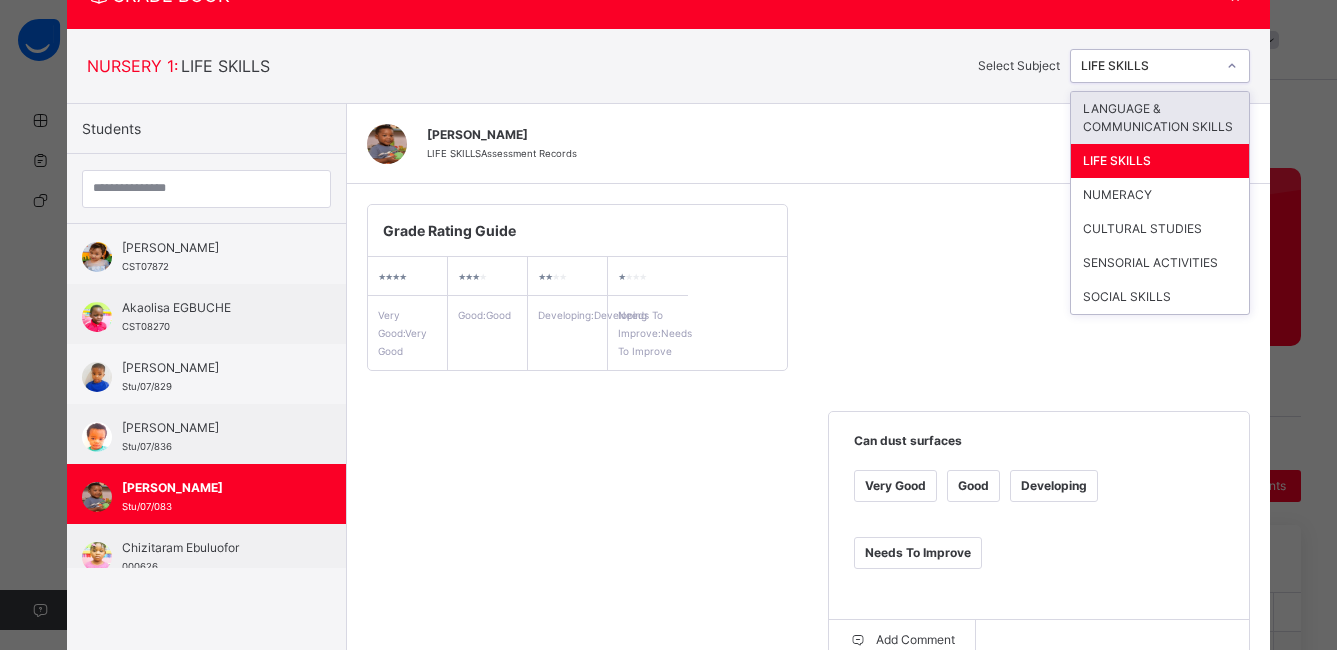 click 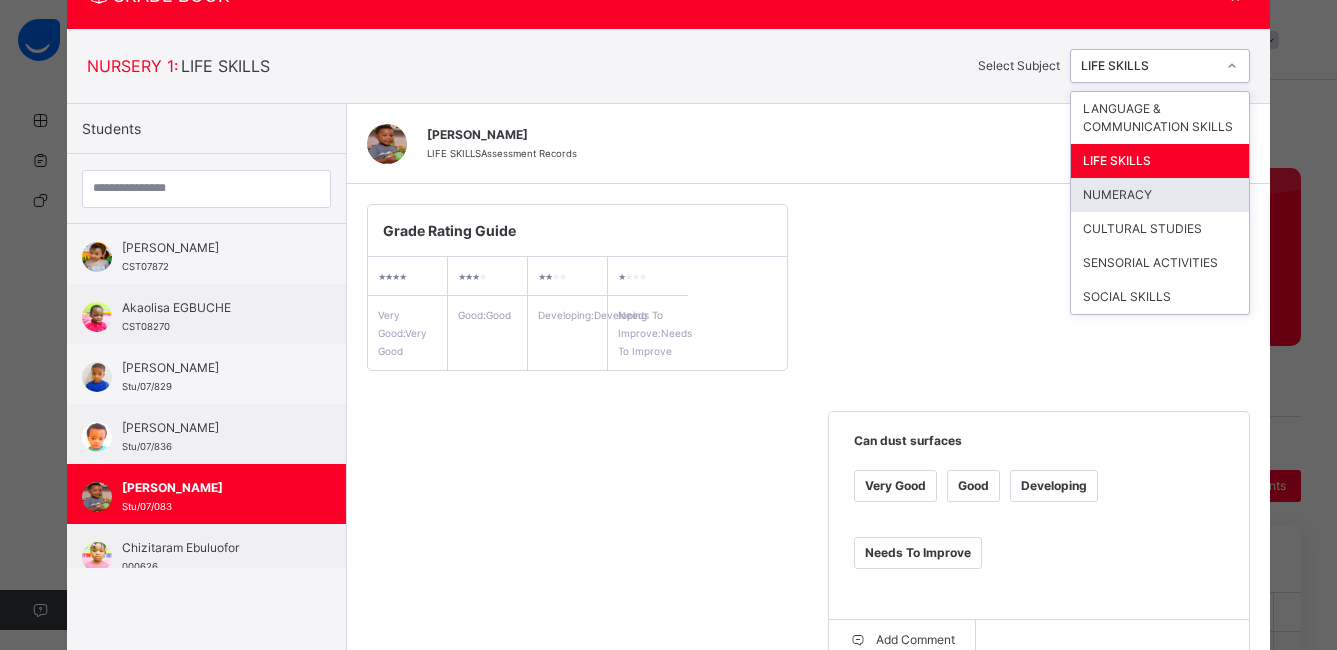 click on "NUMERACY" at bounding box center (1160, 195) 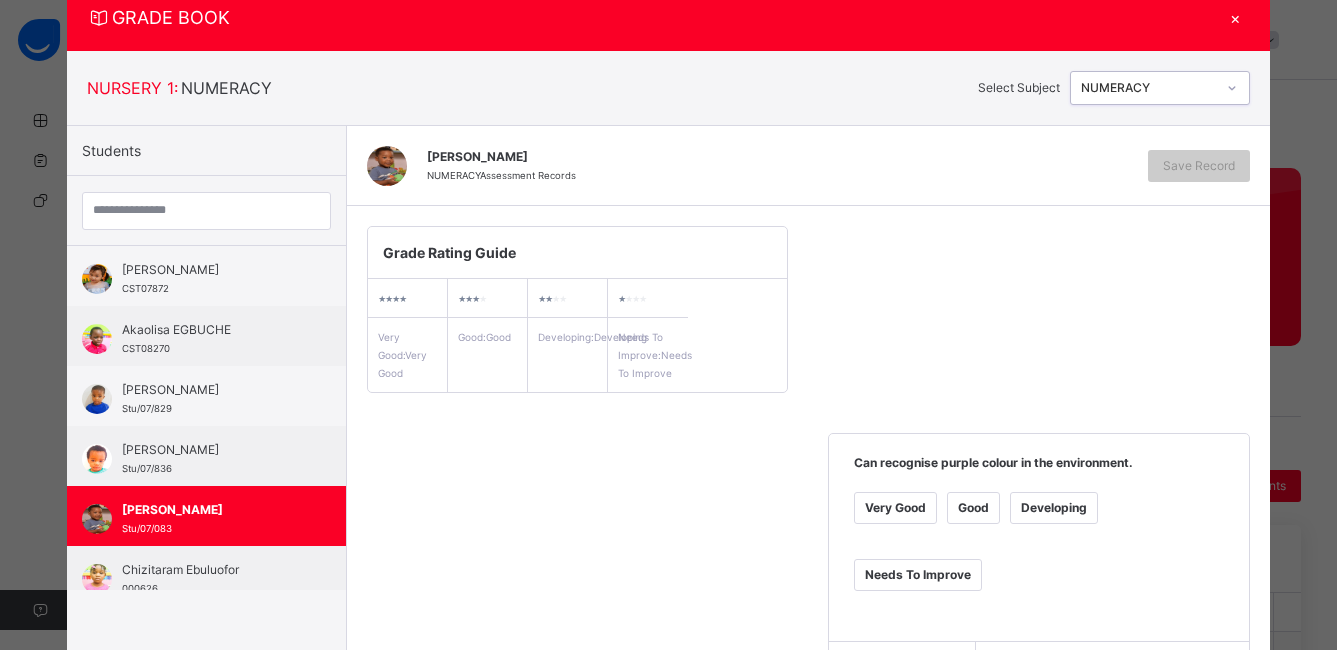 scroll, scrollTop: 88, scrollLeft: 0, axis: vertical 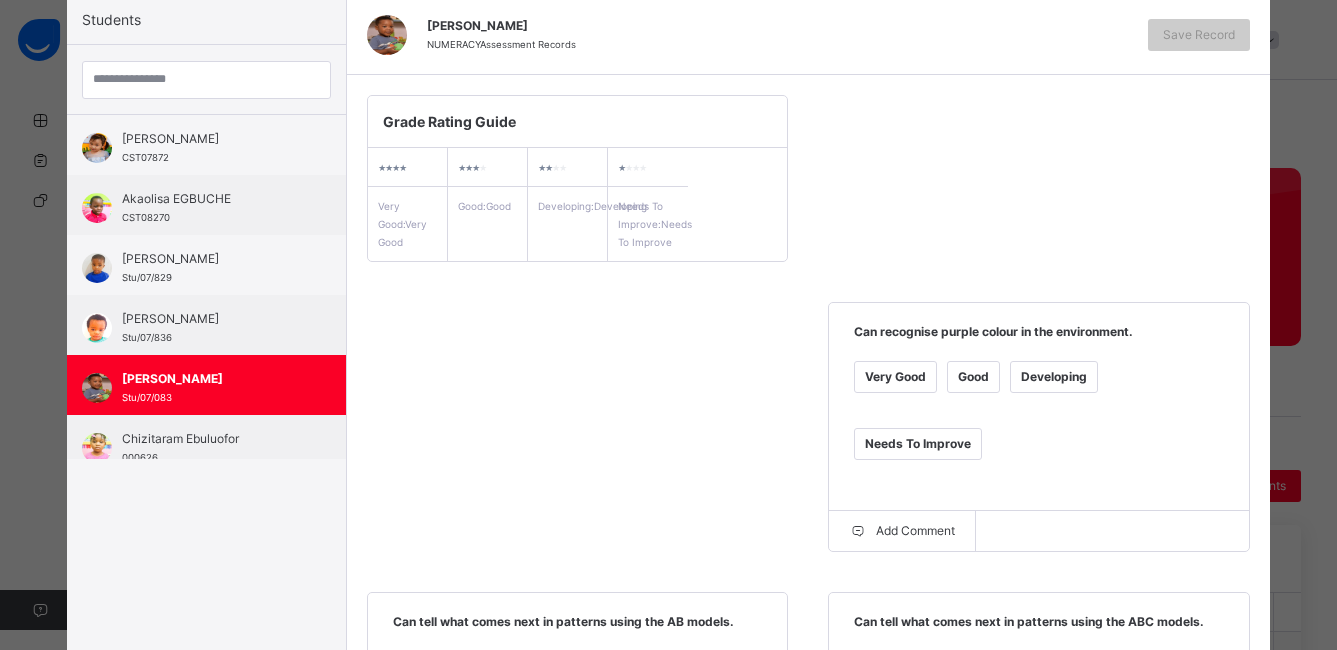 click on "Very Good" at bounding box center [895, 377] 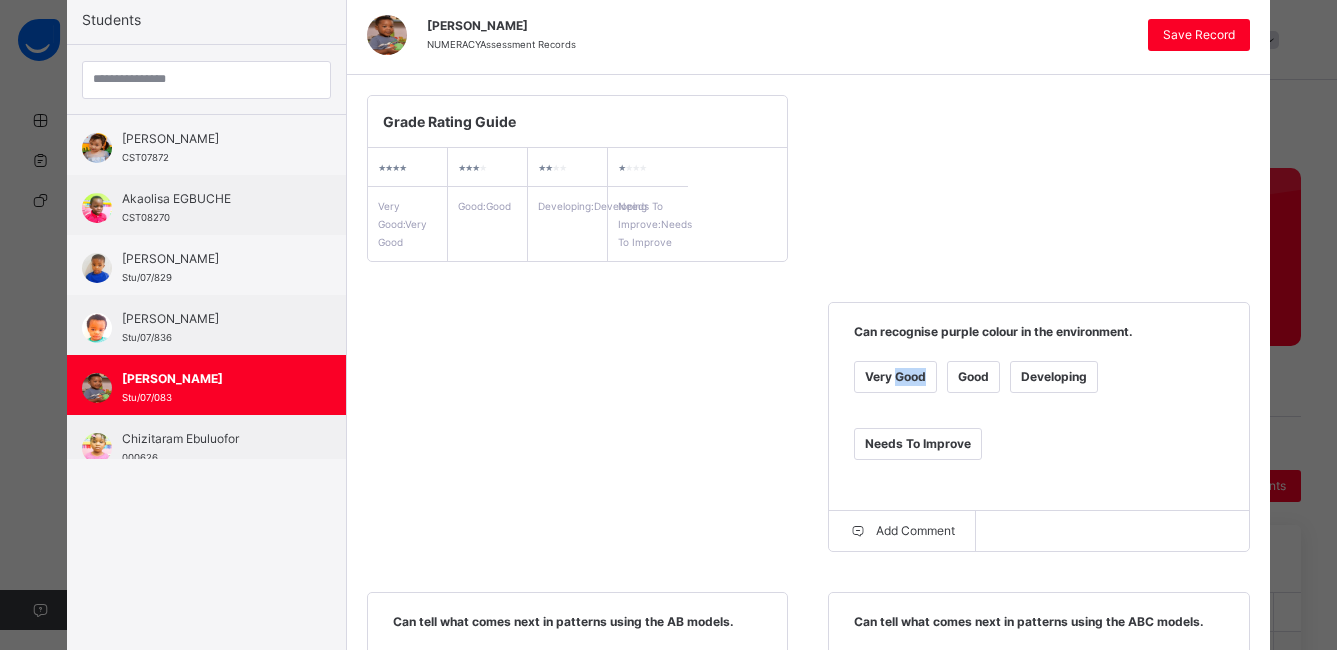 click on "Very Good" at bounding box center [895, 377] 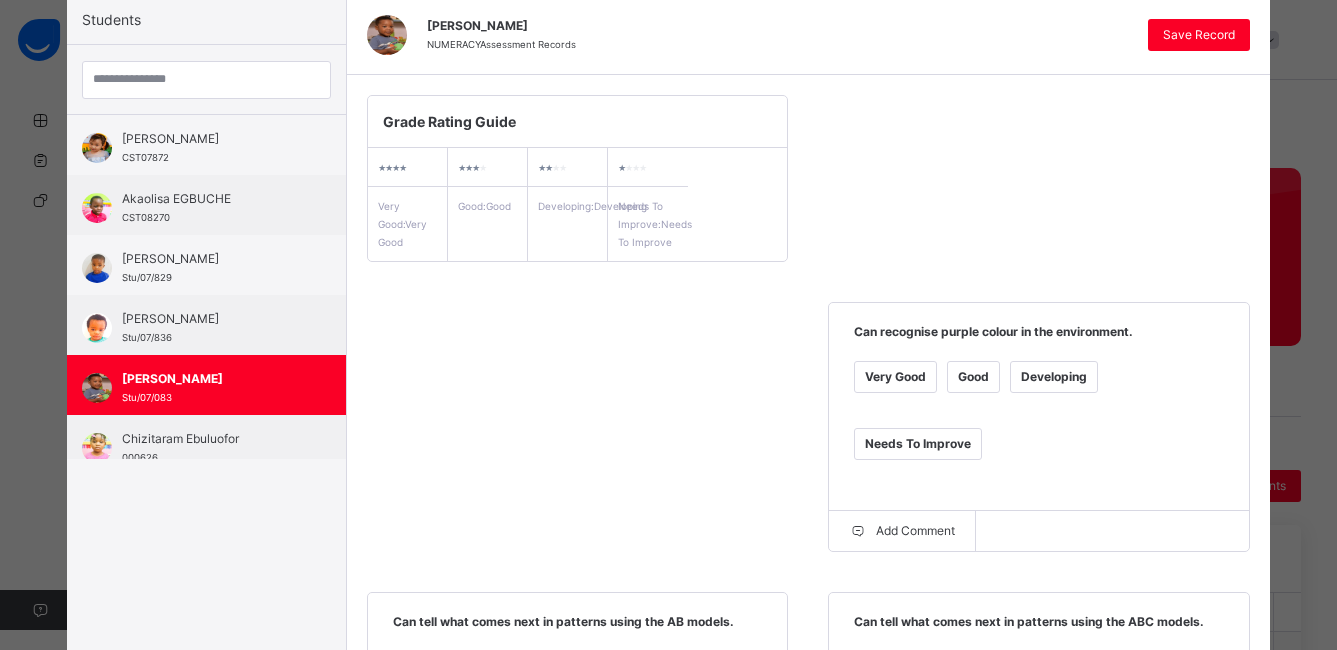 click on "Very Good" at bounding box center [895, 377] 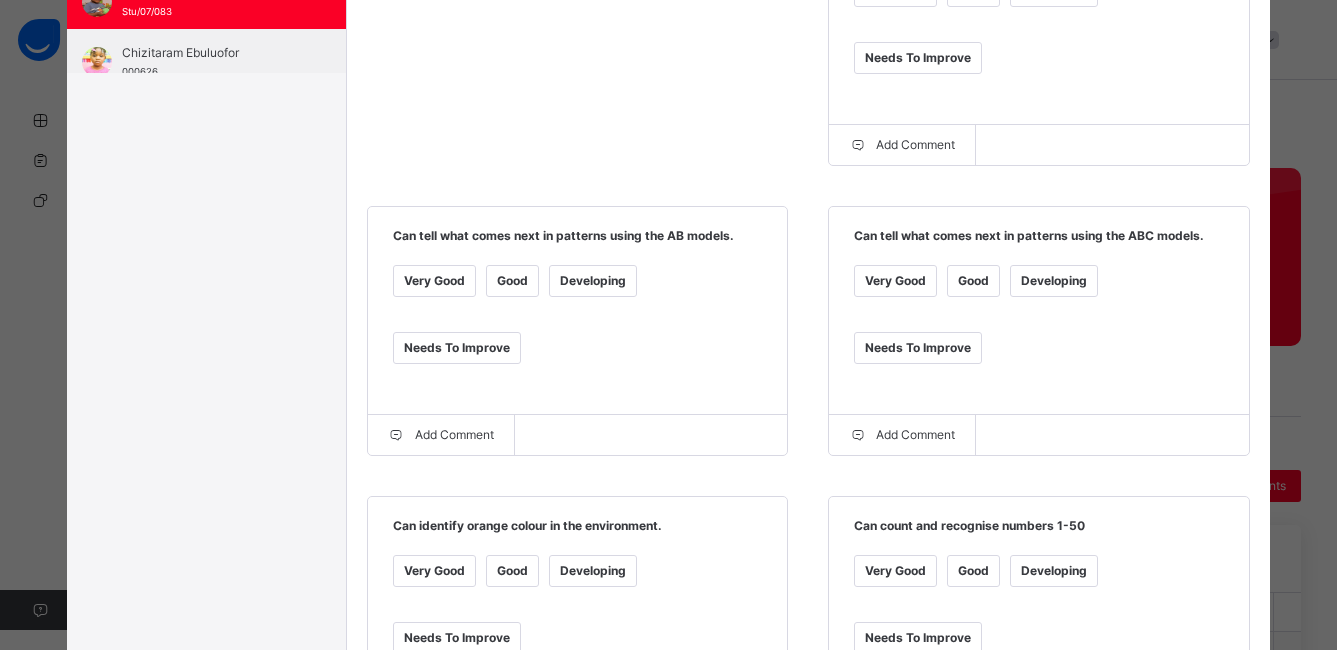scroll, scrollTop: 599, scrollLeft: 0, axis: vertical 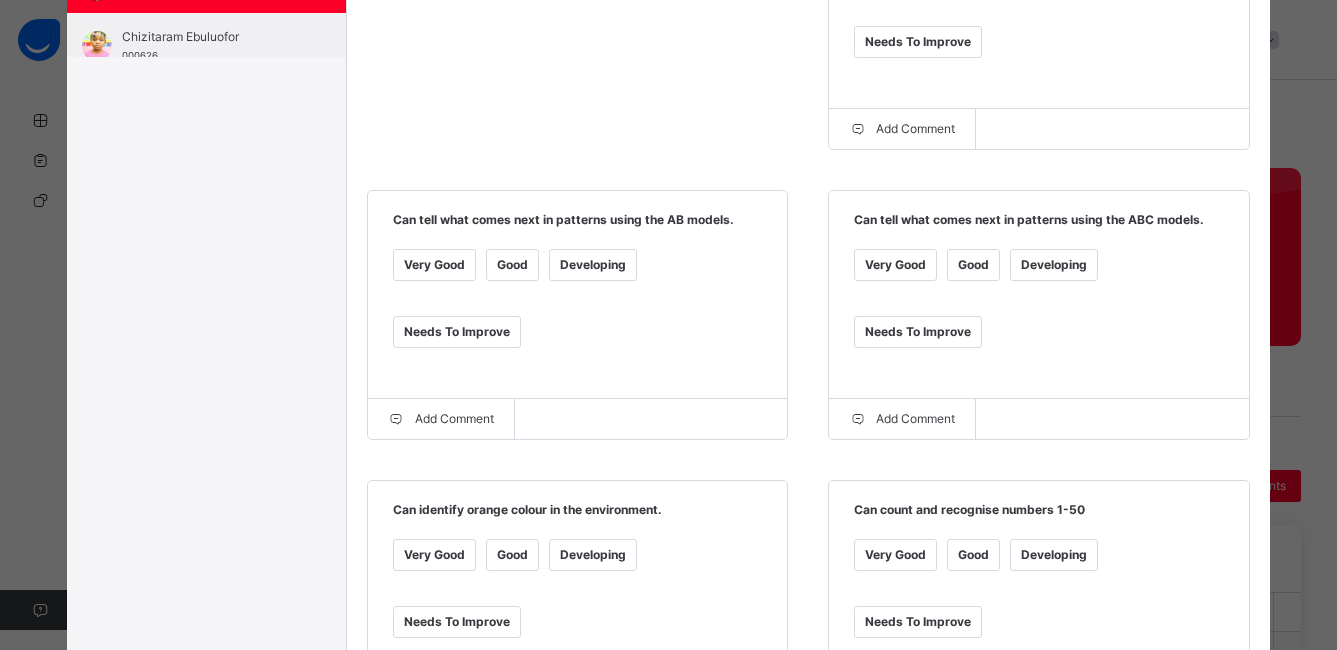 click on "Very Good" at bounding box center (434, 265) 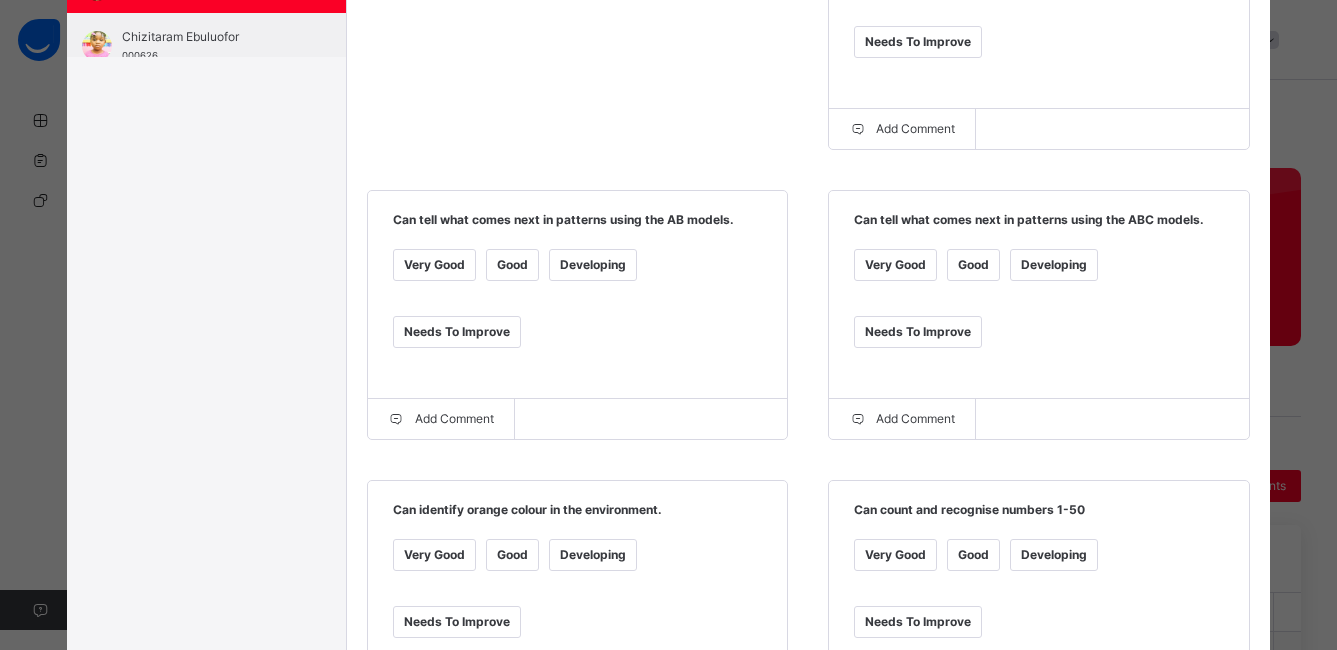 click on "Very Good" at bounding box center (434, 555) 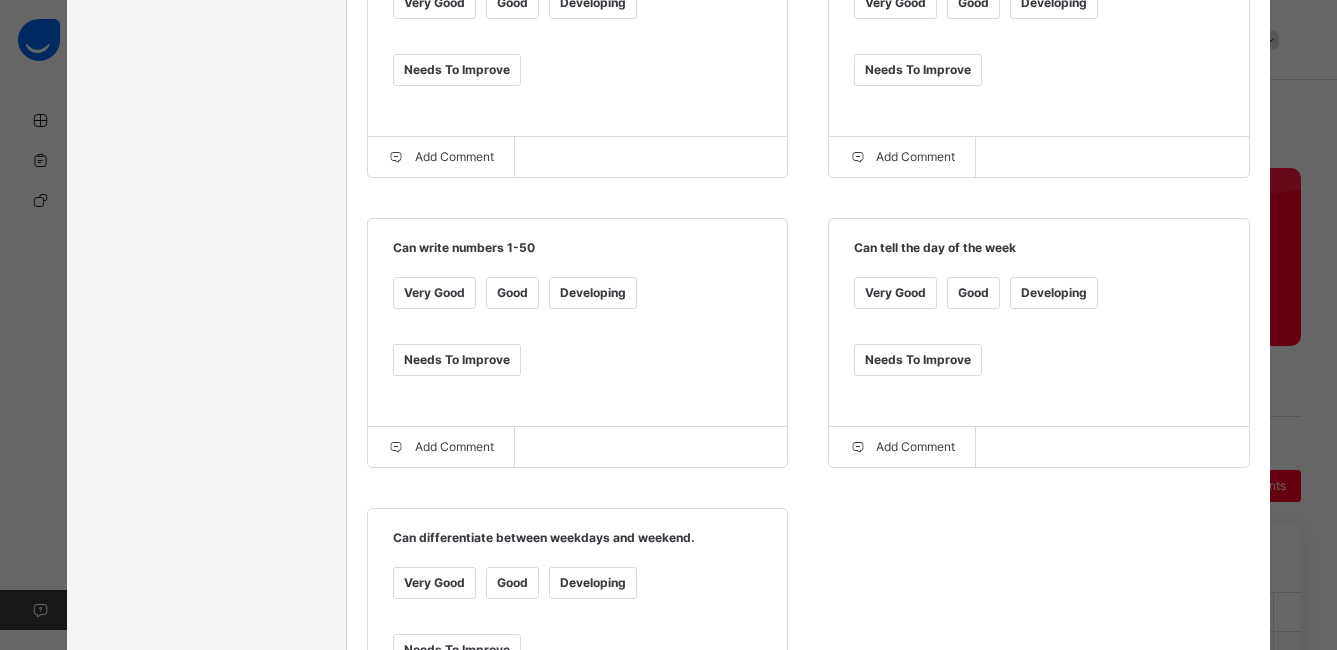 scroll, scrollTop: 1193, scrollLeft: 0, axis: vertical 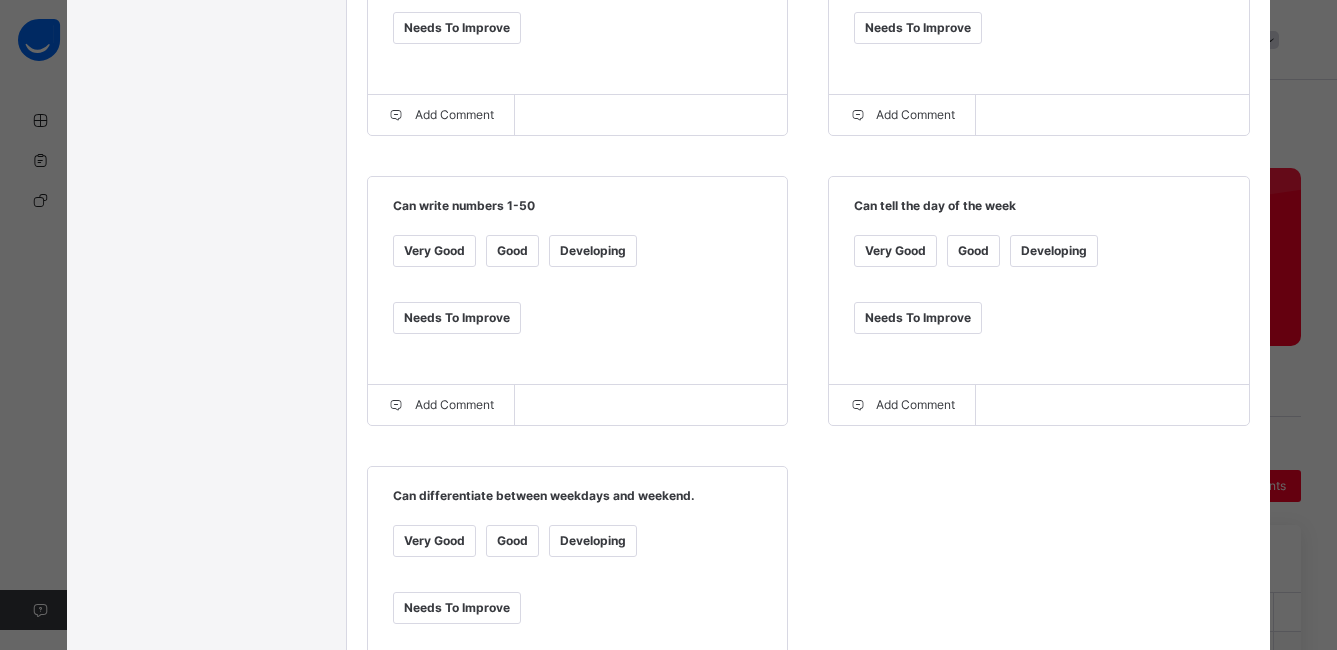 click on "Very Good" at bounding box center (434, 251) 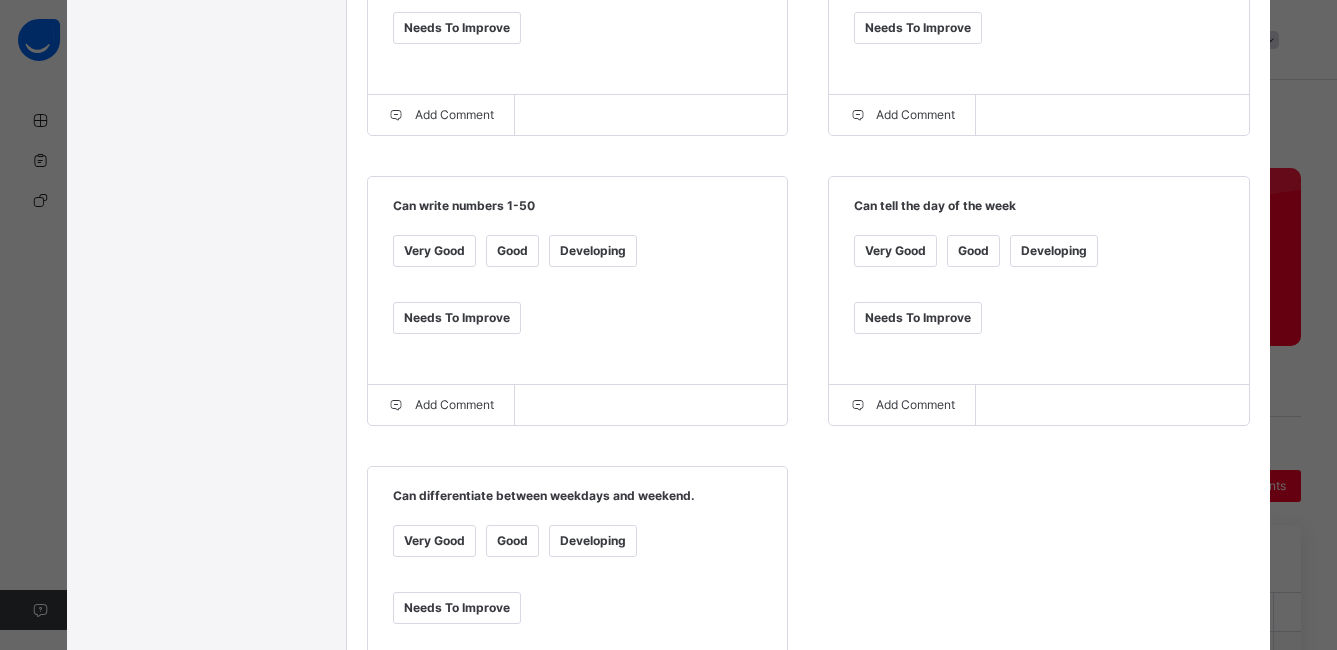 click on "Very Good" at bounding box center (895, 251) 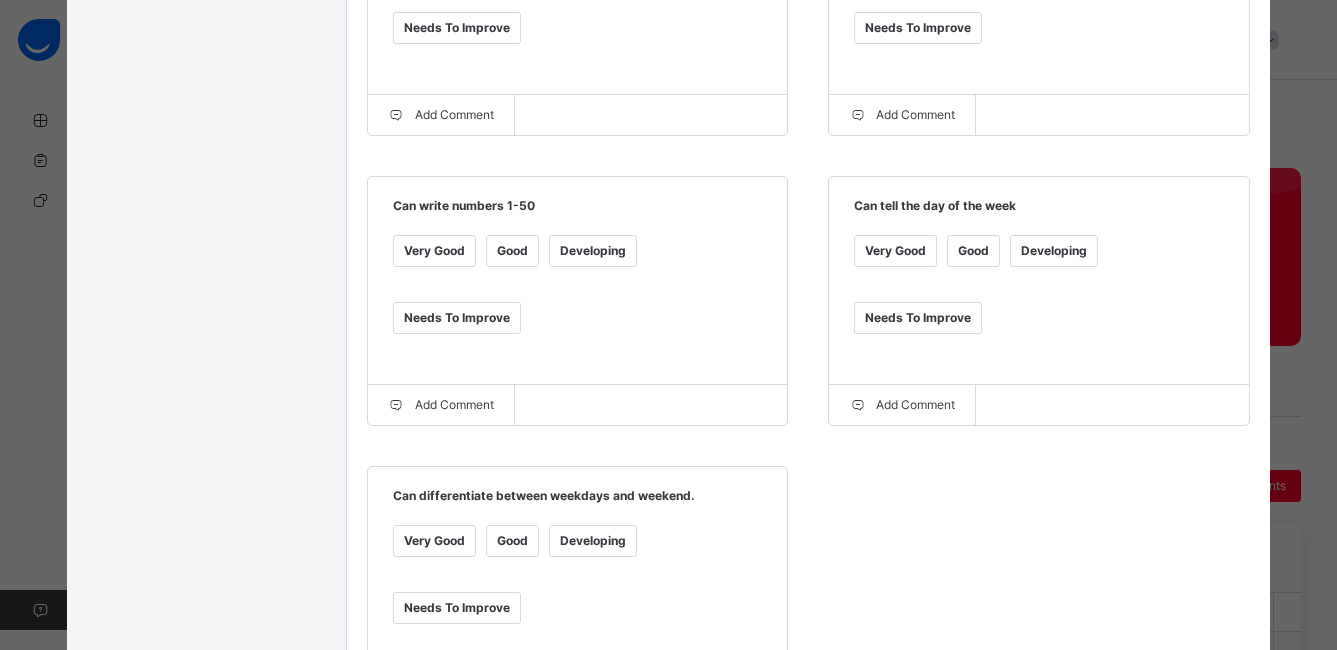click on "Good" at bounding box center (512, 541) 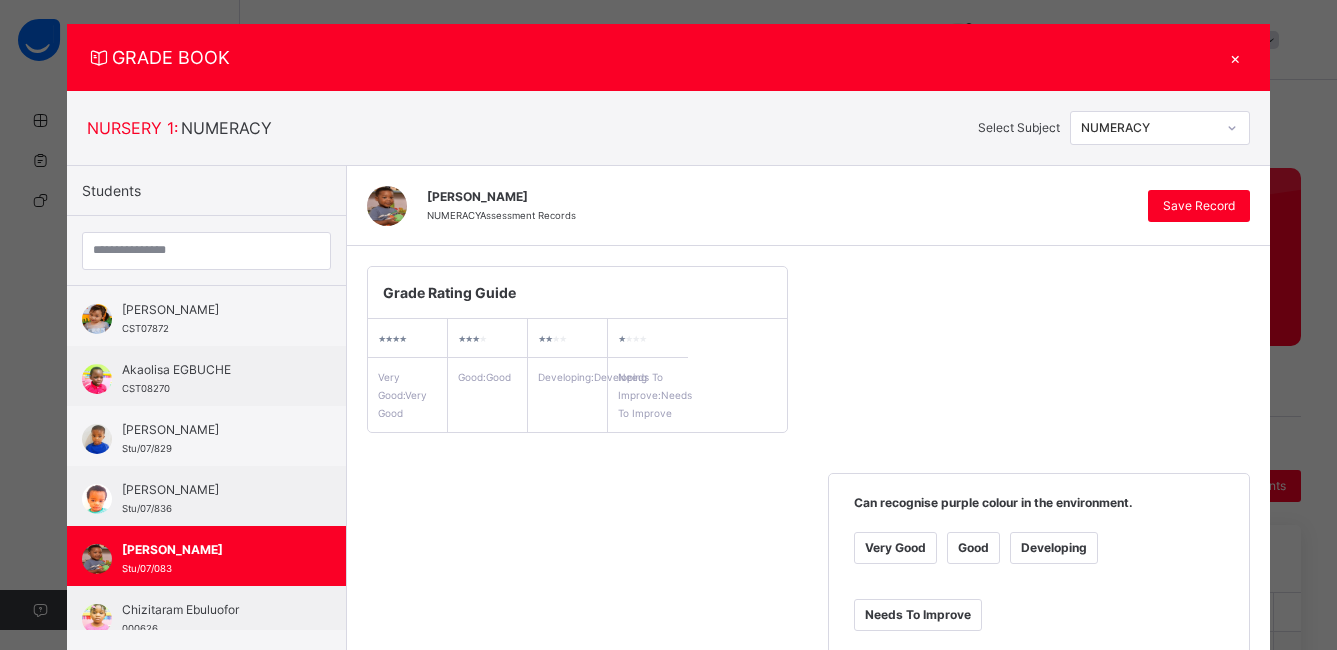 scroll, scrollTop: 30, scrollLeft: 0, axis: vertical 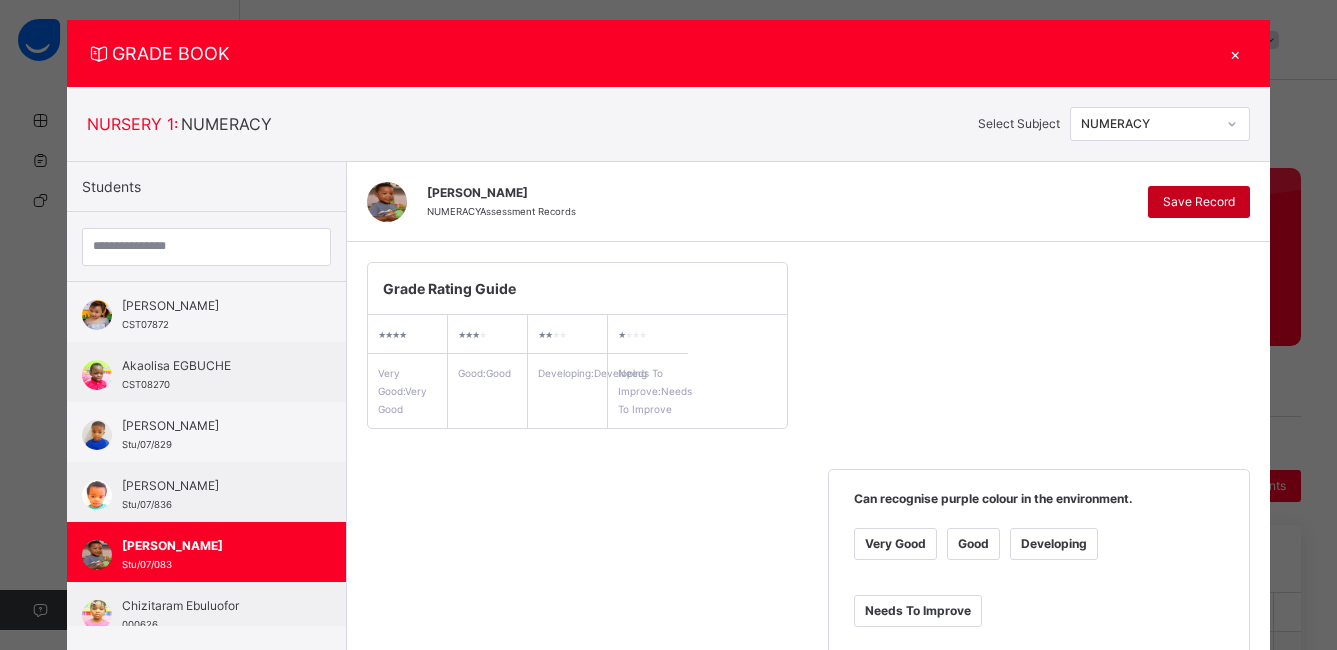 click on "Save Record" at bounding box center (1199, 202) 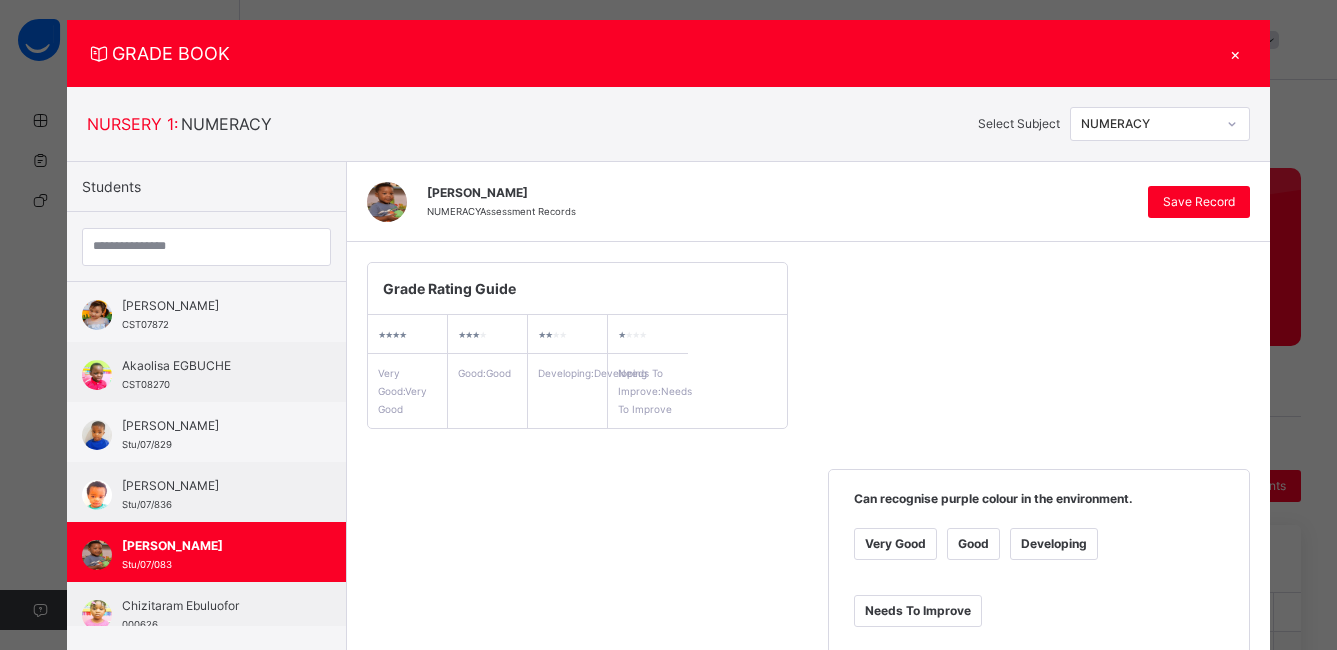 click on "NUMERACY" at bounding box center (1149, 124) 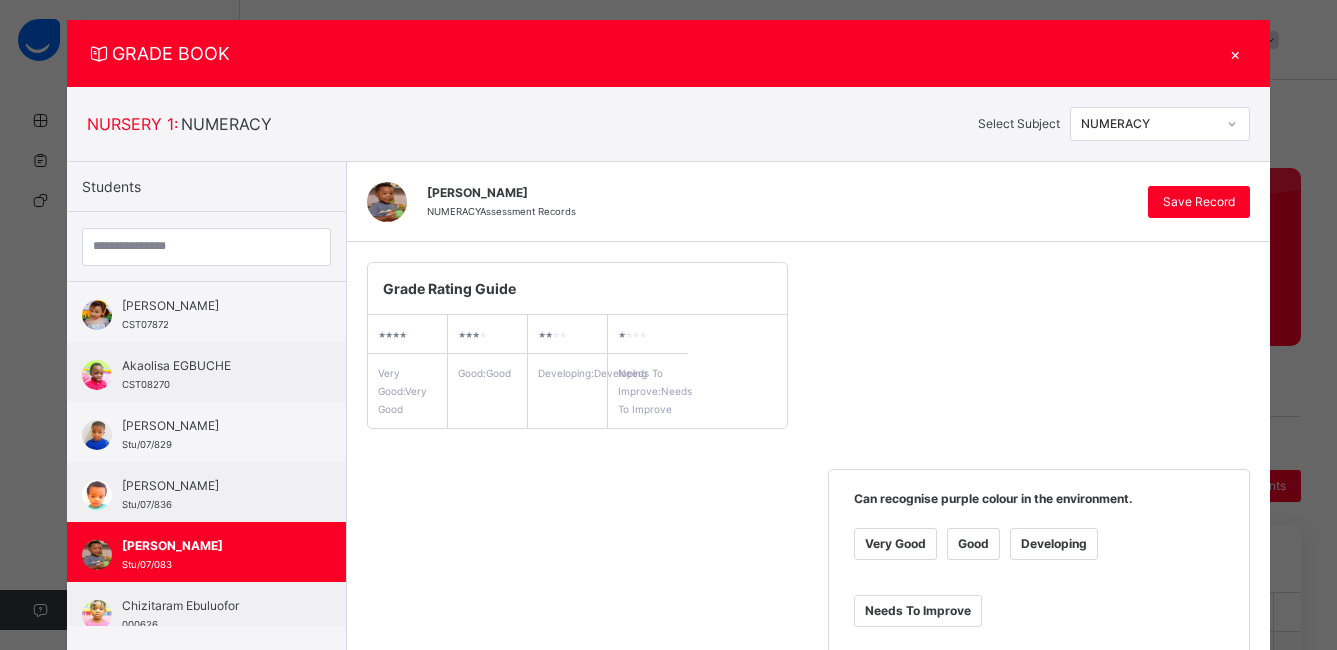 click on "[PERSON_NAME] NUMERACY  Assessment Records Save Record" at bounding box center (808, 202) 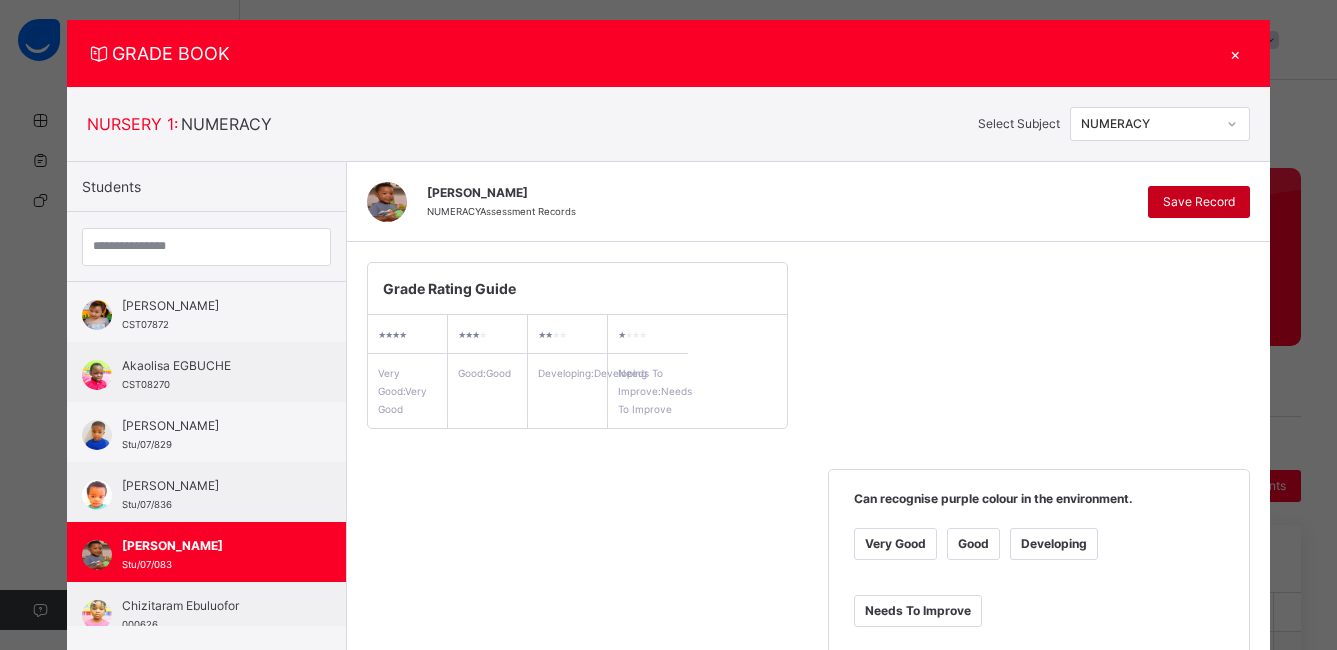 click on "Save Record" at bounding box center (1199, 202) 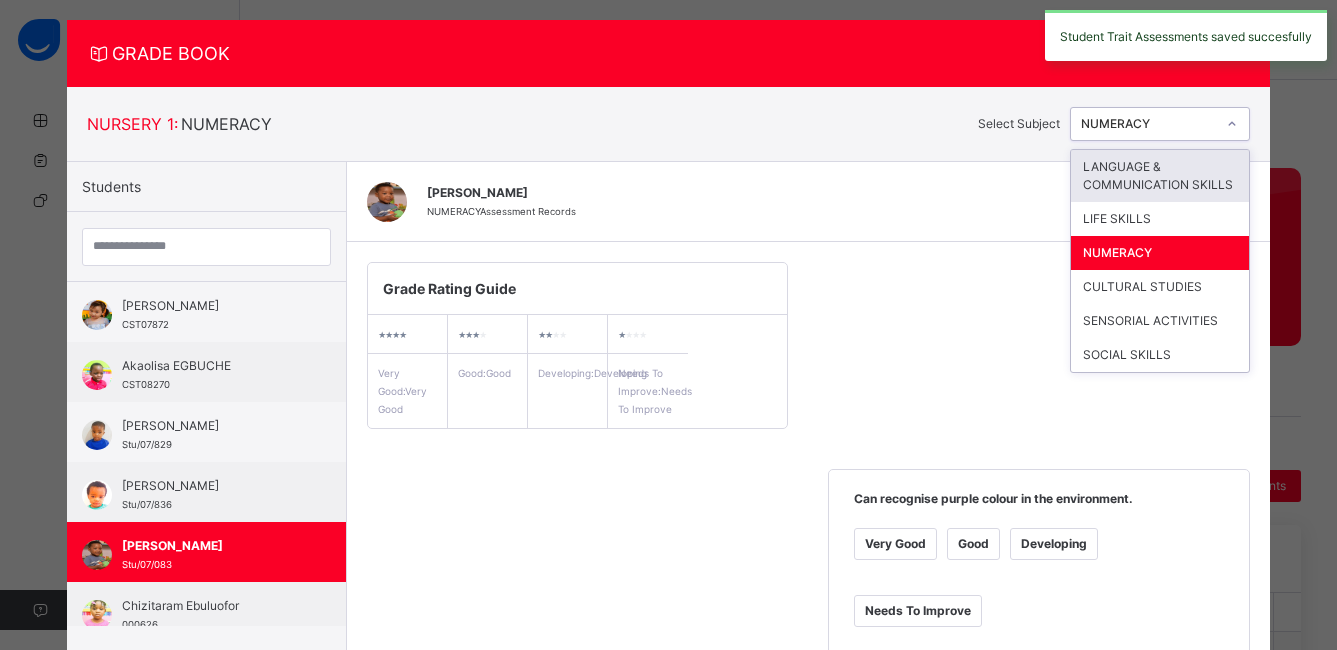 click 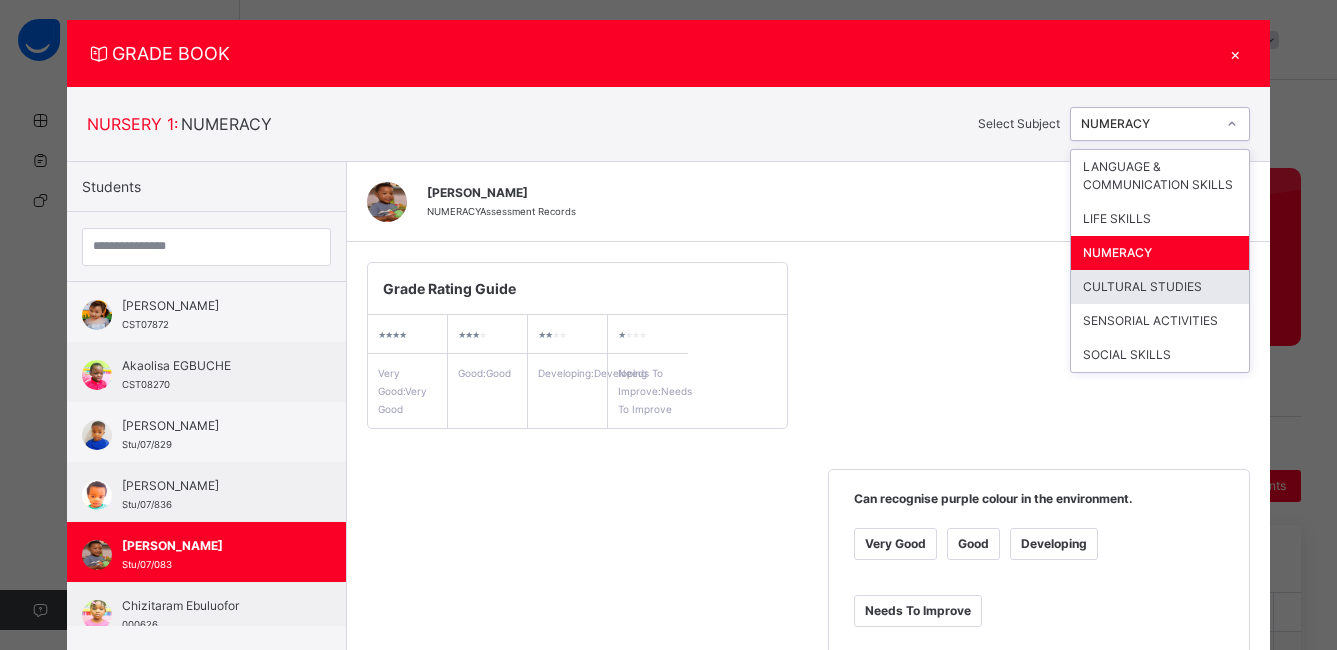click on "CULTURAL STUDIES" at bounding box center (1160, 287) 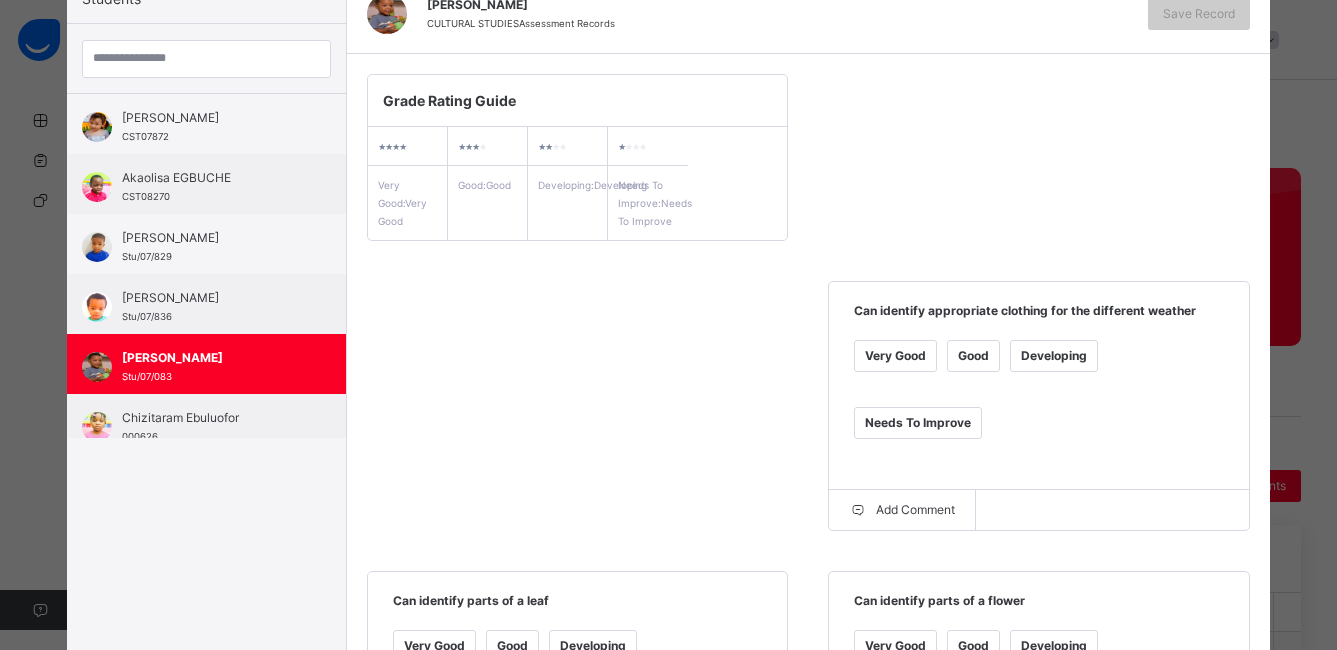 scroll, scrollTop: 223, scrollLeft: 0, axis: vertical 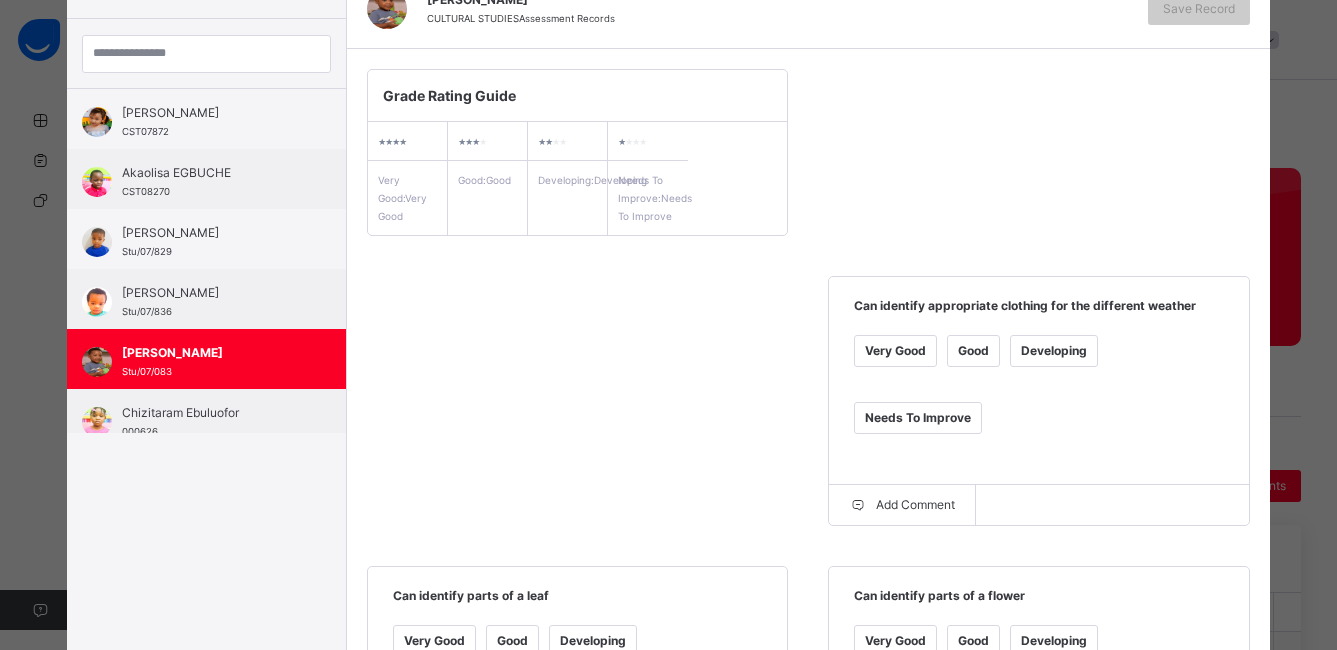 click on "Very Good" at bounding box center (895, 351) 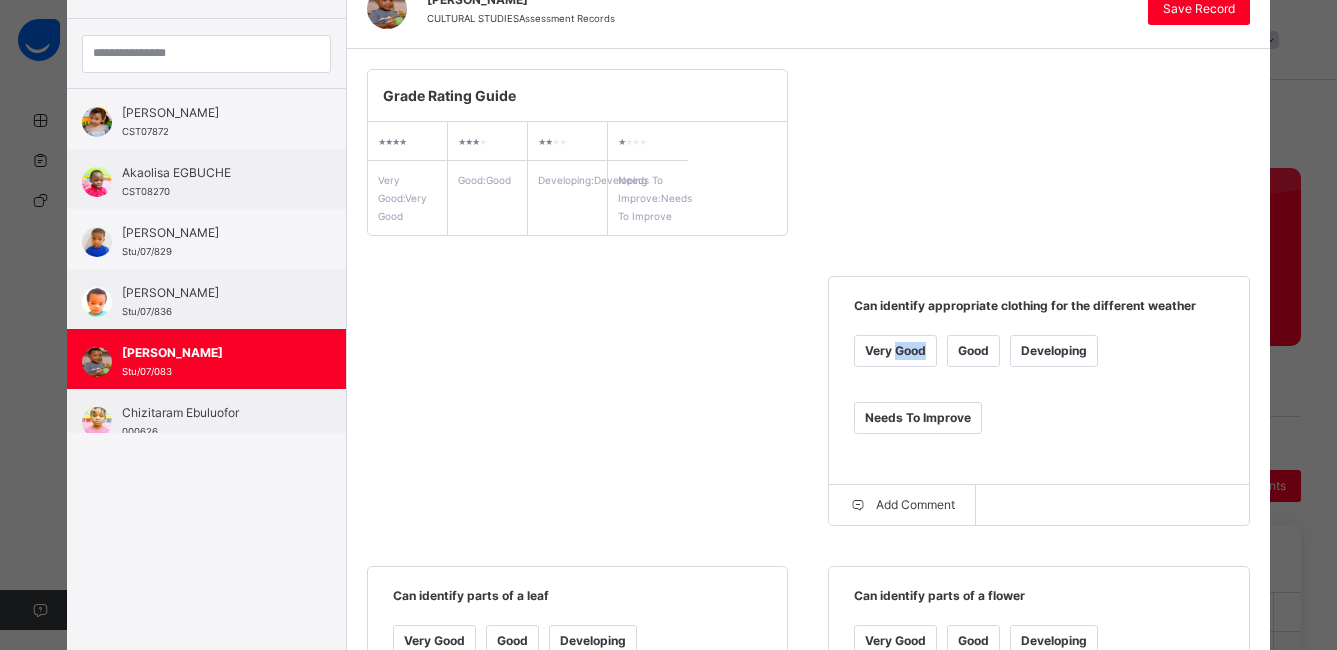 click on "Very Good" at bounding box center [895, 351] 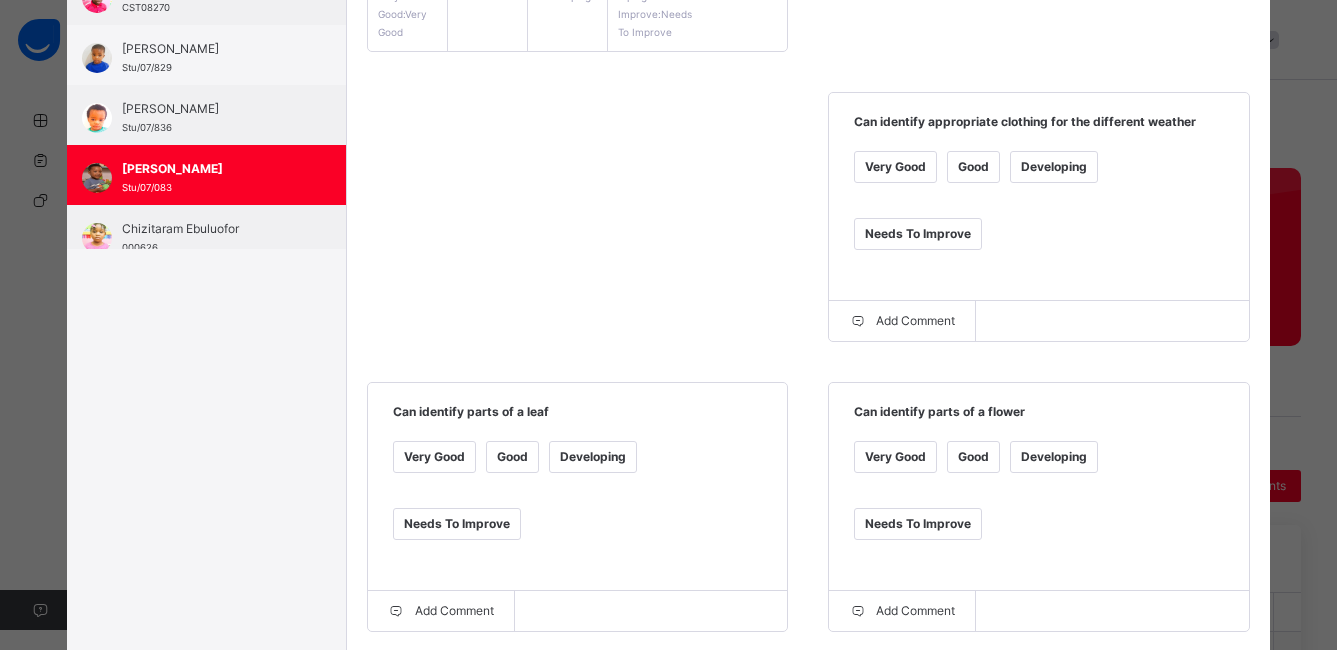 scroll, scrollTop: 410, scrollLeft: 0, axis: vertical 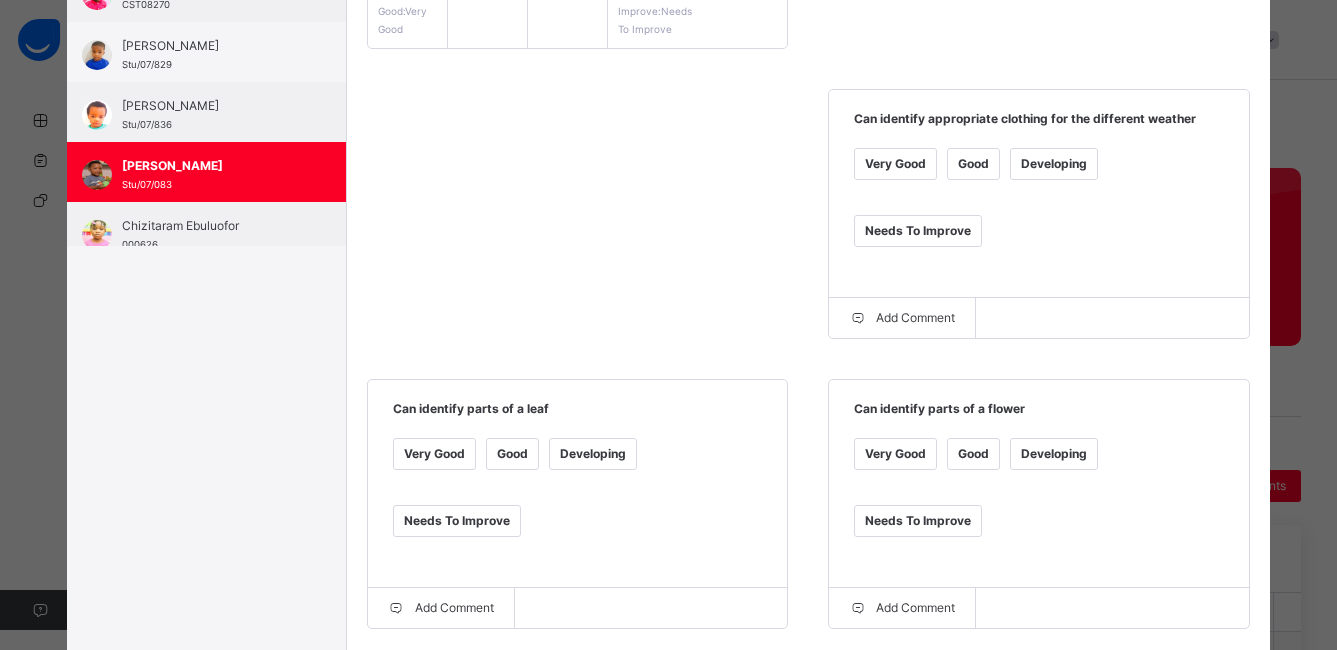 click on "Very Good" at bounding box center (434, 454) 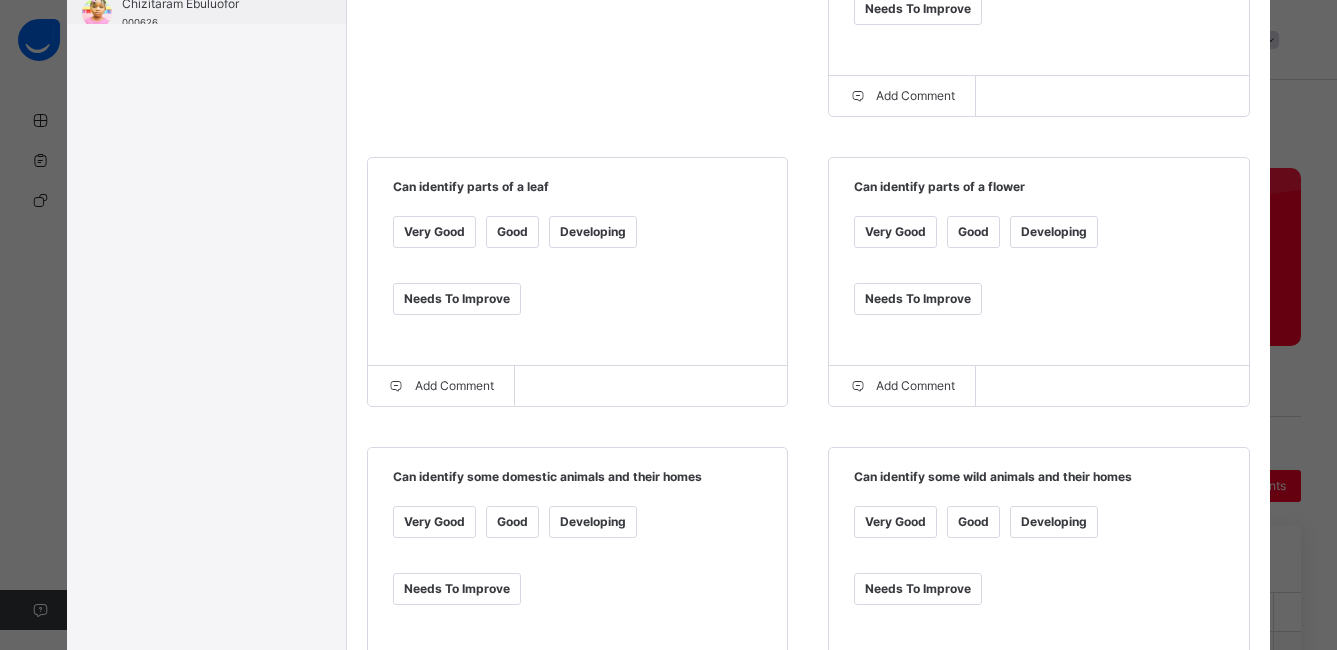 scroll, scrollTop: 659, scrollLeft: 0, axis: vertical 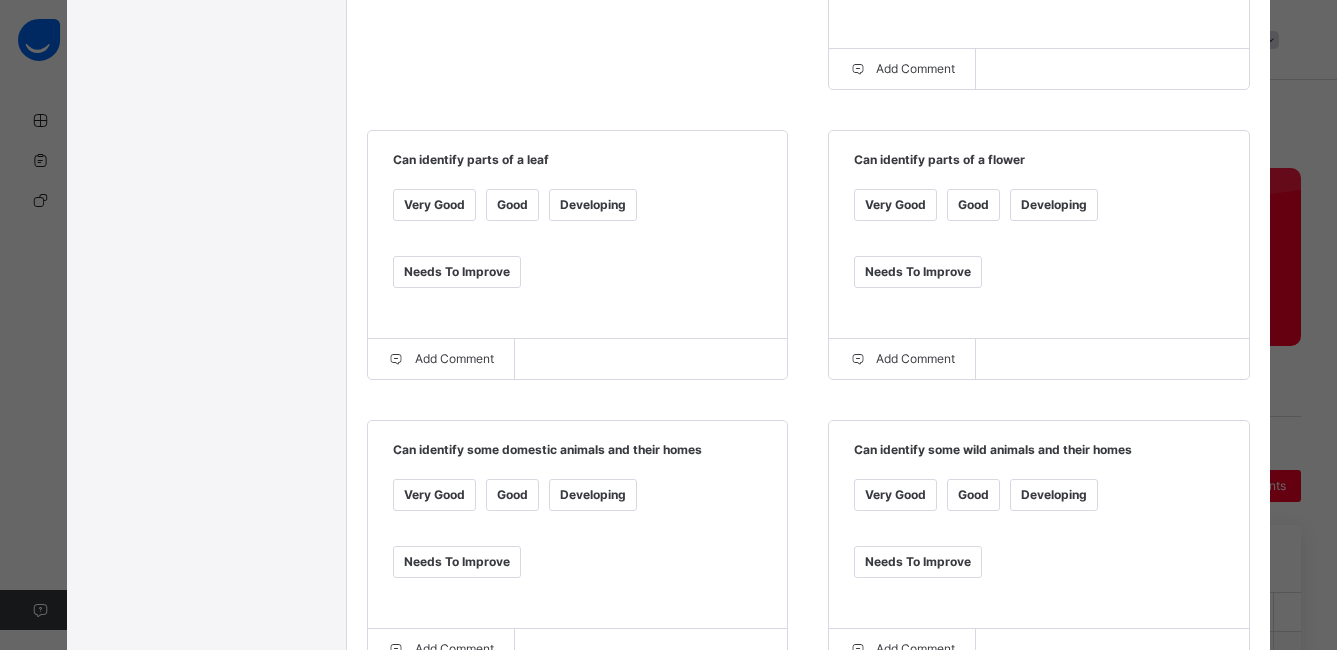 click on "Good" at bounding box center [973, 495] 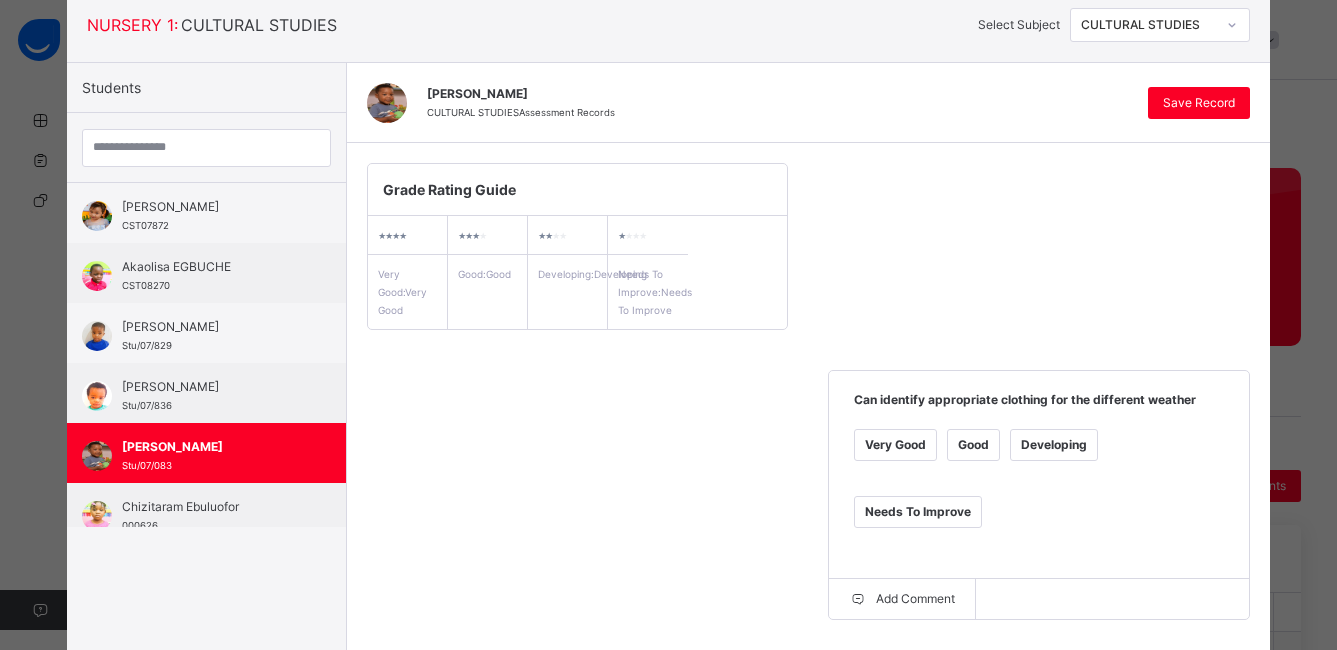 scroll, scrollTop: 0, scrollLeft: 0, axis: both 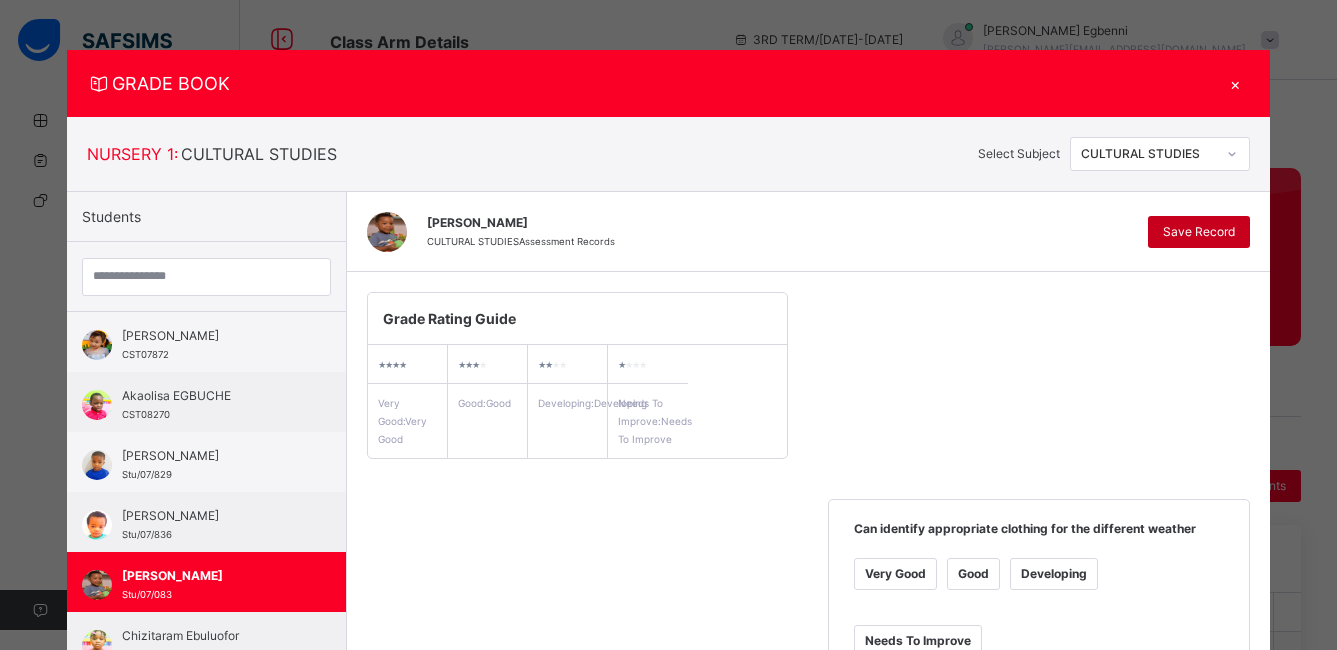 click on "Save Record" at bounding box center [1199, 232] 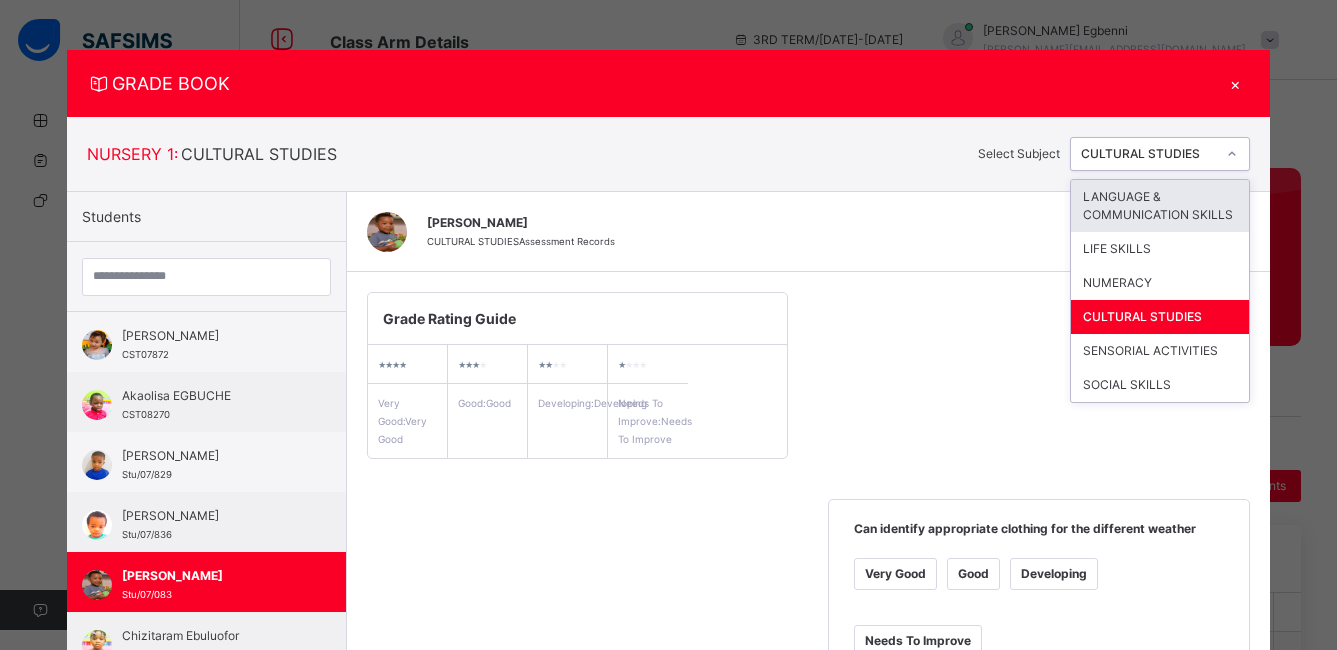 click 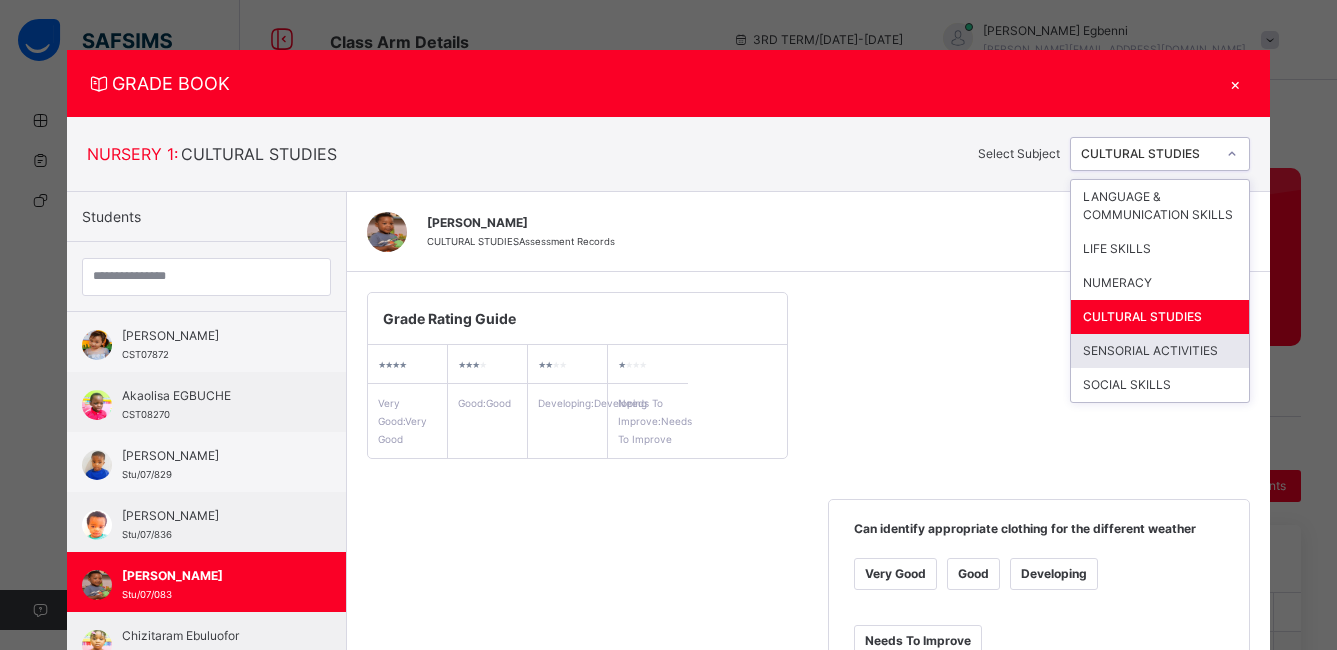 click on "SENSORIAL ACTIVITIES" at bounding box center [1160, 351] 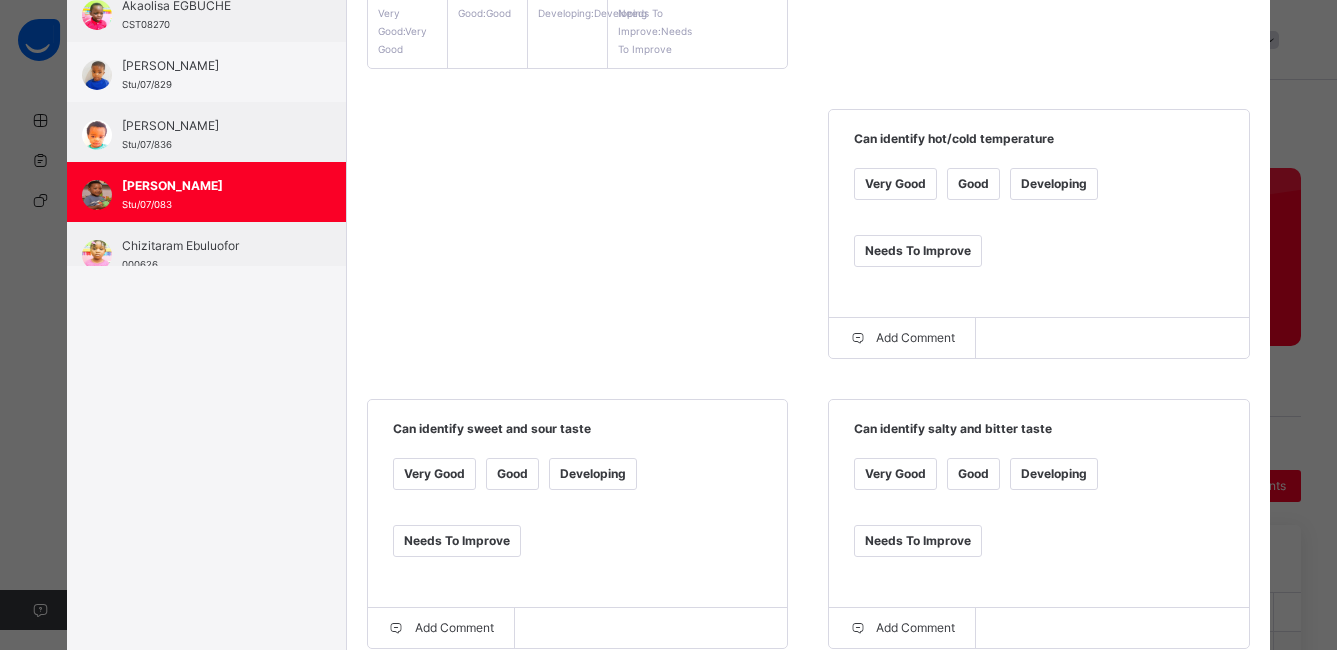 scroll, scrollTop: 404, scrollLeft: 0, axis: vertical 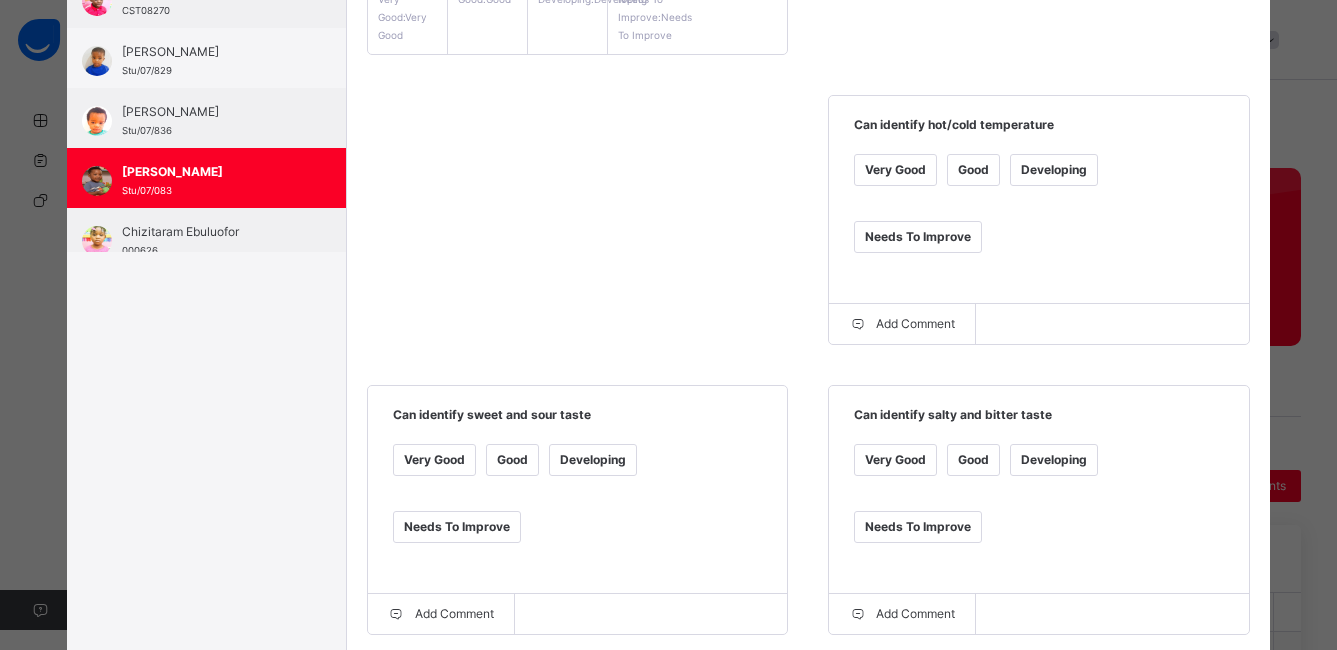 click on "Very Good" at bounding box center [895, 170] 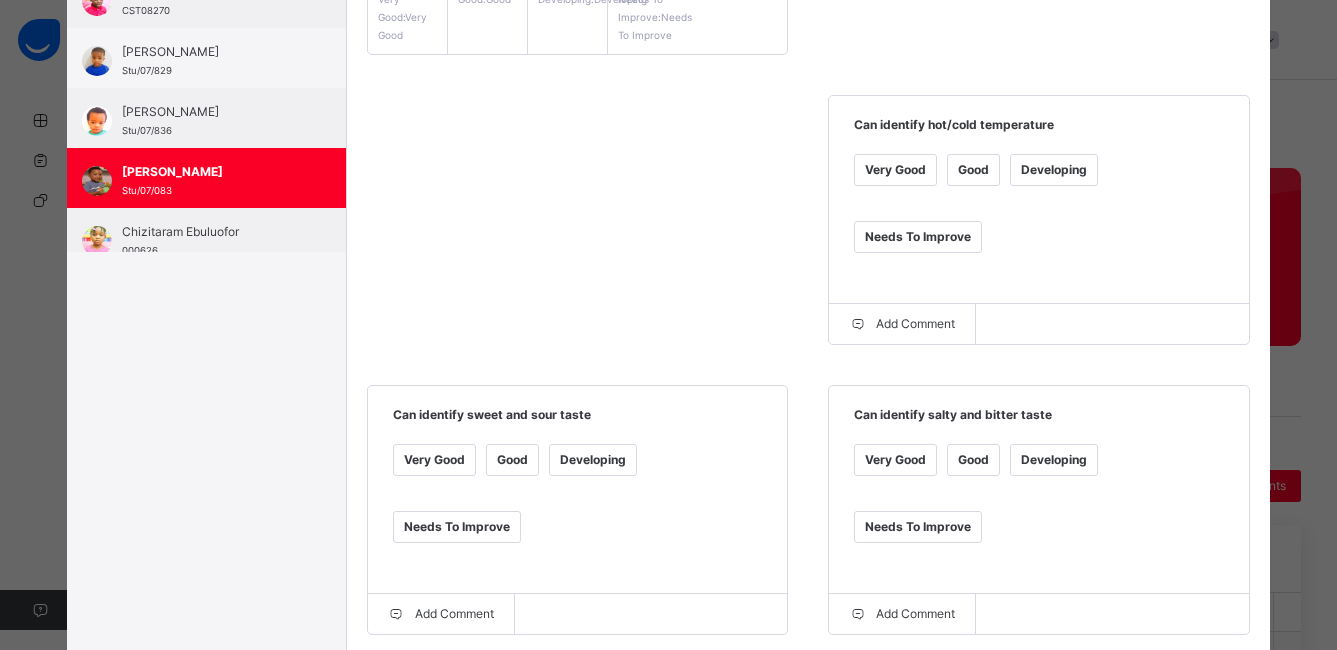 click on "Very Good" at bounding box center [434, 460] 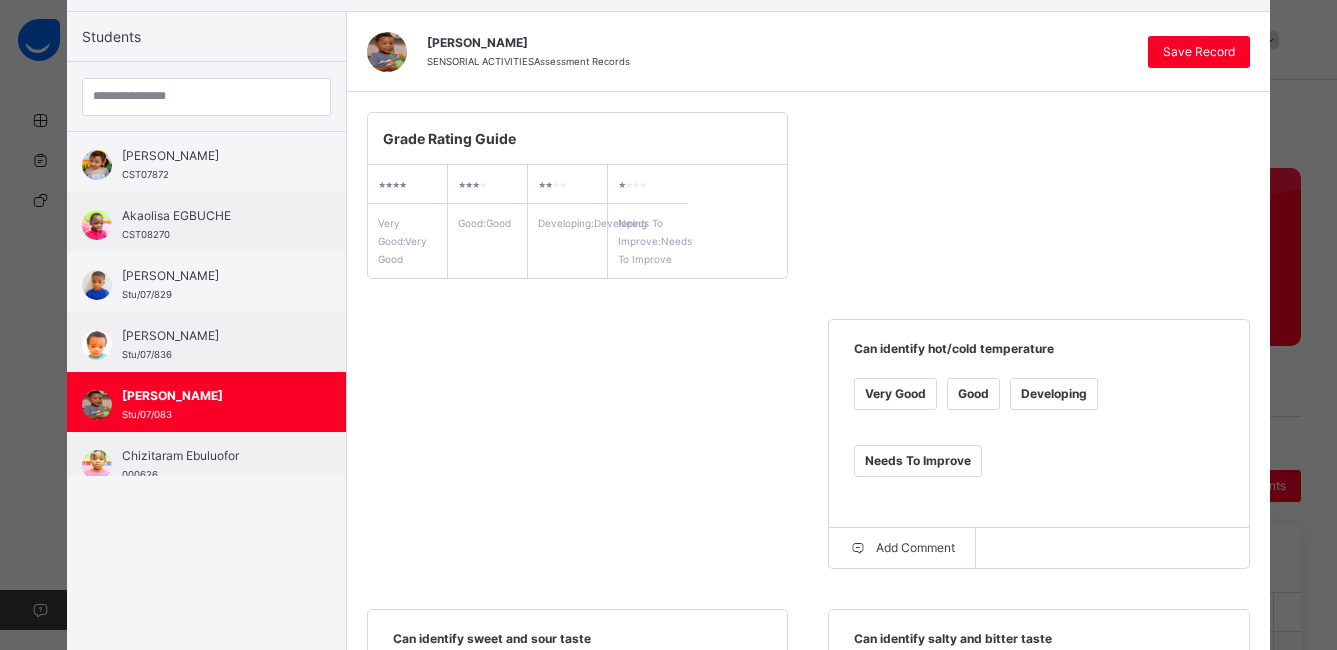 scroll, scrollTop: 137, scrollLeft: 0, axis: vertical 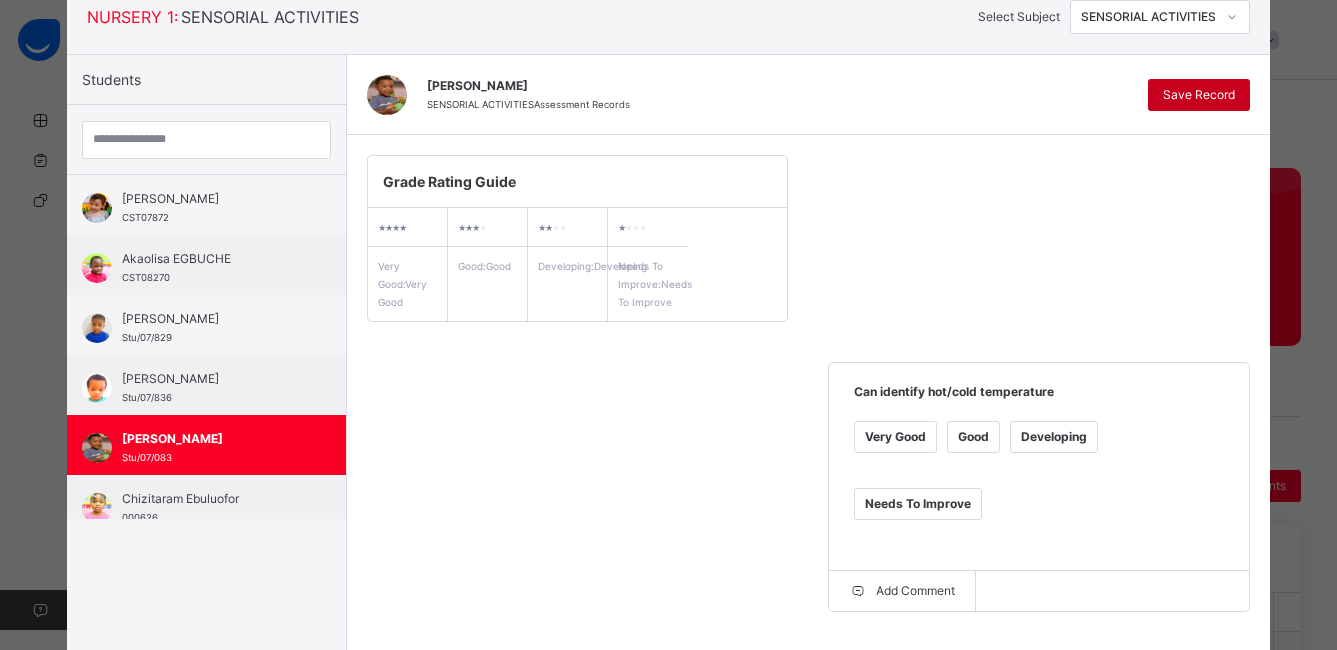 click on "Save Record" at bounding box center (1199, 95) 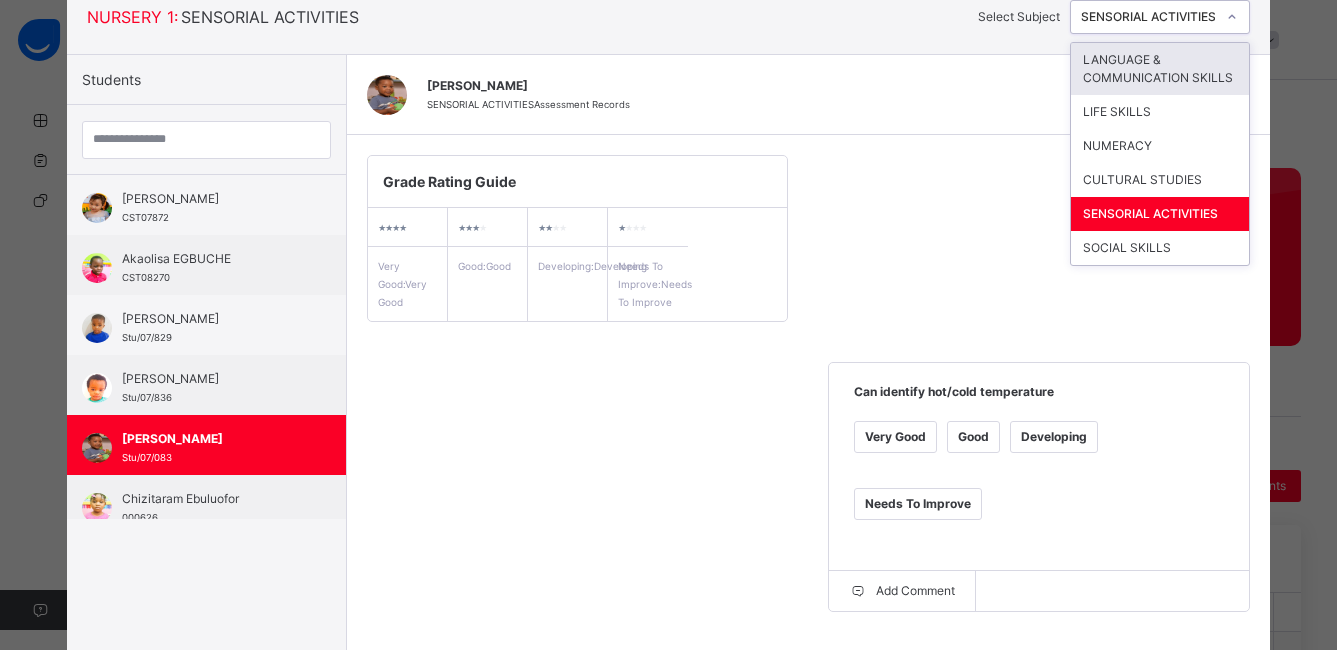 click 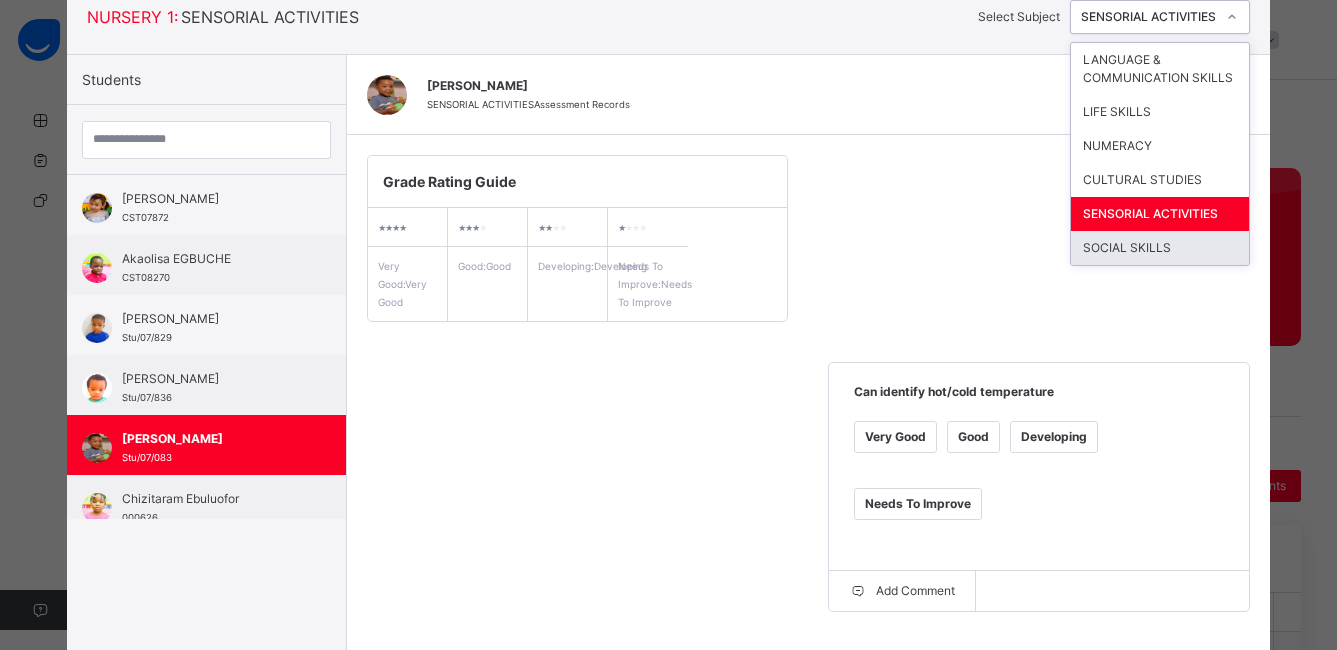 click on "SOCIAL SKILLS" at bounding box center [1160, 248] 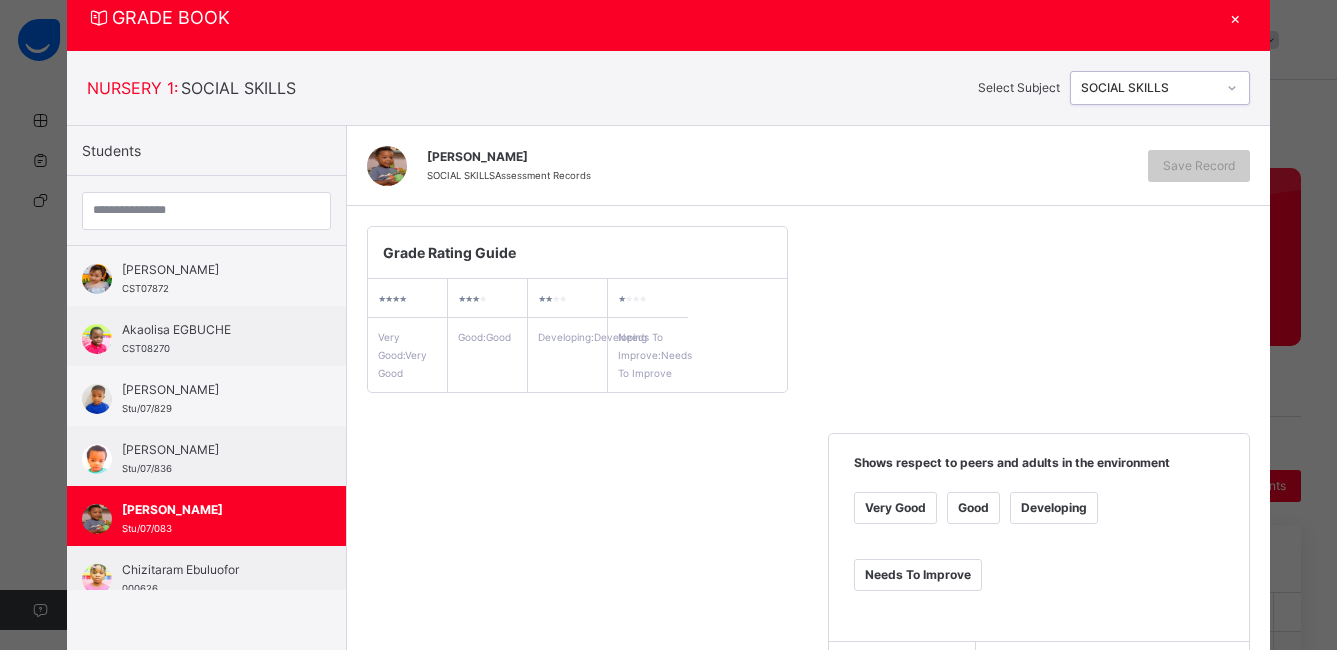 scroll, scrollTop: 137, scrollLeft: 0, axis: vertical 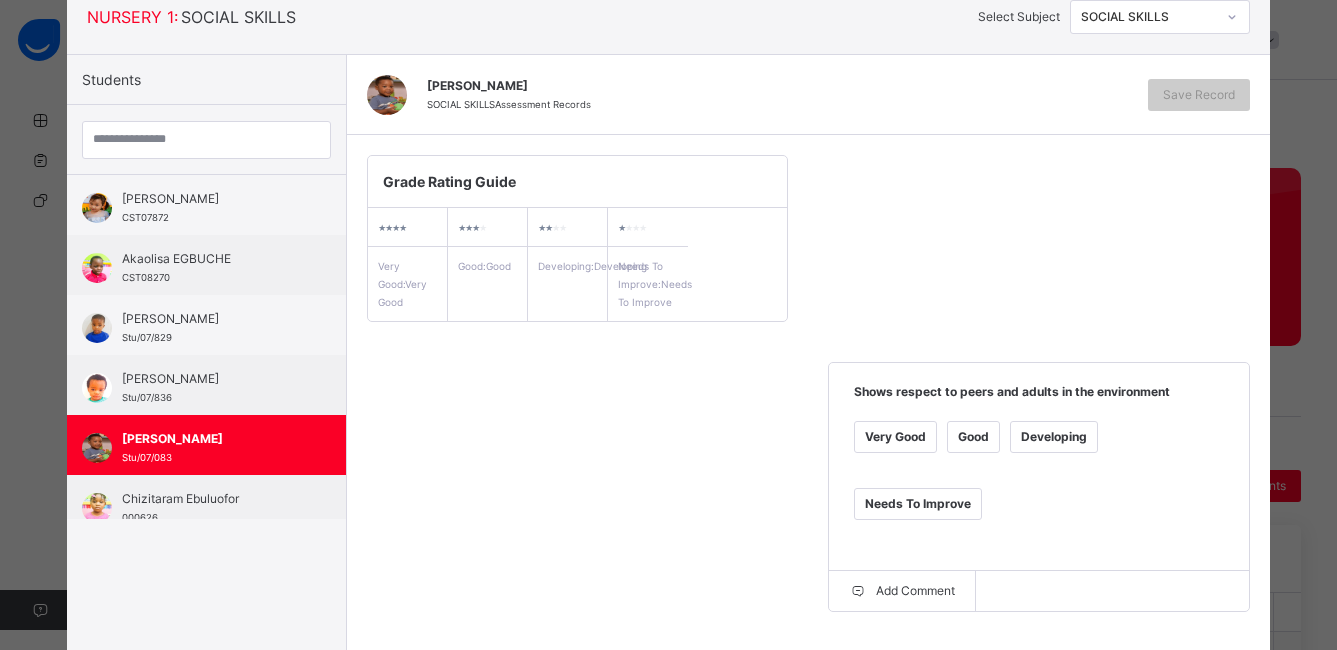 click on "Good" at bounding box center [973, 437] 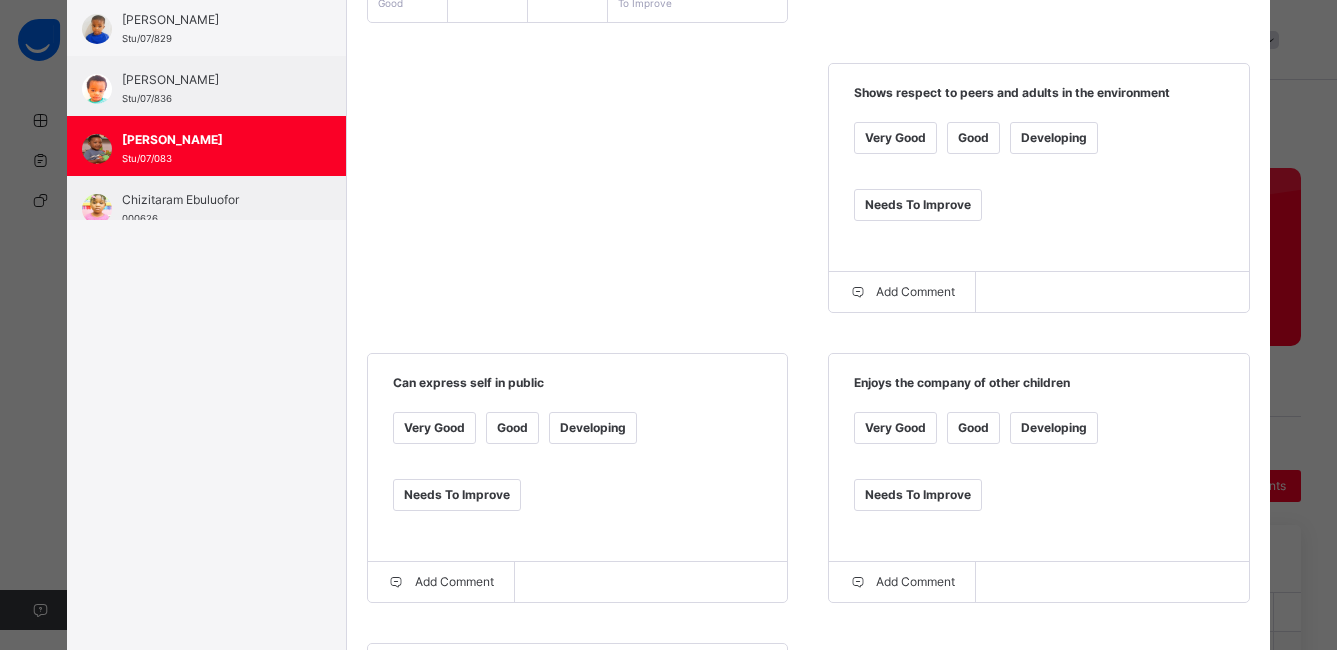 scroll, scrollTop: 439, scrollLeft: 0, axis: vertical 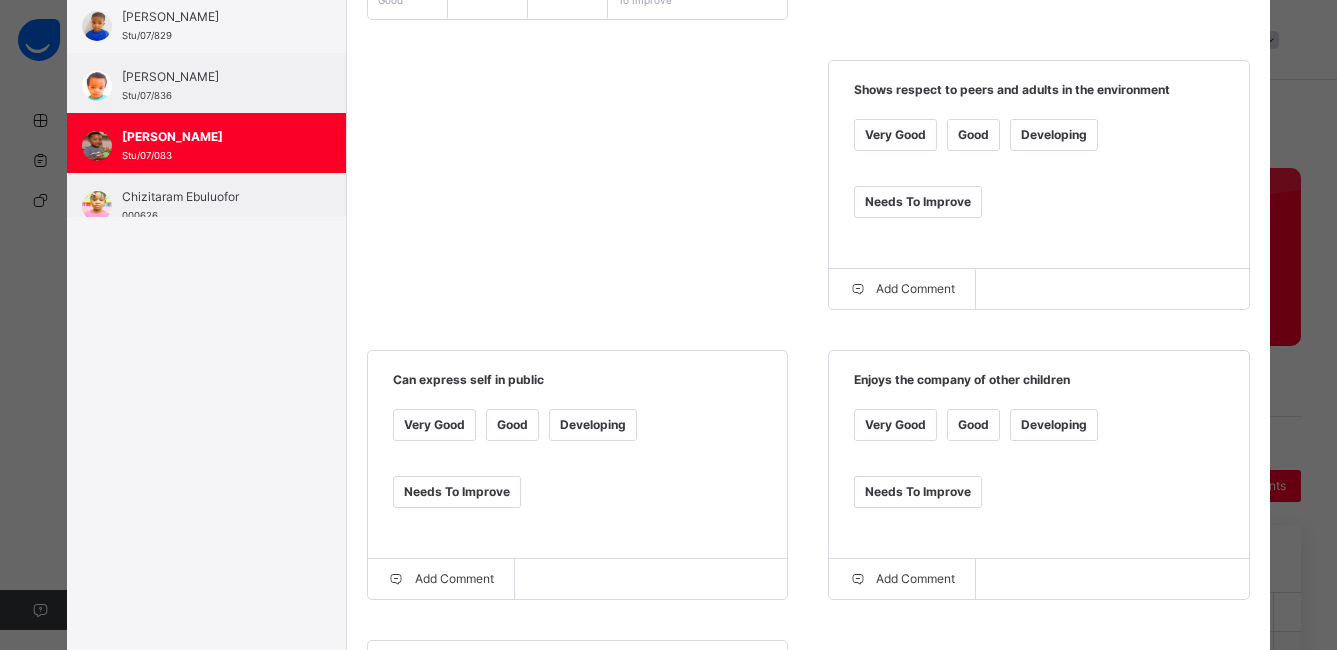 click on "Very Good" at bounding box center (434, 425) 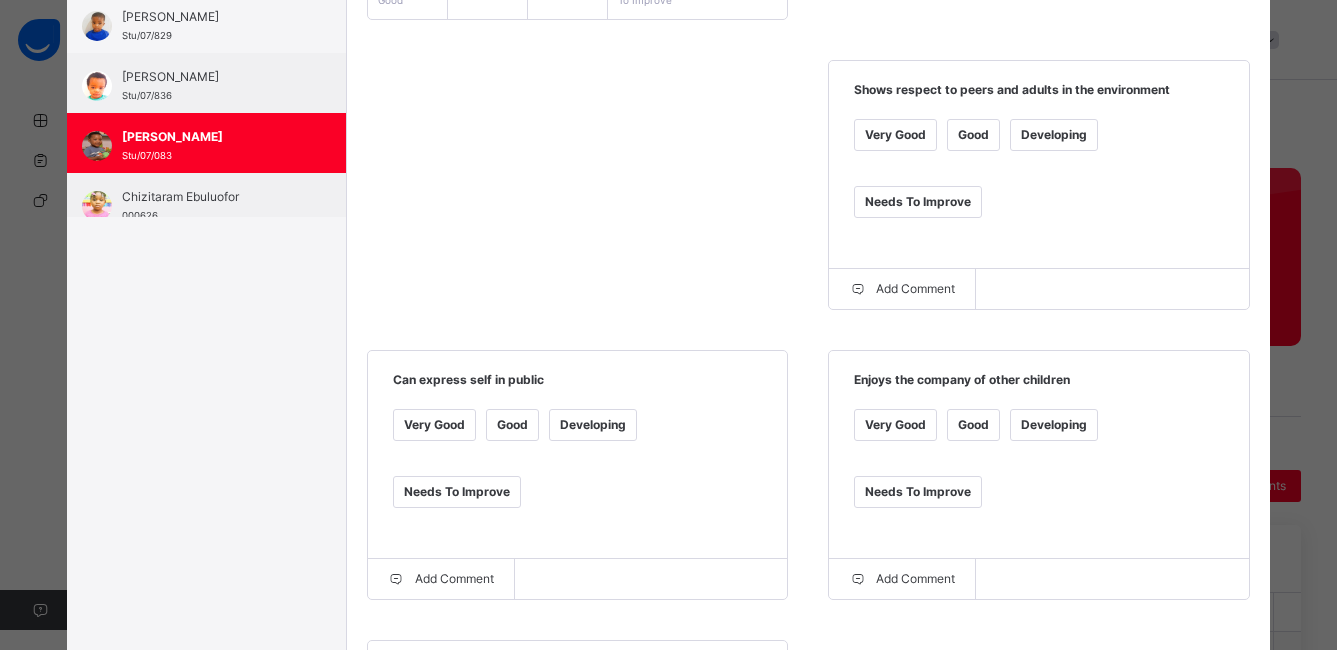 click on "Very Good" at bounding box center [895, 425] 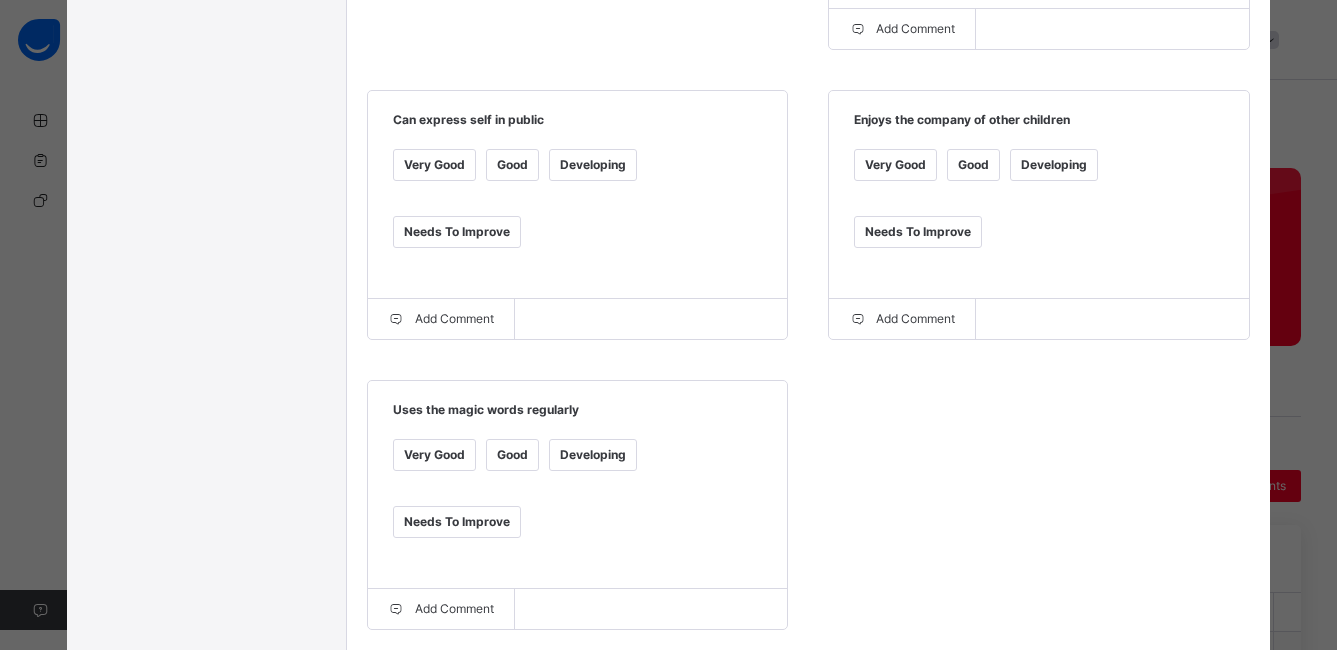 scroll, scrollTop: 707, scrollLeft: 0, axis: vertical 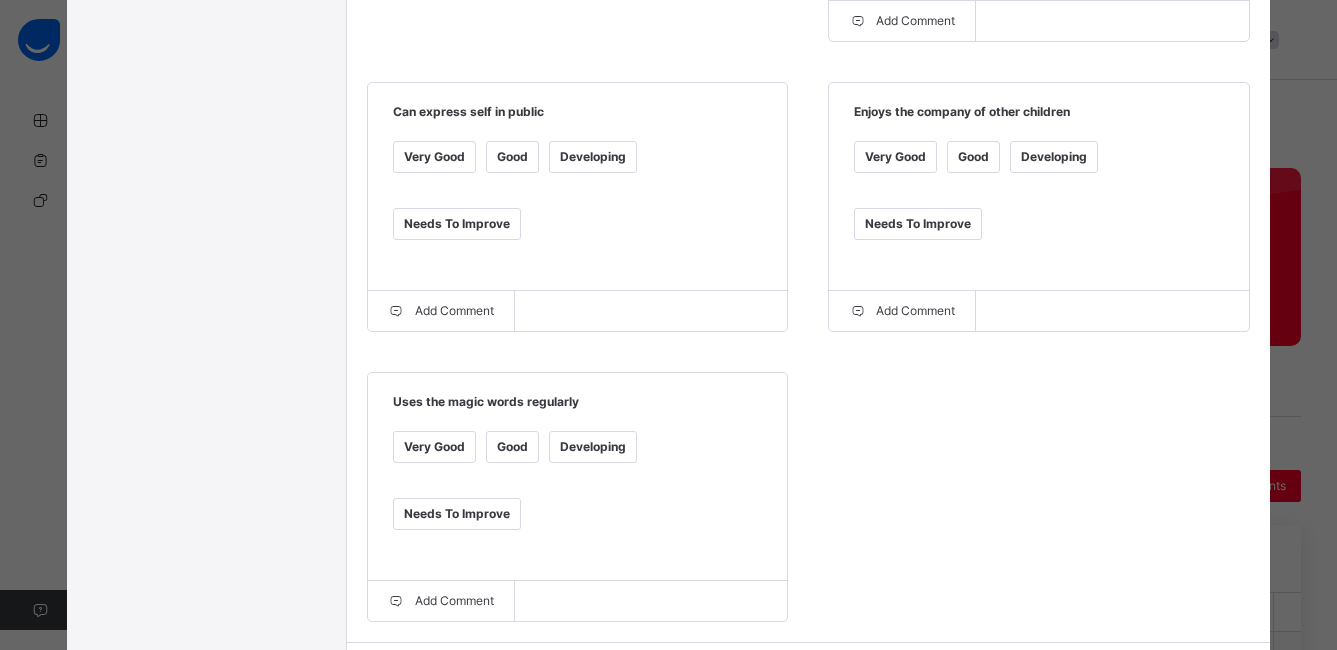 click on "Good" at bounding box center (512, 447) 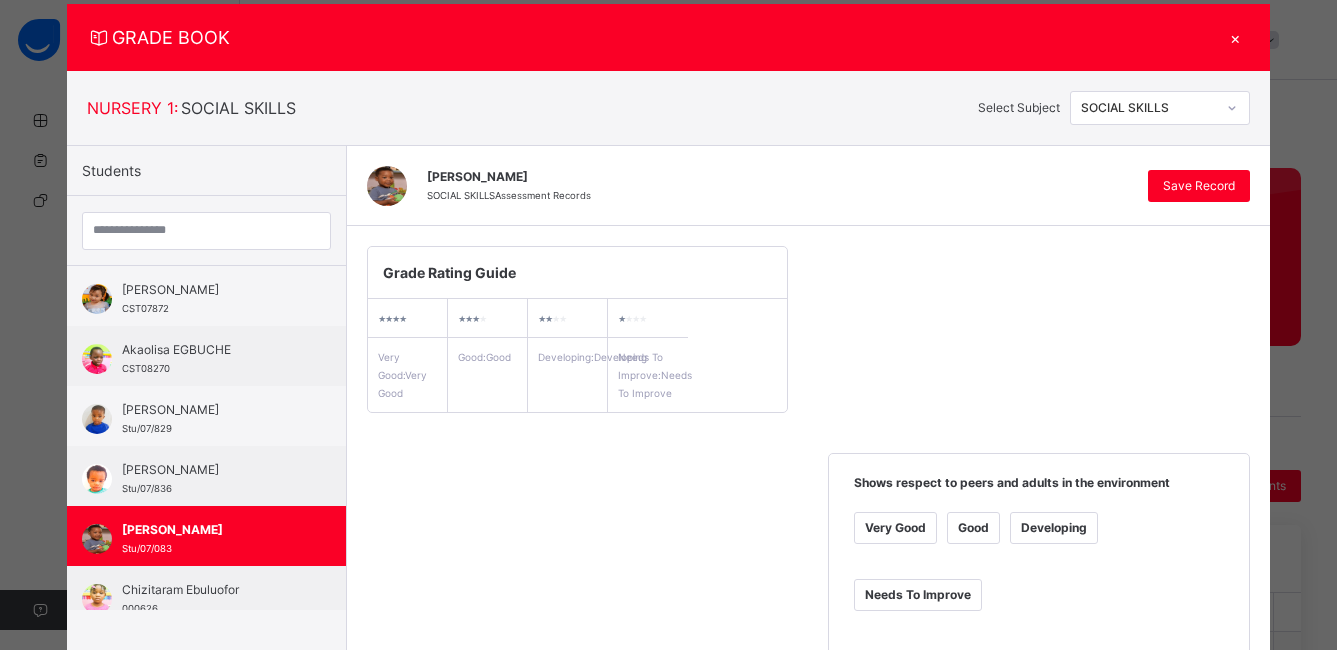 scroll, scrollTop: 39, scrollLeft: 0, axis: vertical 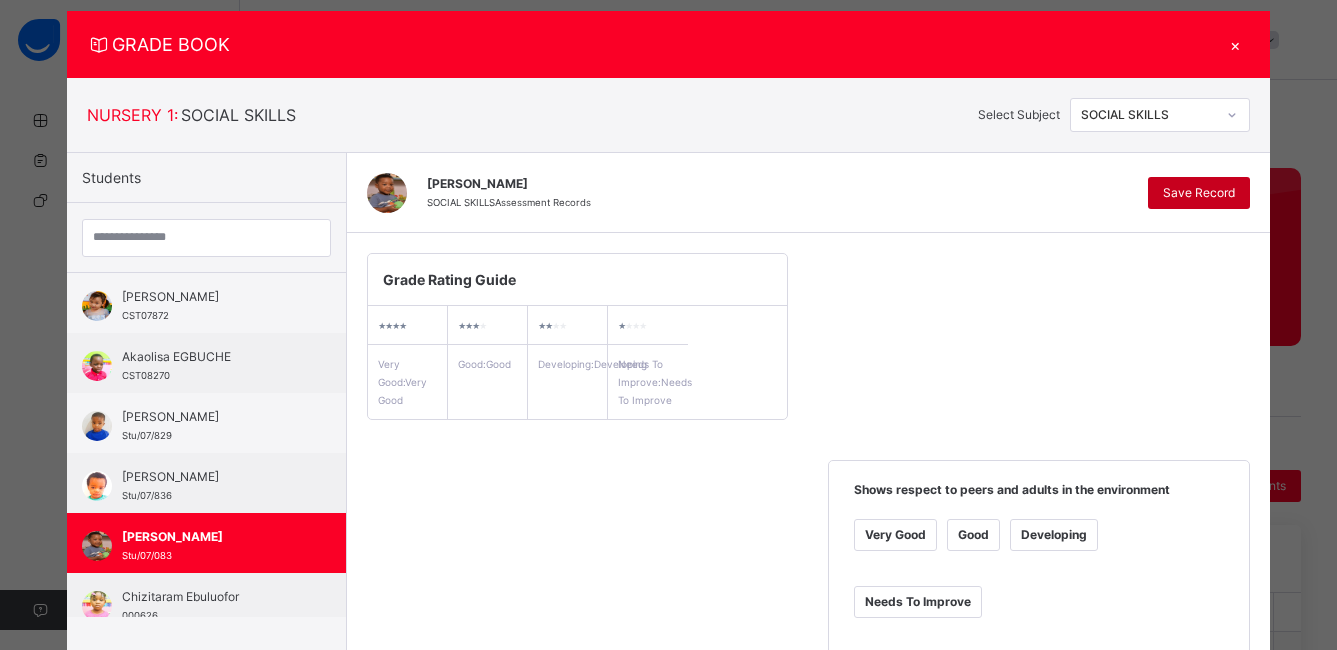 click on "Save Record" at bounding box center (1199, 193) 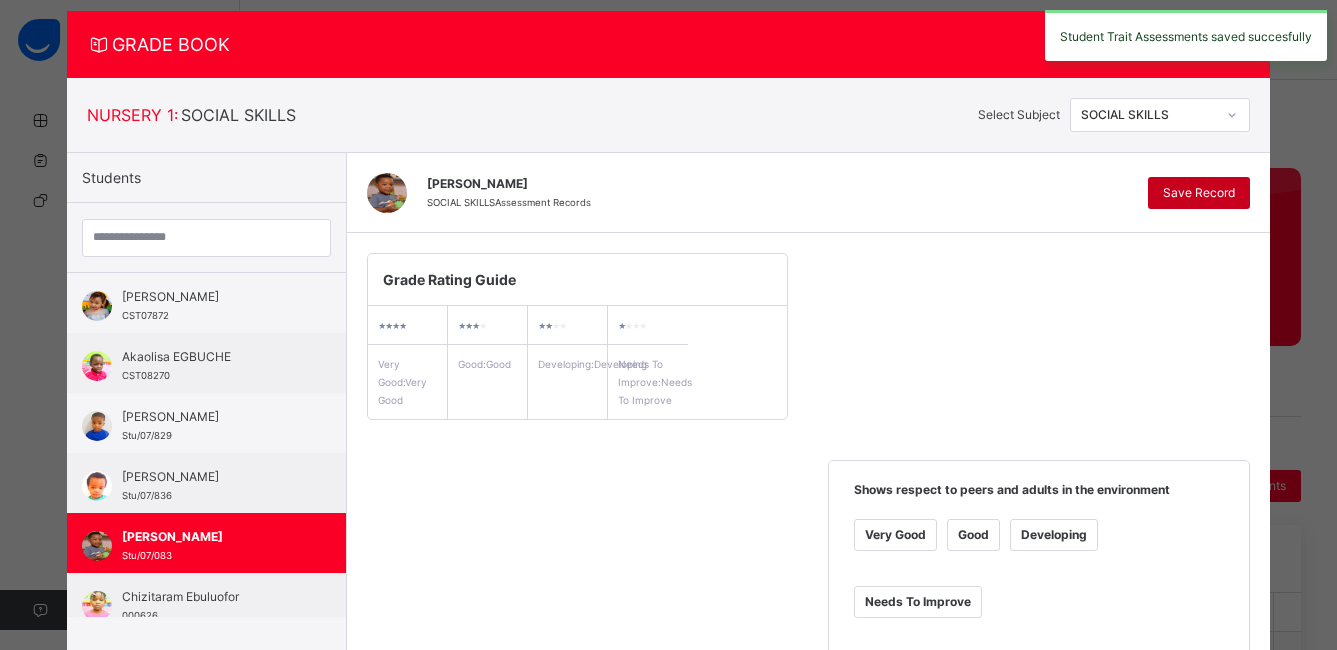click on "Save Record" at bounding box center [1199, 193] 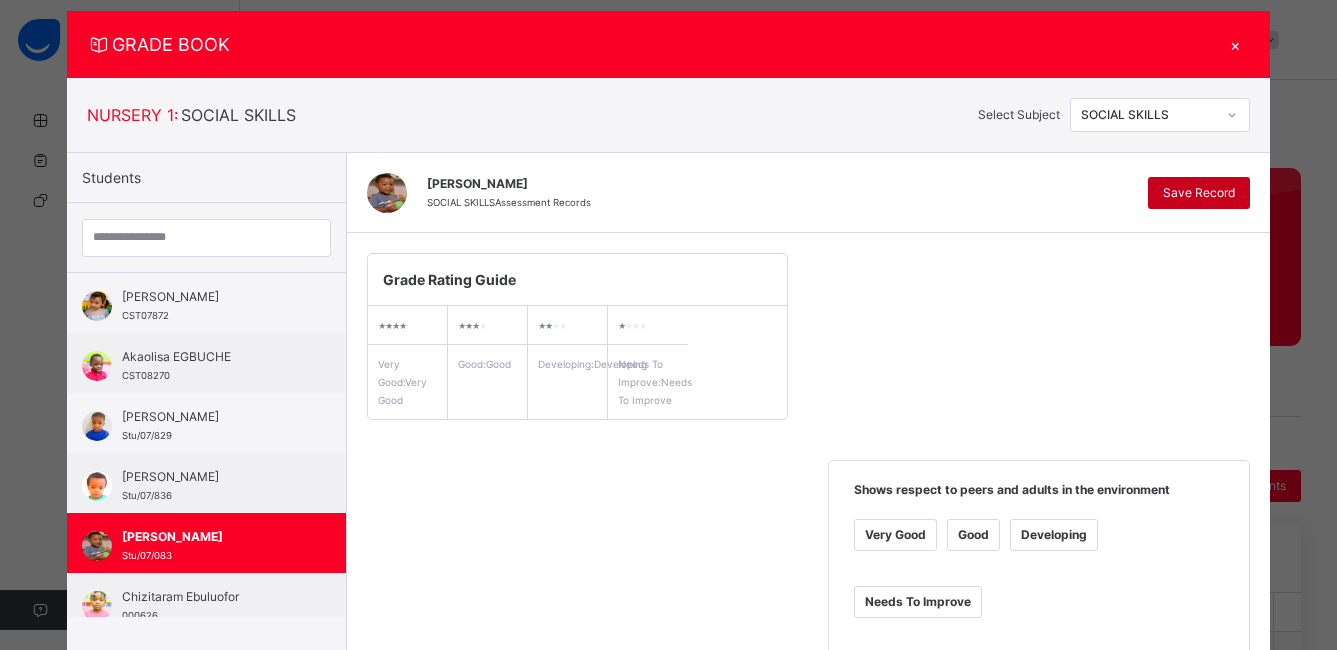 click on "Save Record" at bounding box center [1199, 193] 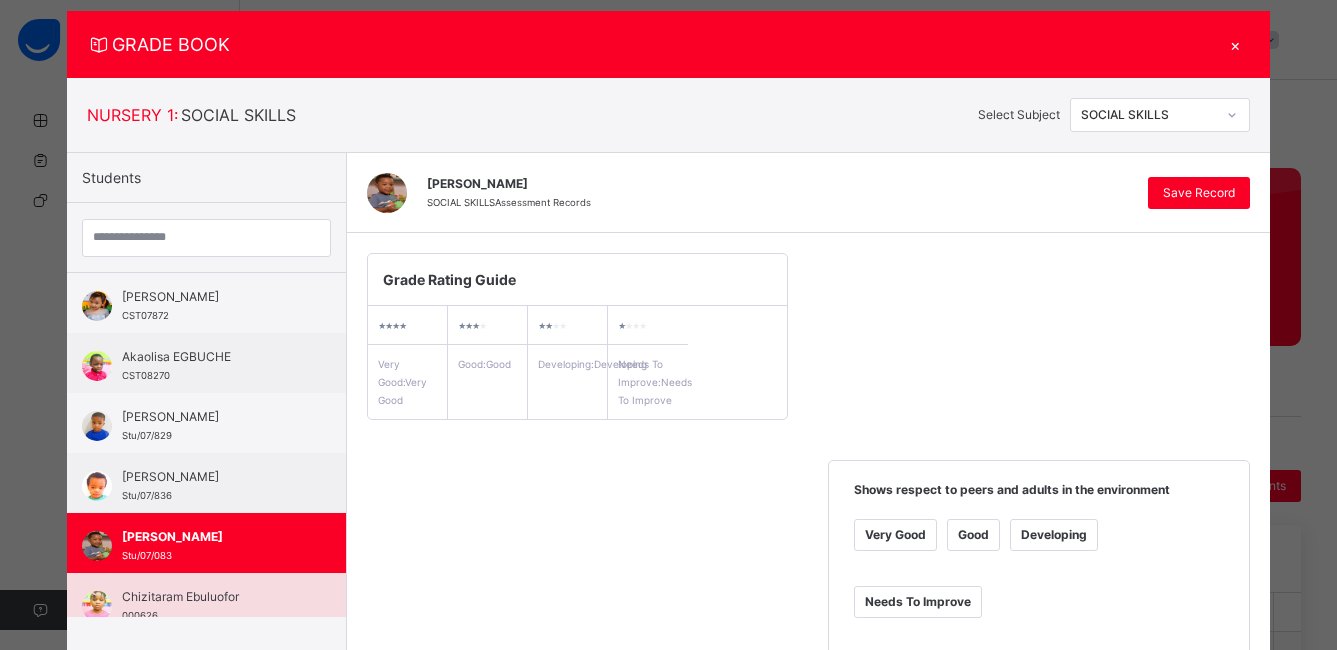 click on "Chizitaram  Ebuluofor" at bounding box center (211, 597) 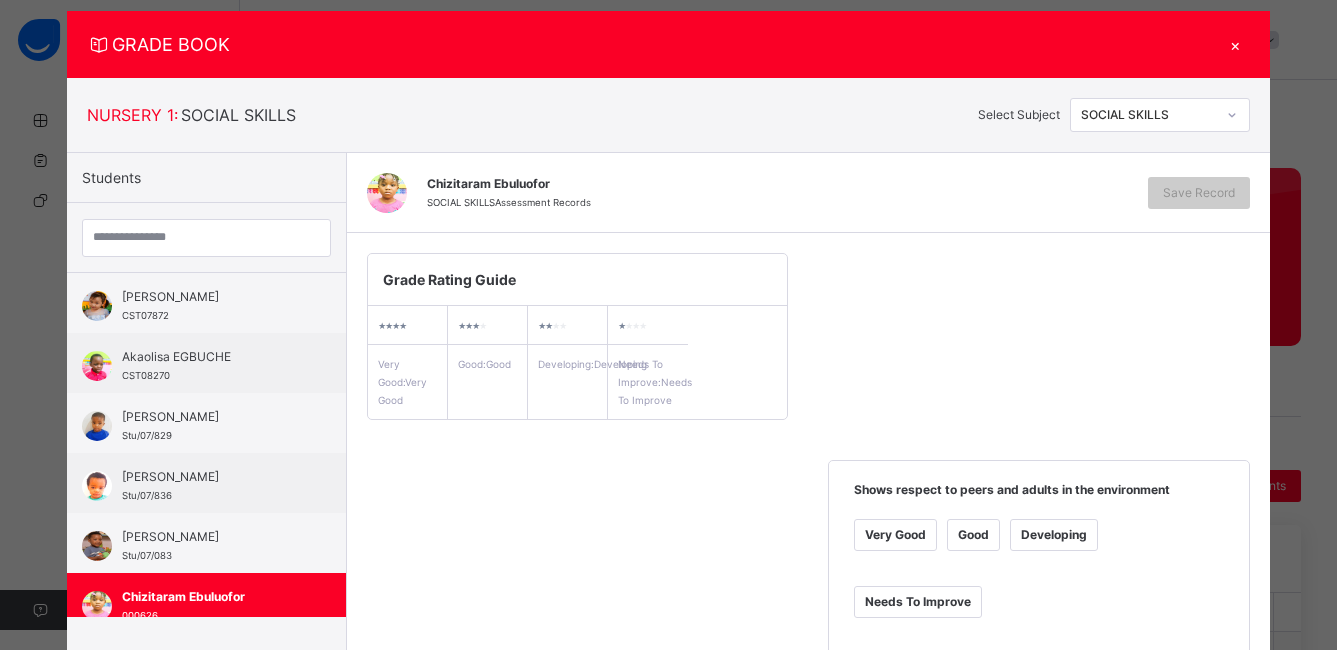 click 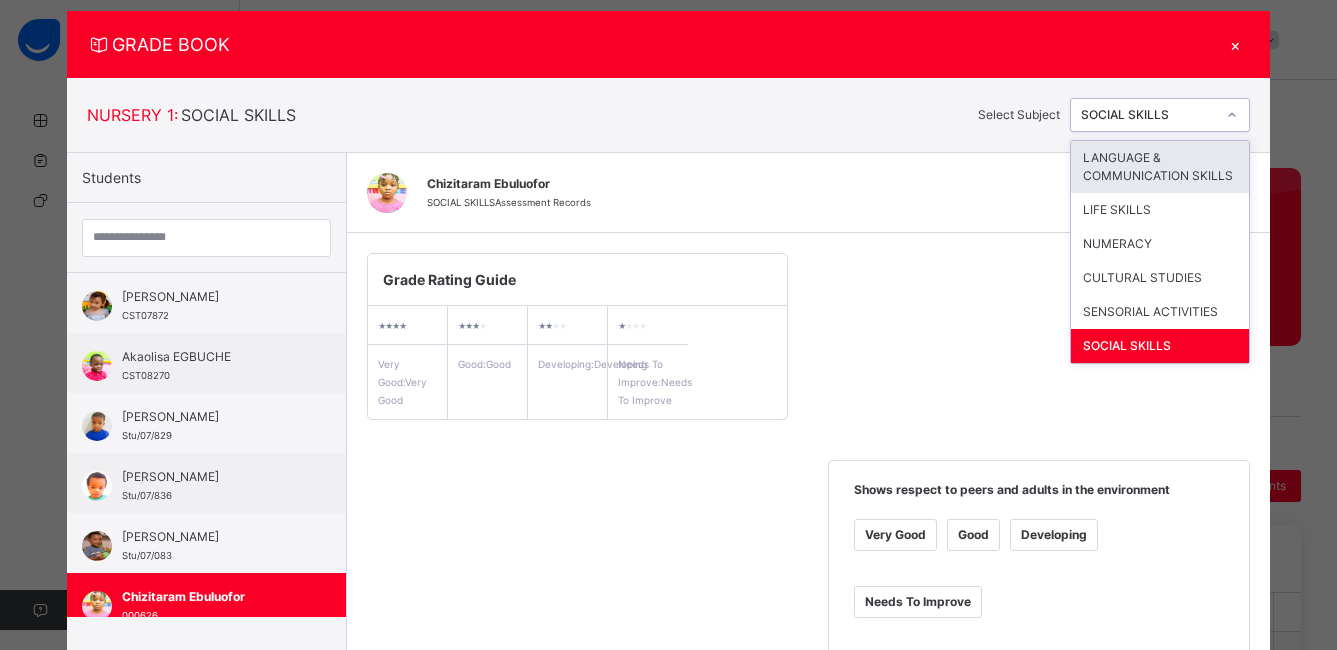 click on "LANGUAGE & COMMUNICATION SKILLS" at bounding box center [1160, 167] 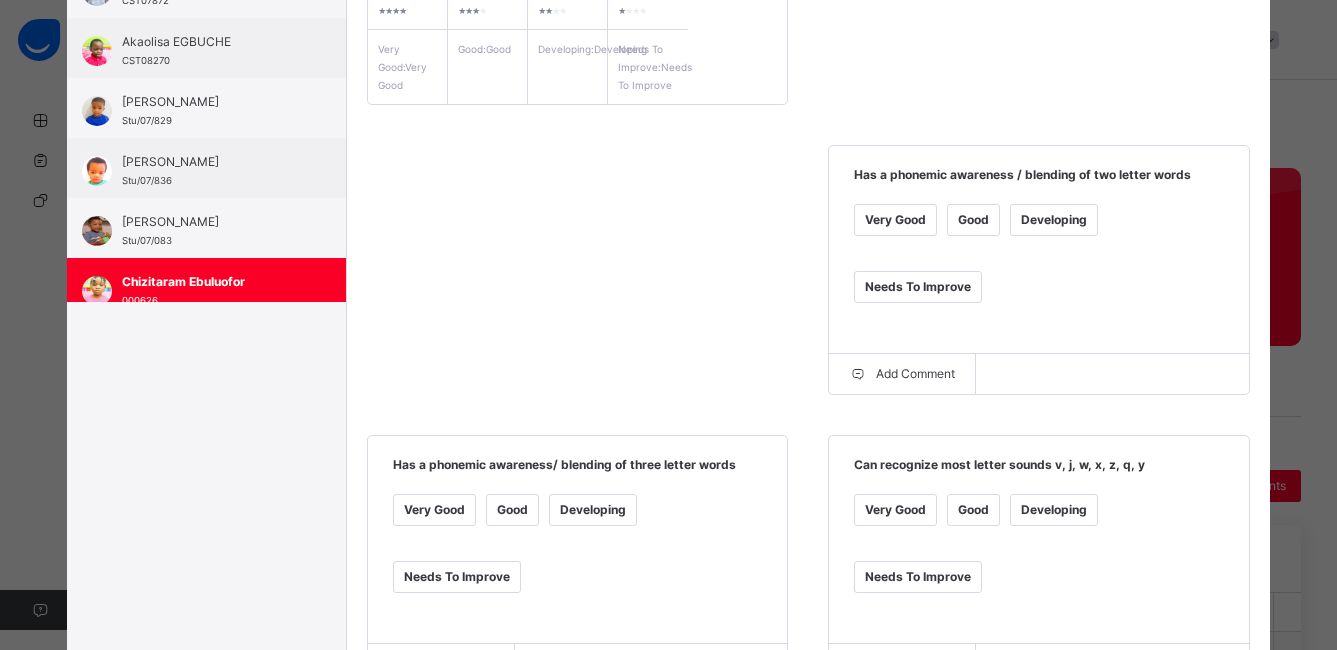 scroll, scrollTop: 361, scrollLeft: 0, axis: vertical 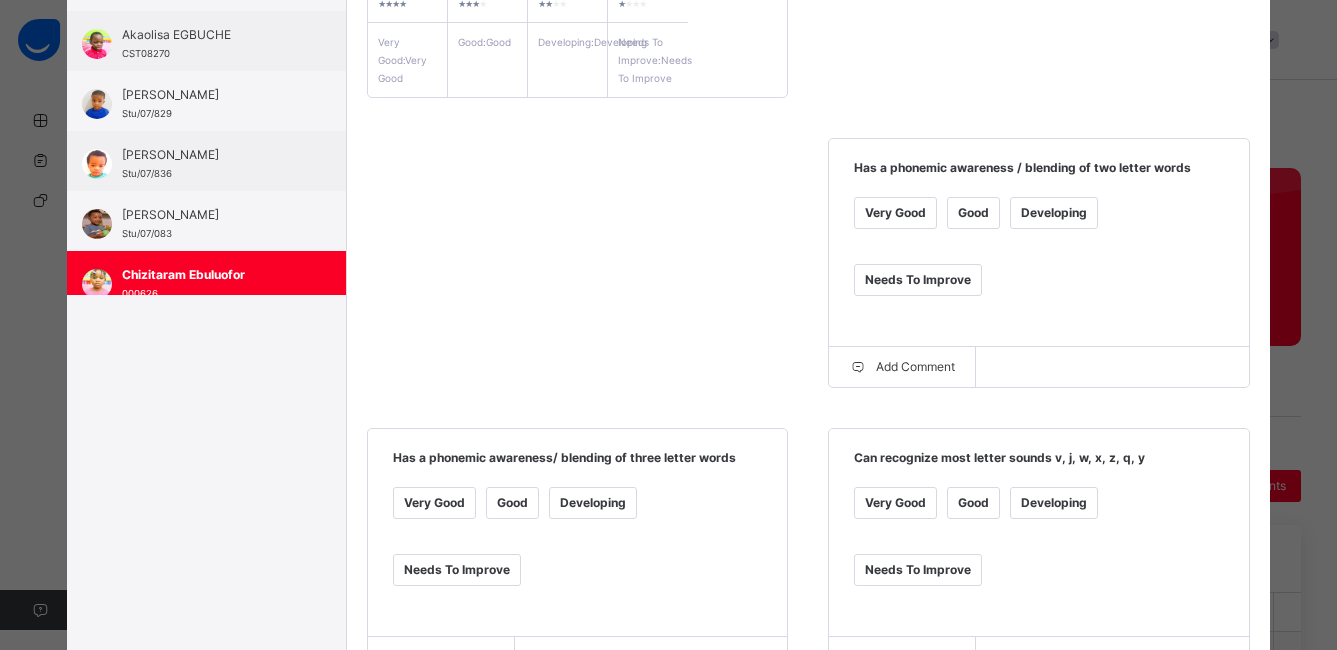 click on "Very Good" at bounding box center [895, 213] 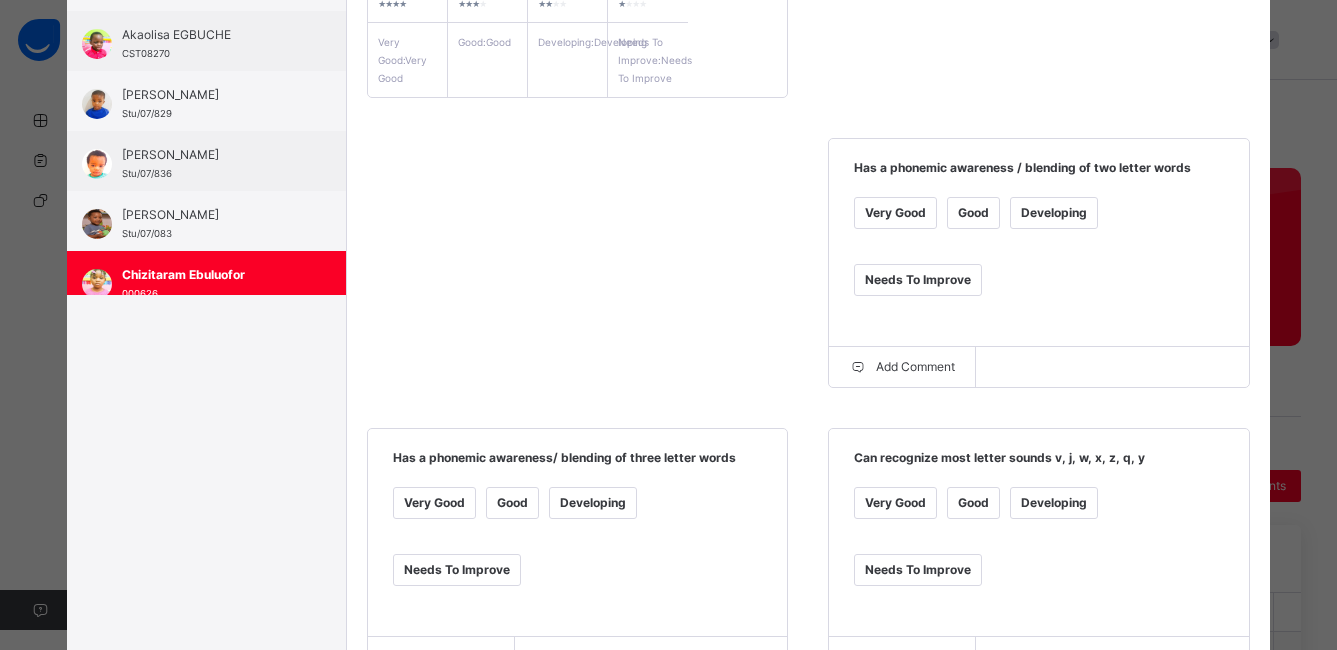 click on "Good" at bounding box center [512, 503] 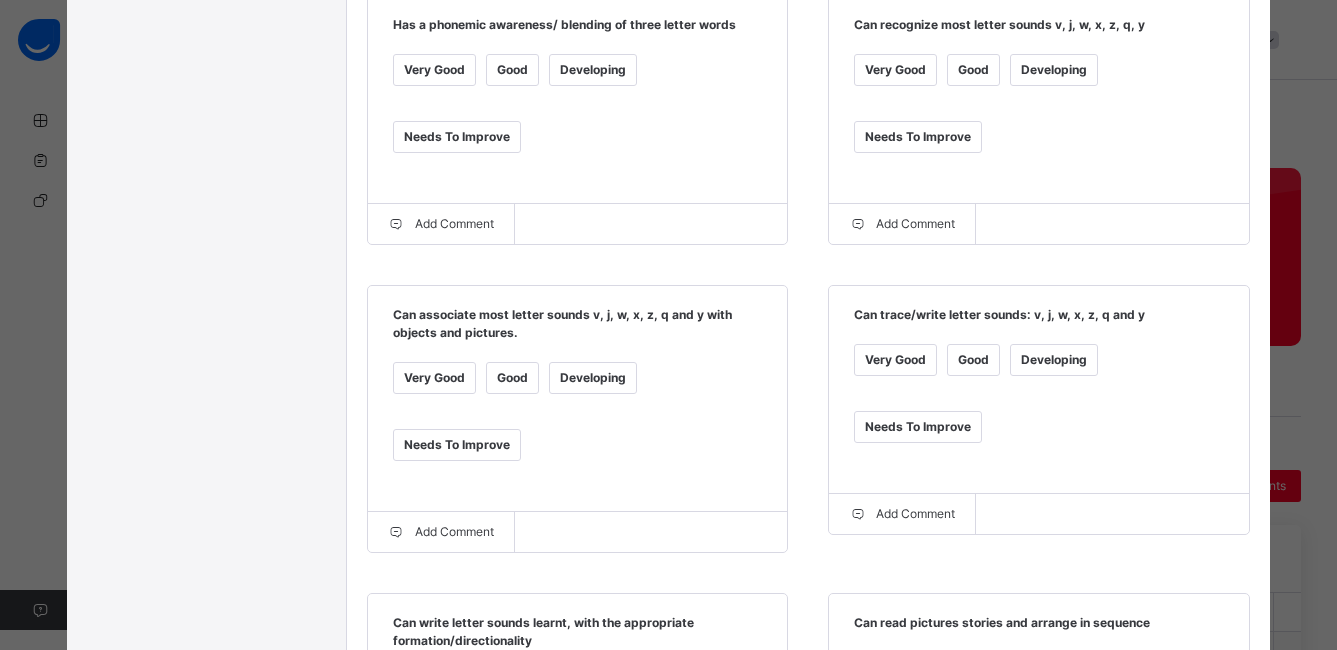 scroll, scrollTop: 814, scrollLeft: 0, axis: vertical 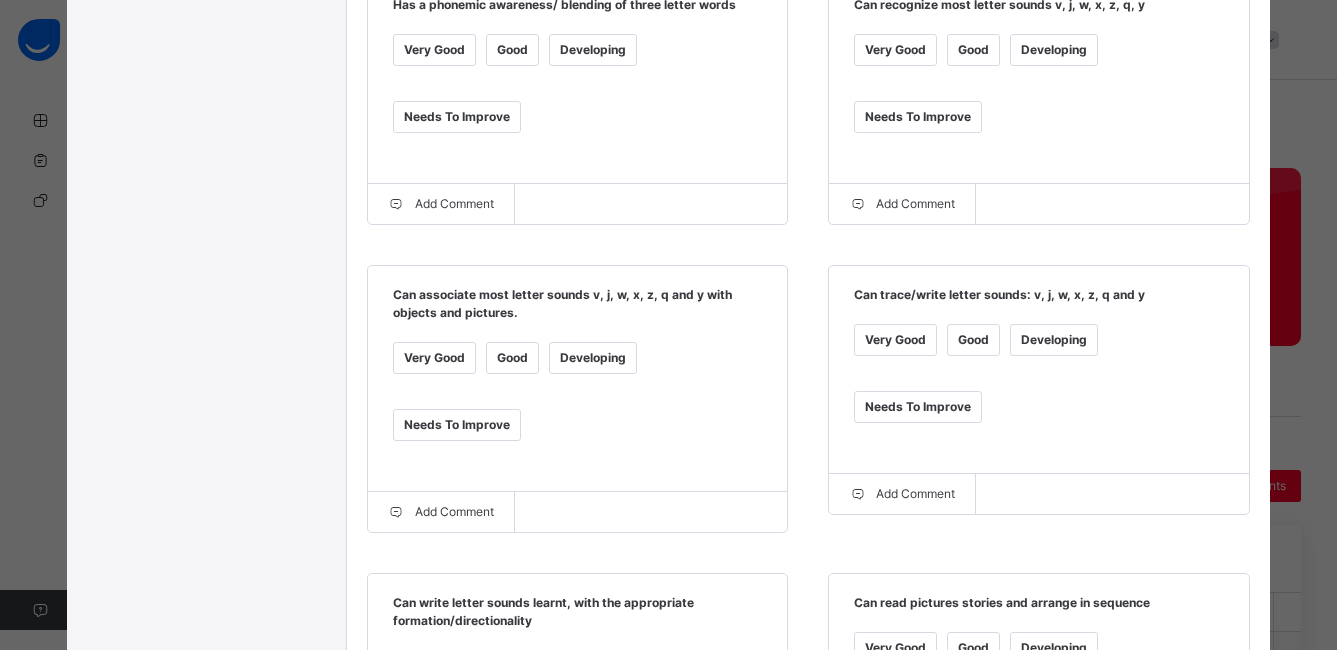 click on "Good" at bounding box center (512, 358) 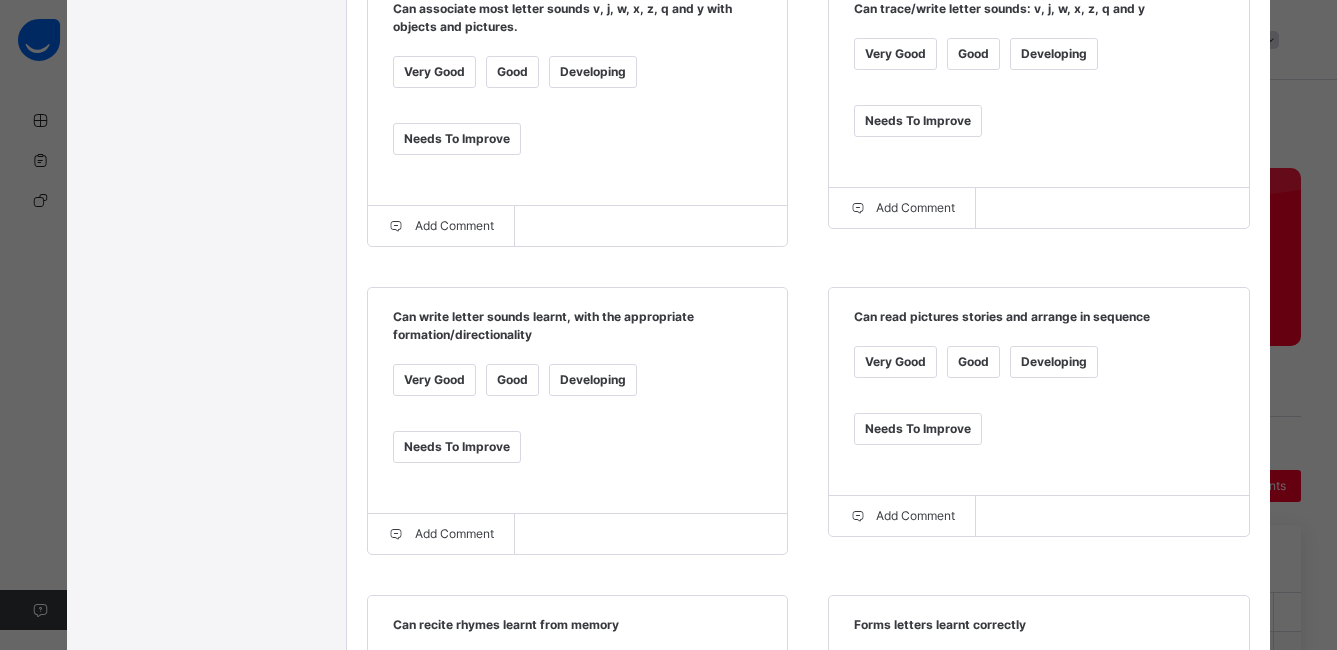 scroll, scrollTop: 1107, scrollLeft: 0, axis: vertical 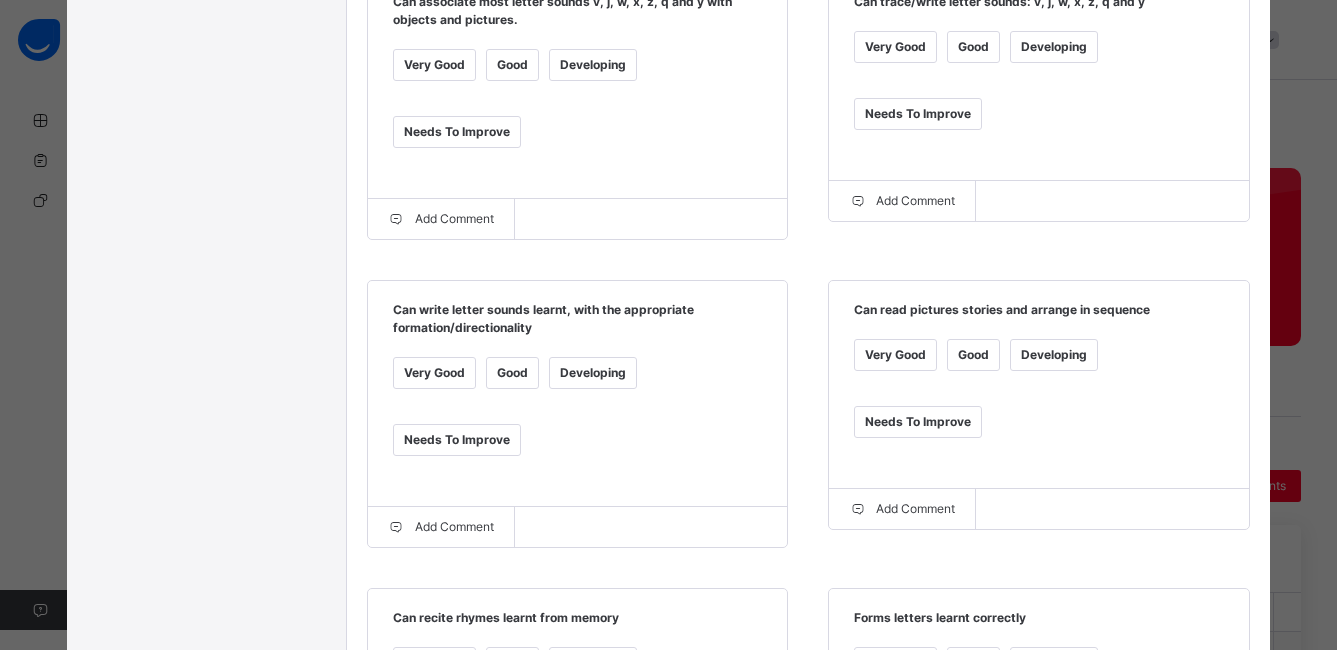 click on "Good" at bounding box center [512, 373] 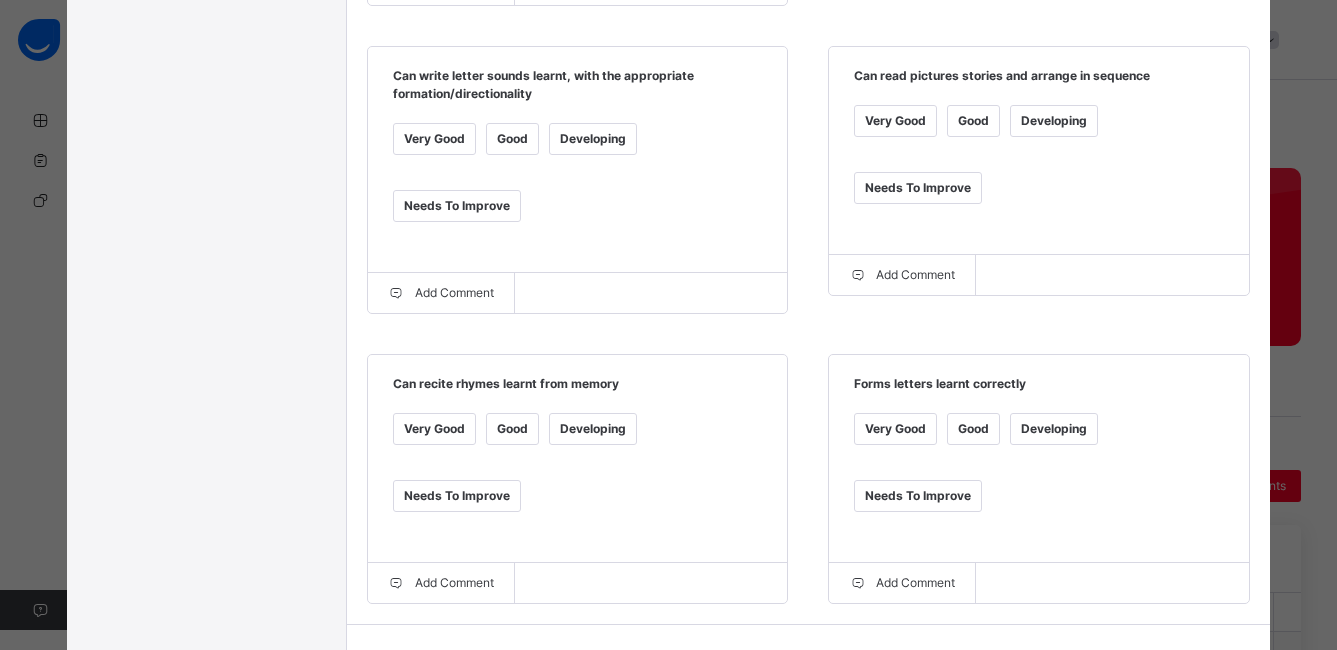scroll, scrollTop: 1355, scrollLeft: 0, axis: vertical 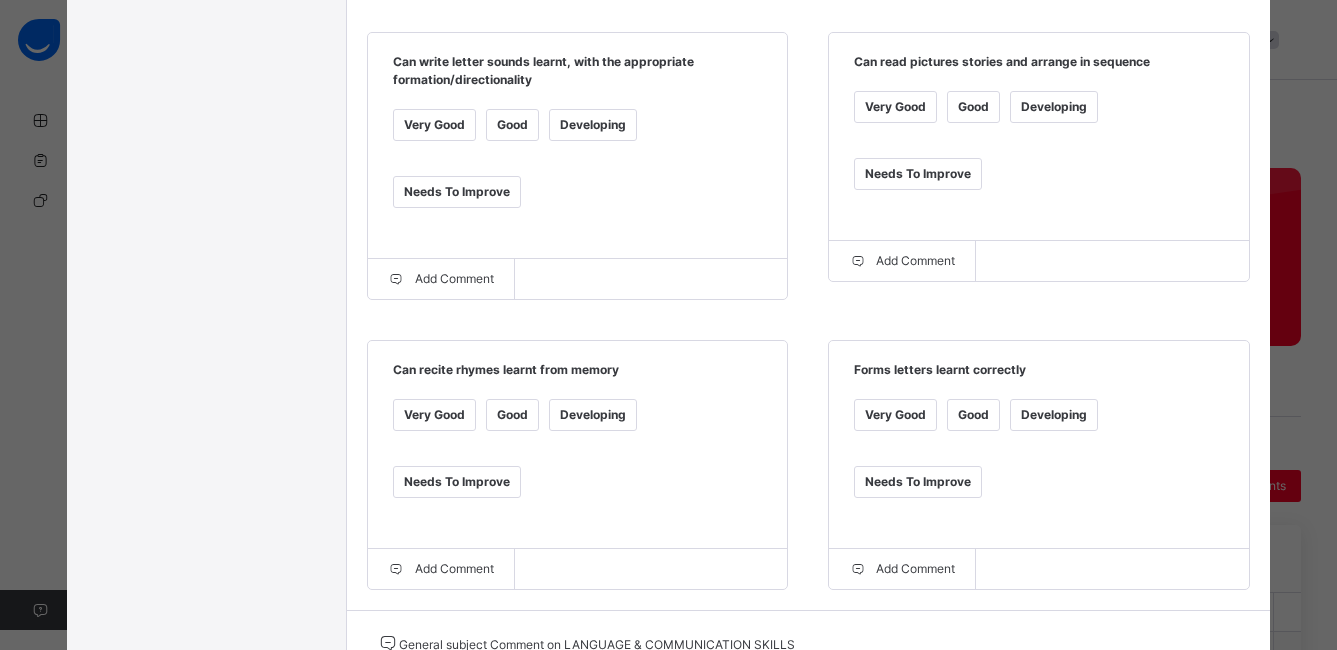 click on "Good" at bounding box center [512, 415] 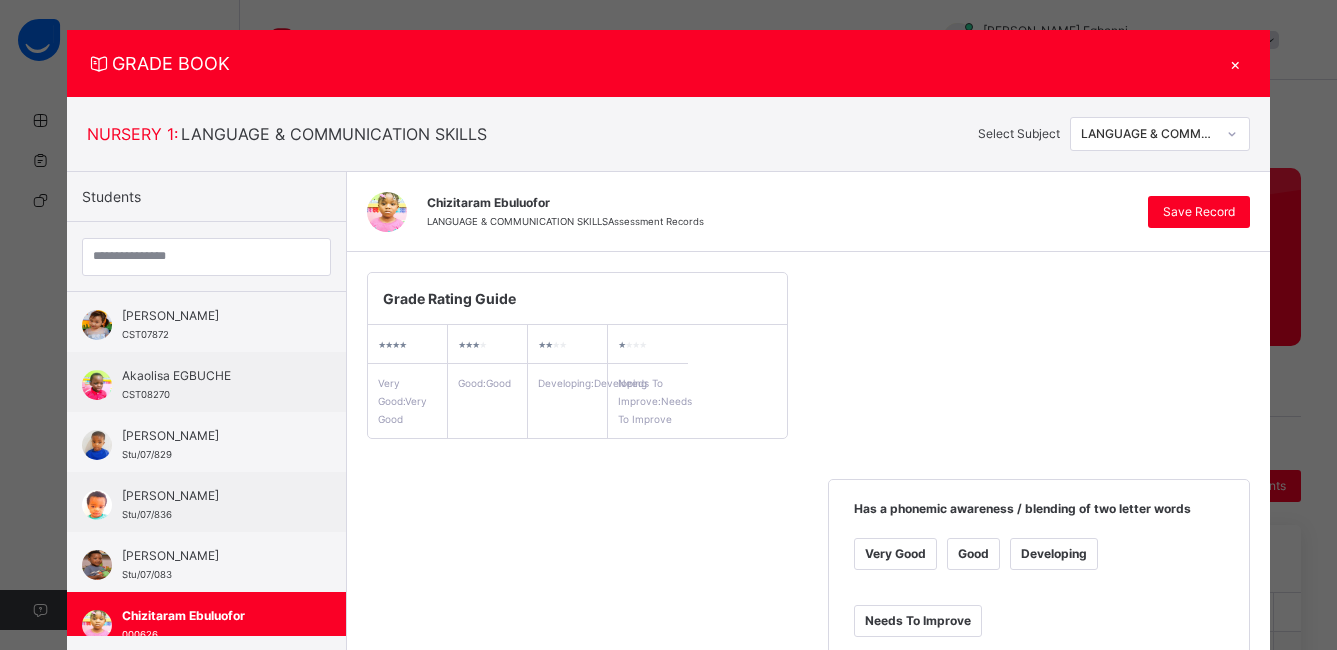 scroll, scrollTop: 0, scrollLeft: 0, axis: both 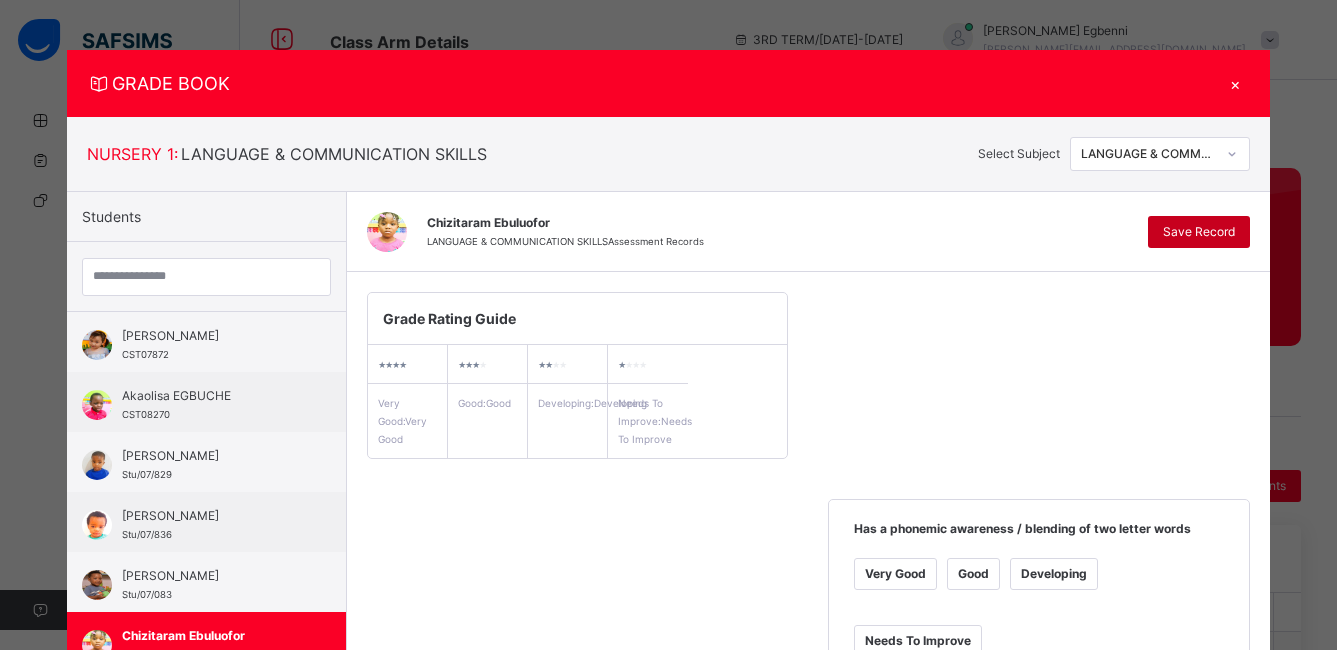 click on "Save Record" at bounding box center (1199, 232) 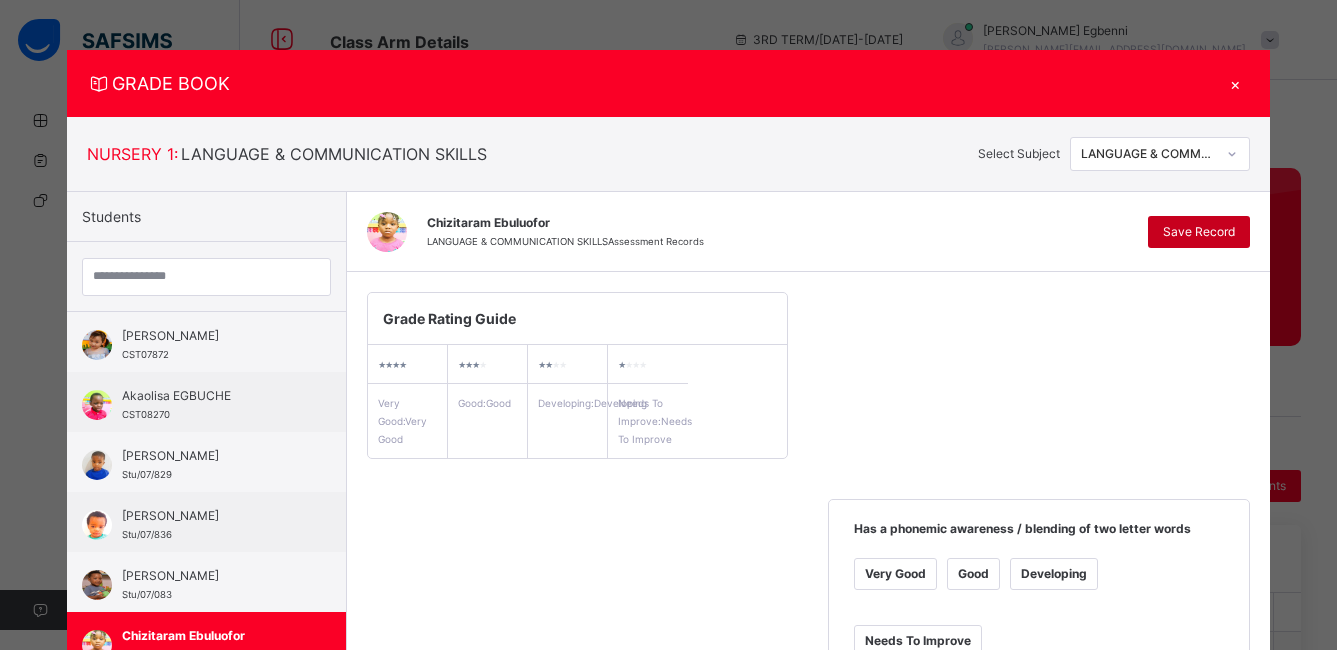 click on "Save Record" at bounding box center [1199, 232] 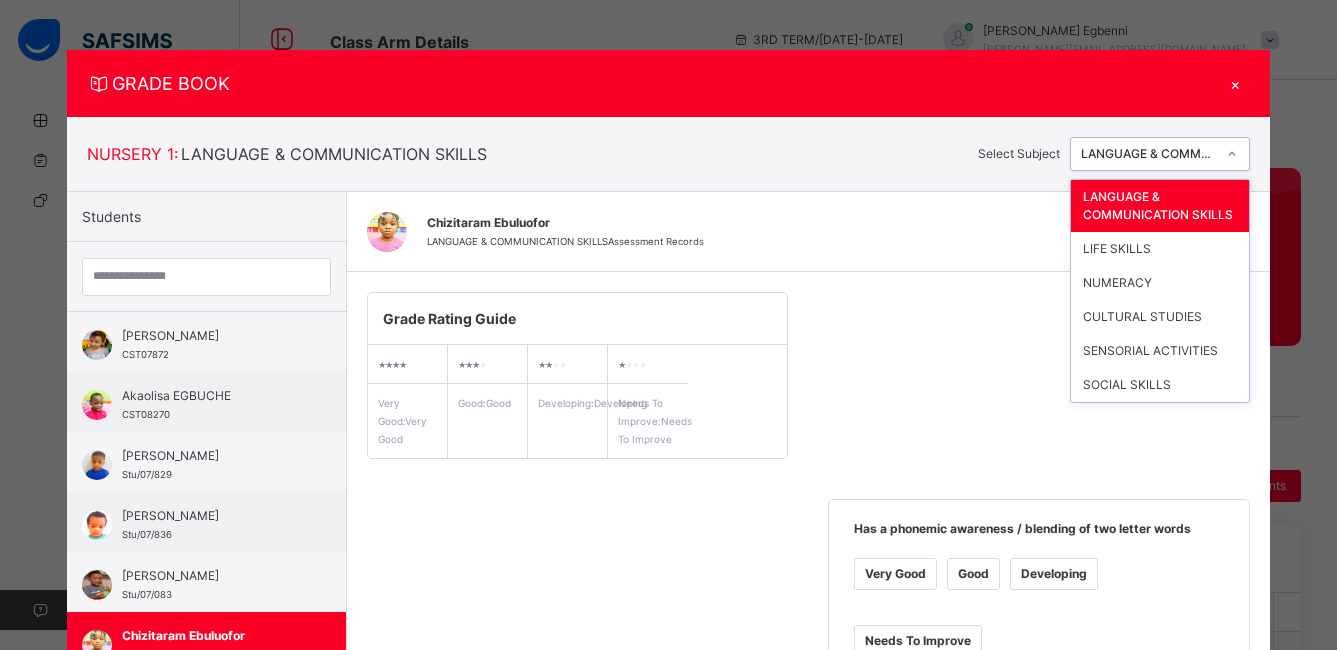 click at bounding box center [1232, 154] 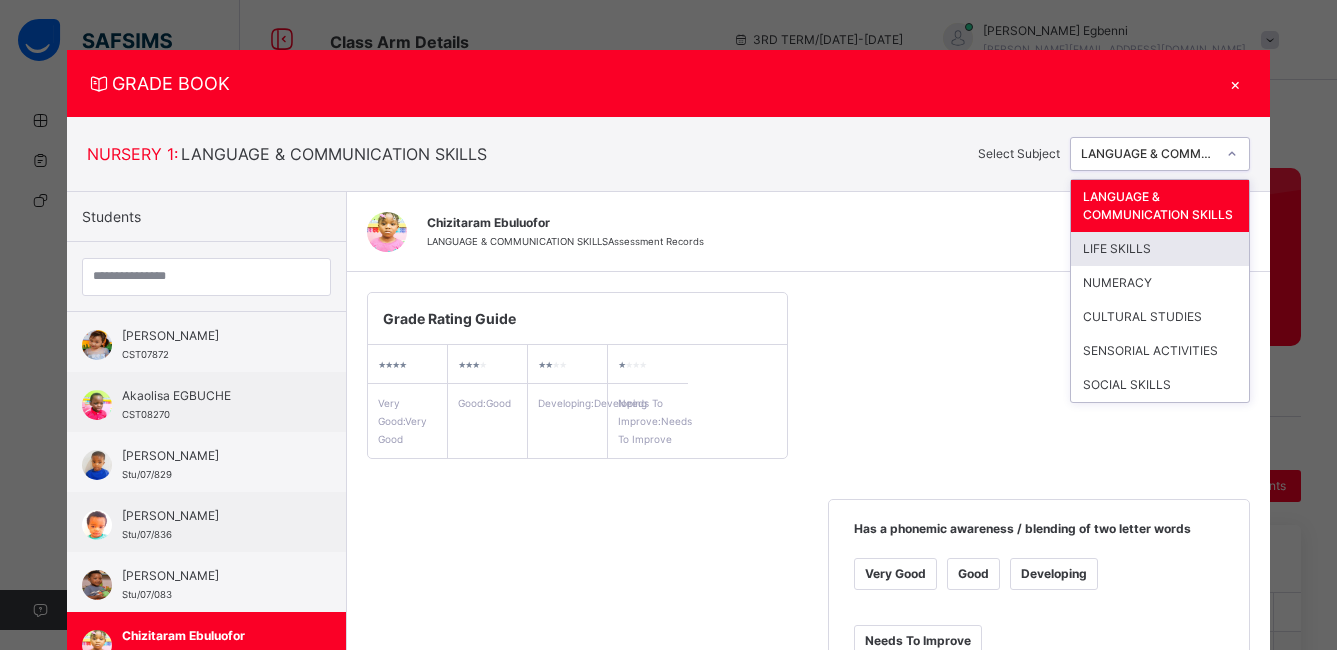 click on "LIFE SKILLS" at bounding box center [1160, 249] 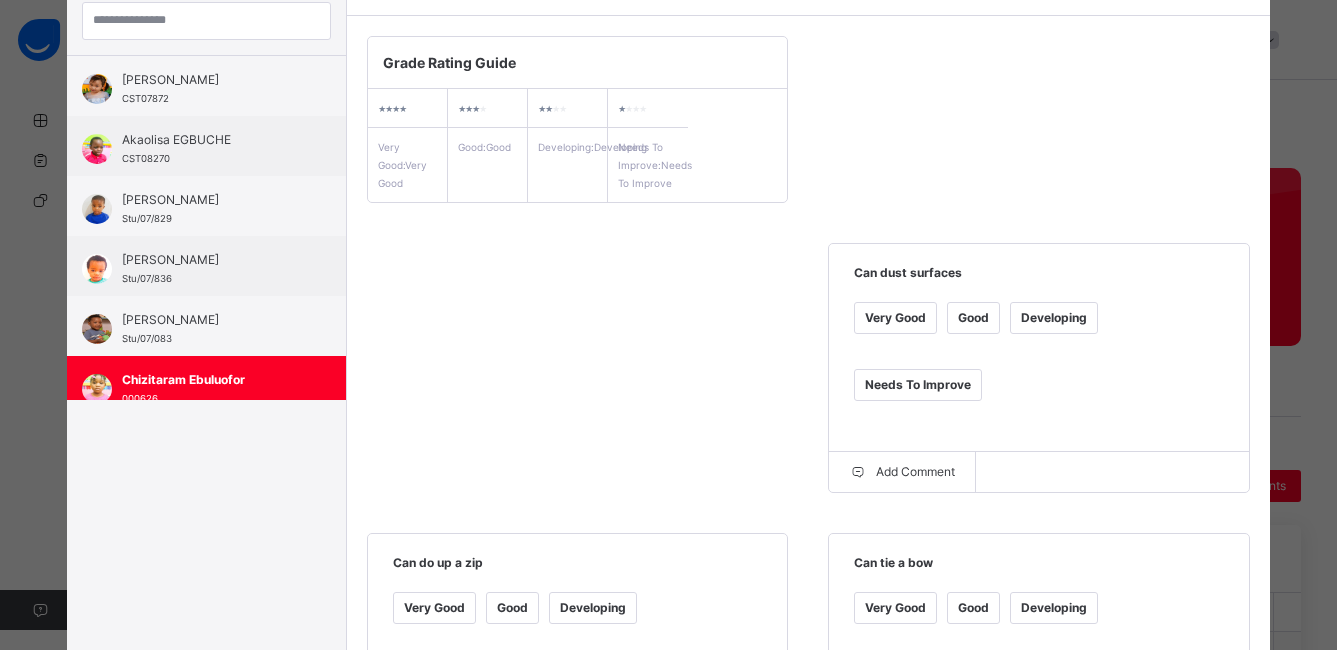 scroll, scrollTop: 276, scrollLeft: 0, axis: vertical 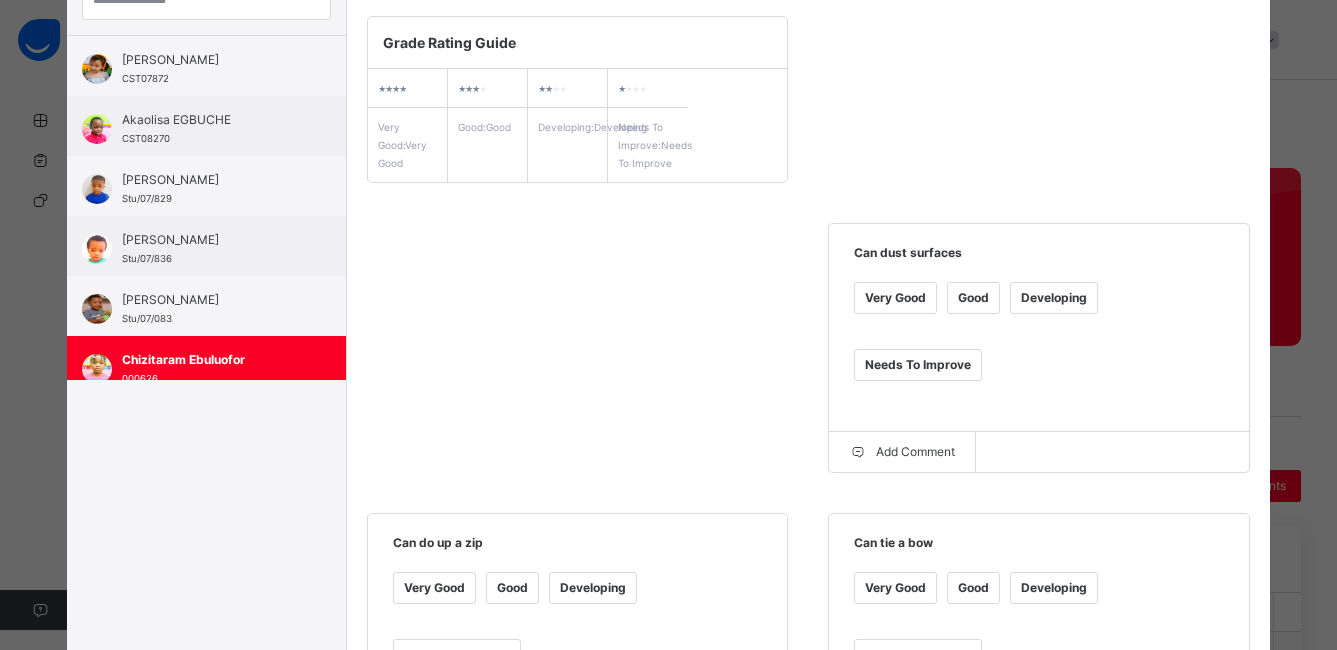 click on "Good" at bounding box center [973, 298] 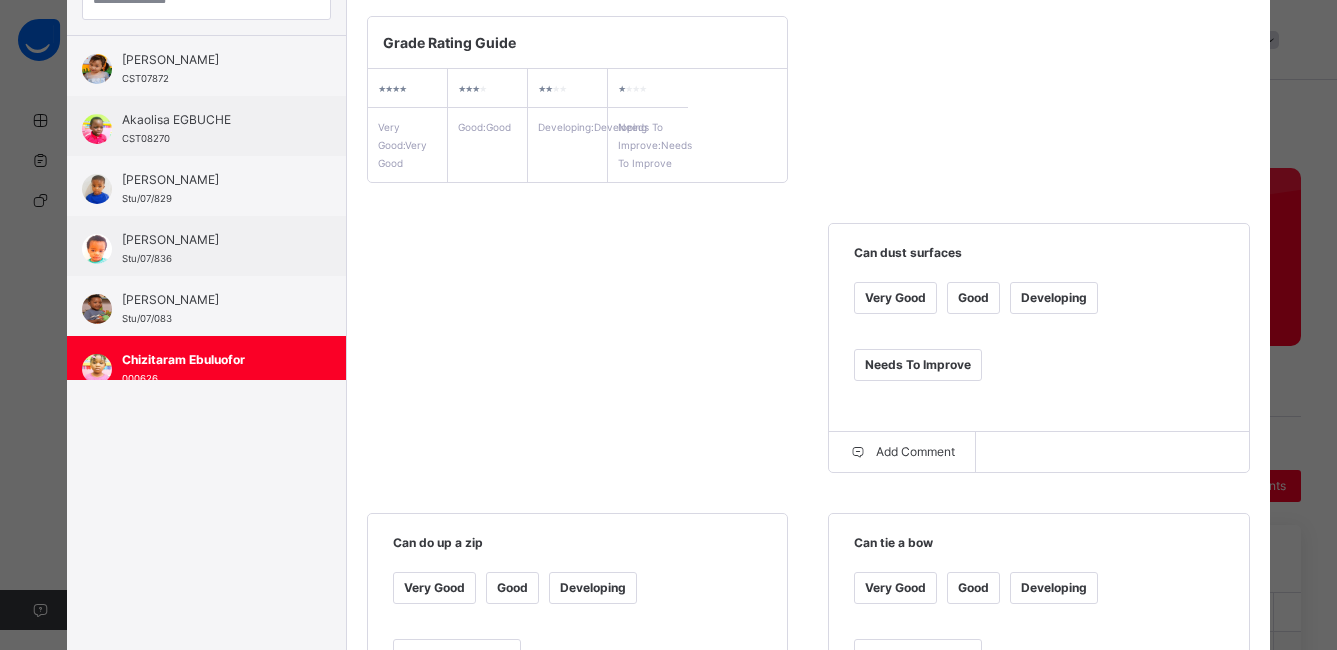 click on "Very Good" at bounding box center [434, 588] 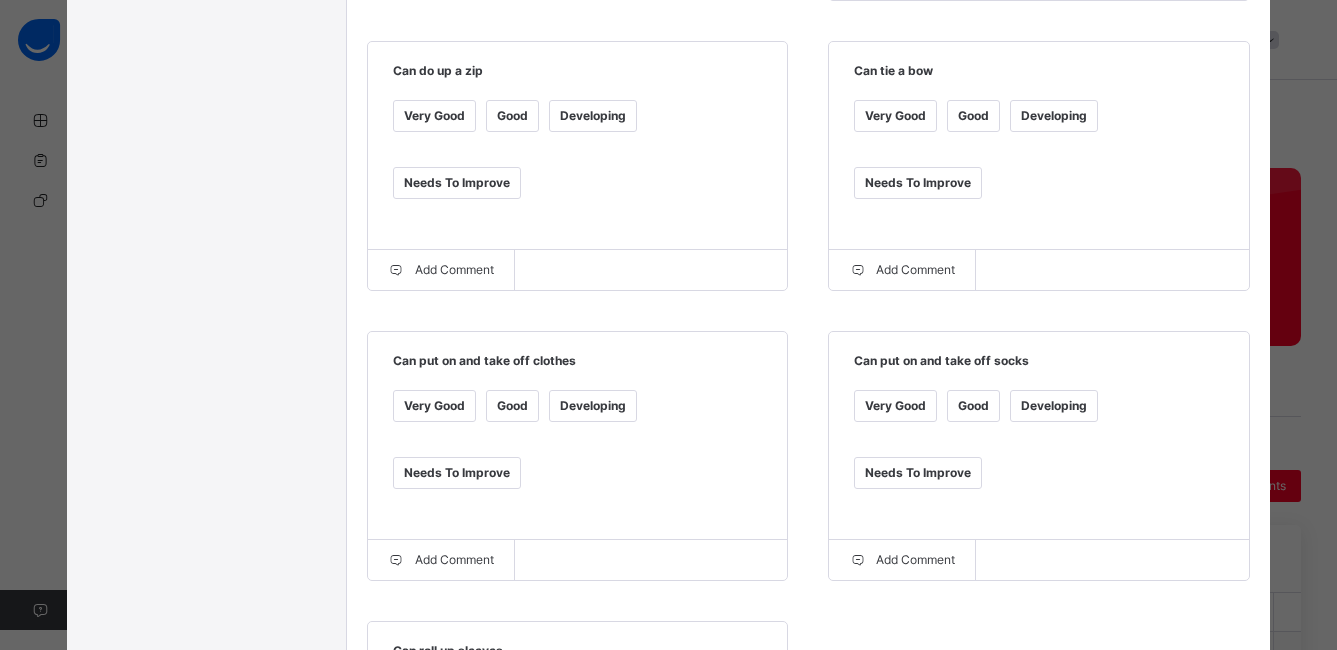 scroll, scrollTop: 763, scrollLeft: 0, axis: vertical 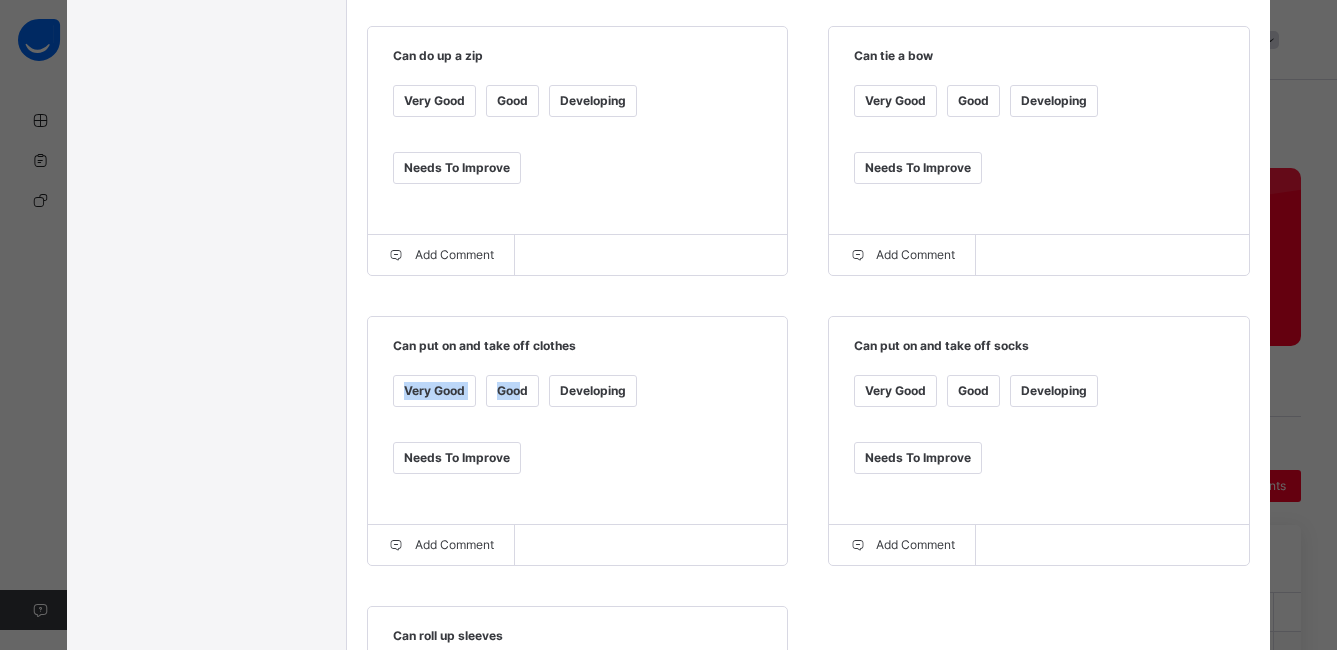 drag, startPoint x: 511, startPoint y: 417, endPoint x: 822, endPoint y: 389, distance: 312.2579 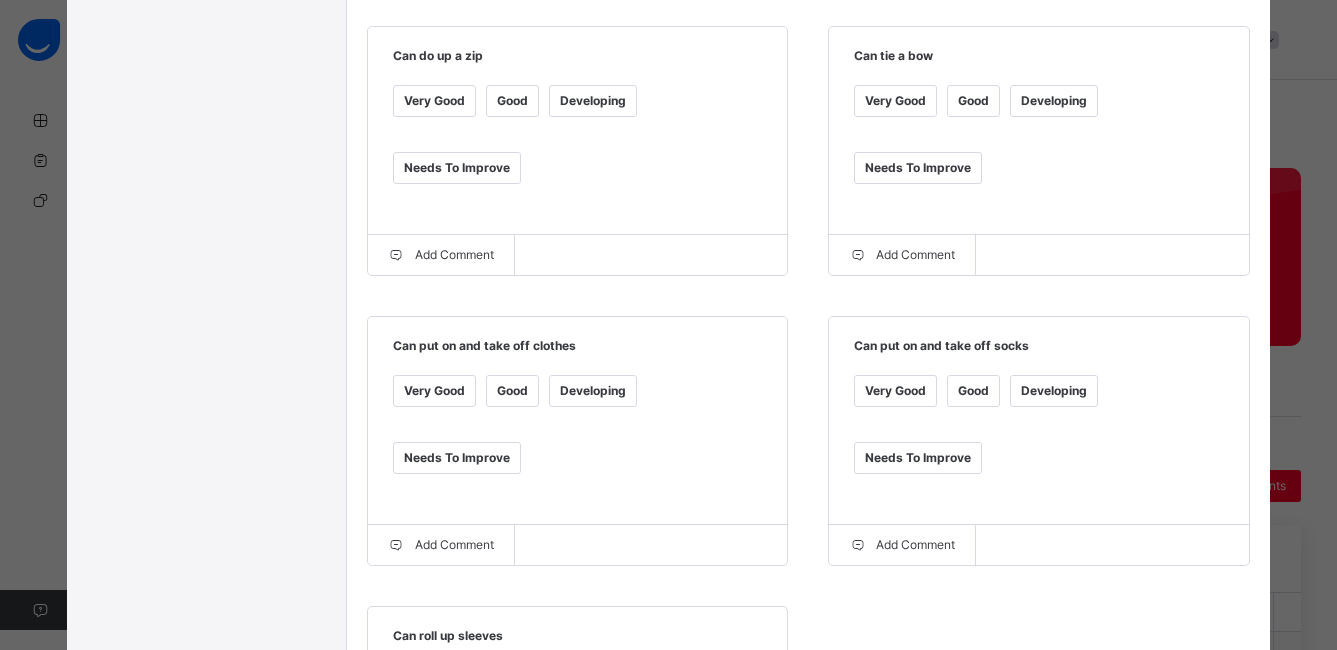click on "Good" at bounding box center [512, 391] 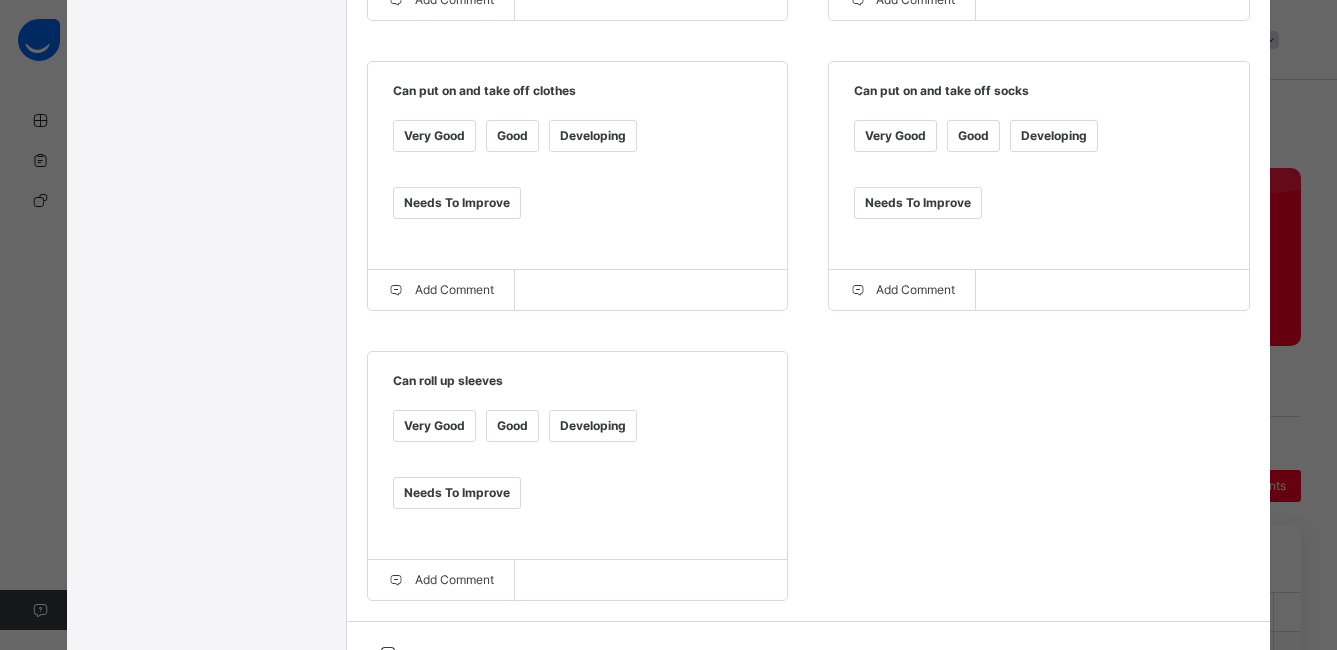 scroll, scrollTop: 1030, scrollLeft: 0, axis: vertical 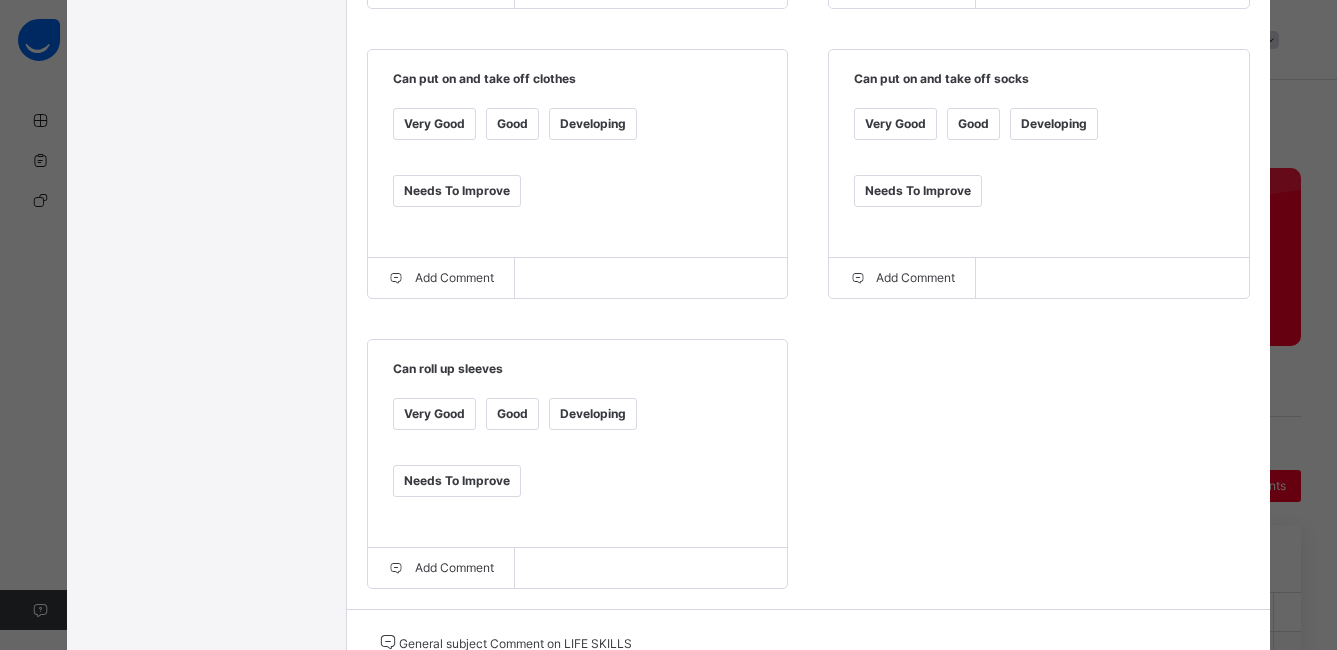 click on "Good" at bounding box center [512, 414] 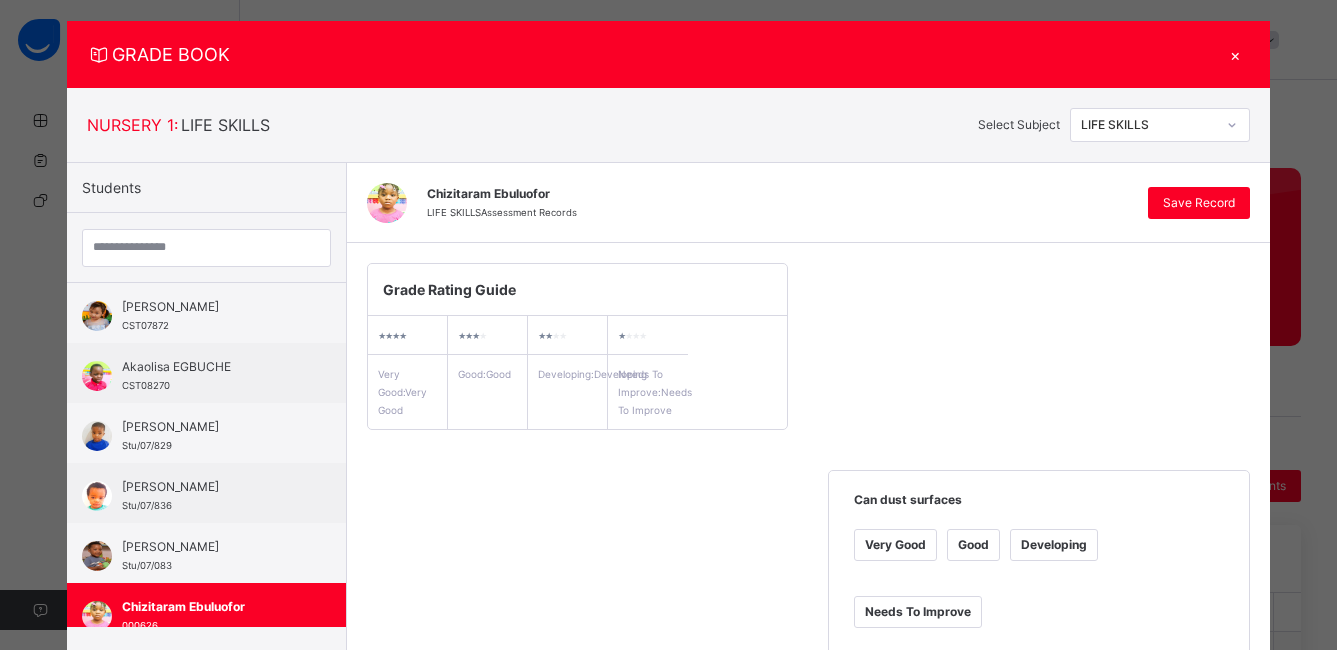 scroll, scrollTop: 17, scrollLeft: 0, axis: vertical 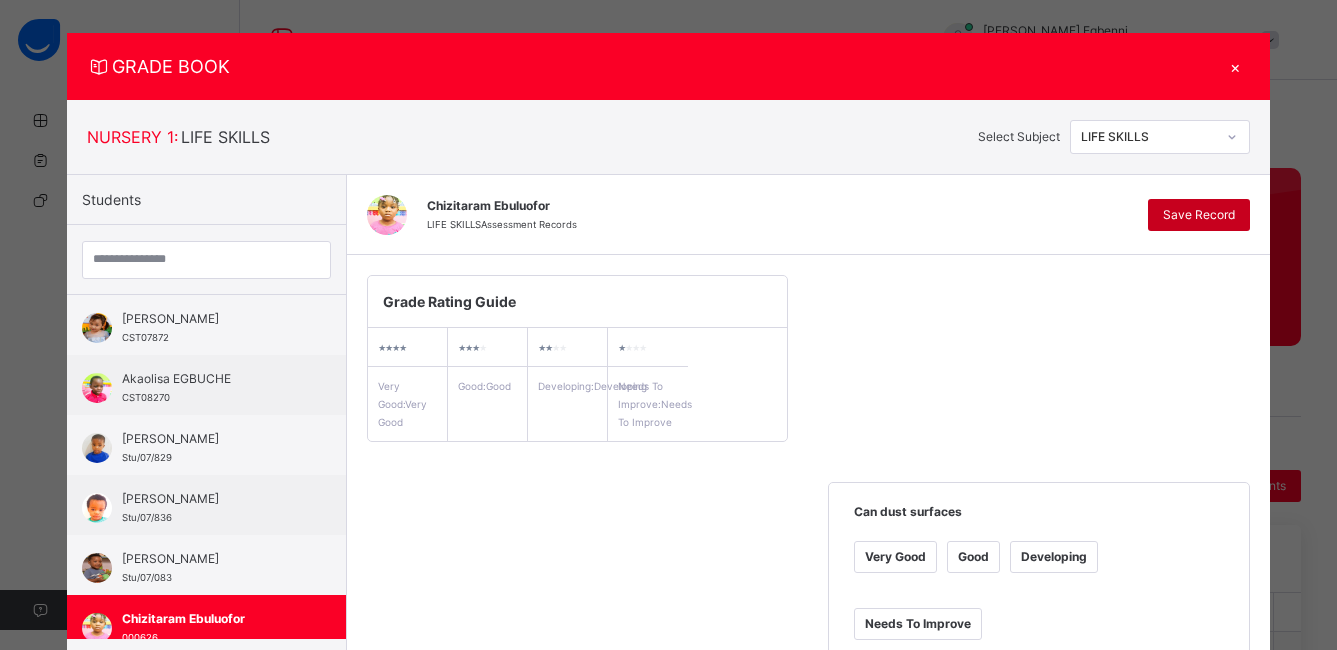 click on "Save Record" at bounding box center (1199, 215) 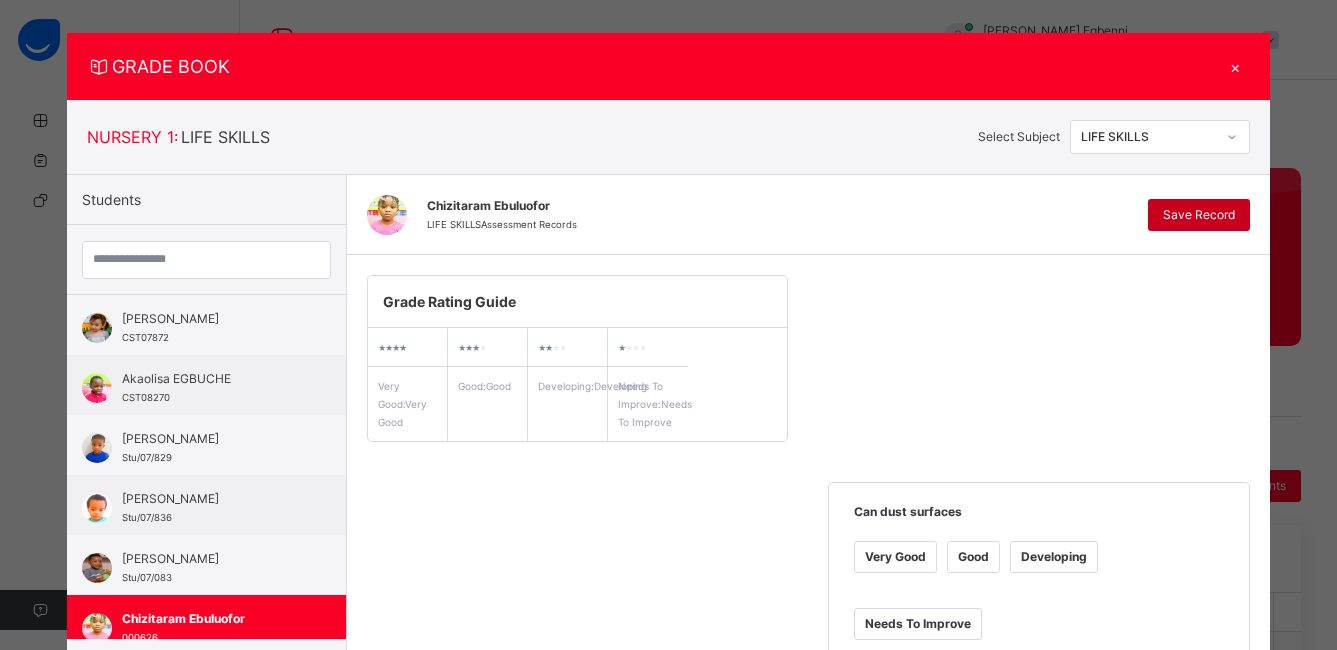 click on "Save Record" at bounding box center (1199, 215) 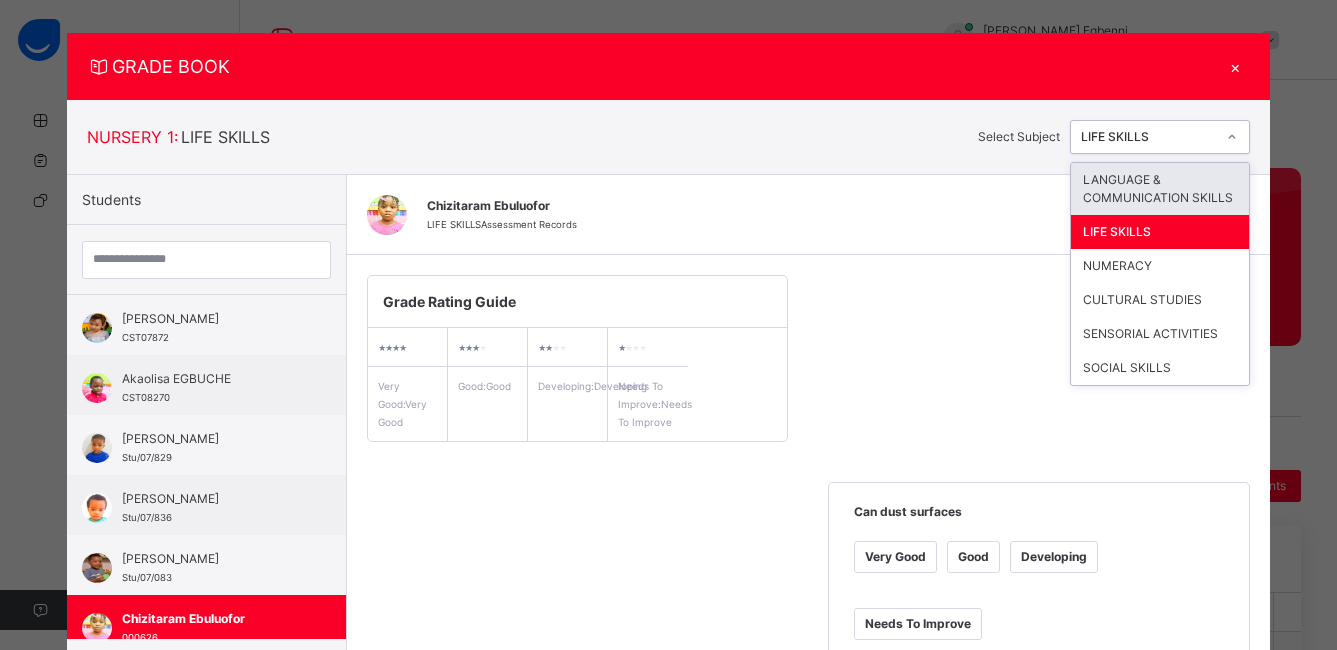 click 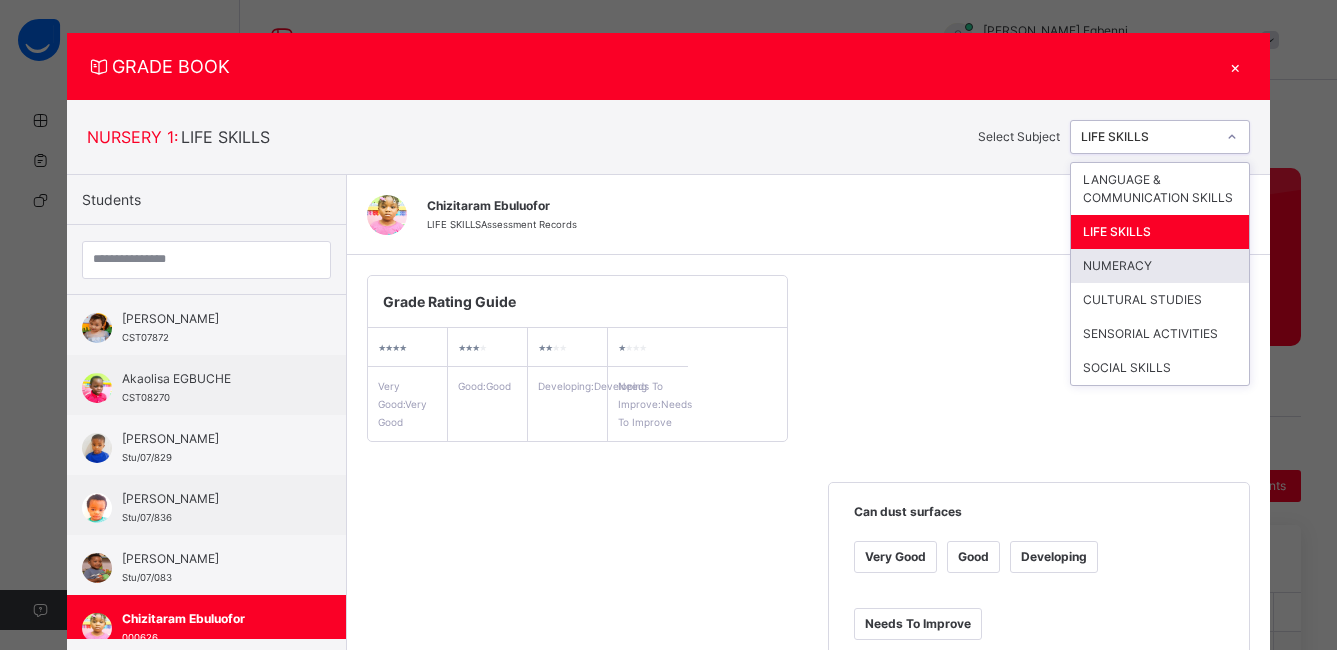 click on "NUMERACY" at bounding box center (1160, 266) 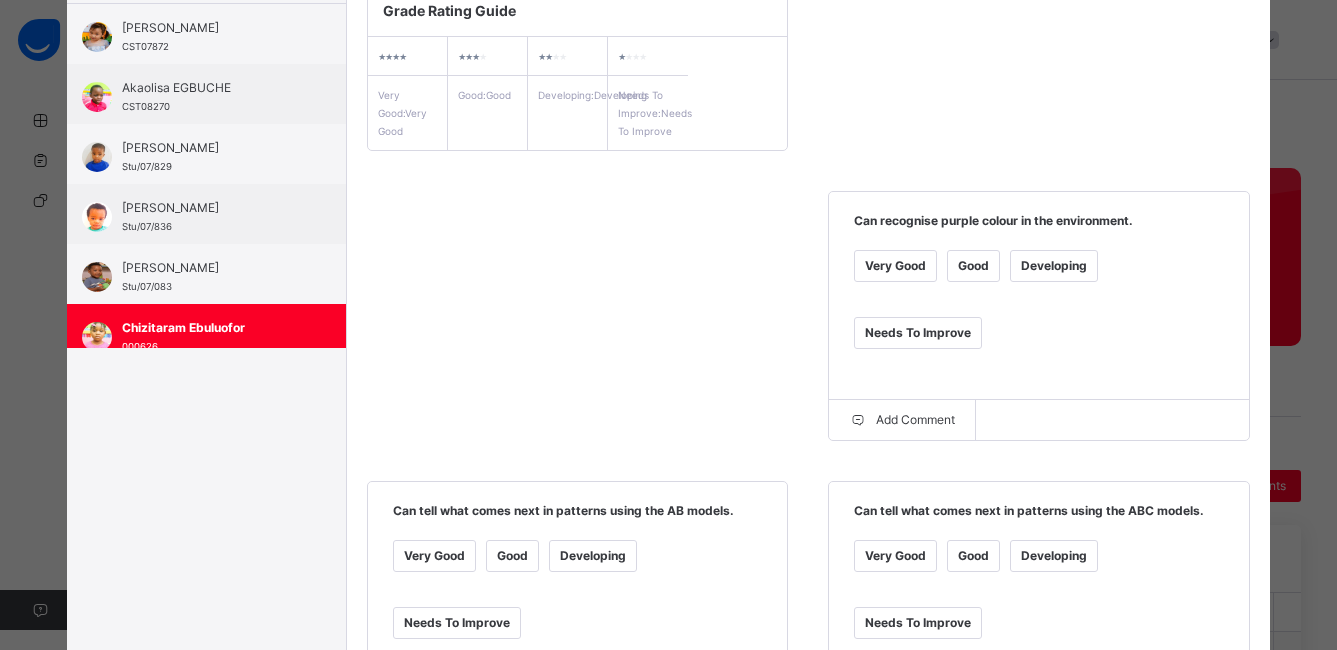 scroll, scrollTop: 313, scrollLeft: 0, axis: vertical 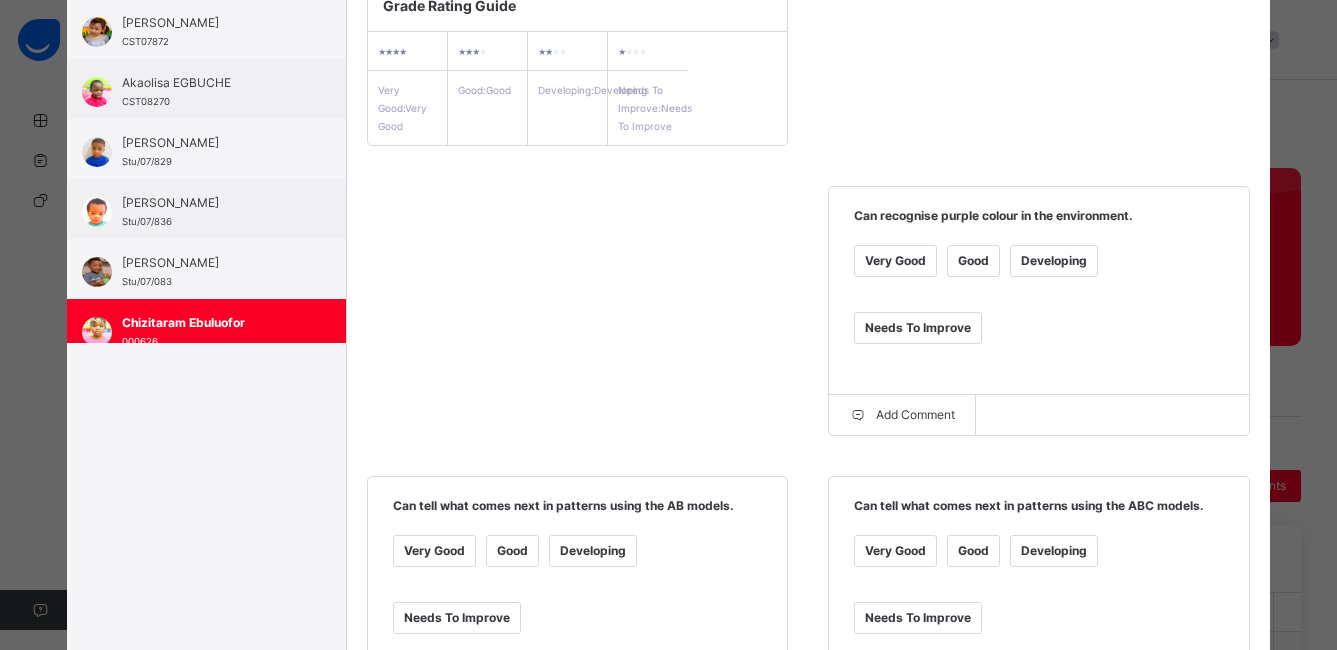 click on "Very Good" at bounding box center [895, 261] 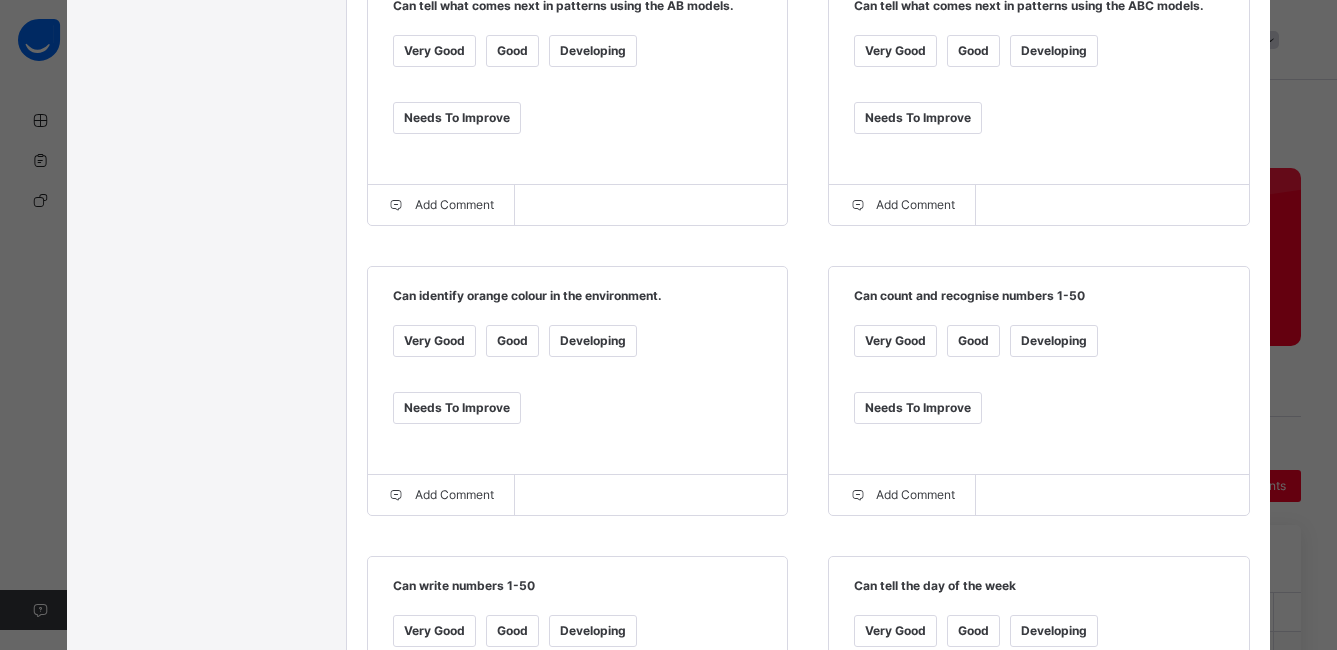 scroll, scrollTop: 836, scrollLeft: 0, axis: vertical 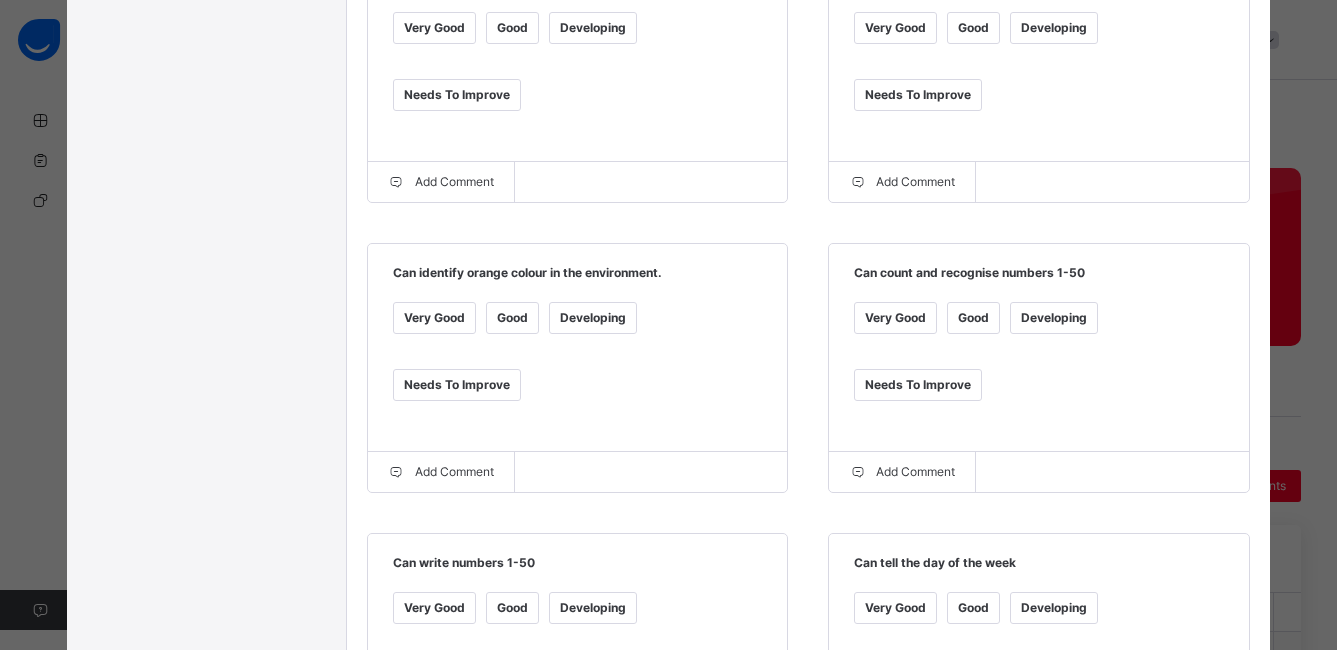 click on "Very Good" at bounding box center (434, 318) 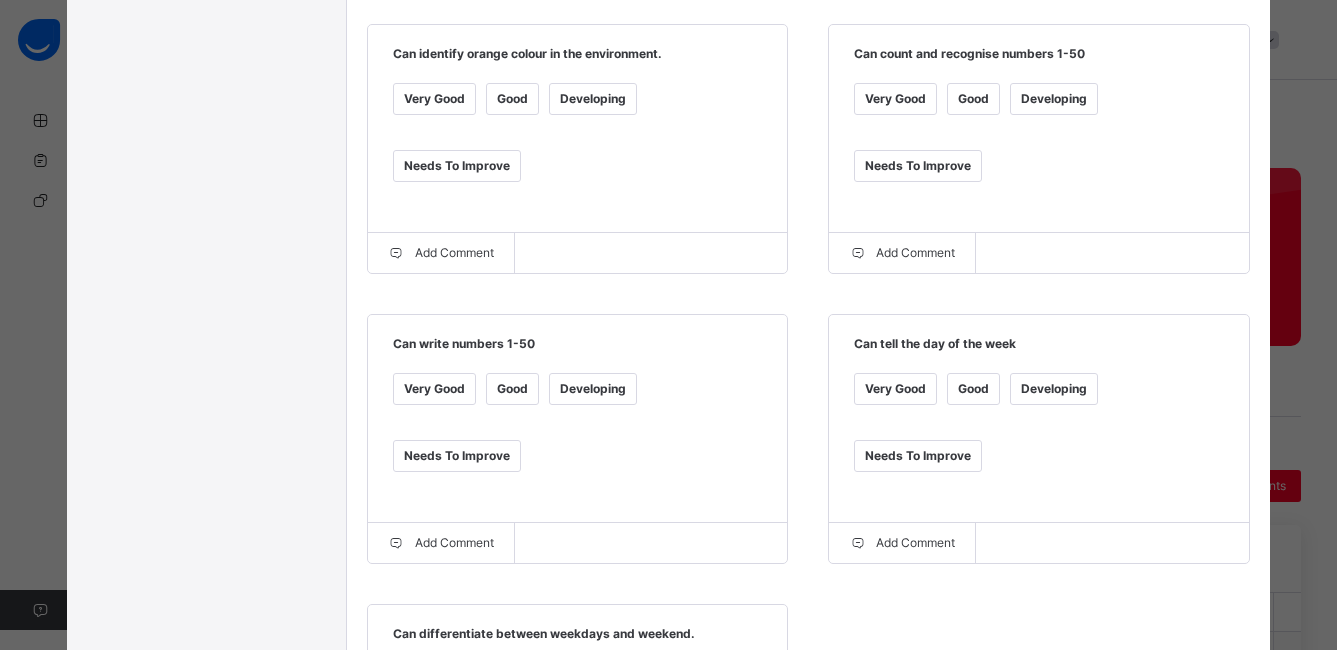 scroll, scrollTop: 1144, scrollLeft: 0, axis: vertical 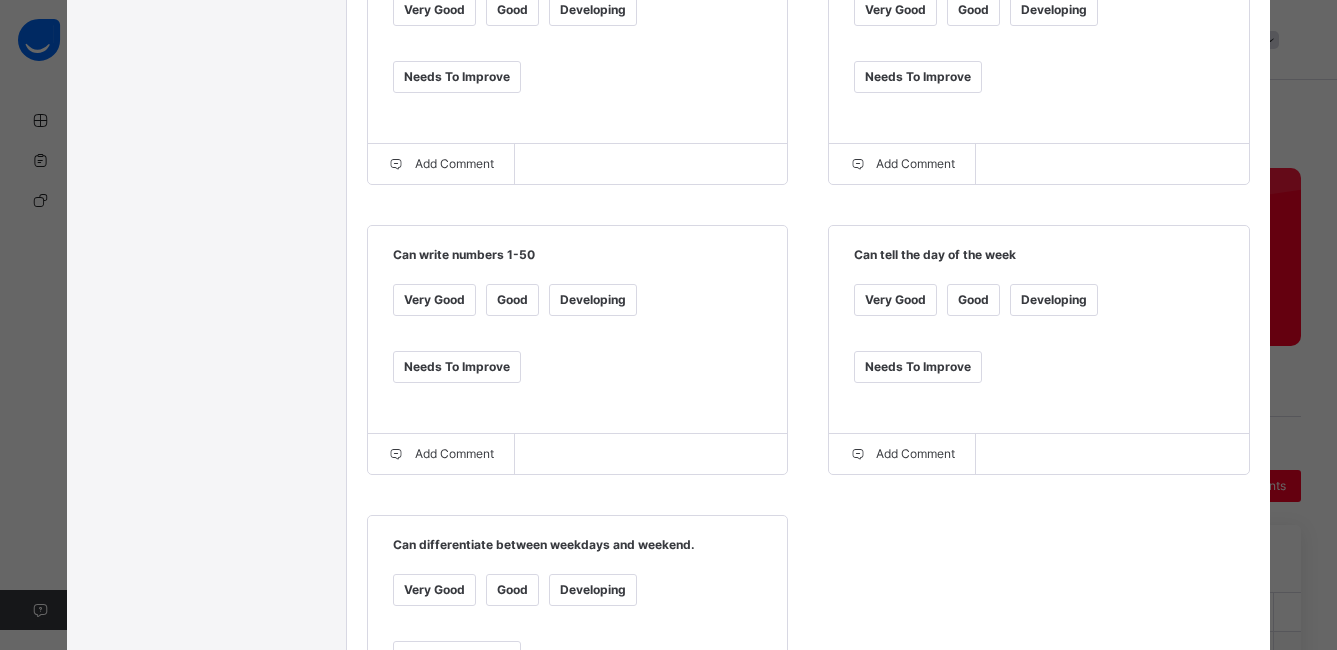 click on "Good" at bounding box center (512, 300) 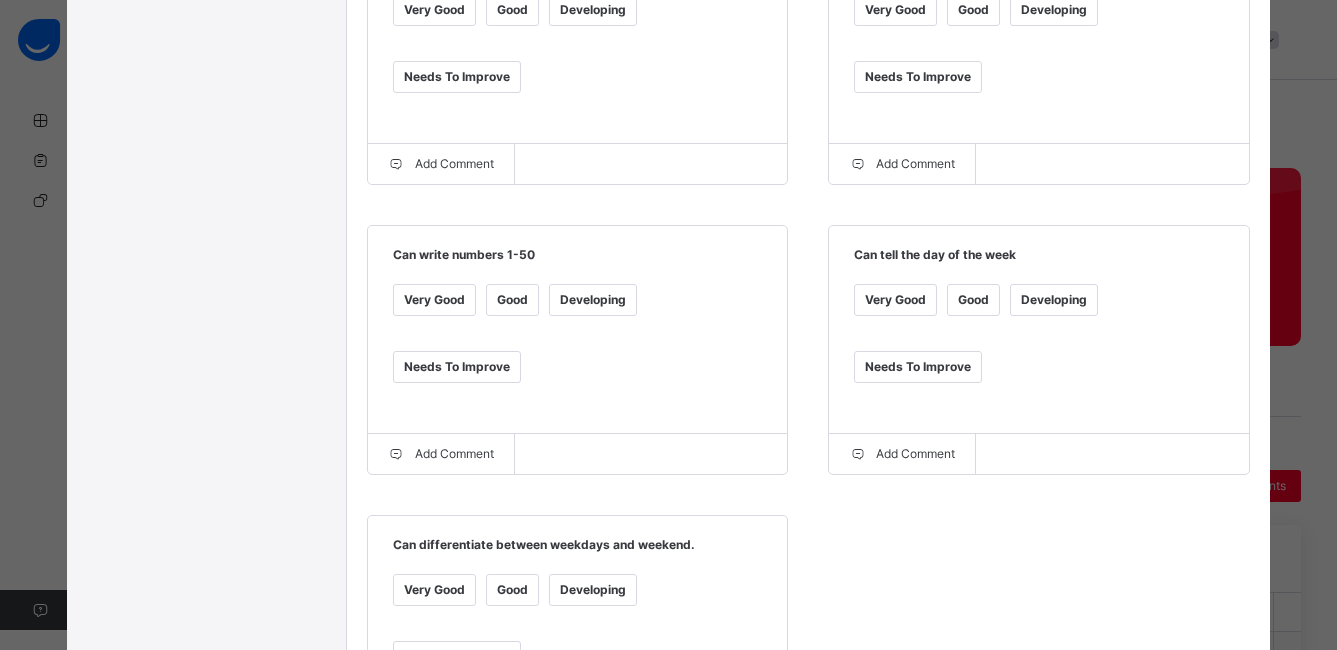click on "Good" at bounding box center (973, 300) 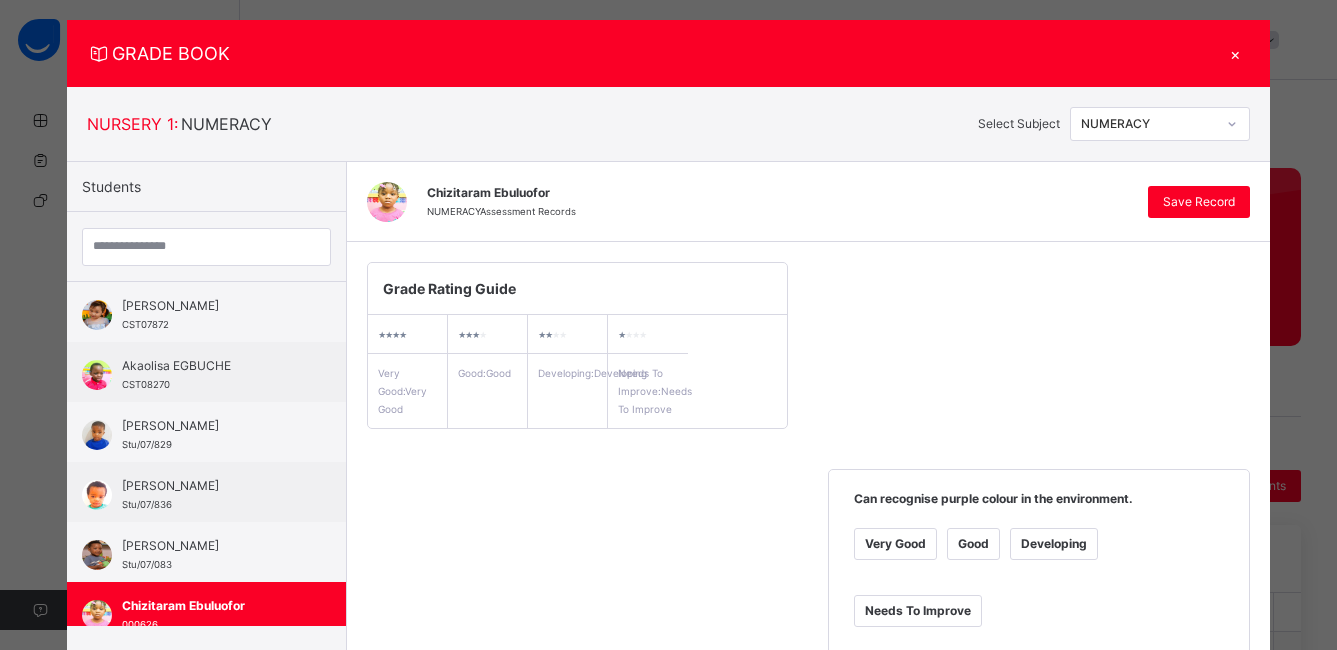 scroll, scrollTop: 0, scrollLeft: 0, axis: both 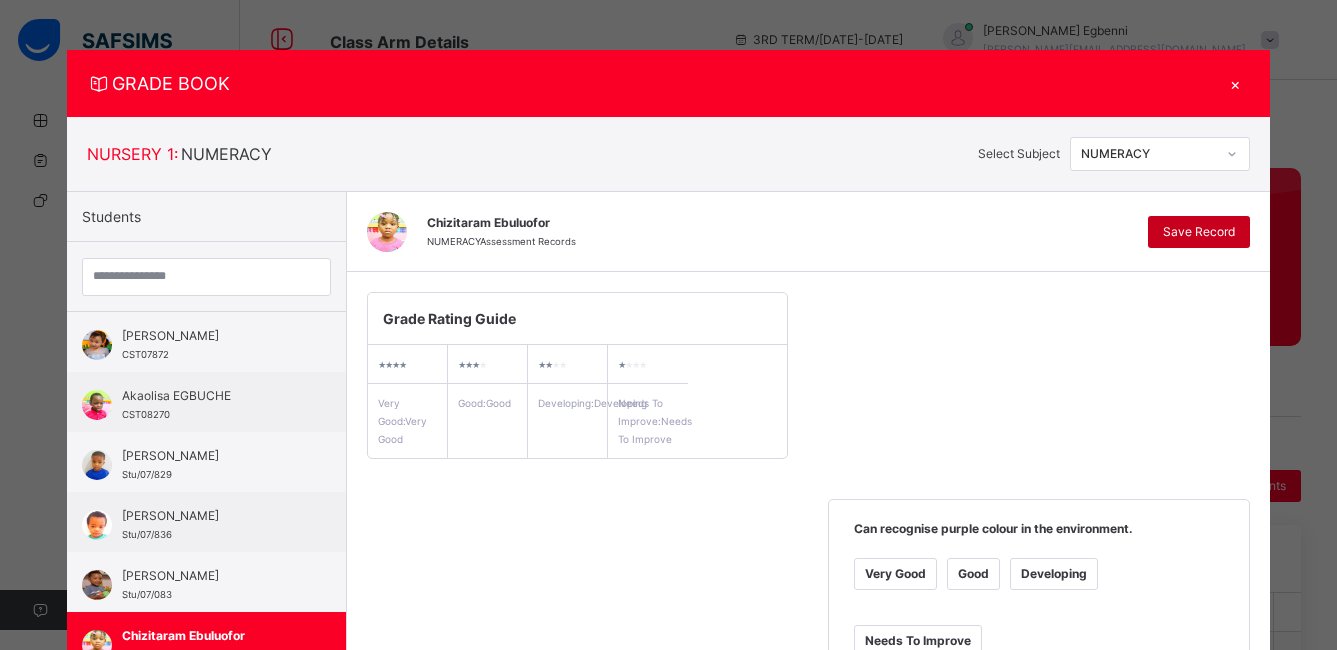 click on "Save Record" at bounding box center (1199, 232) 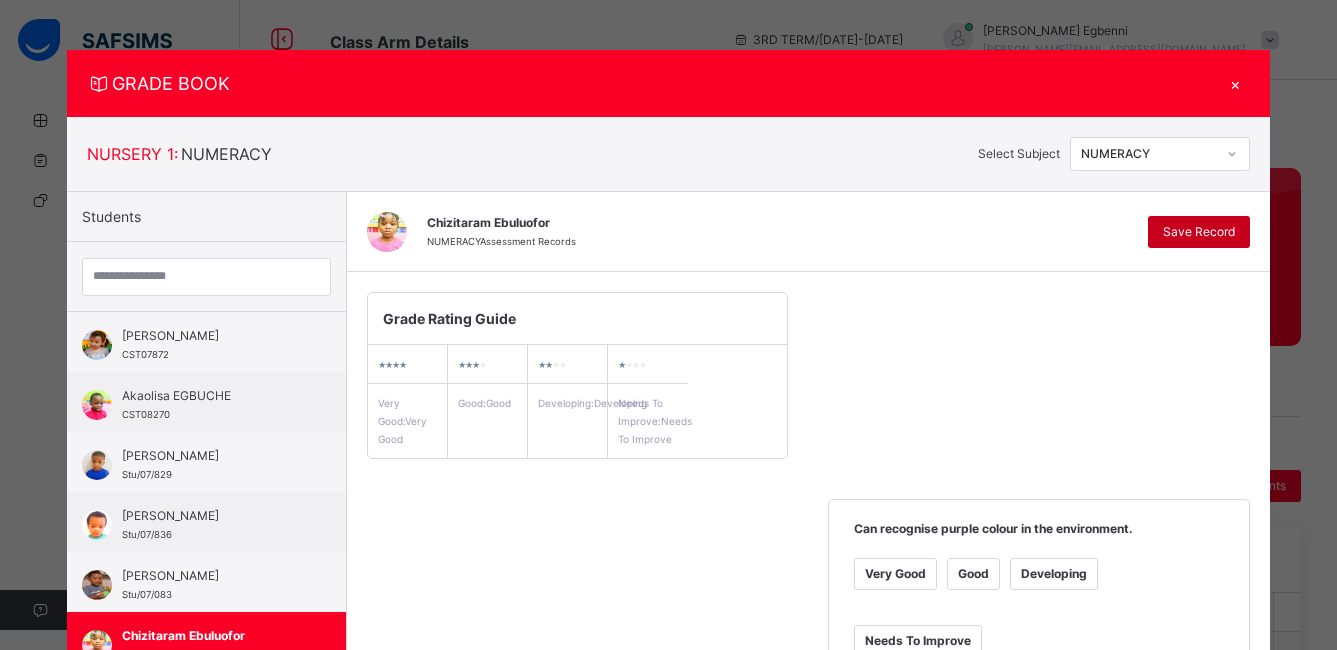 click on "Save Record" at bounding box center [1199, 232] 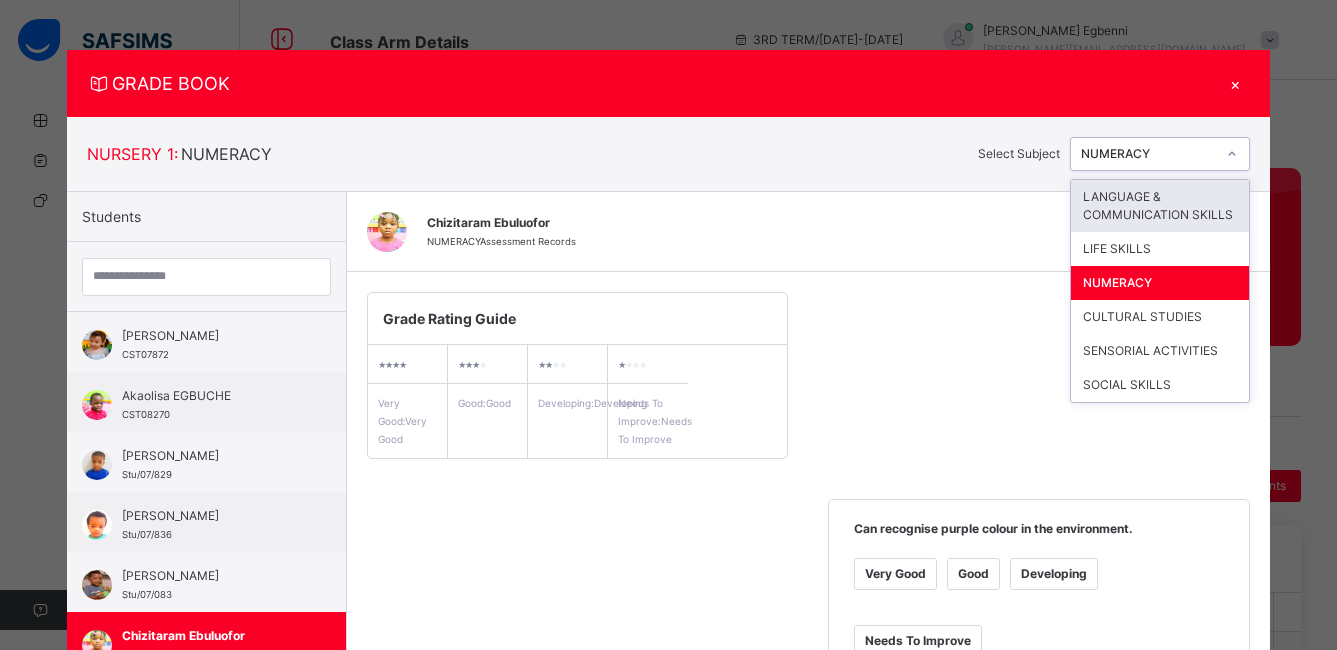 click at bounding box center [1232, 154] 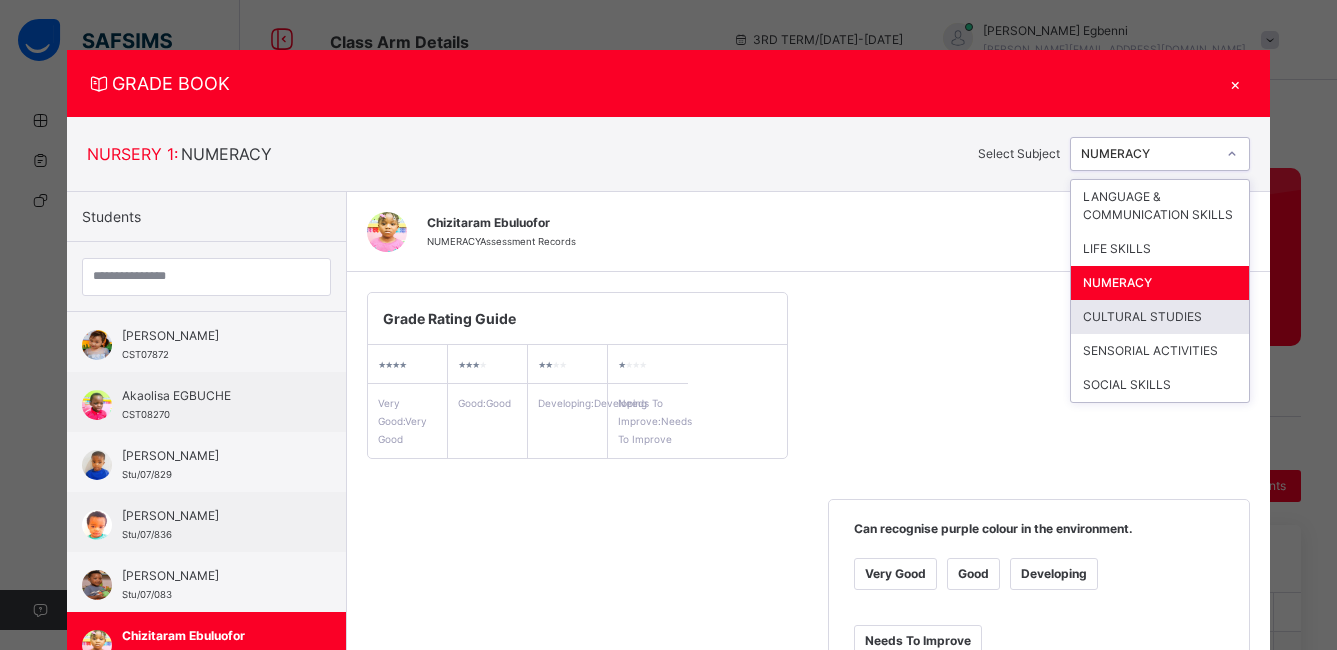 click on "CULTURAL STUDIES" at bounding box center [1160, 317] 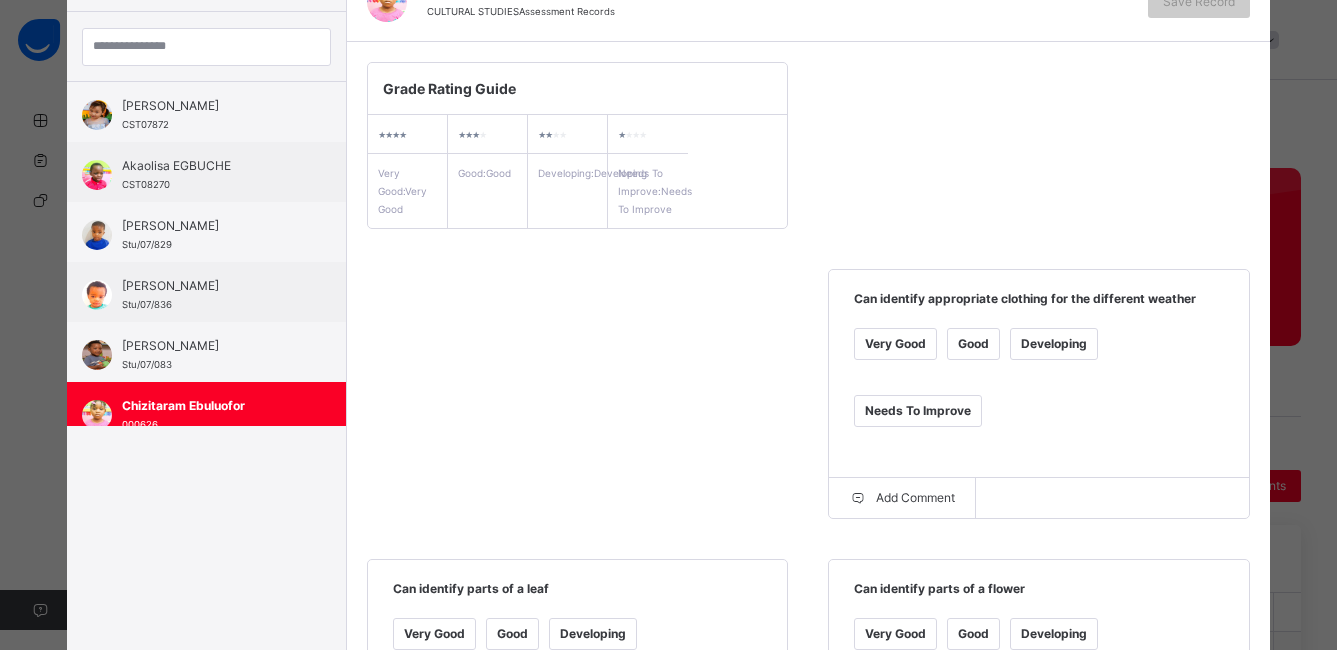 scroll, scrollTop: 261, scrollLeft: 0, axis: vertical 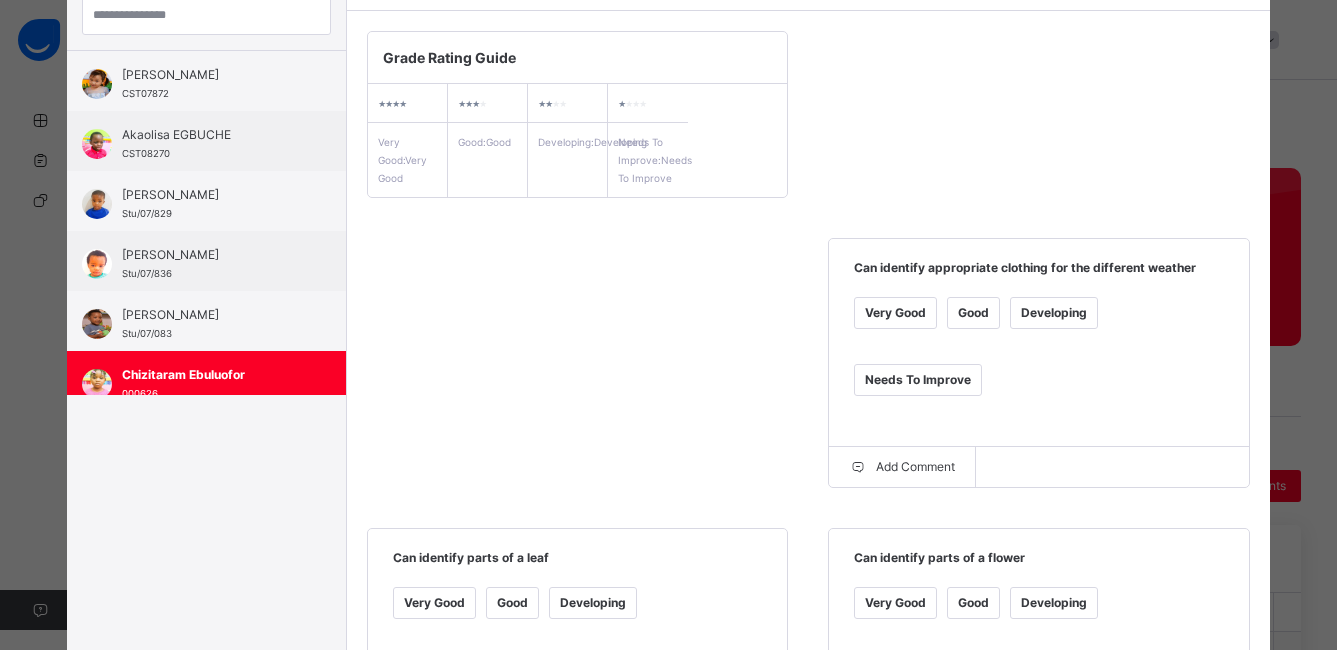 click on "Good" at bounding box center [973, 313] 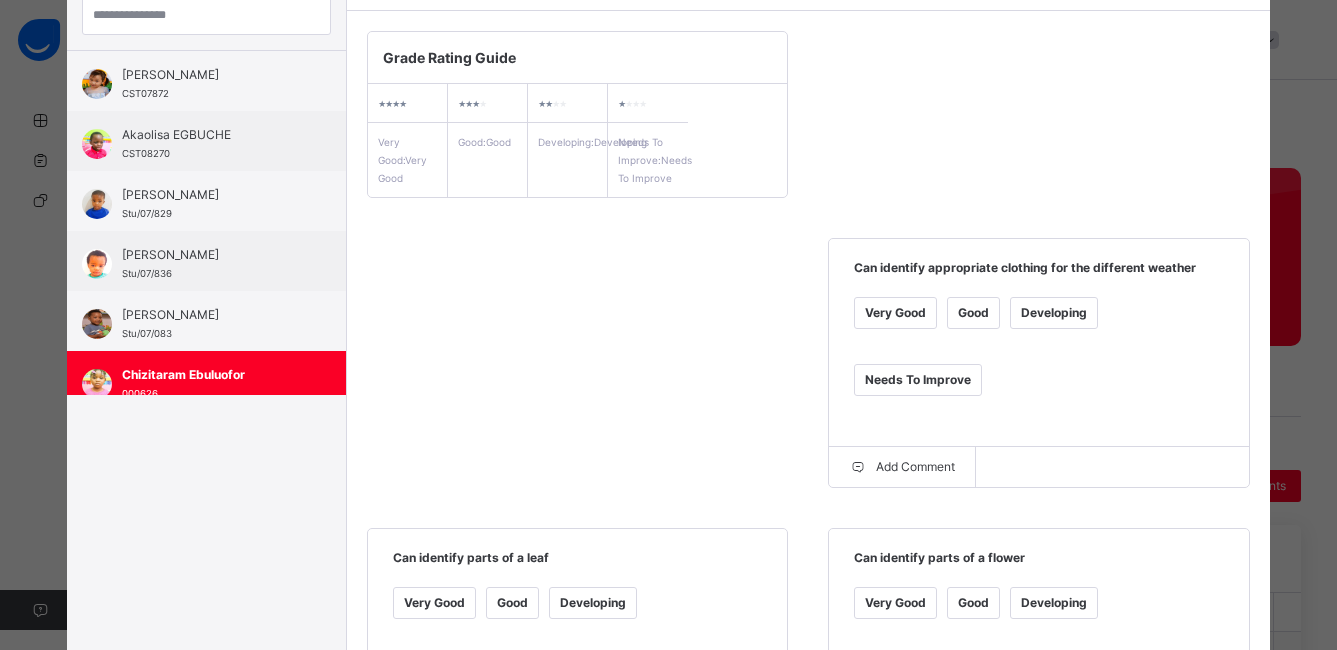 click on "Good" at bounding box center (512, 603) 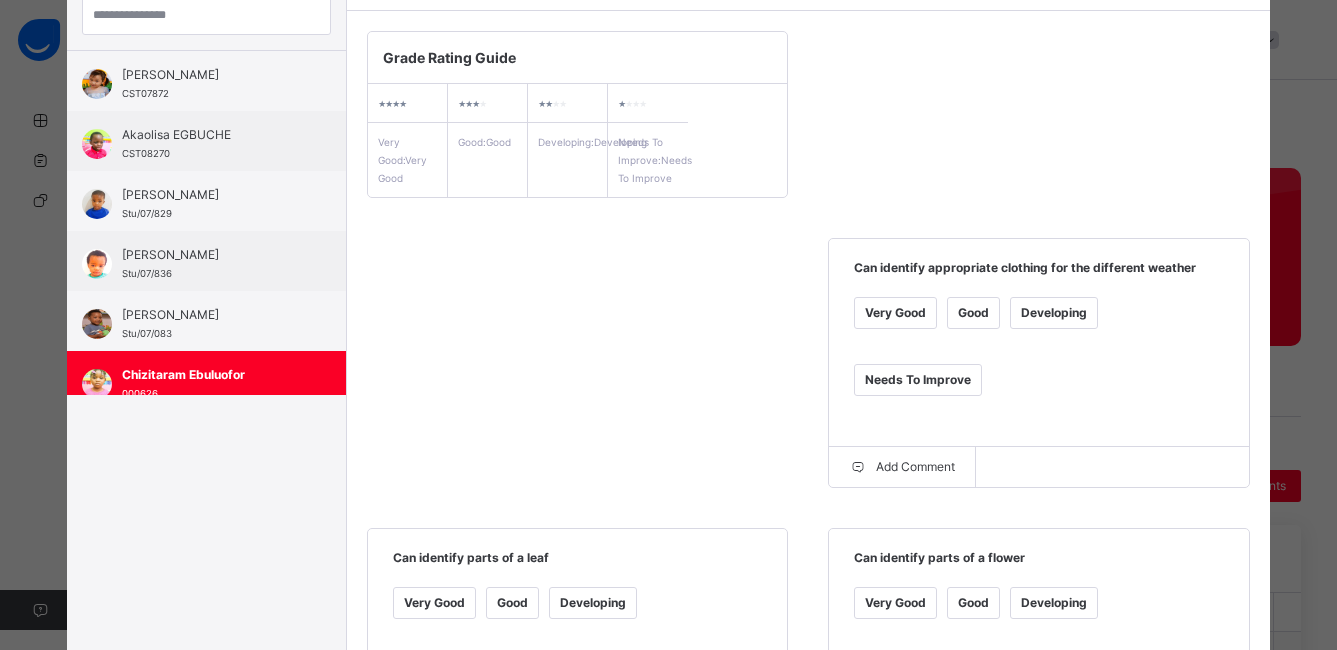 click on "Good" at bounding box center (973, 603) 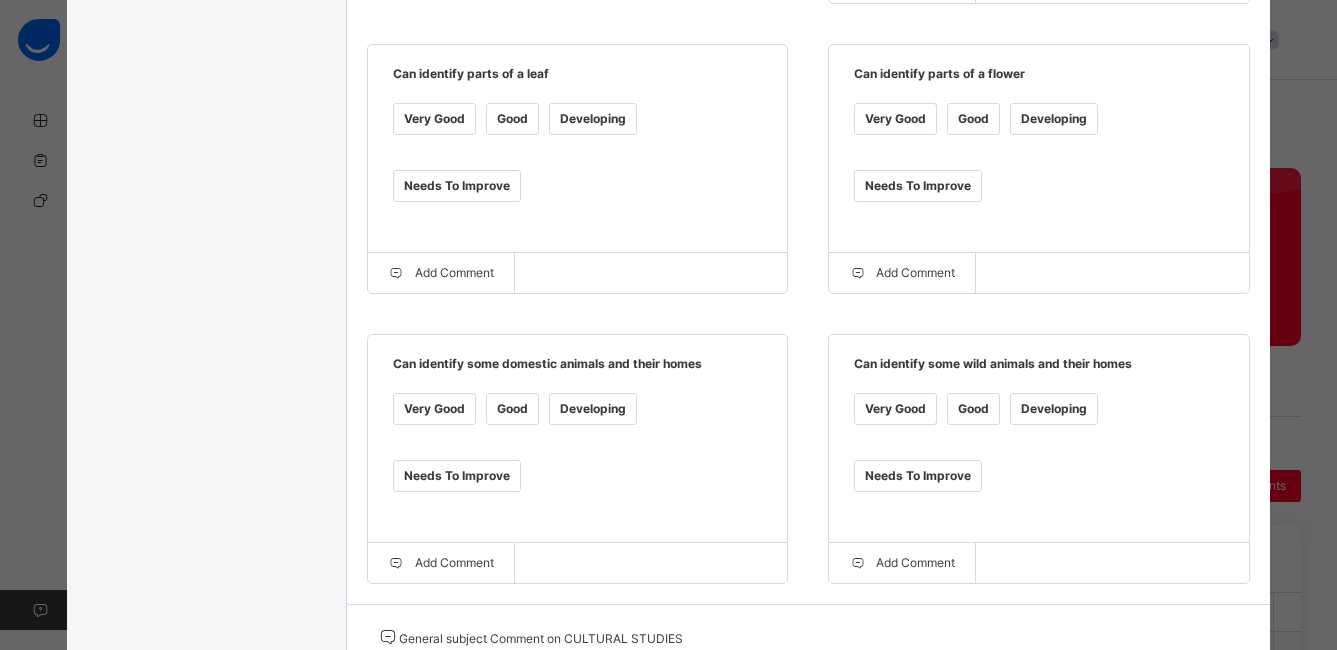 scroll, scrollTop: 748, scrollLeft: 0, axis: vertical 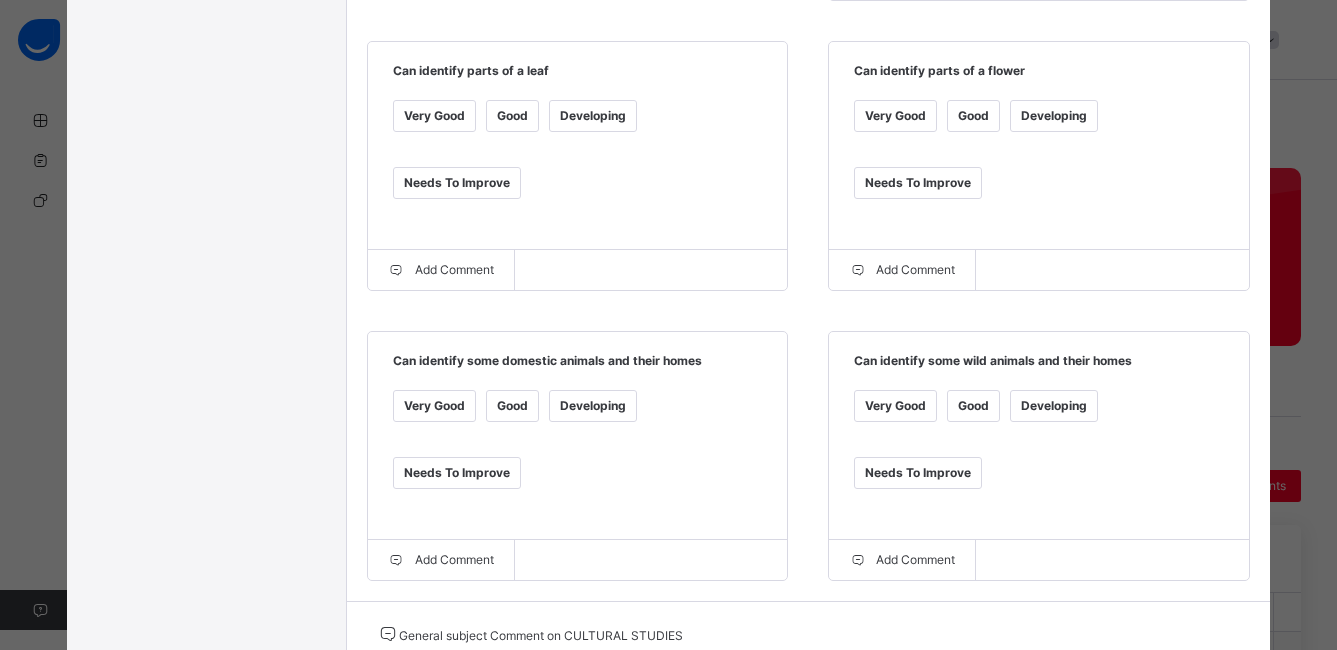 click on "Good" at bounding box center (512, 406) 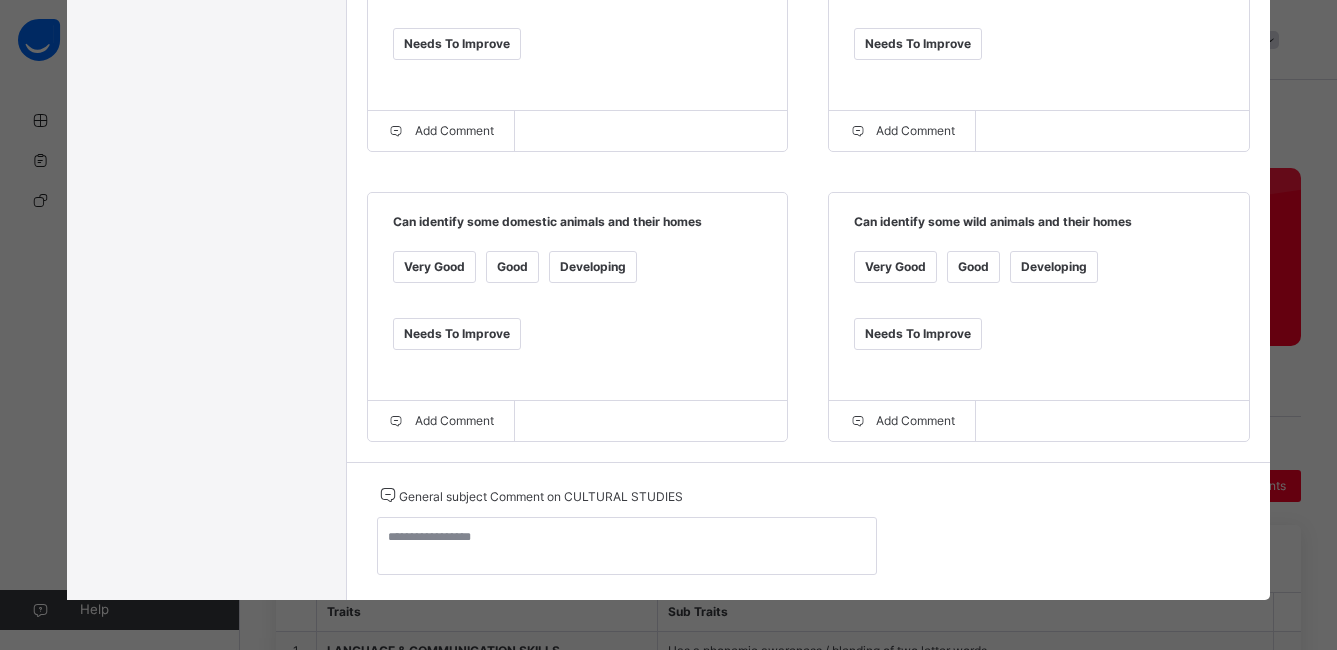 scroll, scrollTop: 895, scrollLeft: 0, axis: vertical 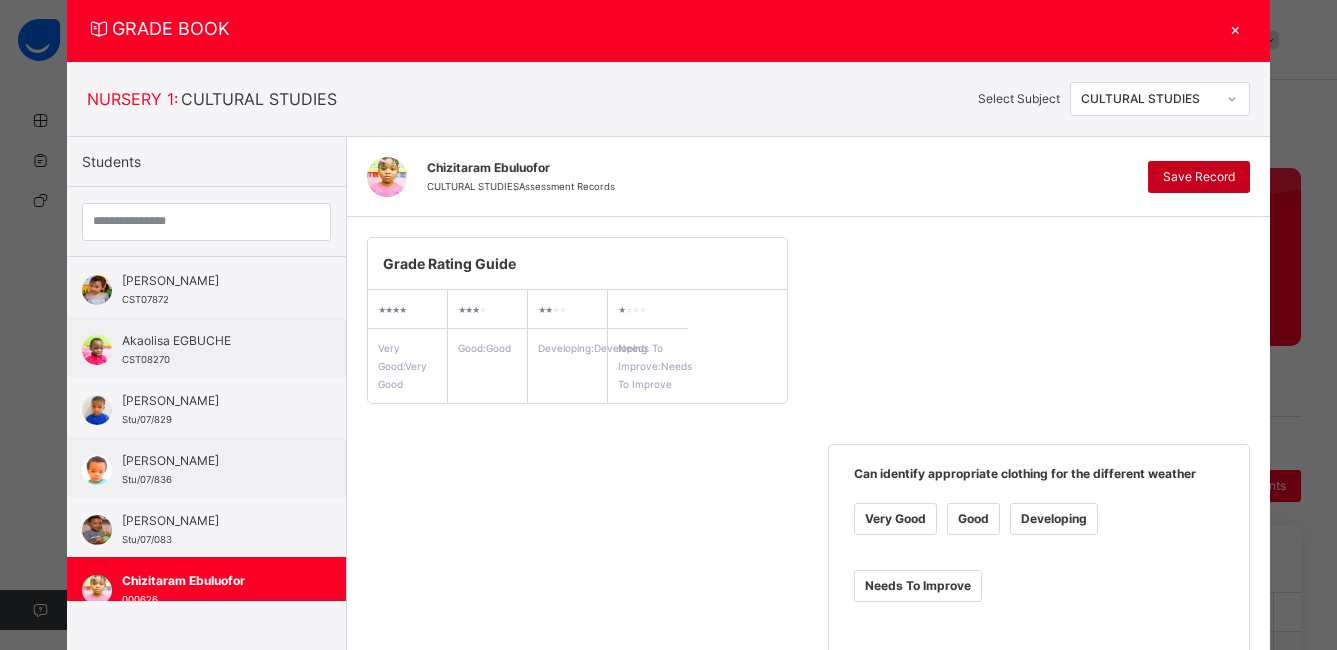 click on "Save Record" at bounding box center (1199, 177) 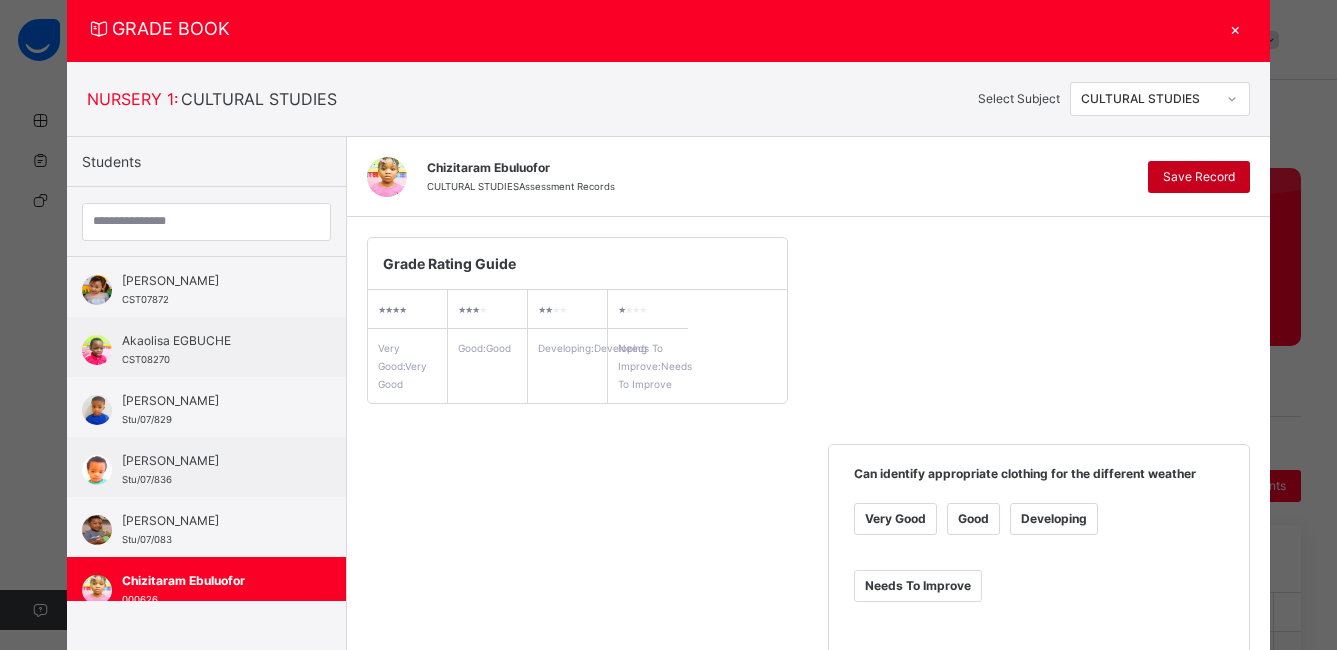 click on "Save Record" at bounding box center (1199, 177) 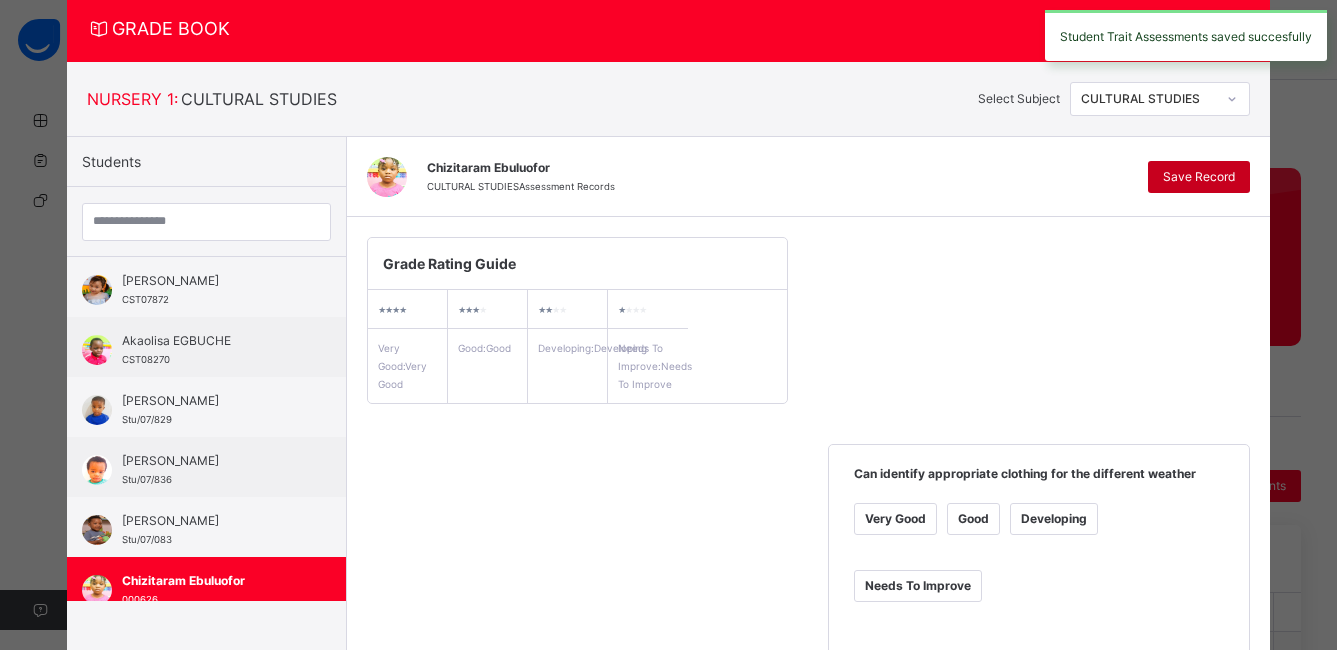 click on "Save Record" at bounding box center (1199, 177) 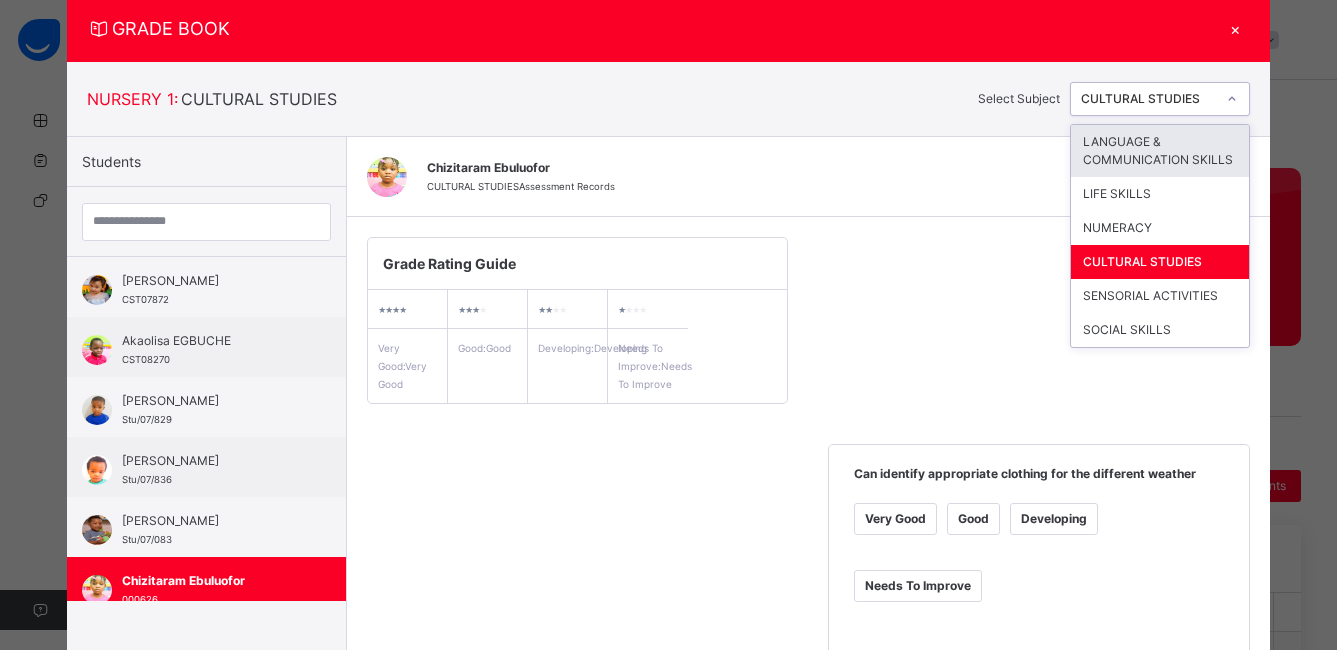 click 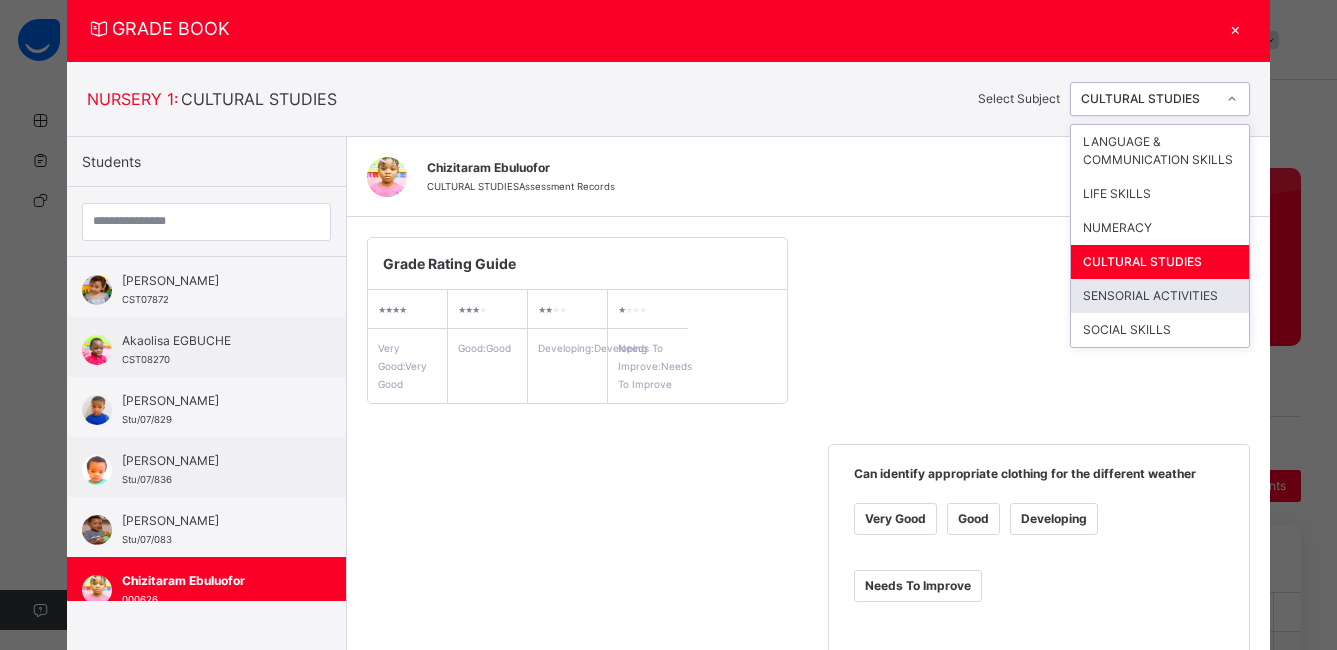 click on "SENSORIAL ACTIVITIES" at bounding box center (1160, 296) 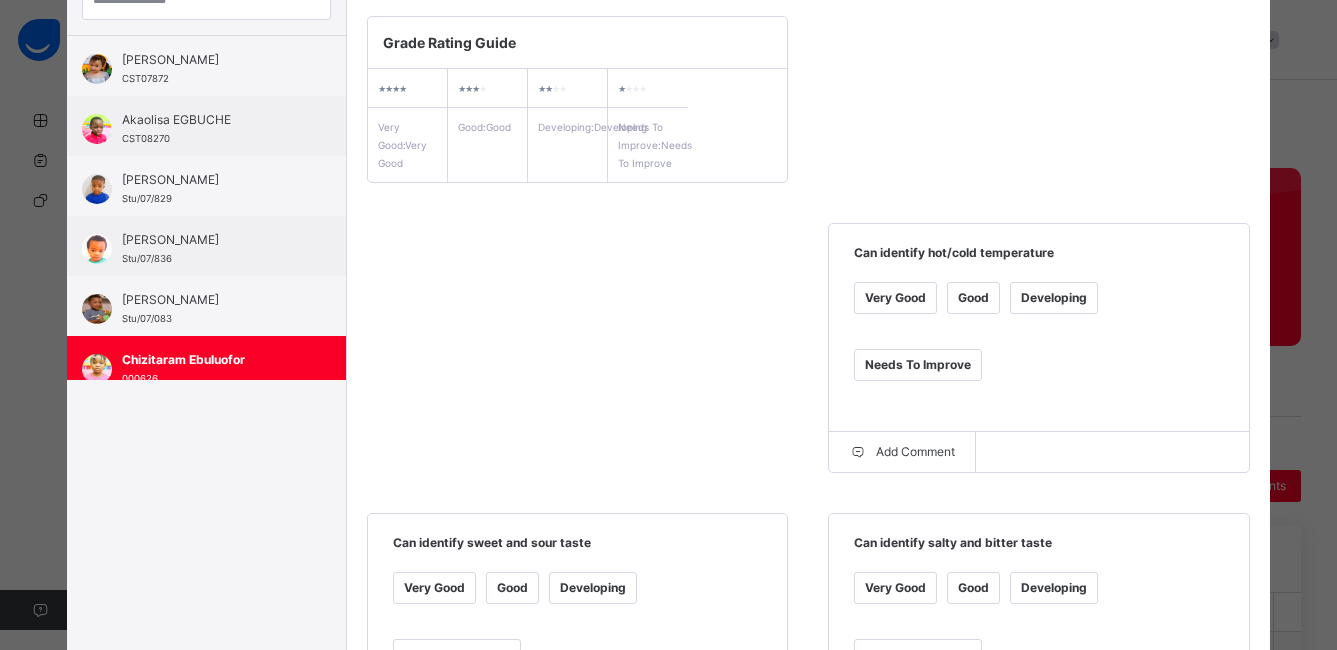 scroll, scrollTop: 290, scrollLeft: 0, axis: vertical 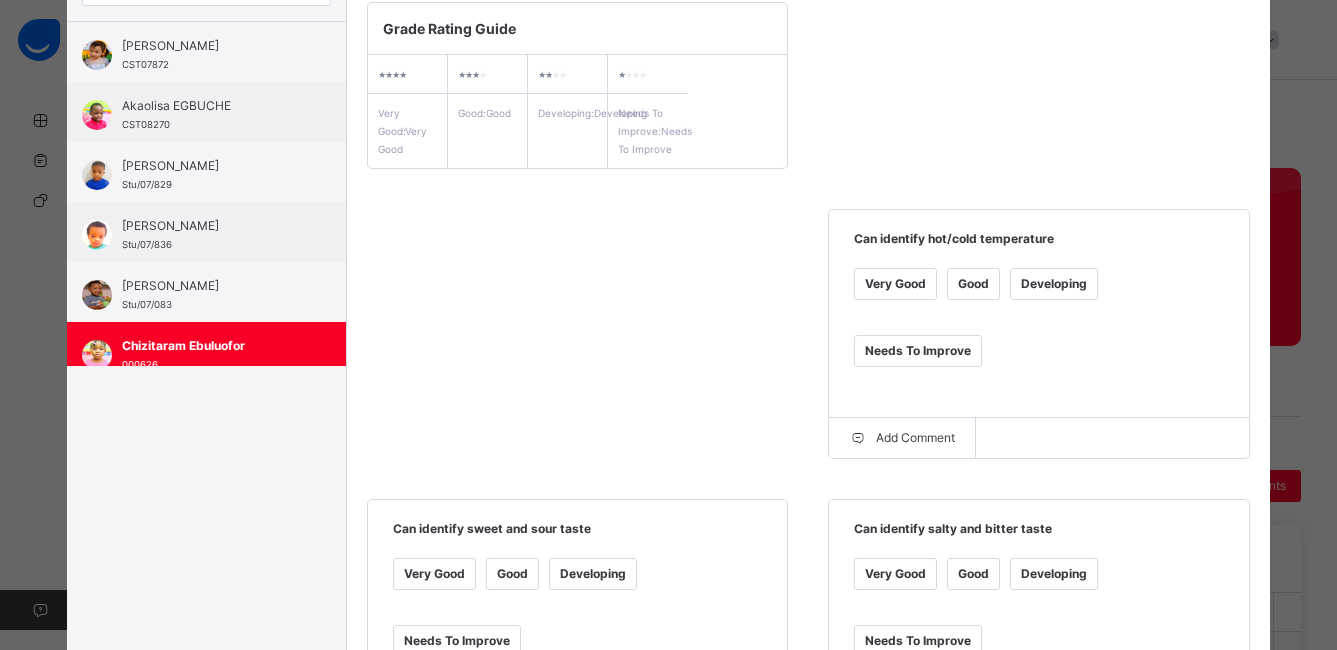 click on "Very Good" at bounding box center [895, 284] 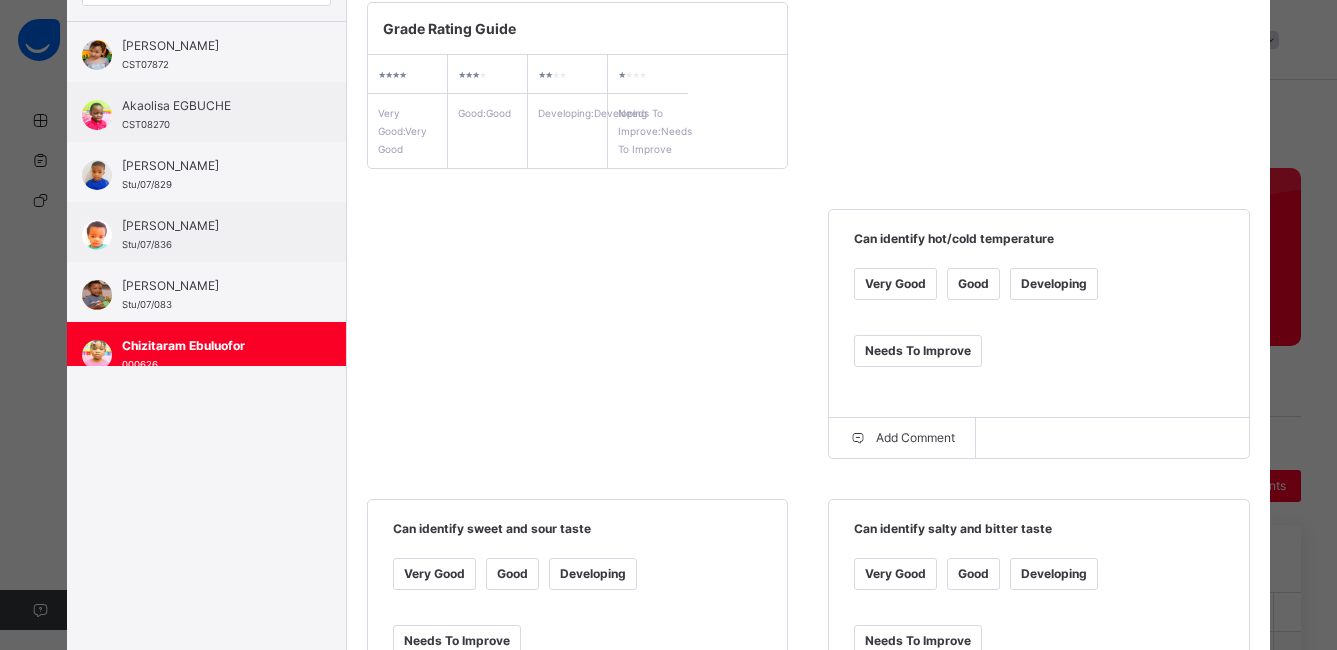 click on "Very Good" at bounding box center (434, 574) 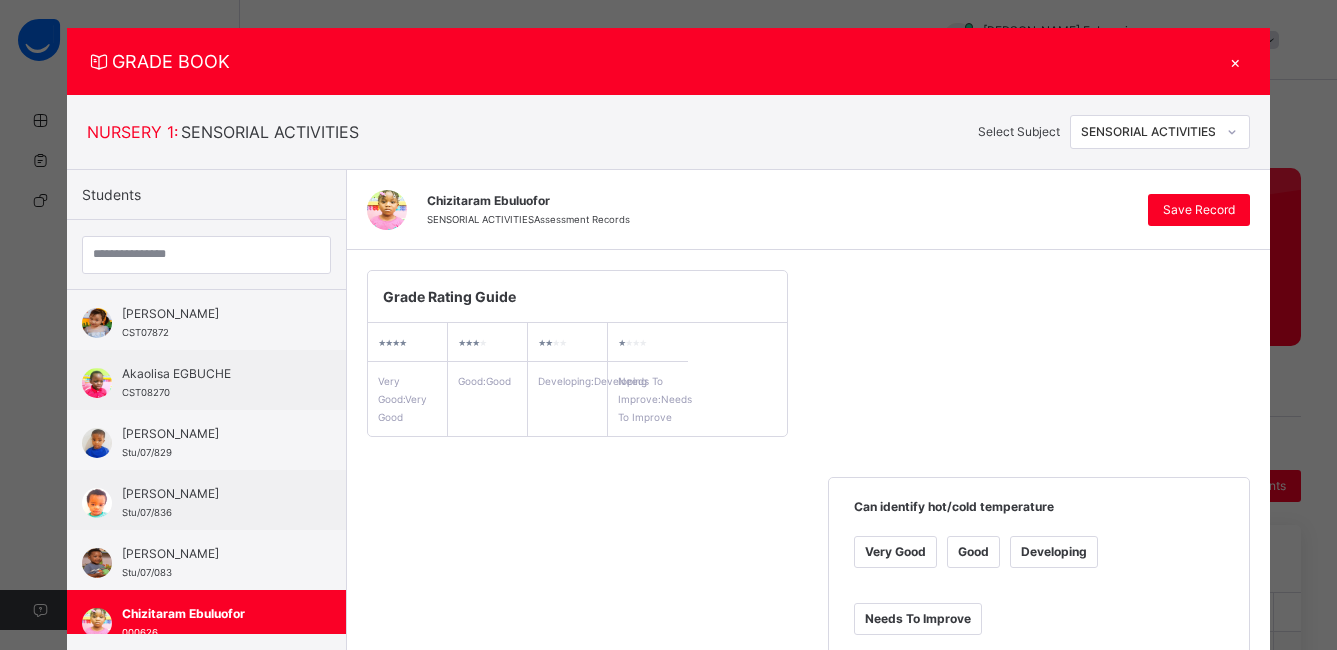 scroll, scrollTop: 0, scrollLeft: 0, axis: both 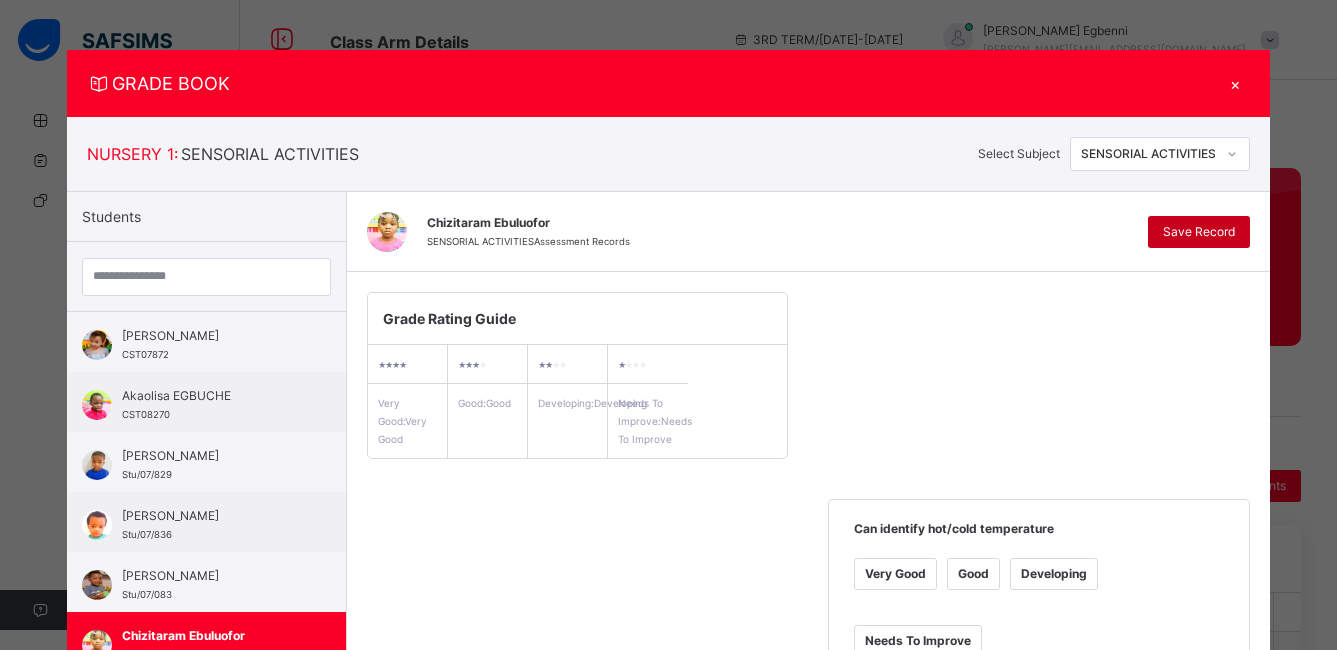 click on "Save Record" at bounding box center (1199, 232) 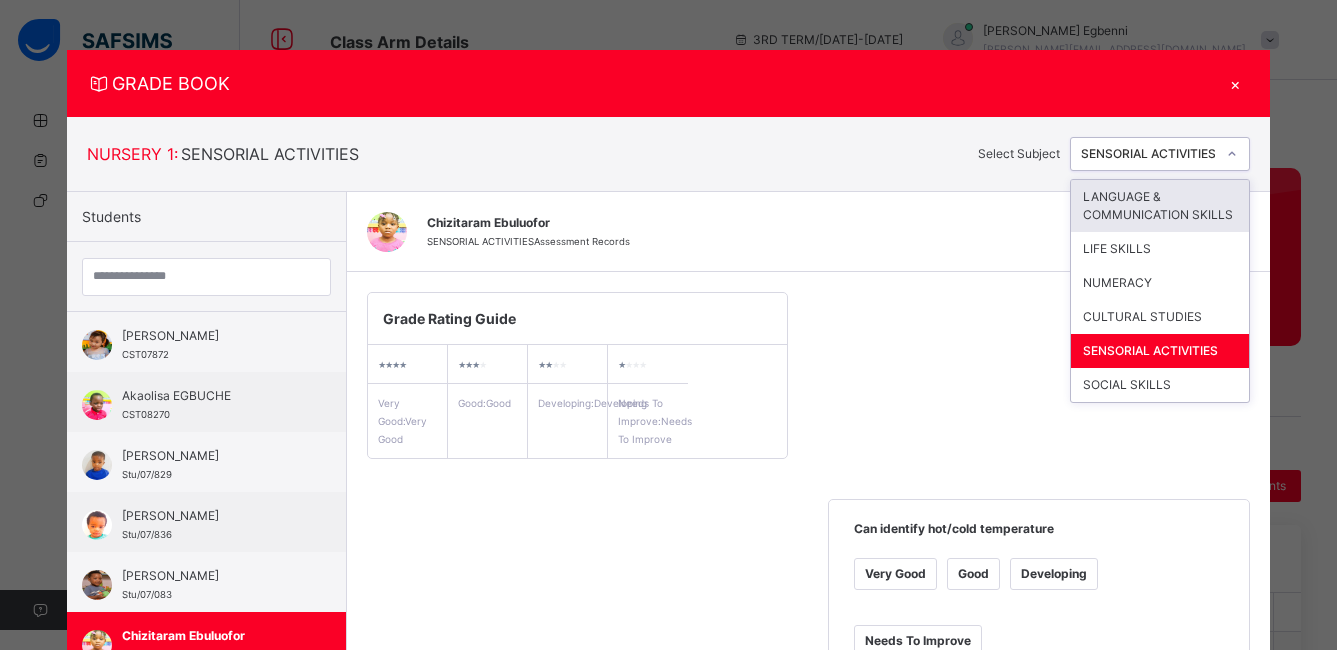 click 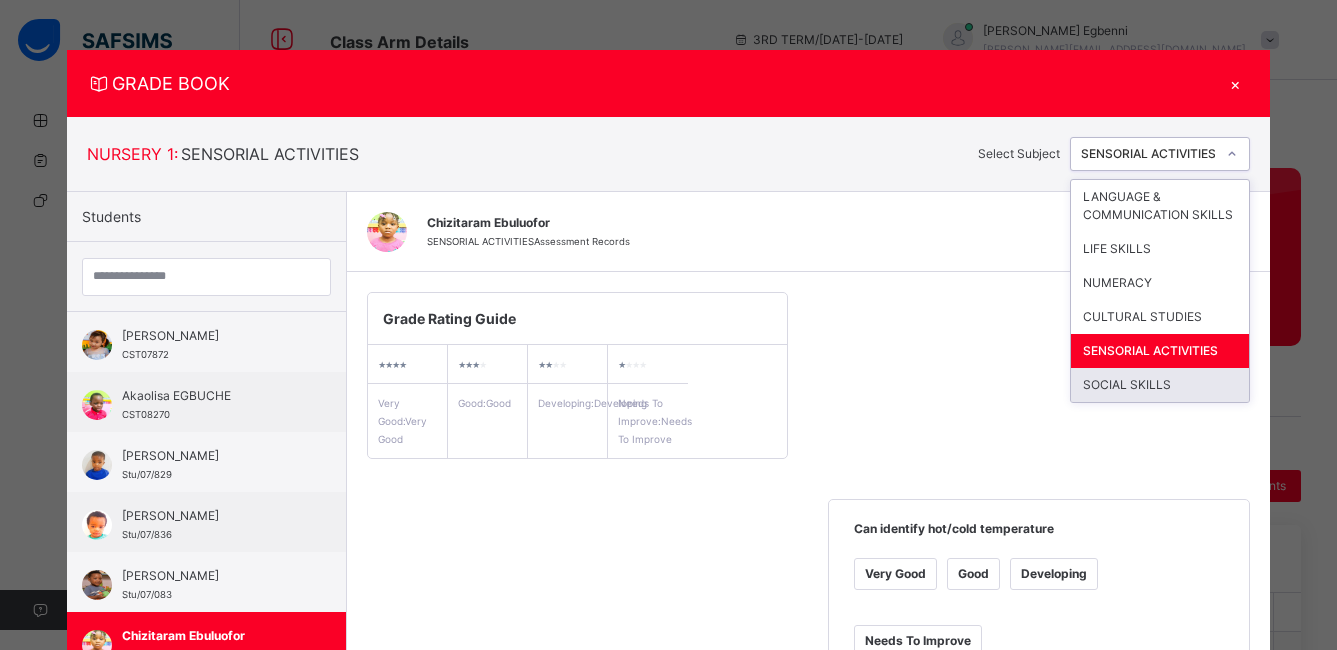 click on "SOCIAL SKILLS" at bounding box center (1160, 385) 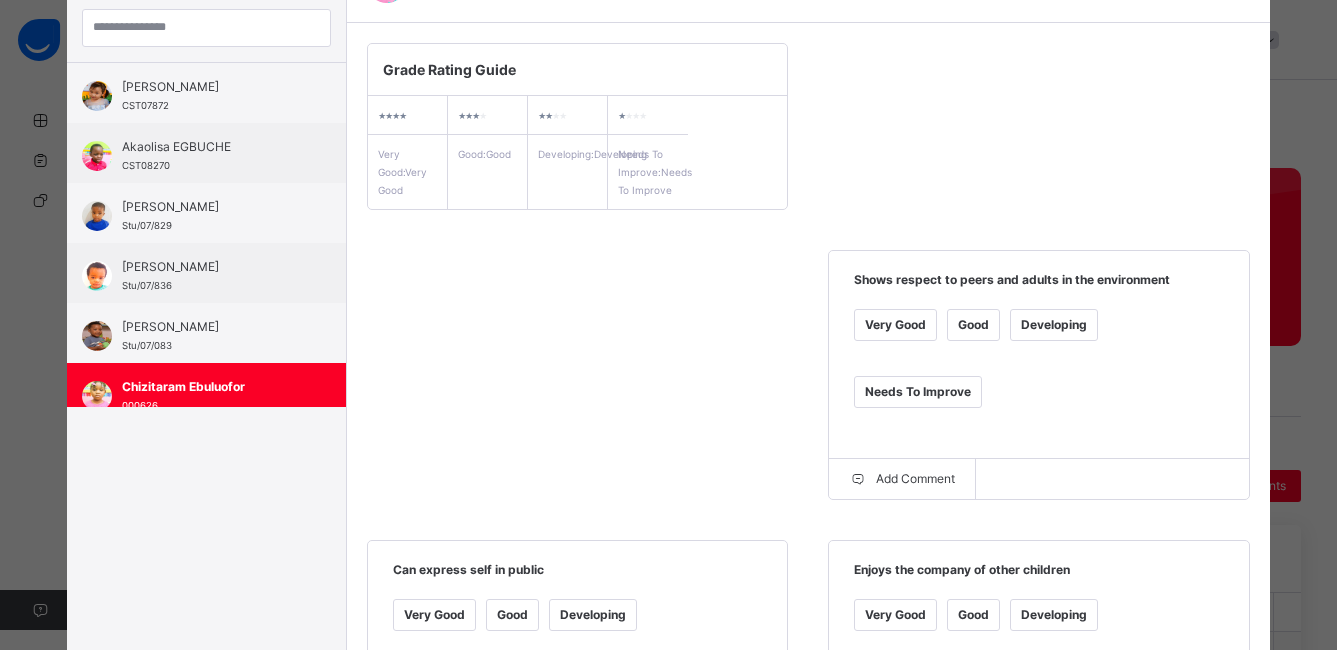 scroll, scrollTop: 256, scrollLeft: 0, axis: vertical 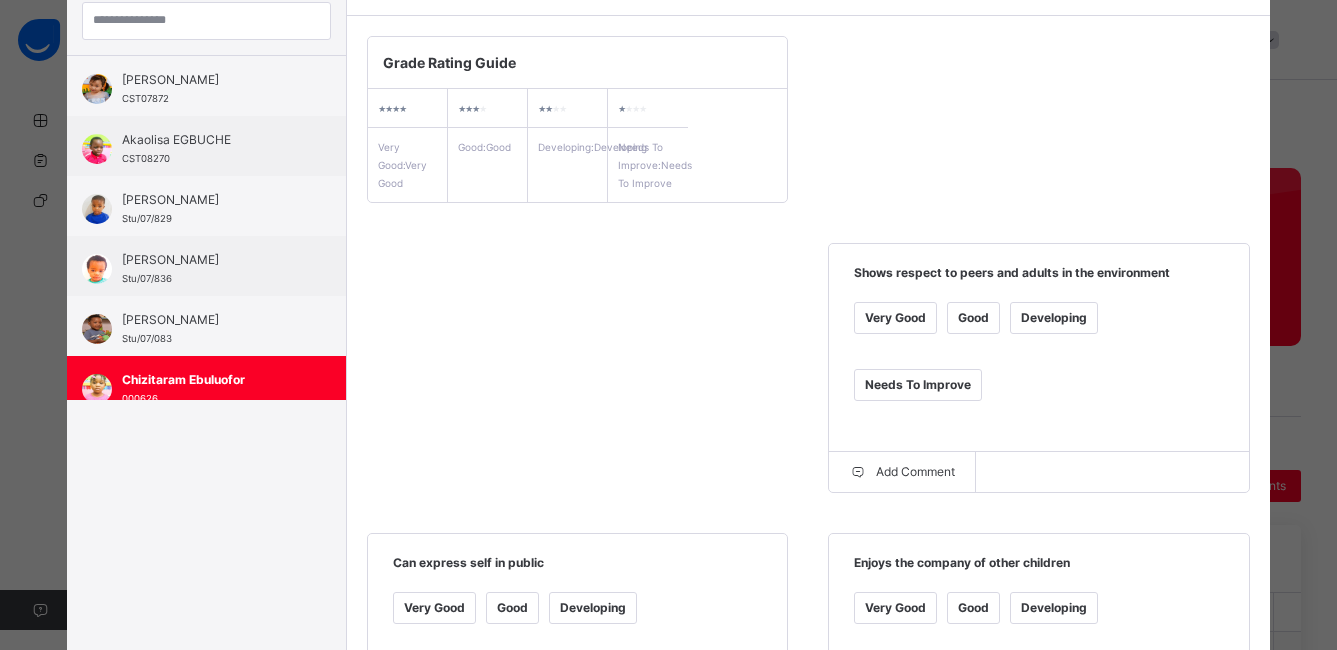 click on "Very Good" at bounding box center (895, 318) 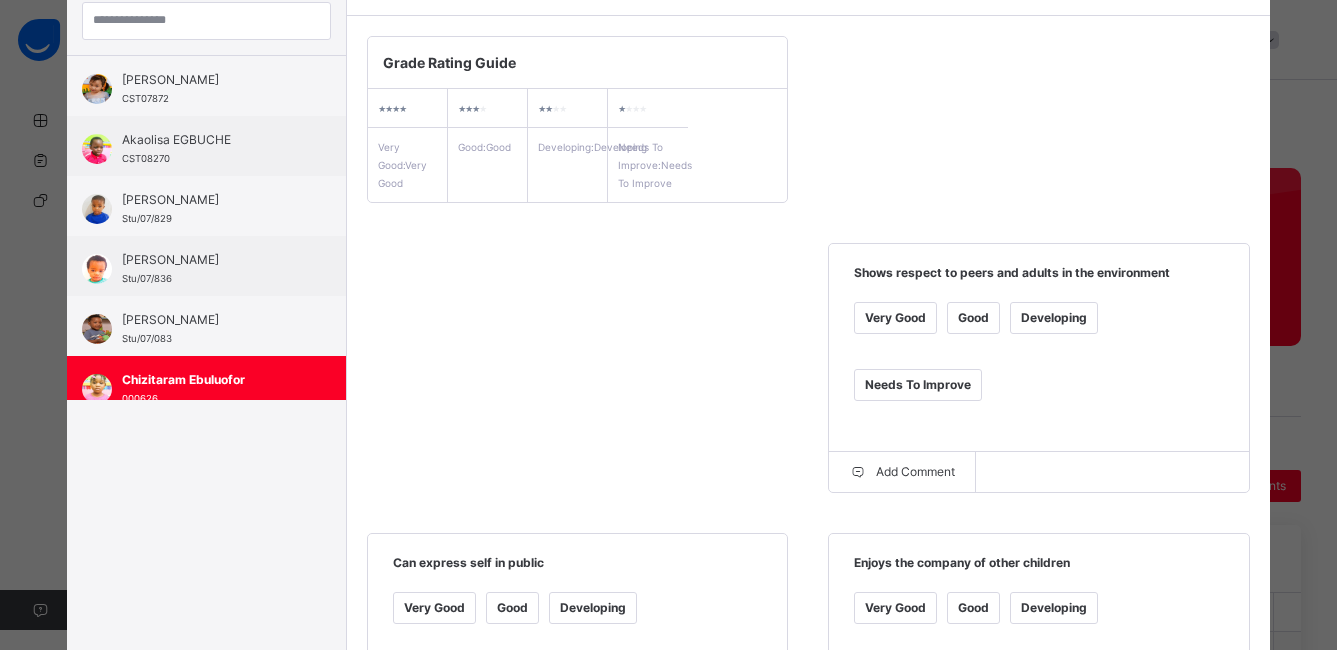 click on "Very Good" at bounding box center [434, 608] 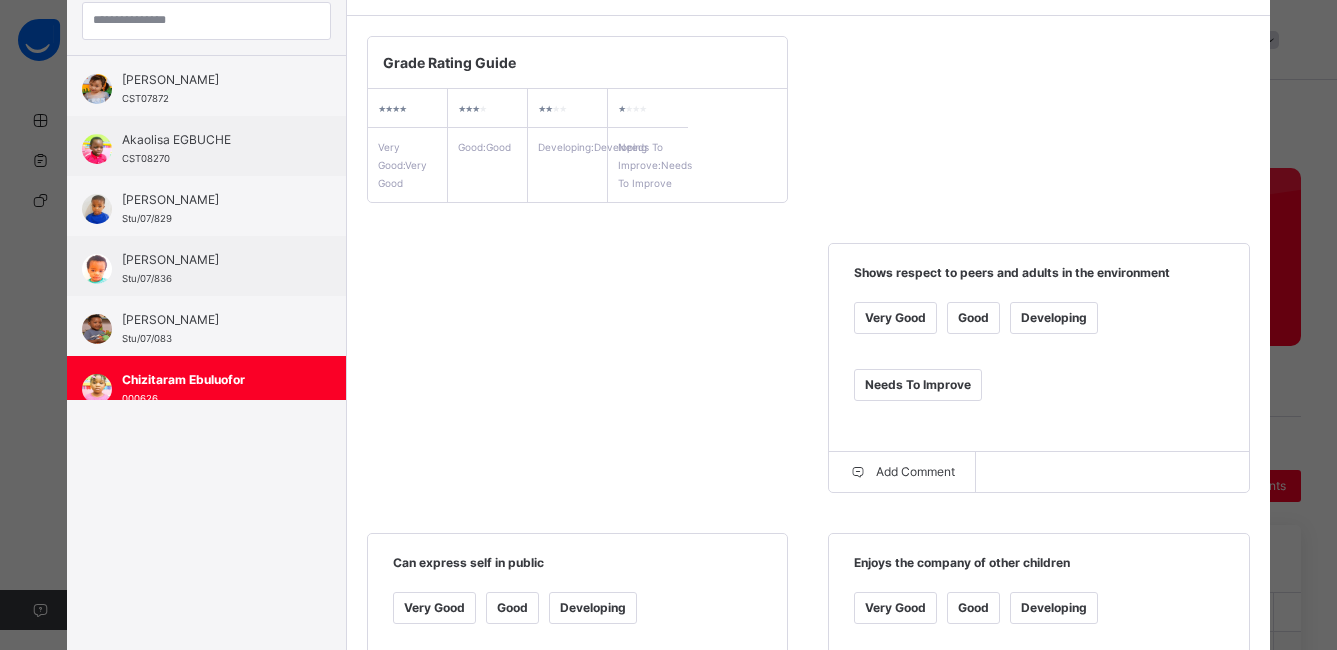 click on "Good" at bounding box center [973, 608] 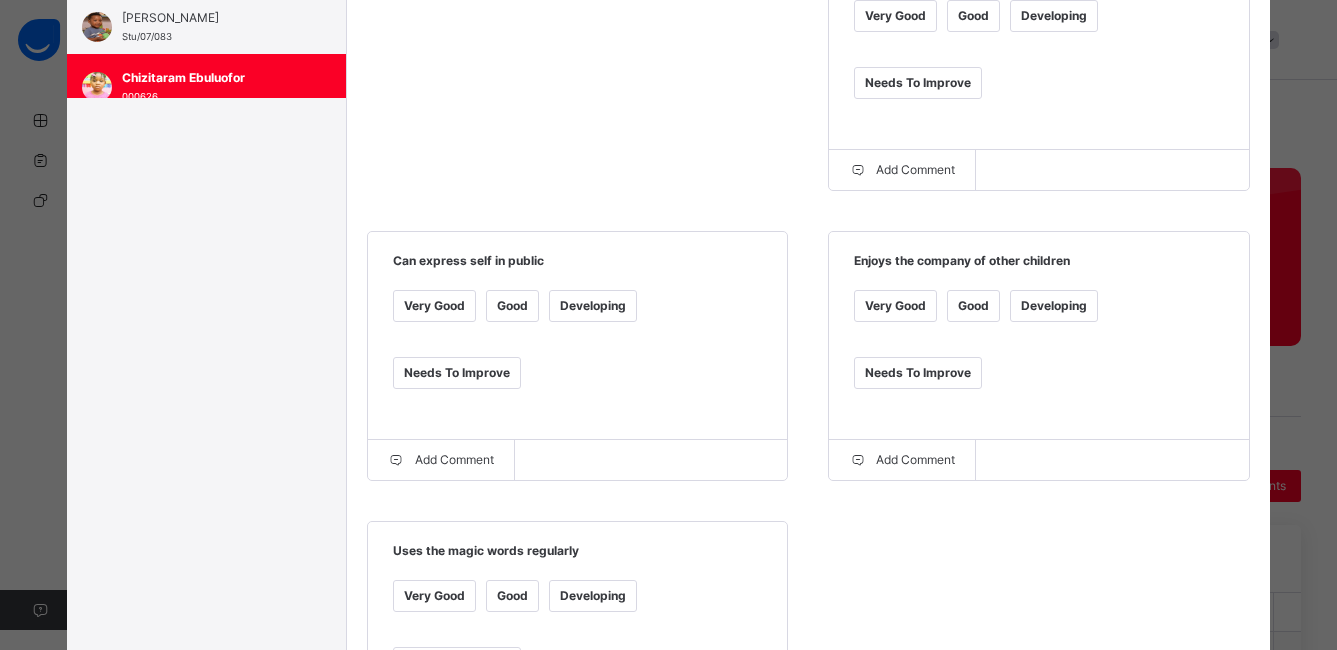 scroll, scrollTop: 587, scrollLeft: 0, axis: vertical 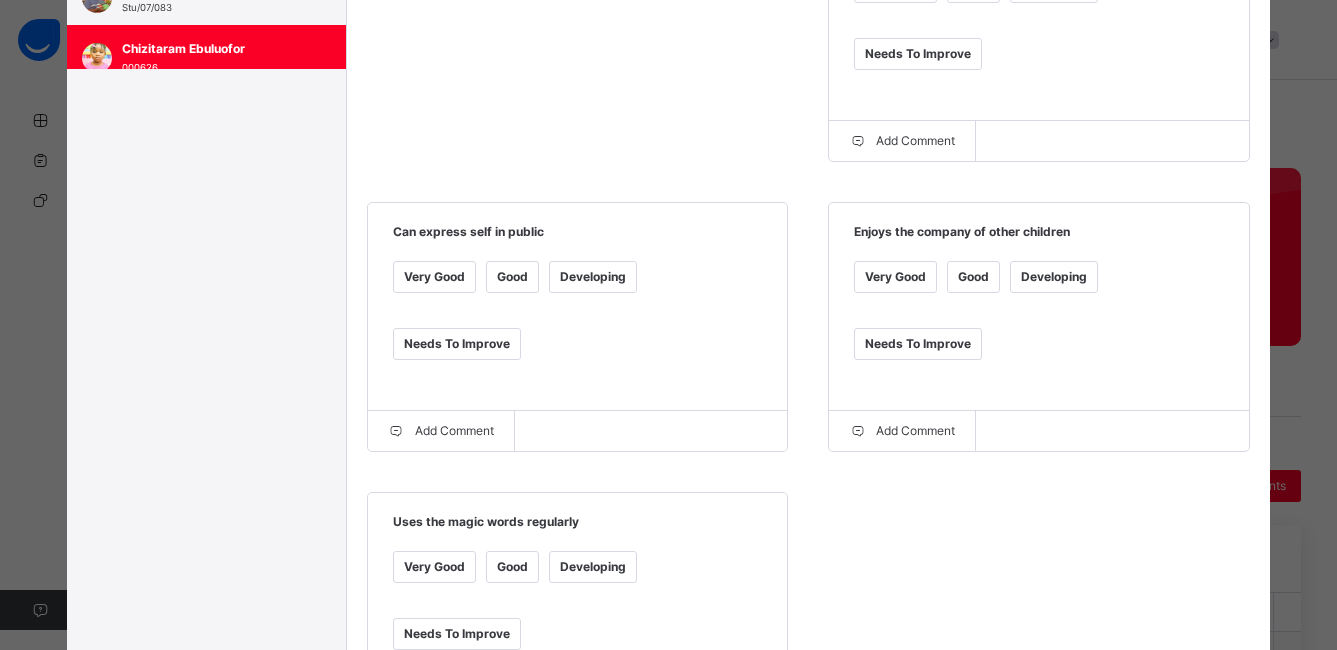 click on "Good" at bounding box center [512, 567] 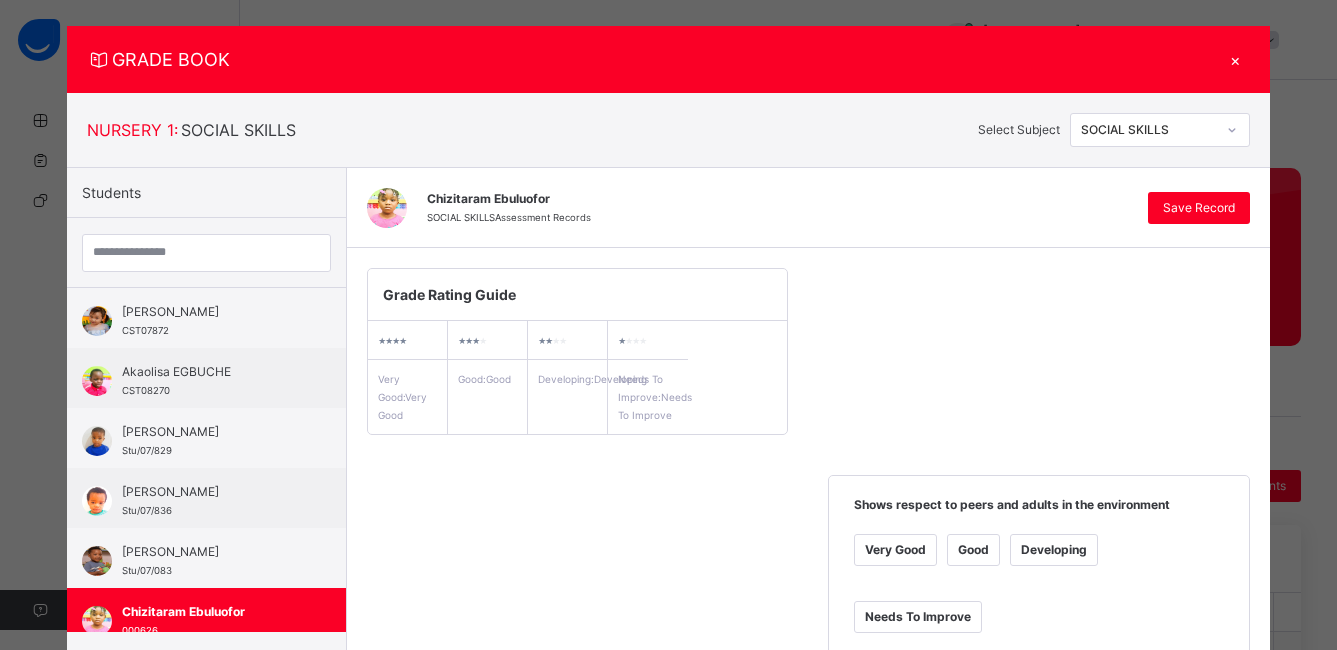 scroll, scrollTop: 12, scrollLeft: 0, axis: vertical 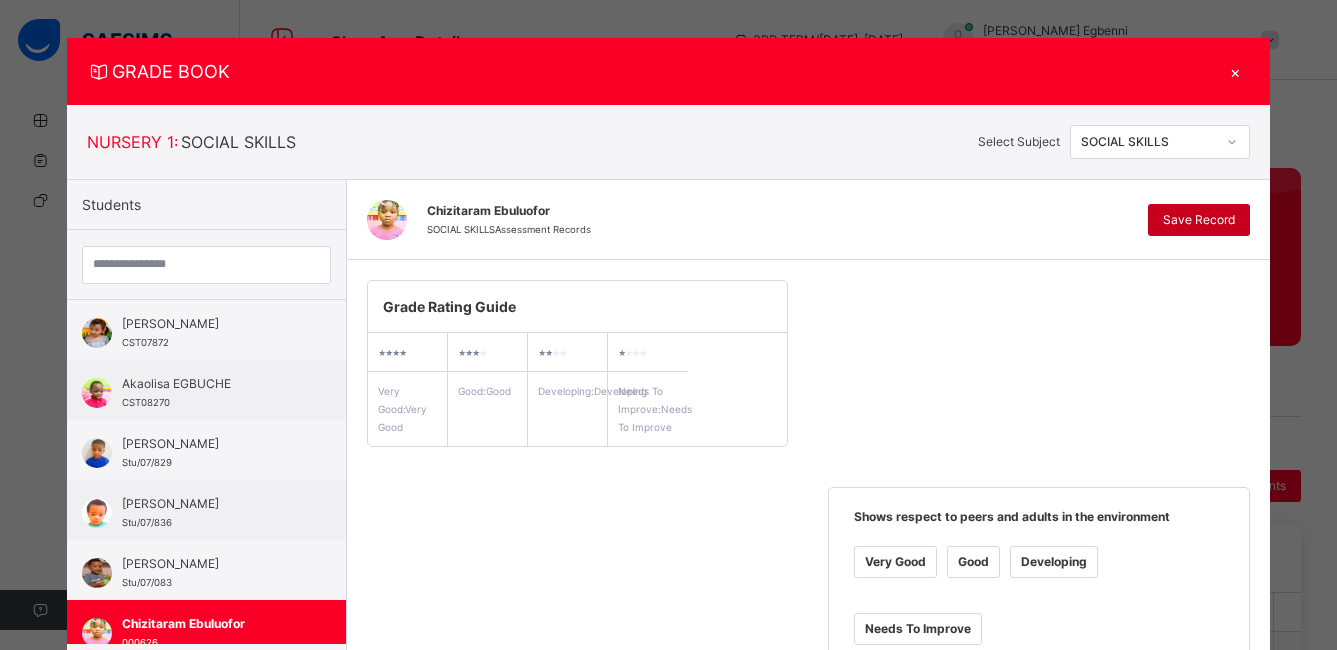 click on "Save Record" at bounding box center (1199, 220) 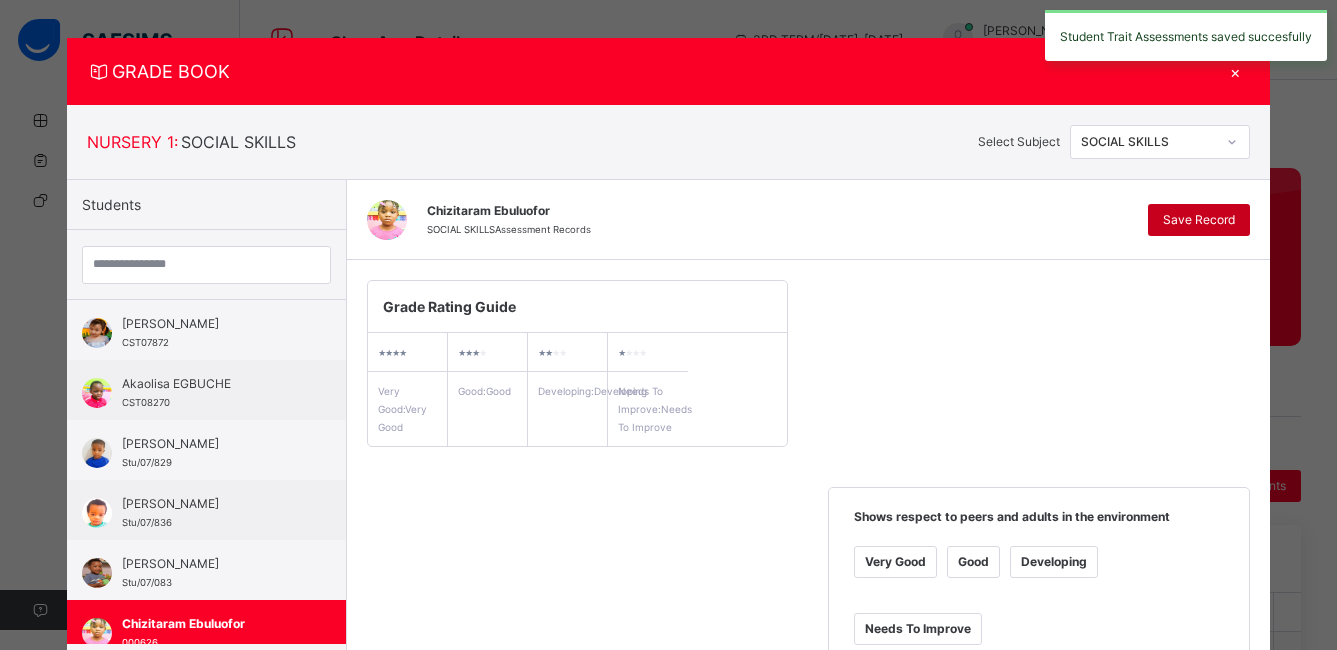 click on "Save Record" at bounding box center (1199, 220) 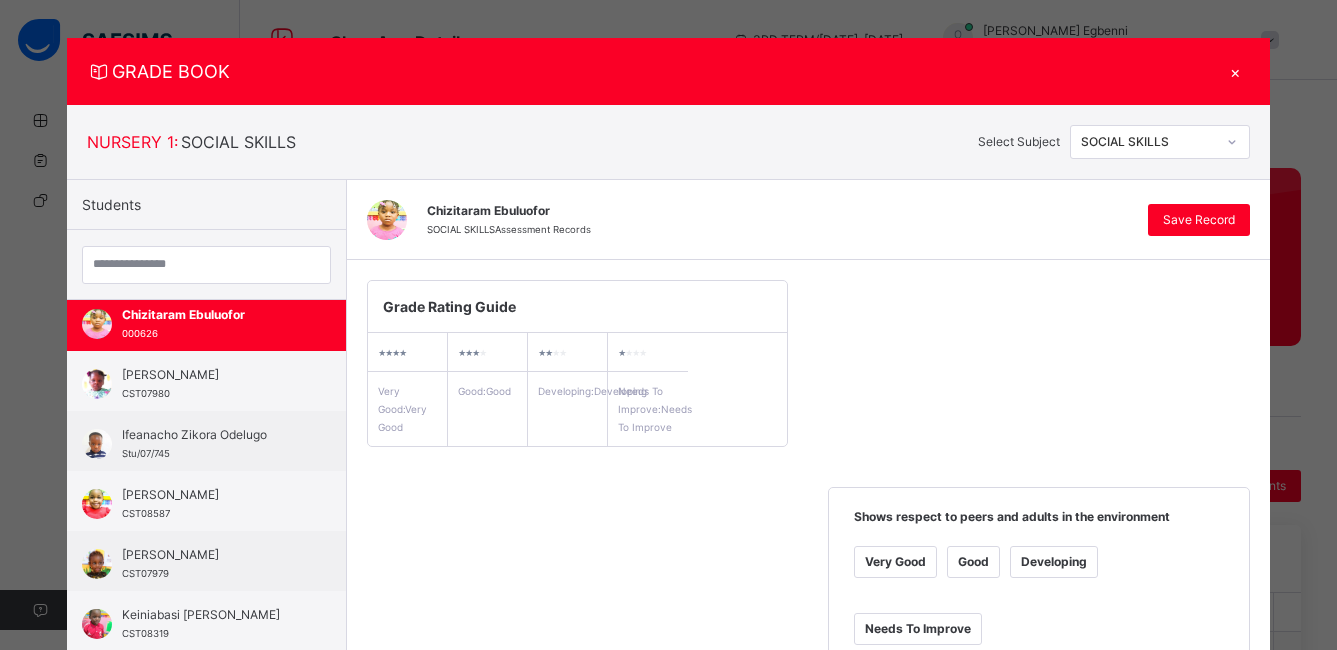 scroll, scrollTop: 320, scrollLeft: 0, axis: vertical 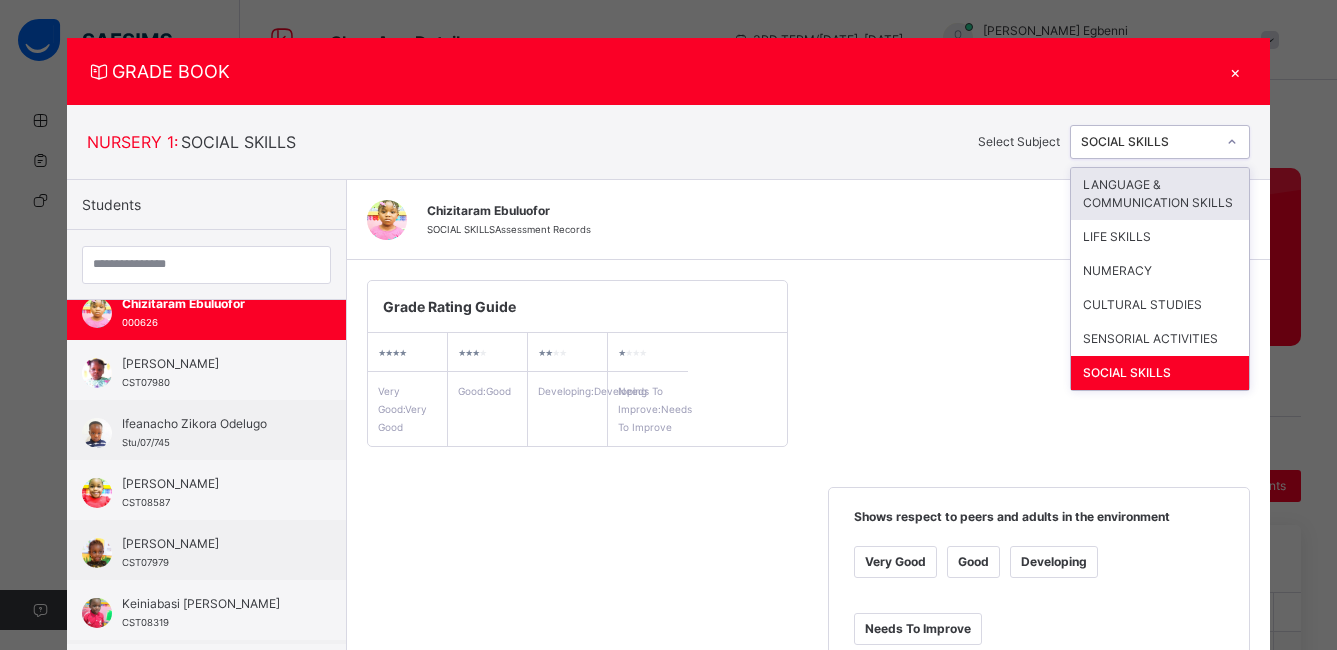 click 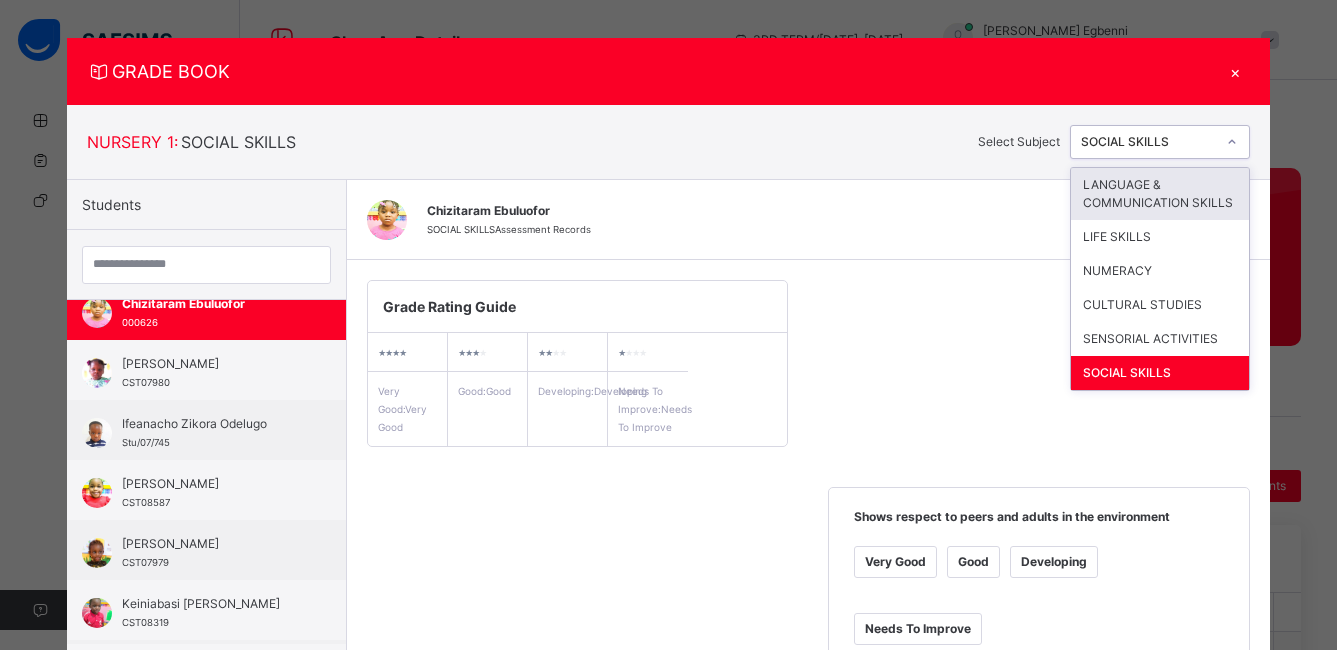 click on "LANGUAGE & COMMUNICATION SKILLS" at bounding box center [1160, 194] 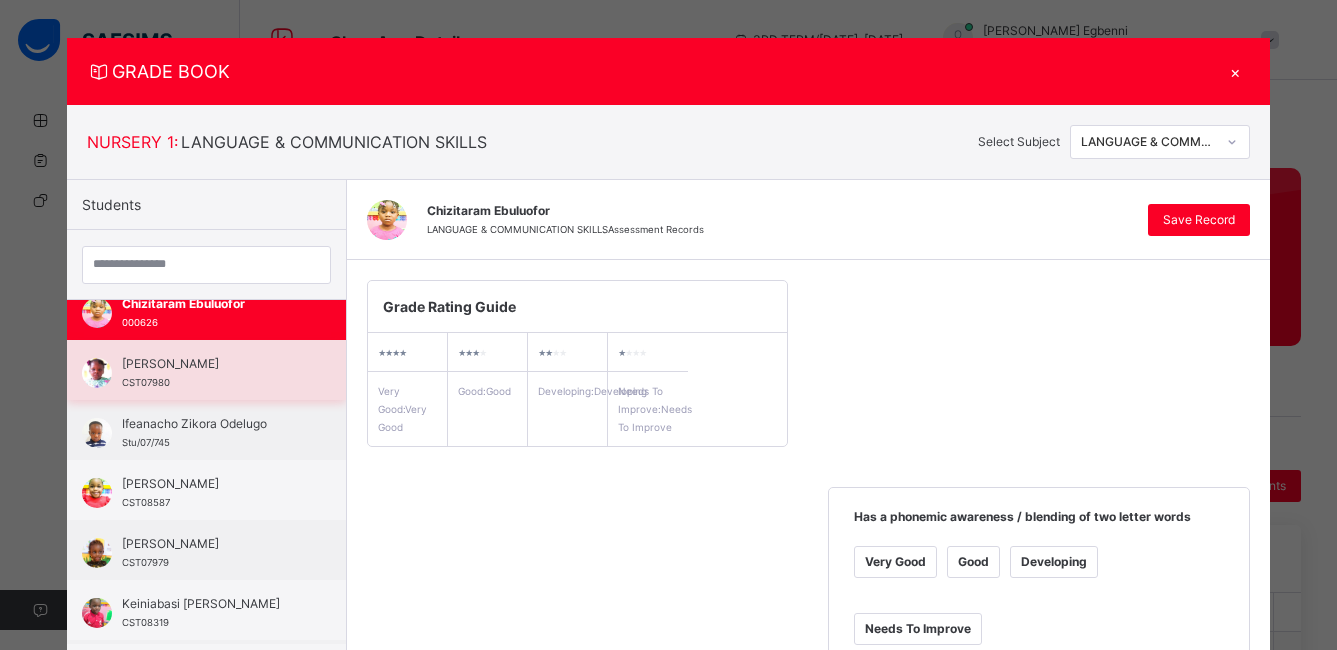 click on "[PERSON_NAME] CST07980" at bounding box center [206, 370] 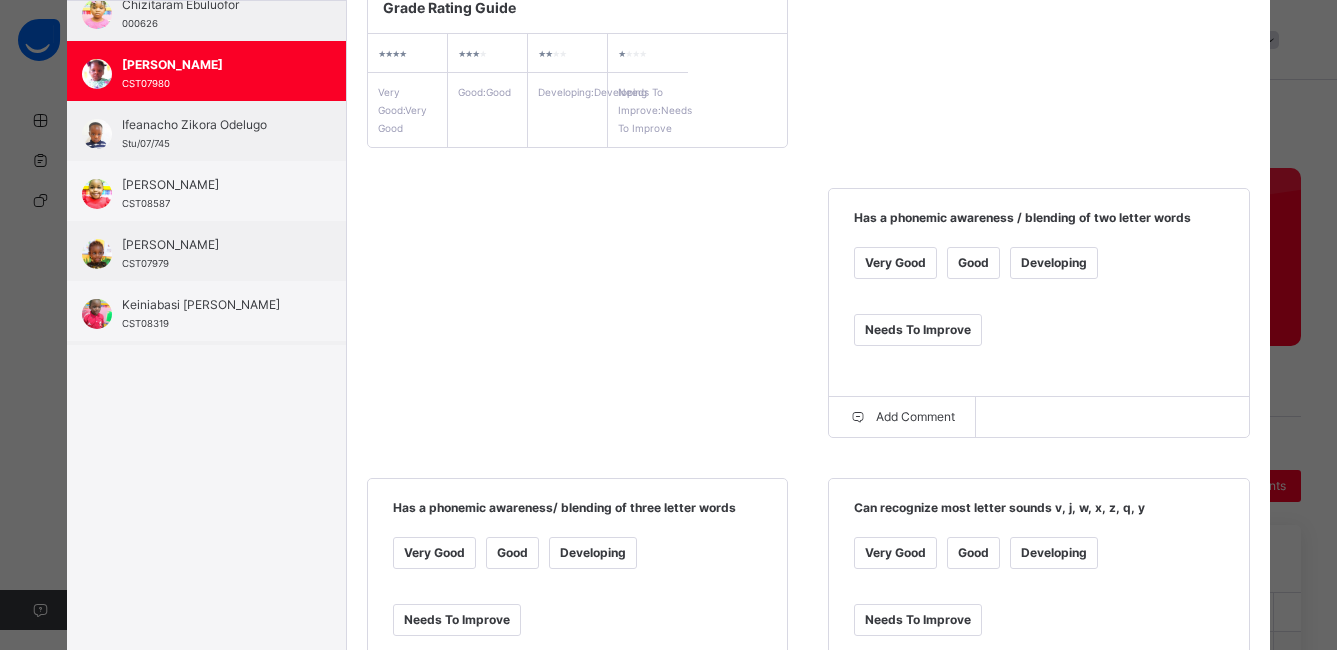 scroll, scrollTop: 314, scrollLeft: 0, axis: vertical 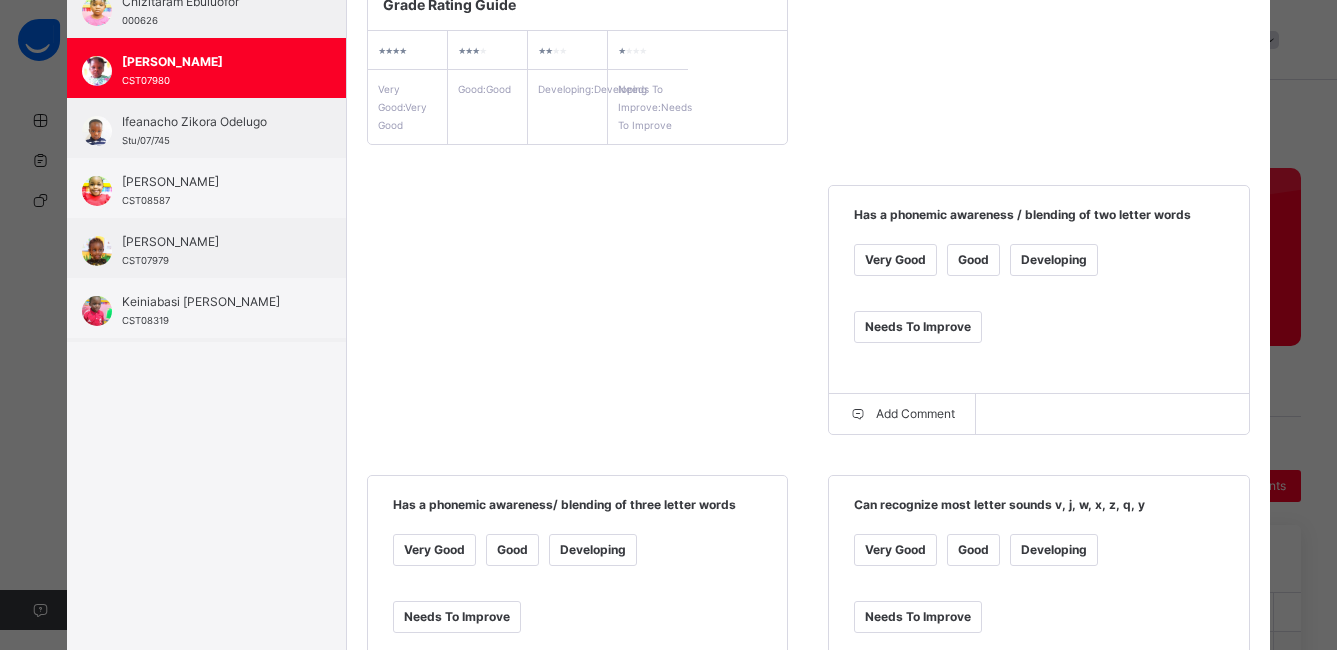 click on "Good" at bounding box center [973, 260] 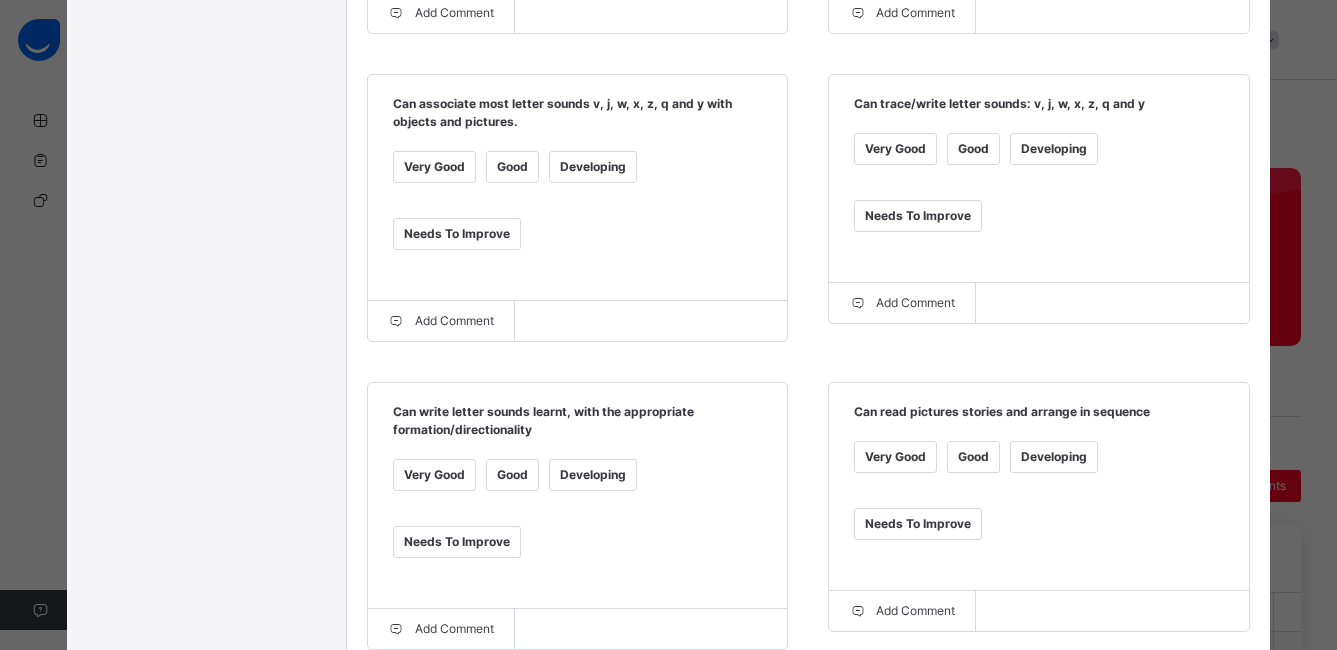 scroll, scrollTop: 1038, scrollLeft: 0, axis: vertical 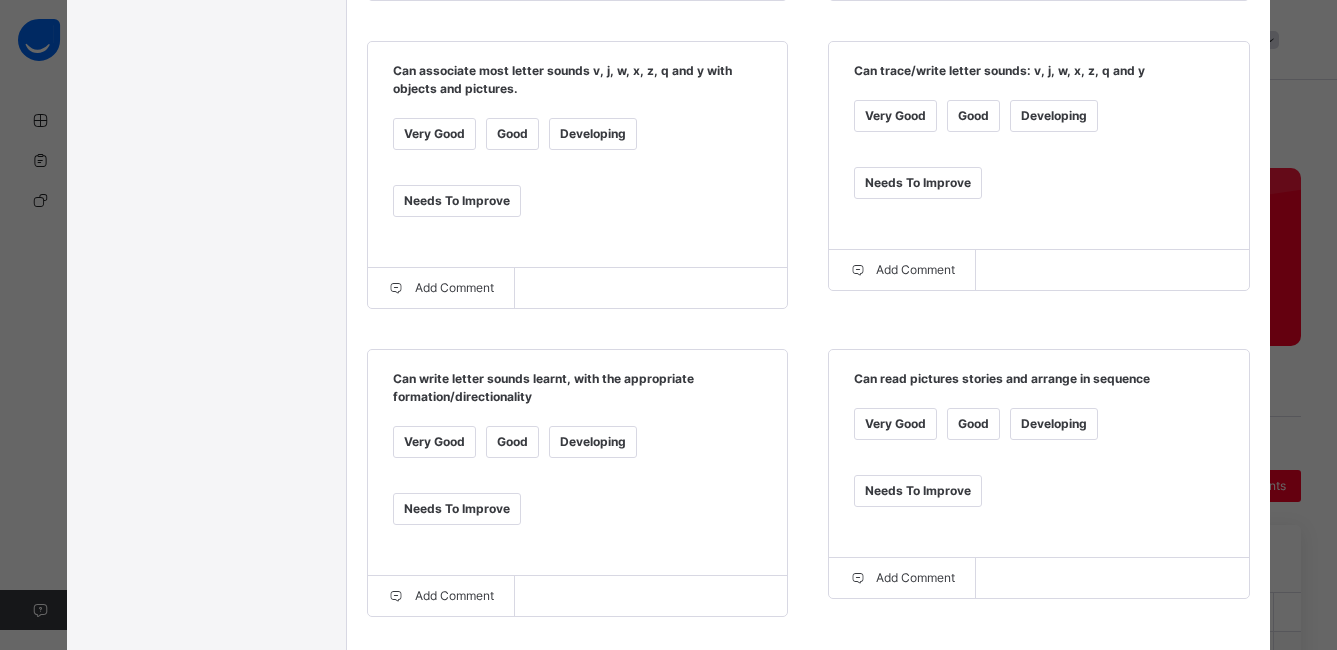 click on "Developing" at bounding box center [593, 134] 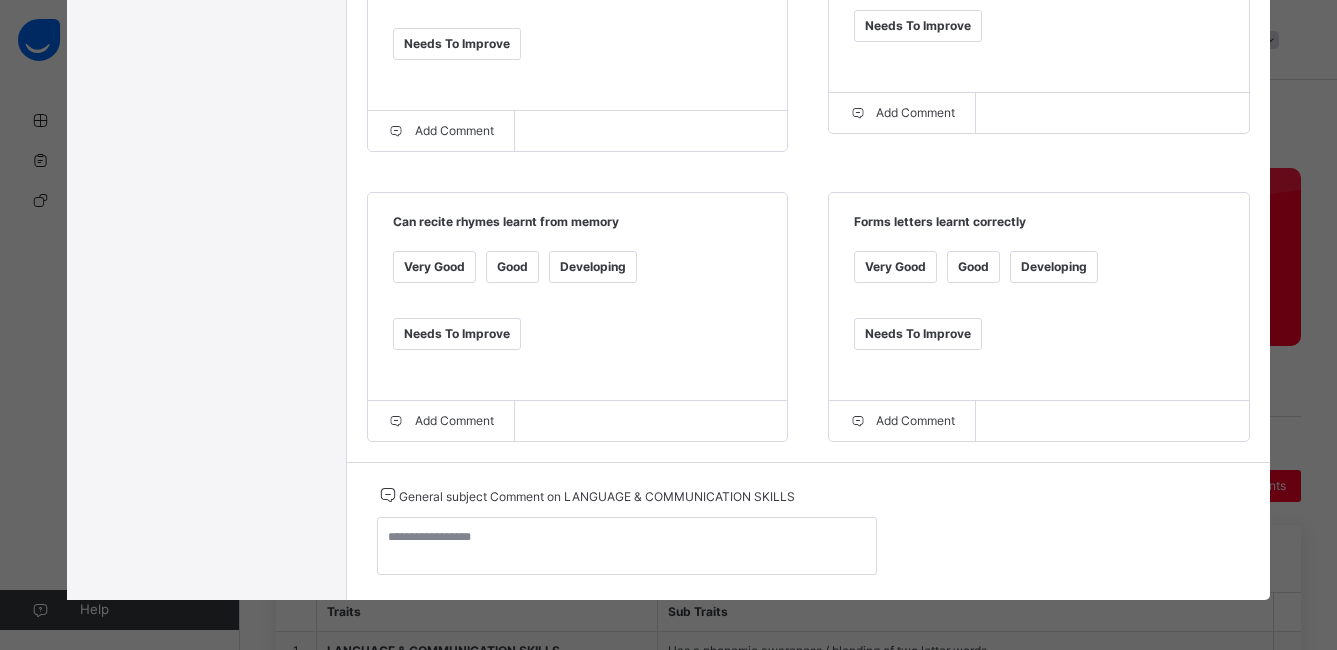 scroll, scrollTop: 1533, scrollLeft: 0, axis: vertical 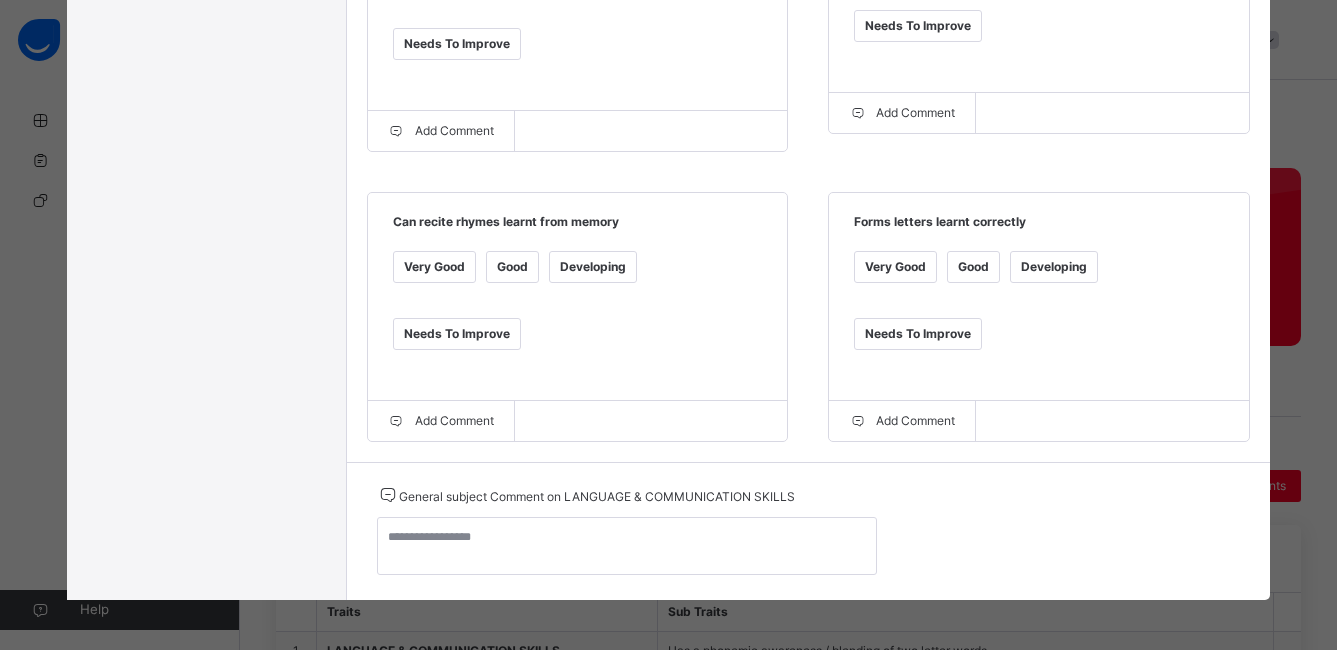 click on "Good" at bounding box center (512, 267) 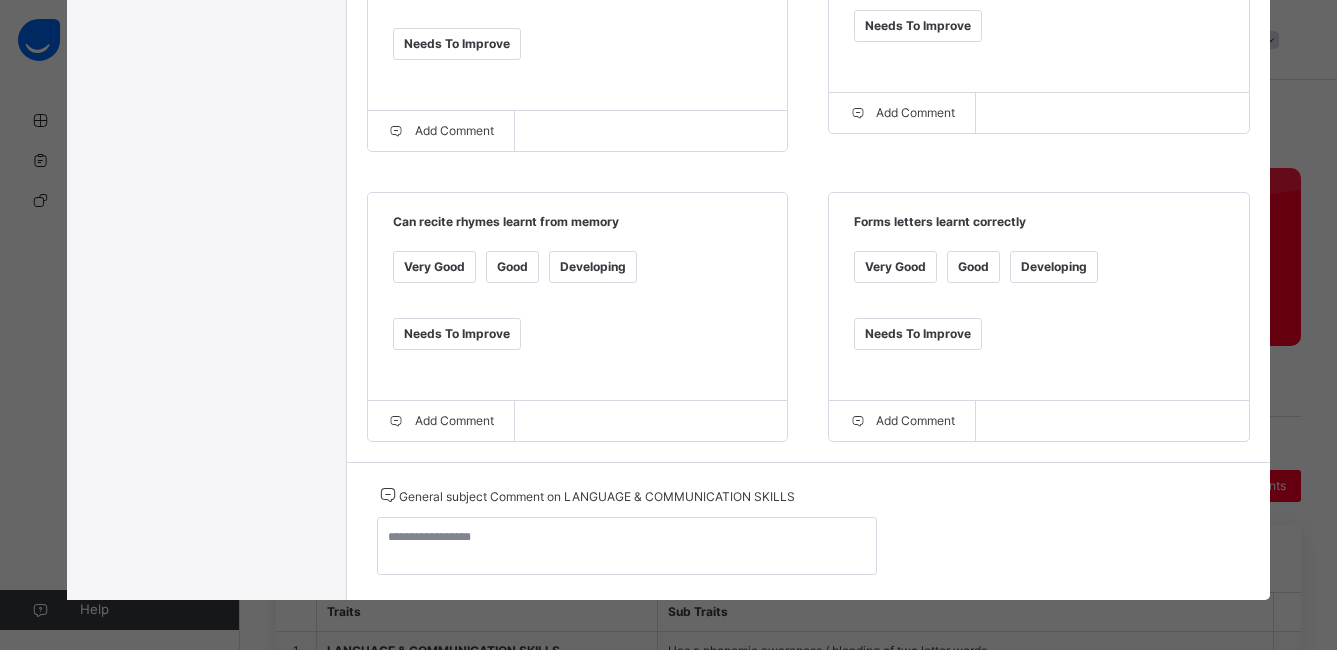 click on "Good" at bounding box center (973, 267) 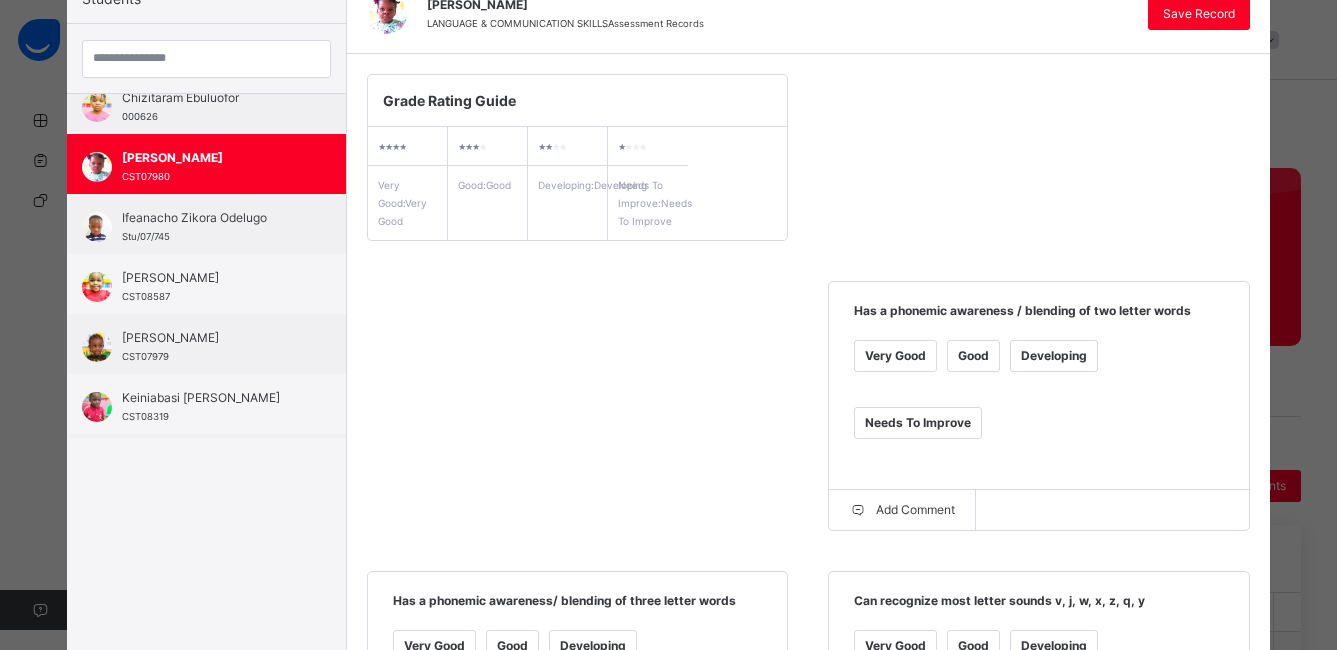 scroll, scrollTop: 174, scrollLeft: 0, axis: vertical 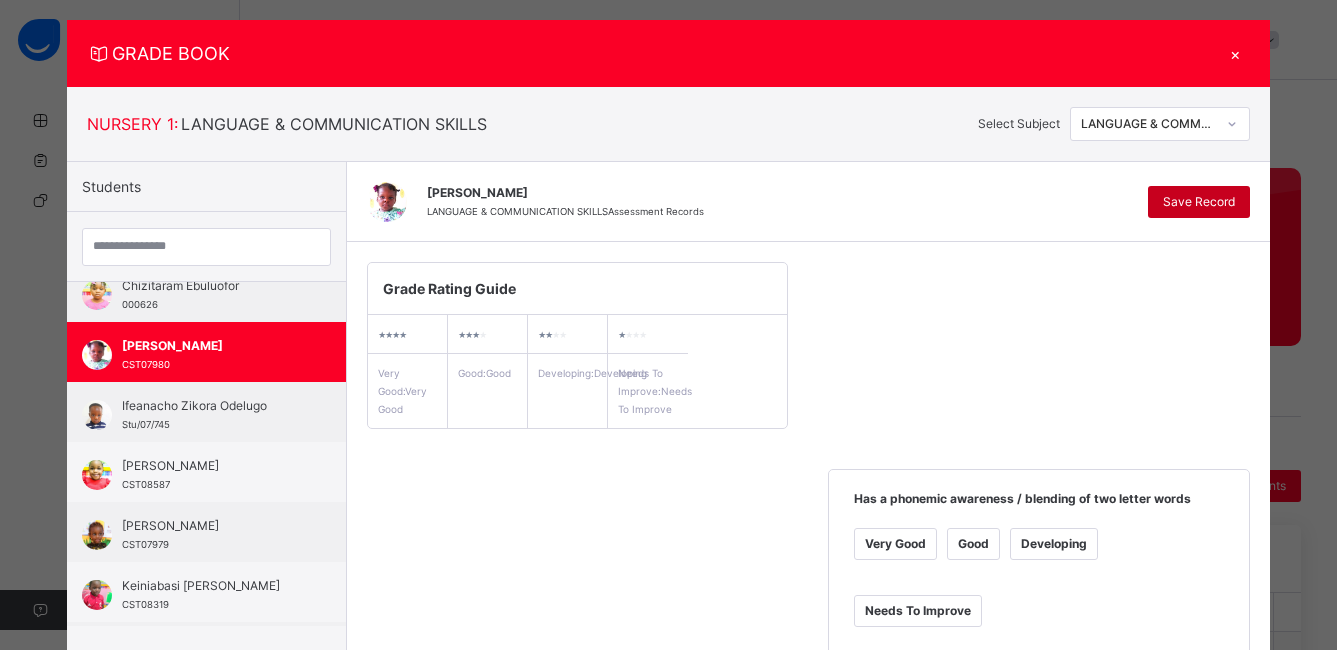 click on "Save Record" at bounding box center (1199, 202) 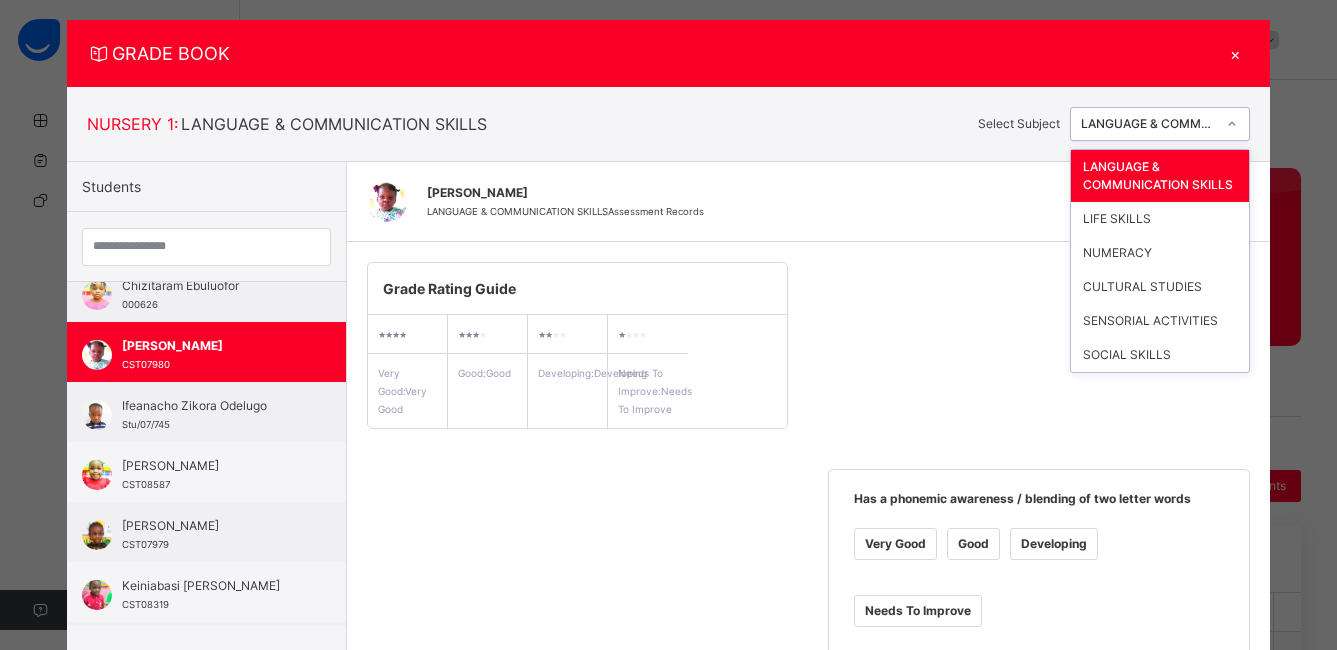 click 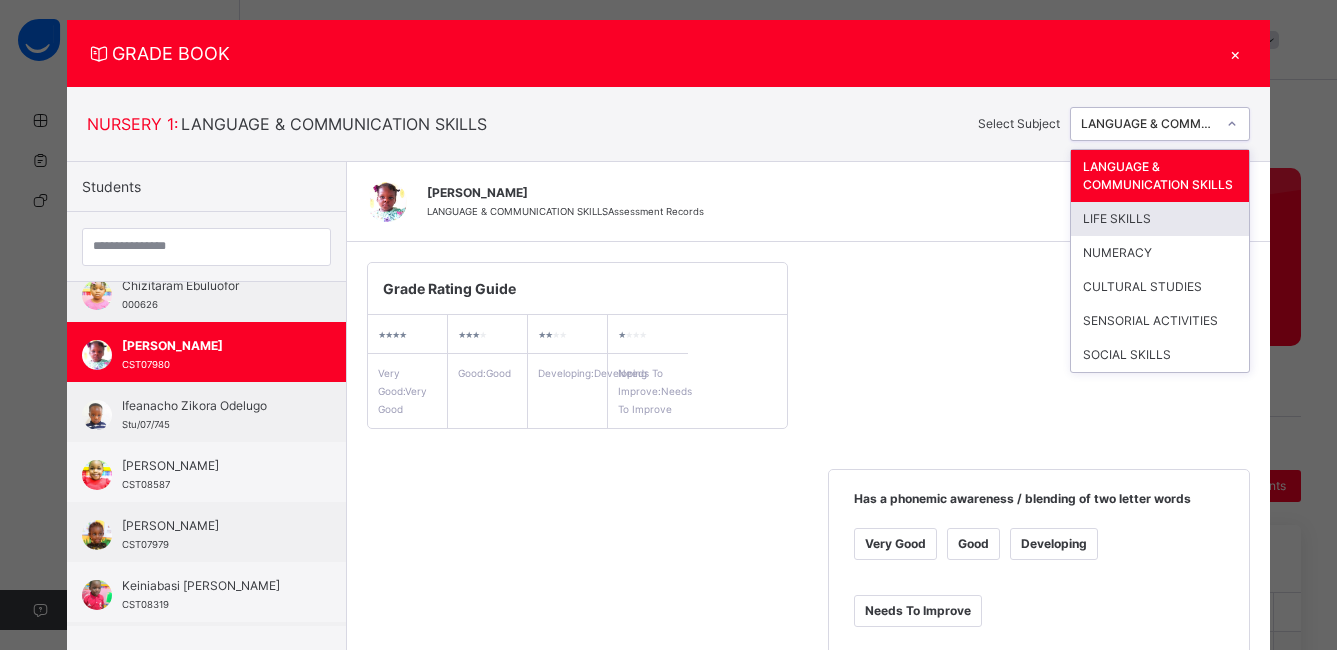 click on "LIFE SKILLS" at bounding box center (1160, 219) 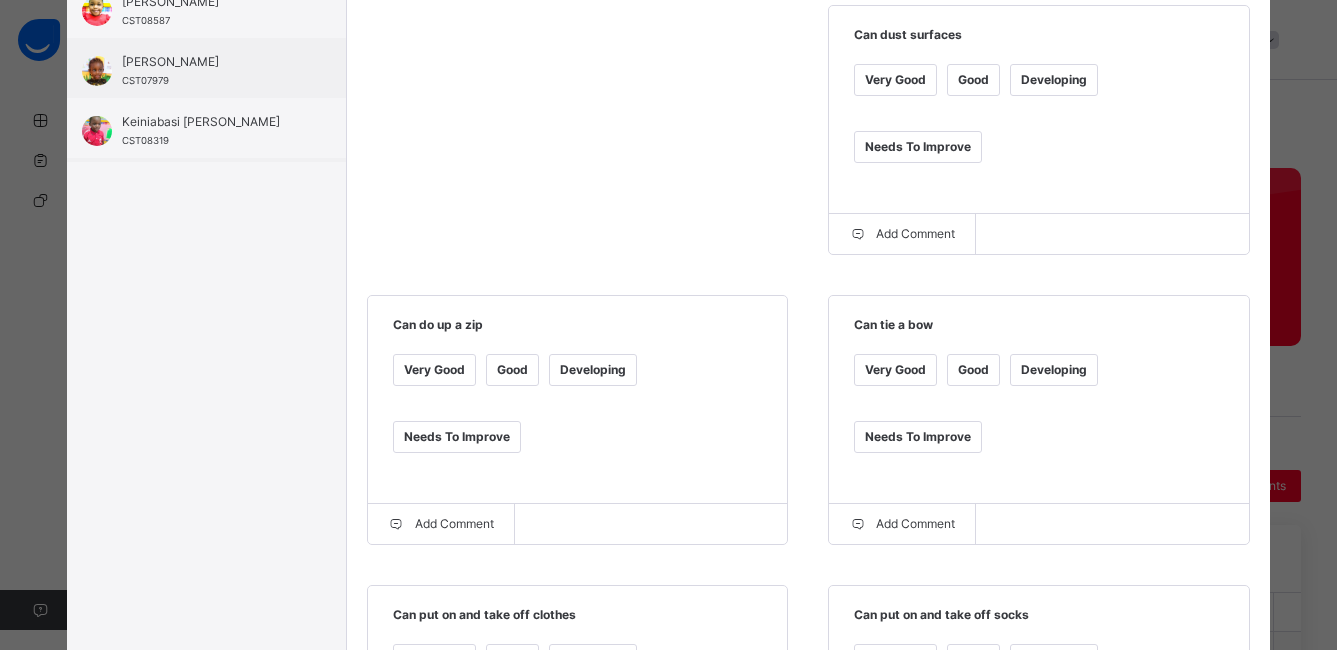 scroll, scrollTop: 545, scrollLeft: 0, axis: vertical 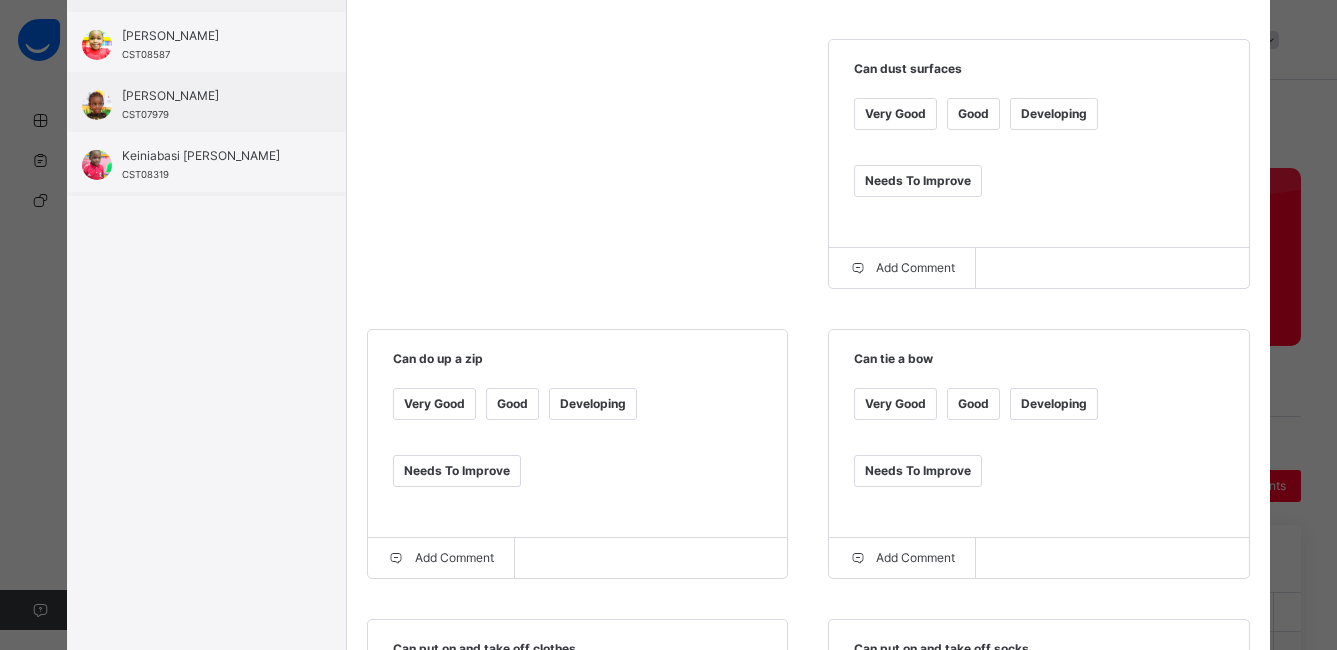 click on "Good" at bounding box center [973, 114] 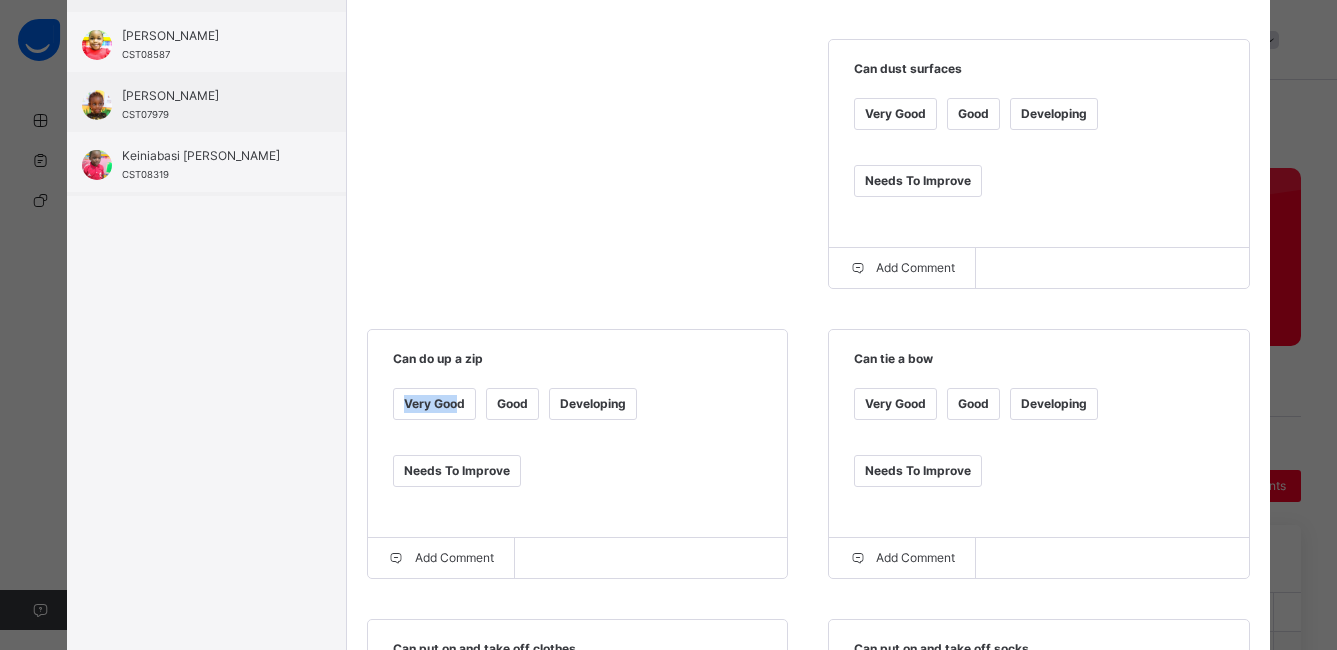 drag, startPoint x: 449, startPoint y: 420, endPoint x: 752, endPoint y: 374, distance: 306.47186 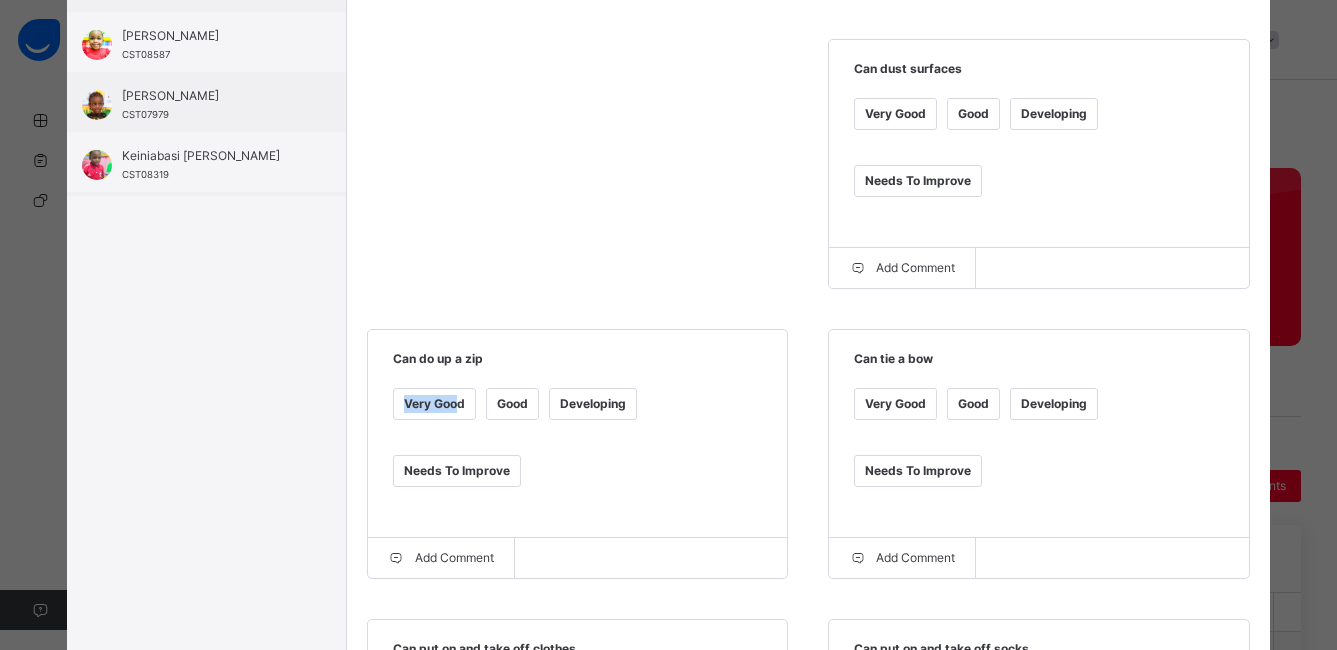 click on "Very Good" at bounding box center [434, 404] 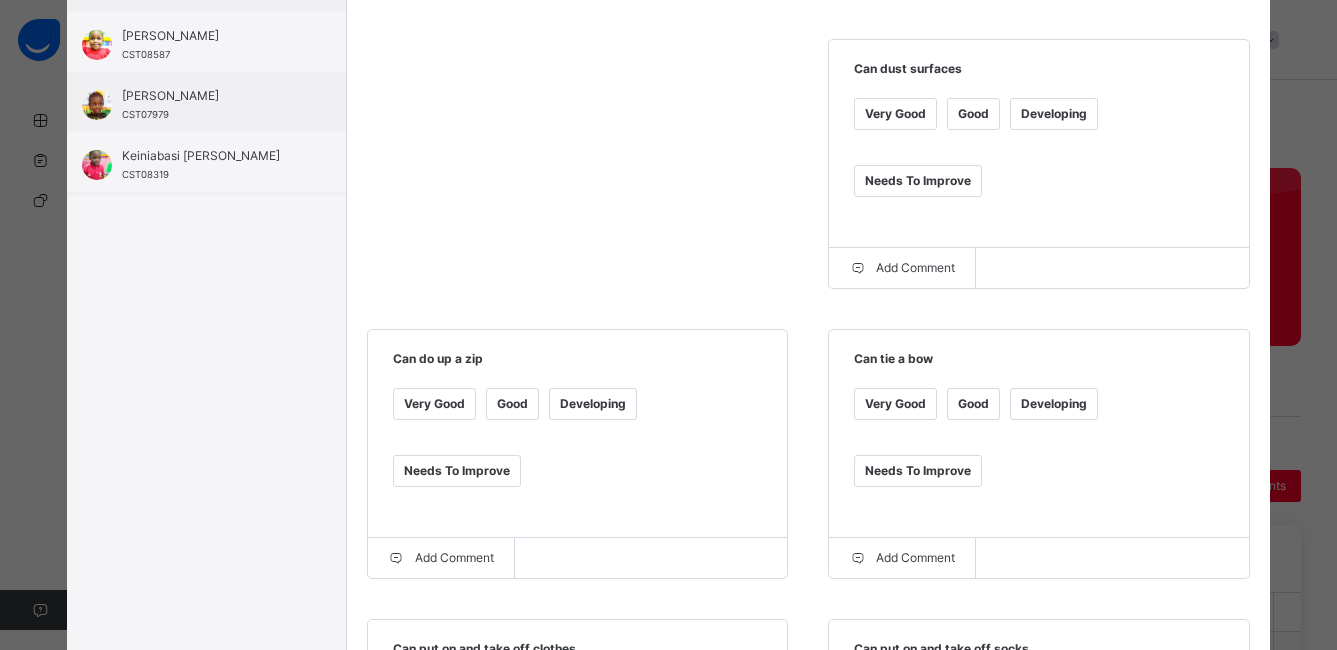 click on "Good" at bounding box center [973, 404] 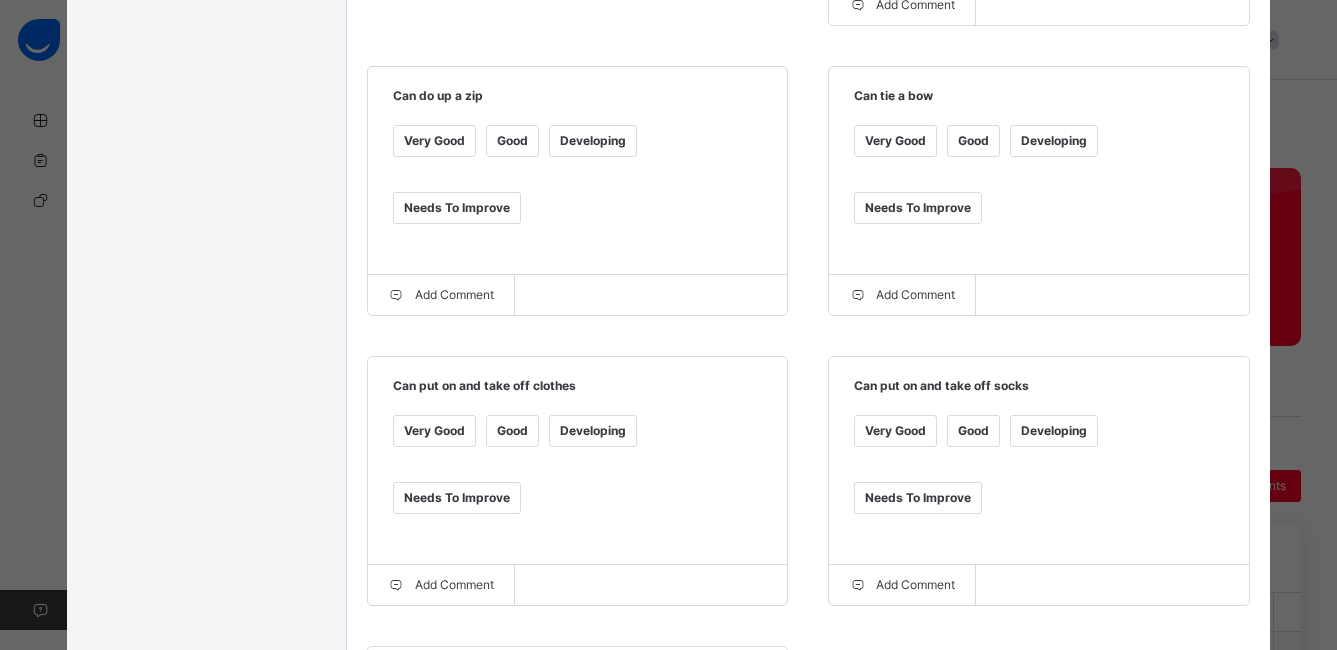 scroll, scrollTop: 786, scrollLeft: 0, axis: vertical 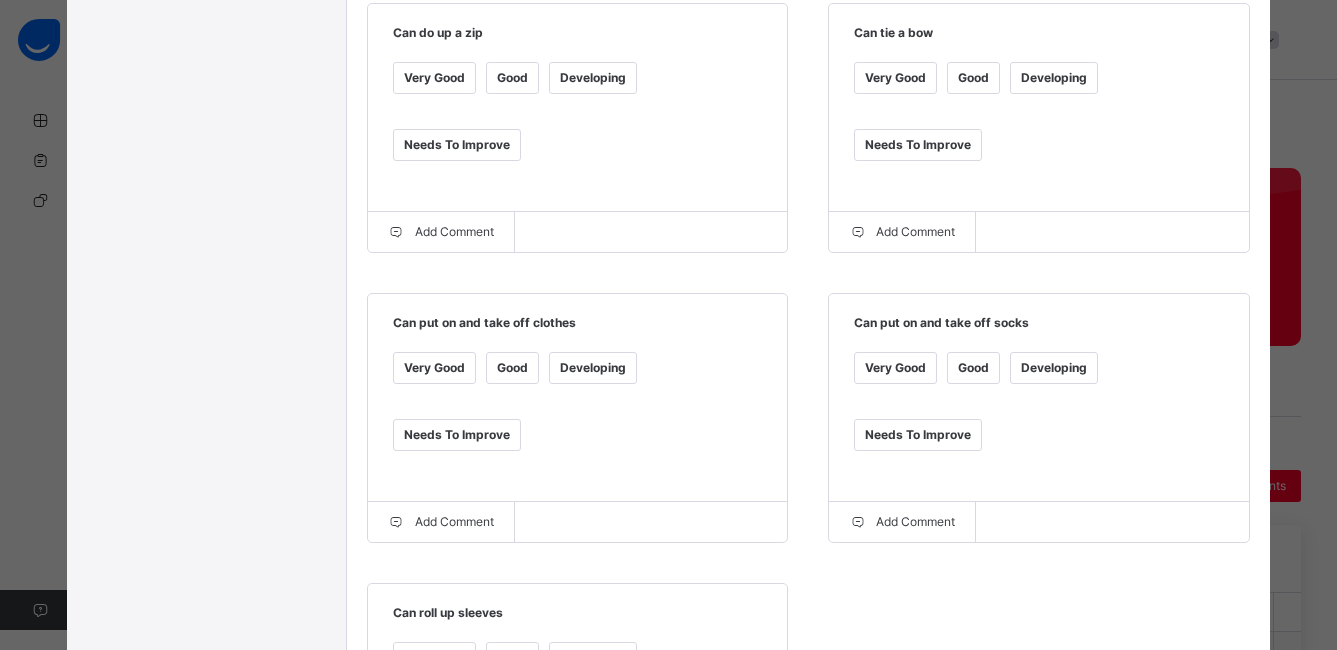 click on "Good" at bounding box center [512, 368] 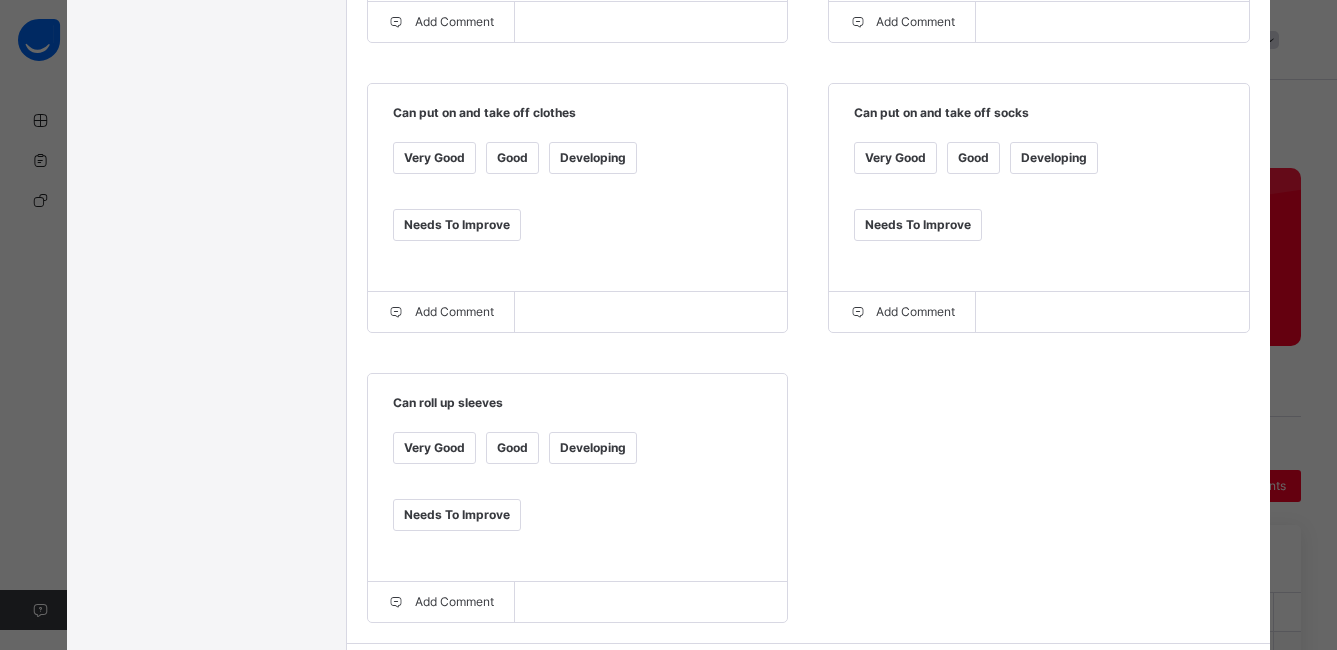 scroll, scrollTop: 998, scrollLeft: 0, axis: vertical 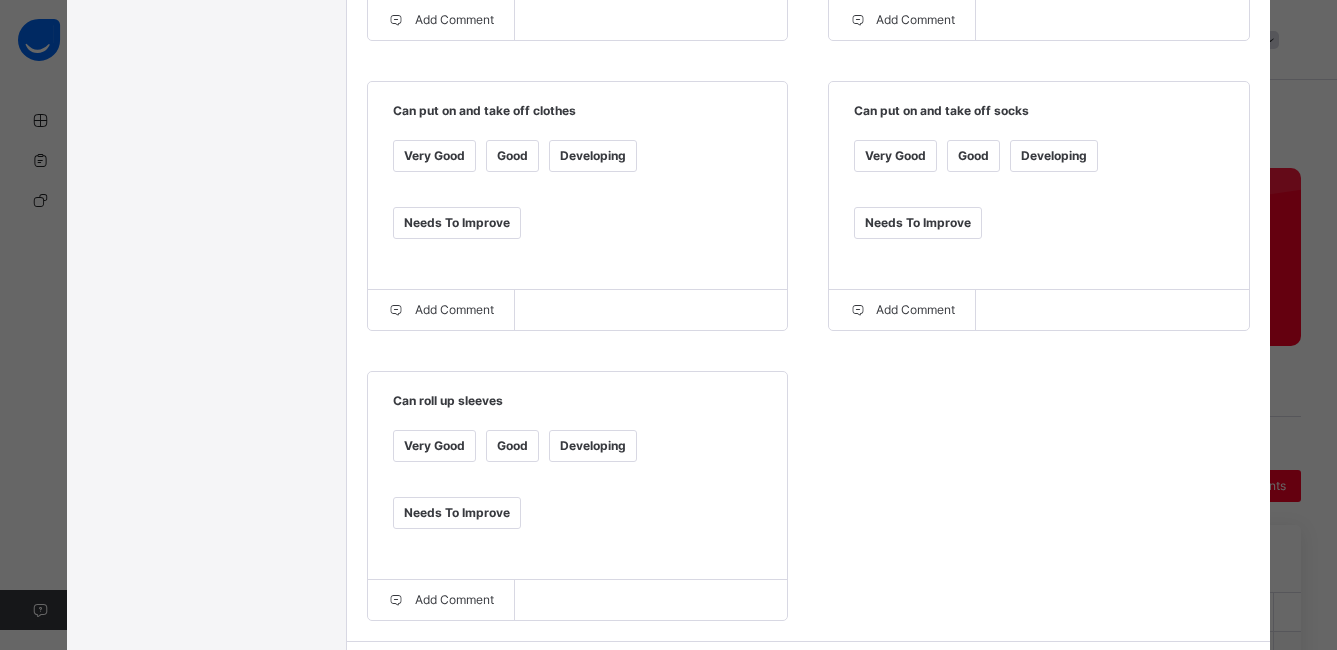 click on "Good" at bounding box center [512, 446] 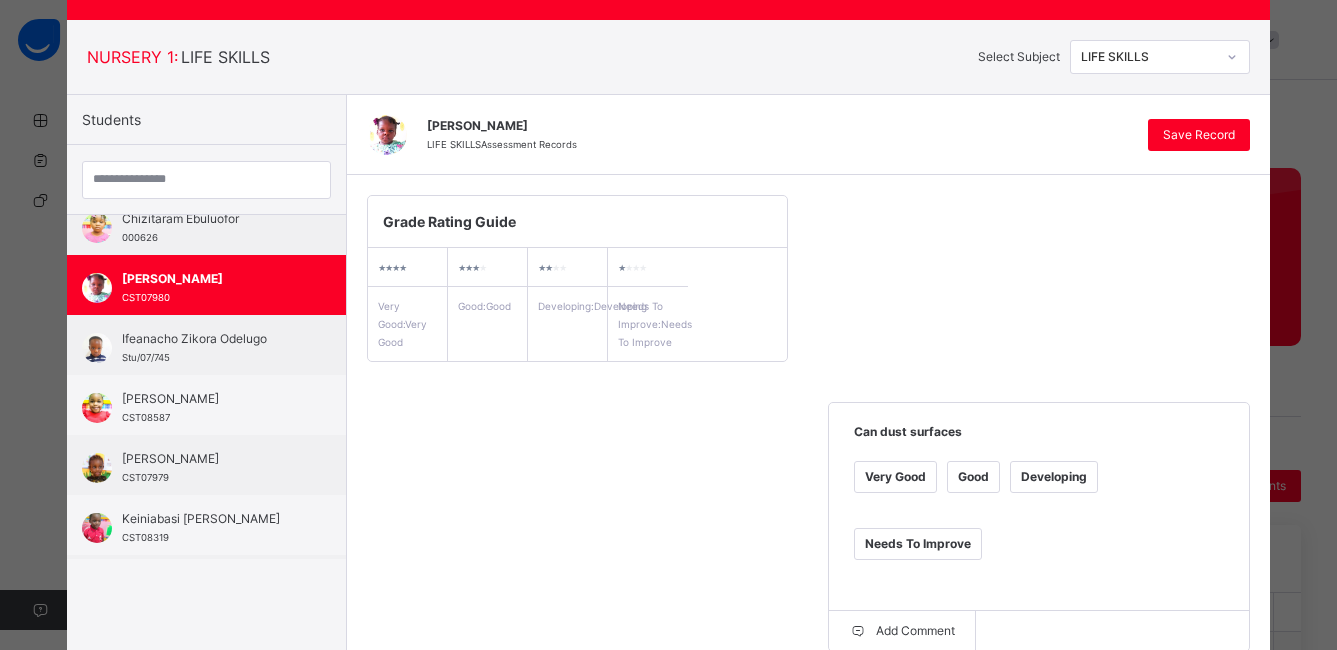 scroll, scrollTop: 0, scrollLeft: 0, axis: both 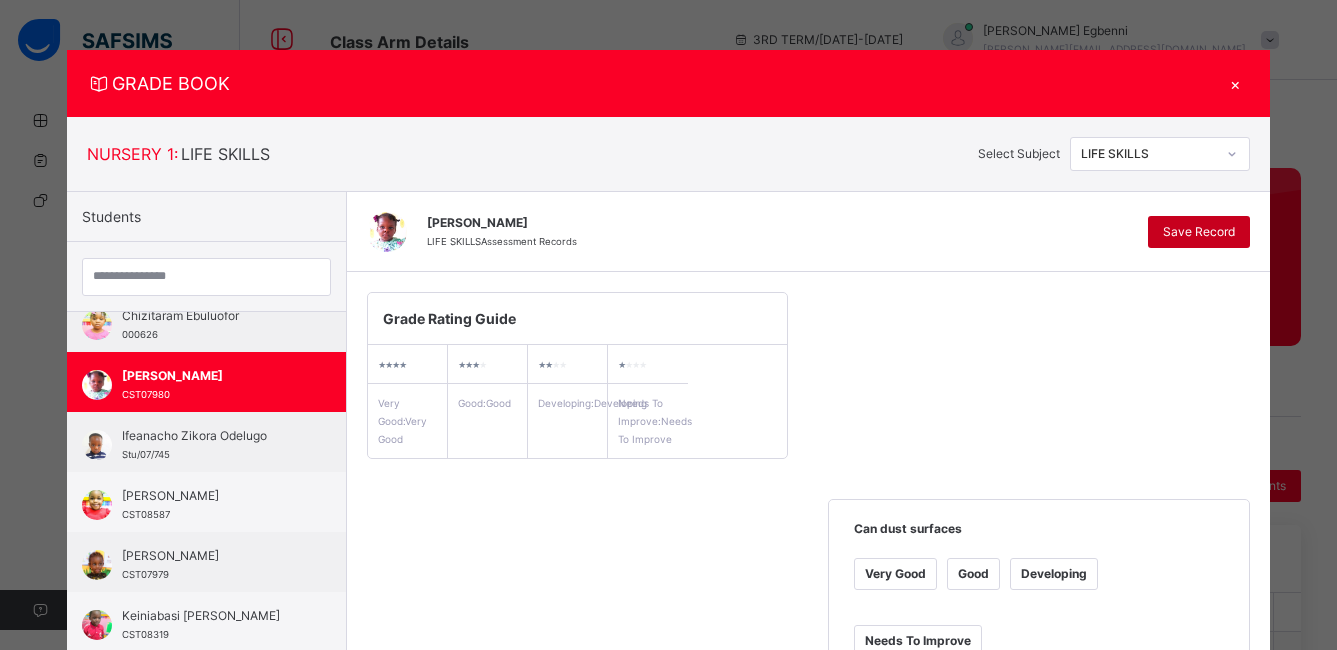 click on "Save Record" at bounding box center (1199, 232) 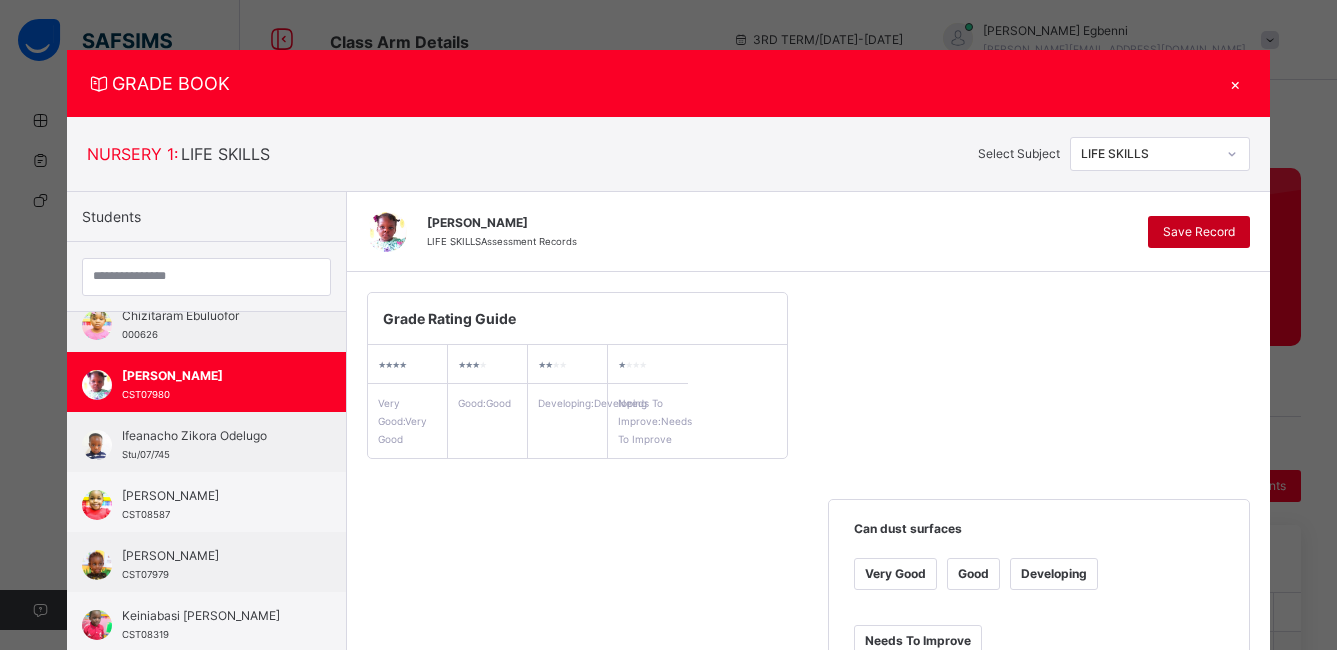 click on "Save Record" at bounding box center [1199, 232] 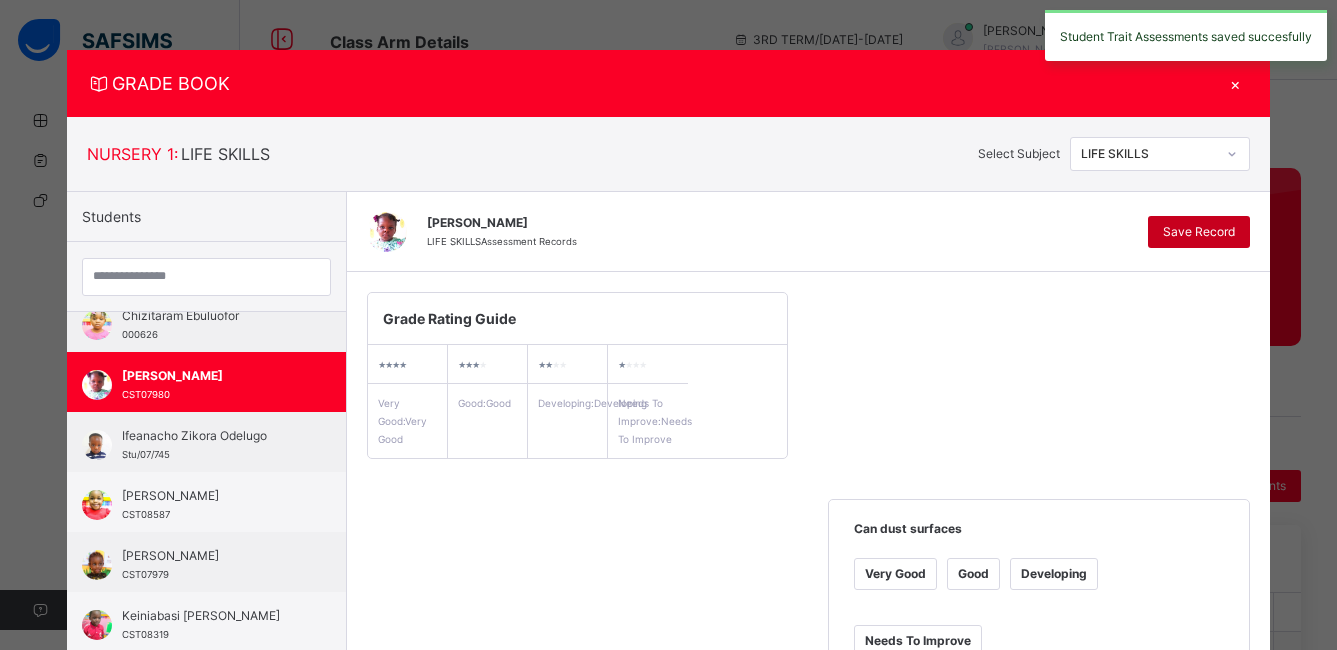 click on "Save Record" at bounding box center (1199, 232) 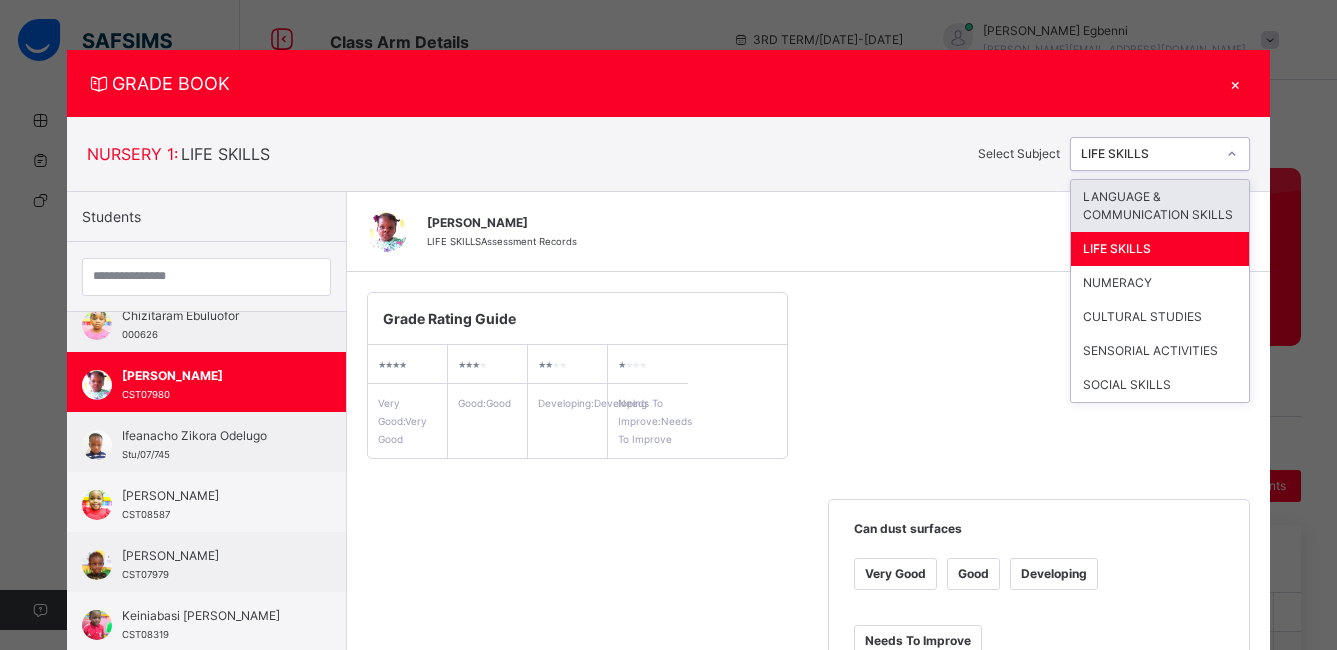 click 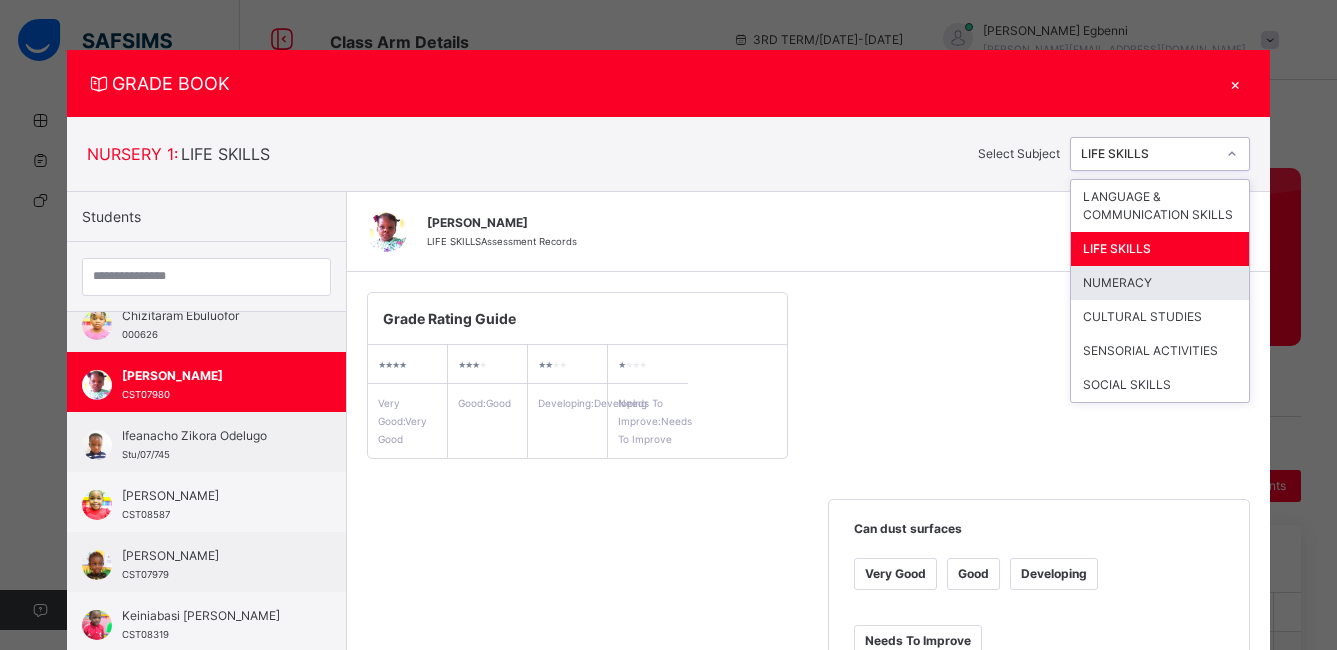 click on "NUMERACY" at bounding box center (1160, 283) 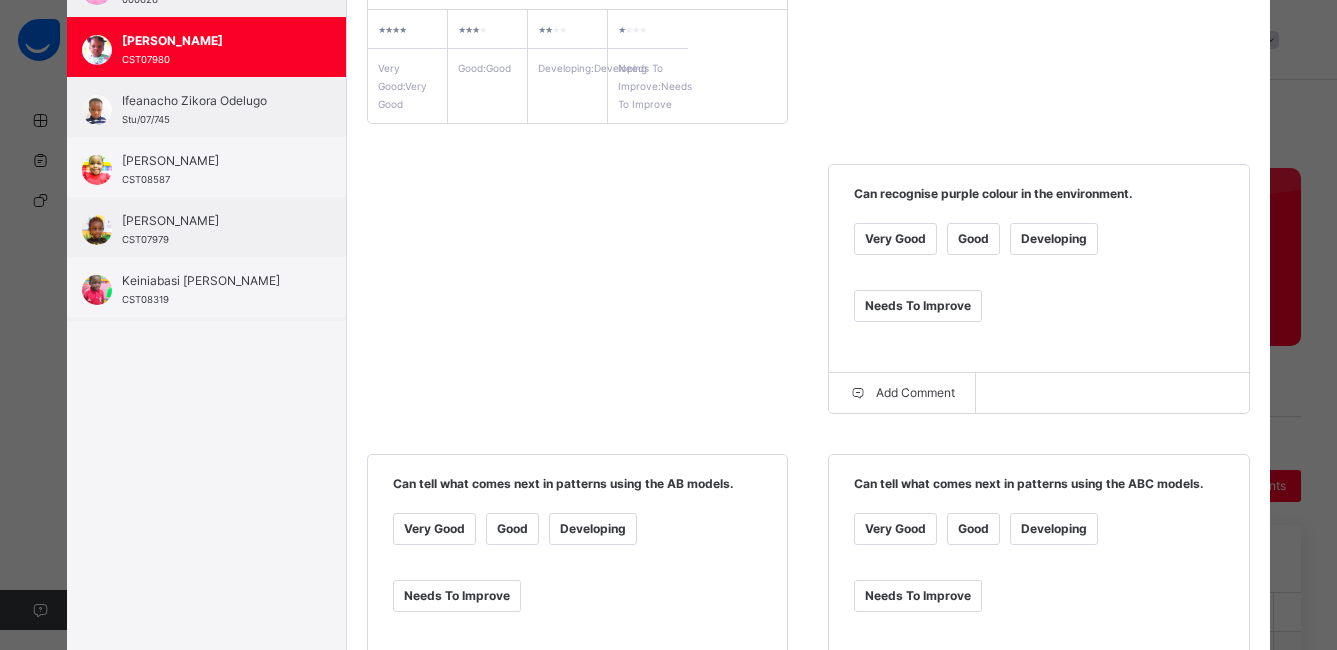 scroll, scrollTop: 339, scrollLeft: 0, axis: vertical 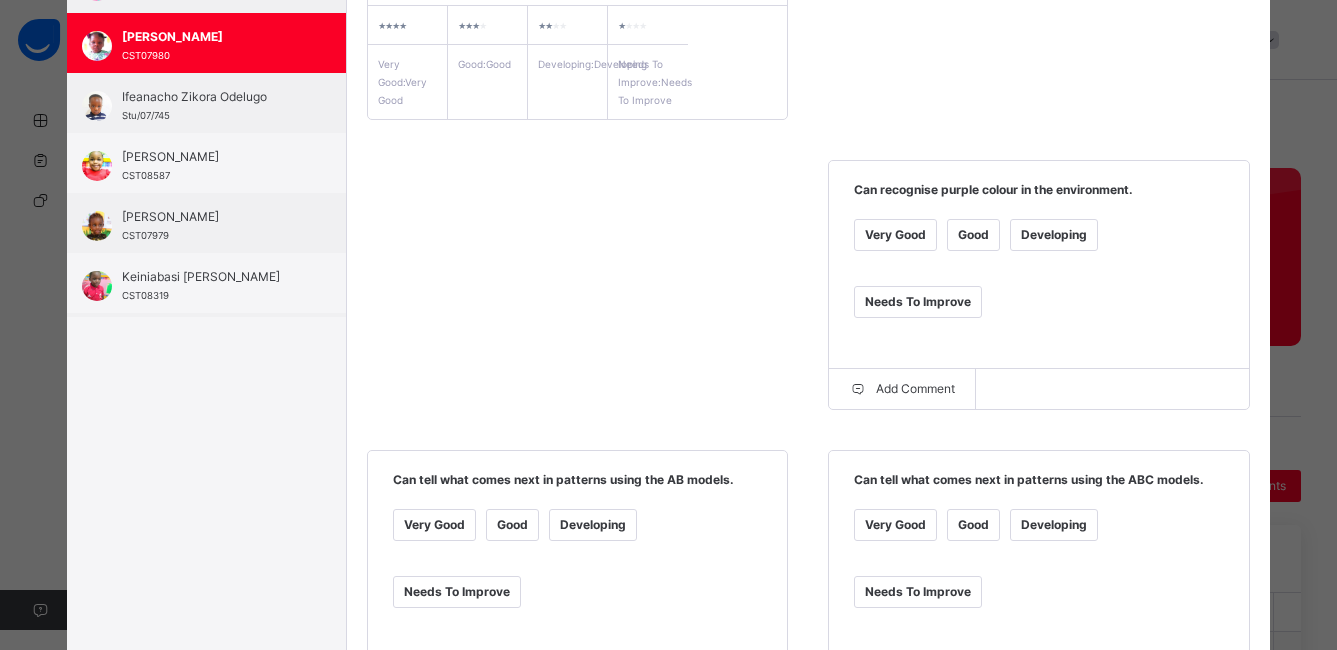 click on "Very Good" at bounding box center [895, 235] 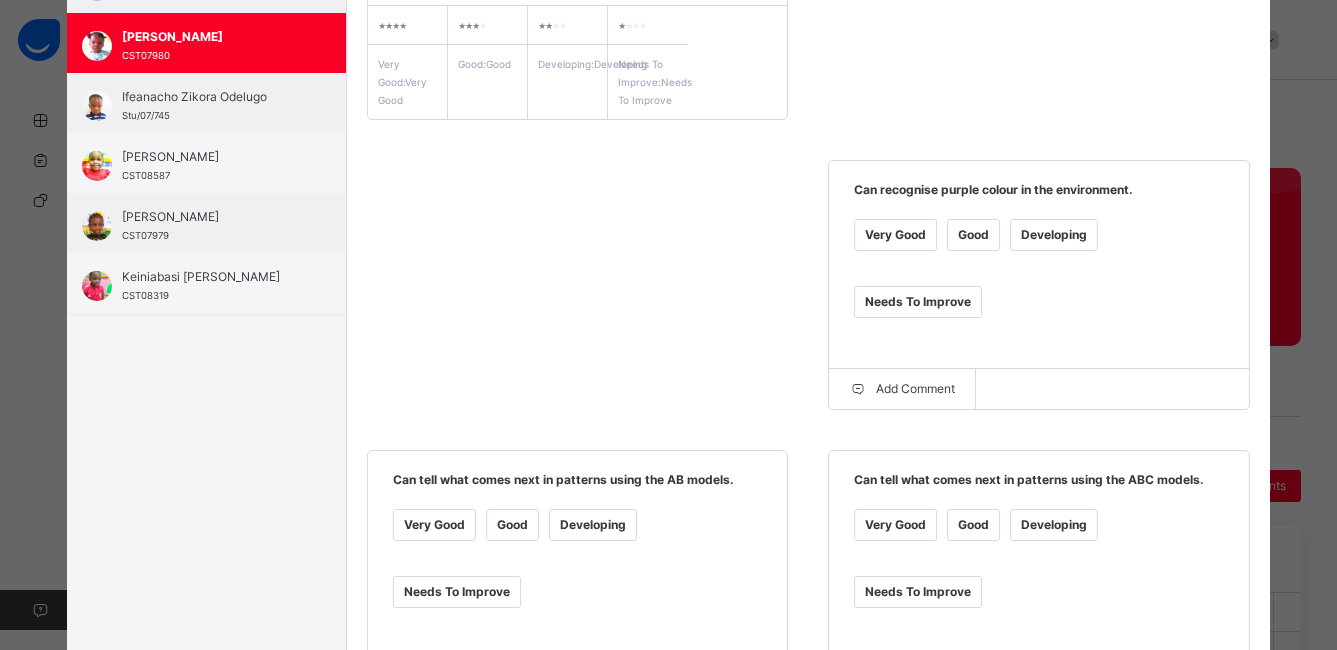 click on "Good" at bounding box center [512, 525] 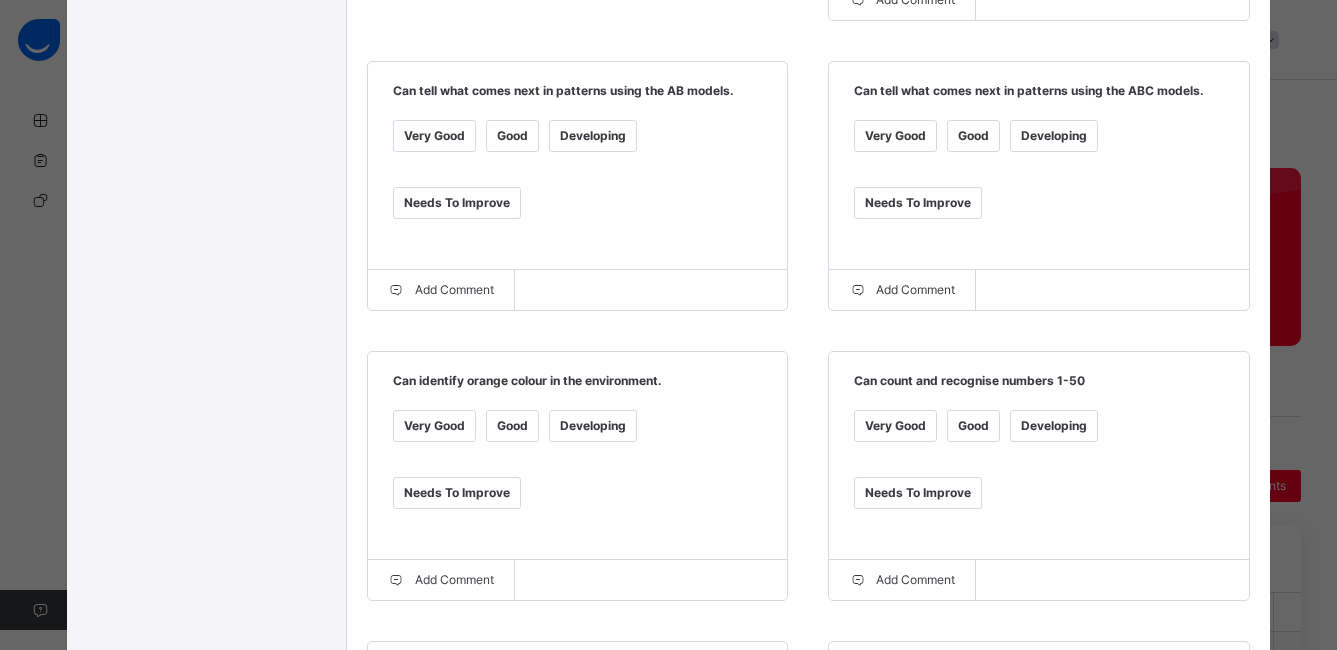 scroll, scrollTop: 730, scrollLeft: 0, axis: vertical 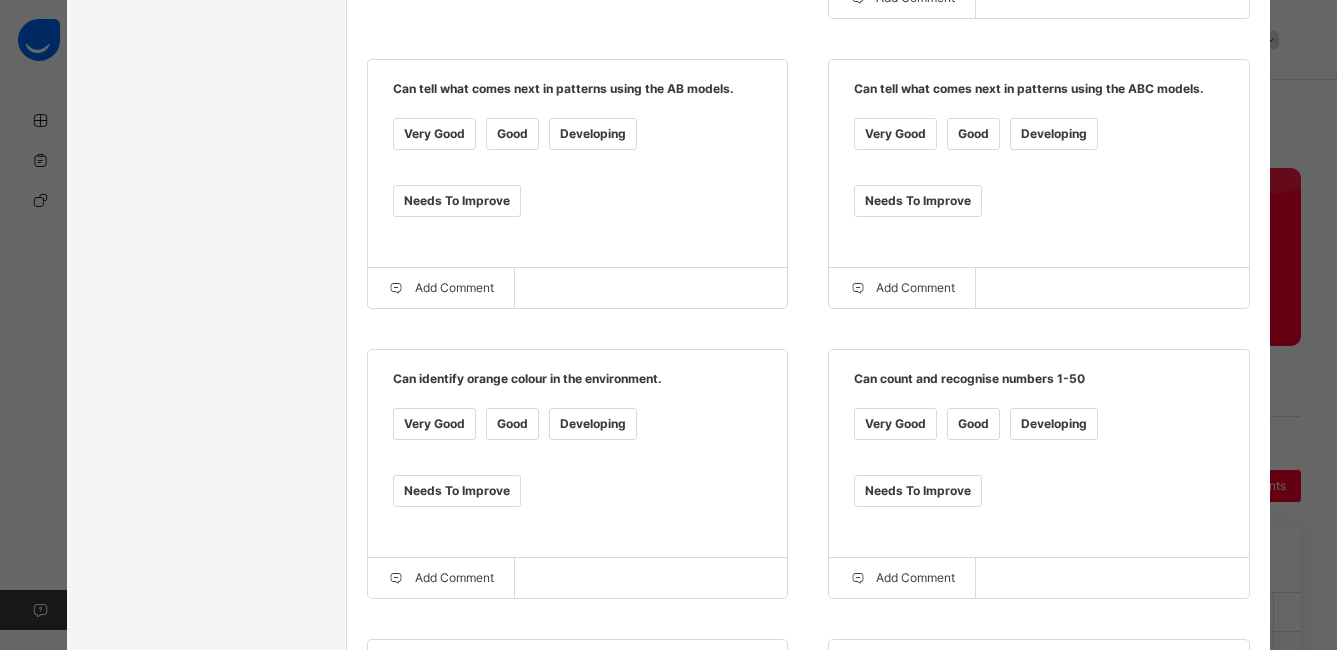 click on "Very Good" at bounding box center (434, 424) 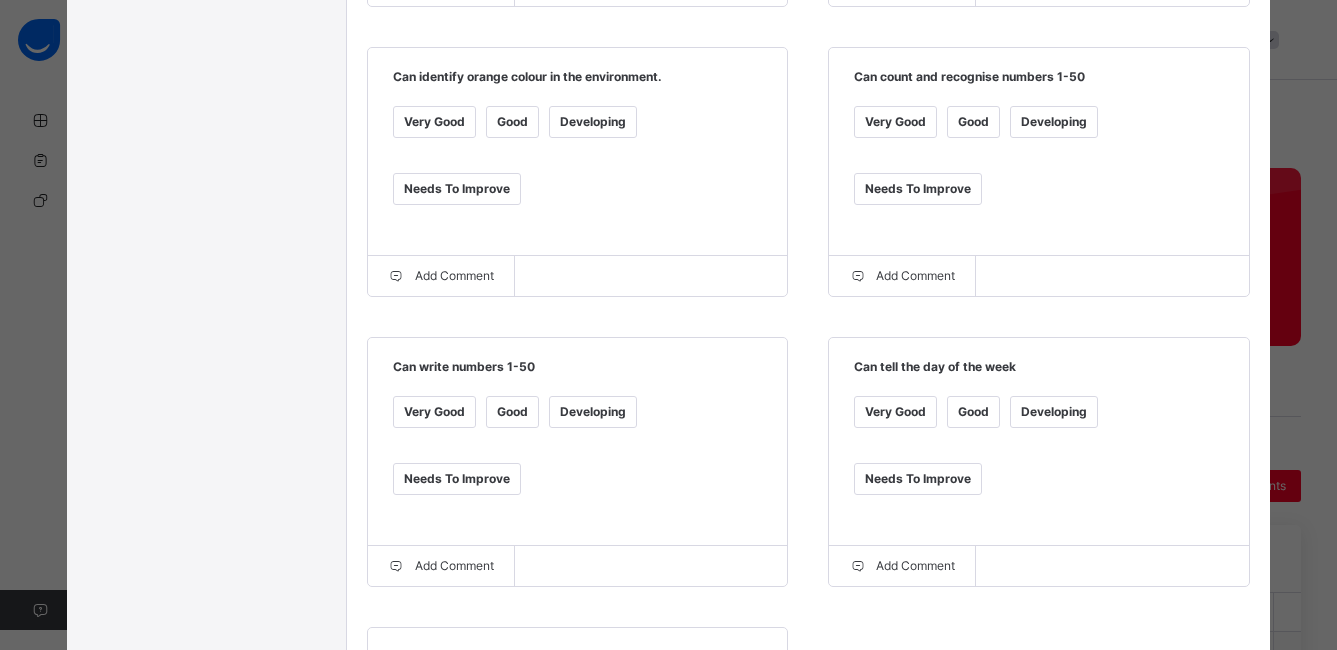 scroll, scrollTop: 730, scrollLeft: 0, axis: vertical 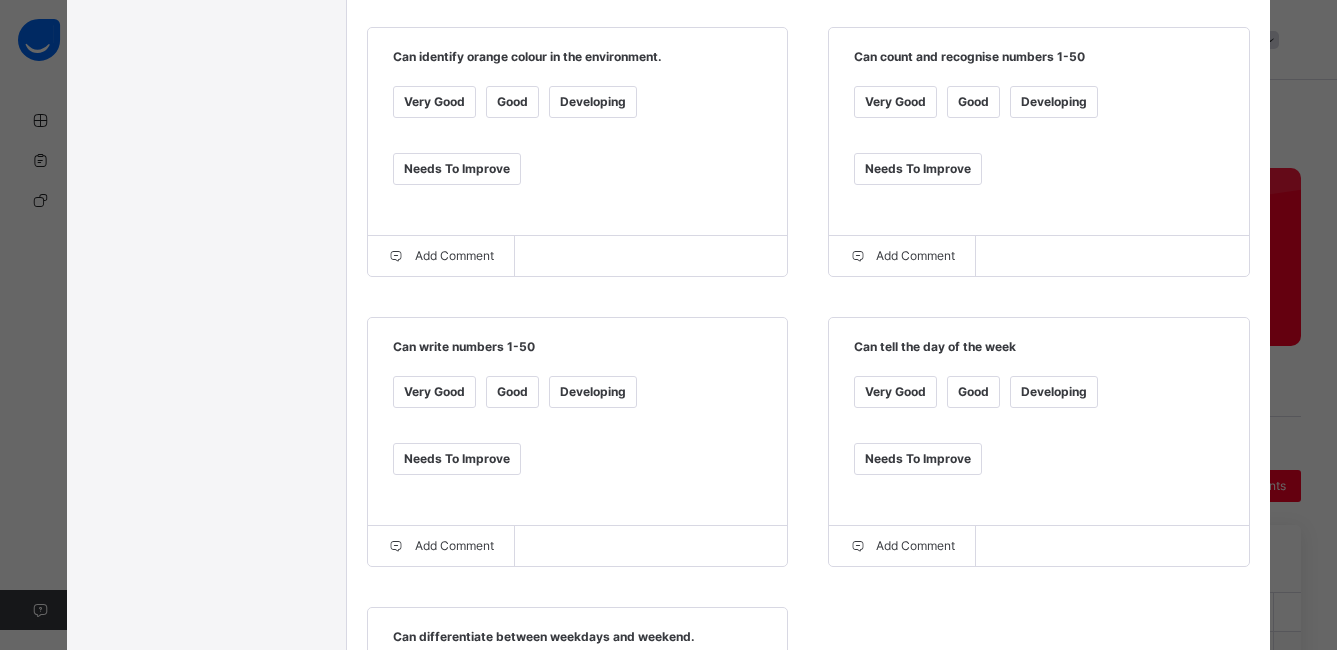 click on "Developing" at bounding box center [593, 392] 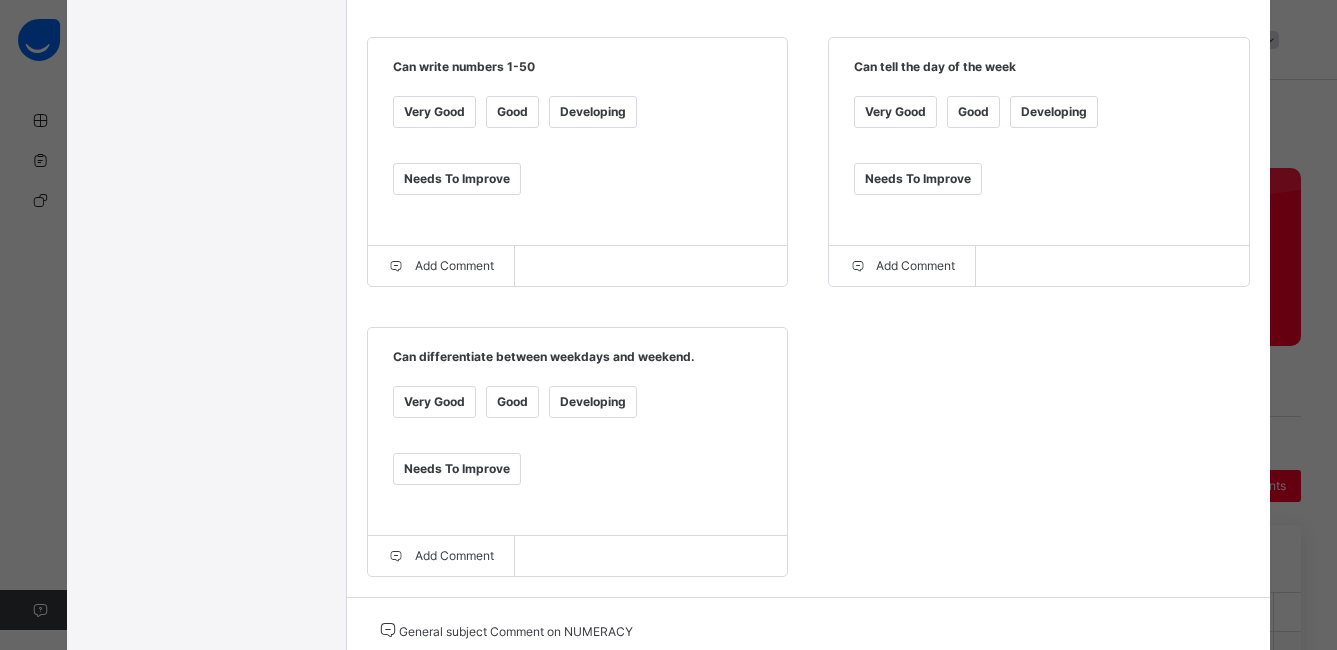 scroll, scrollTop: 1358, scrollLeft: 0, axis: vertical 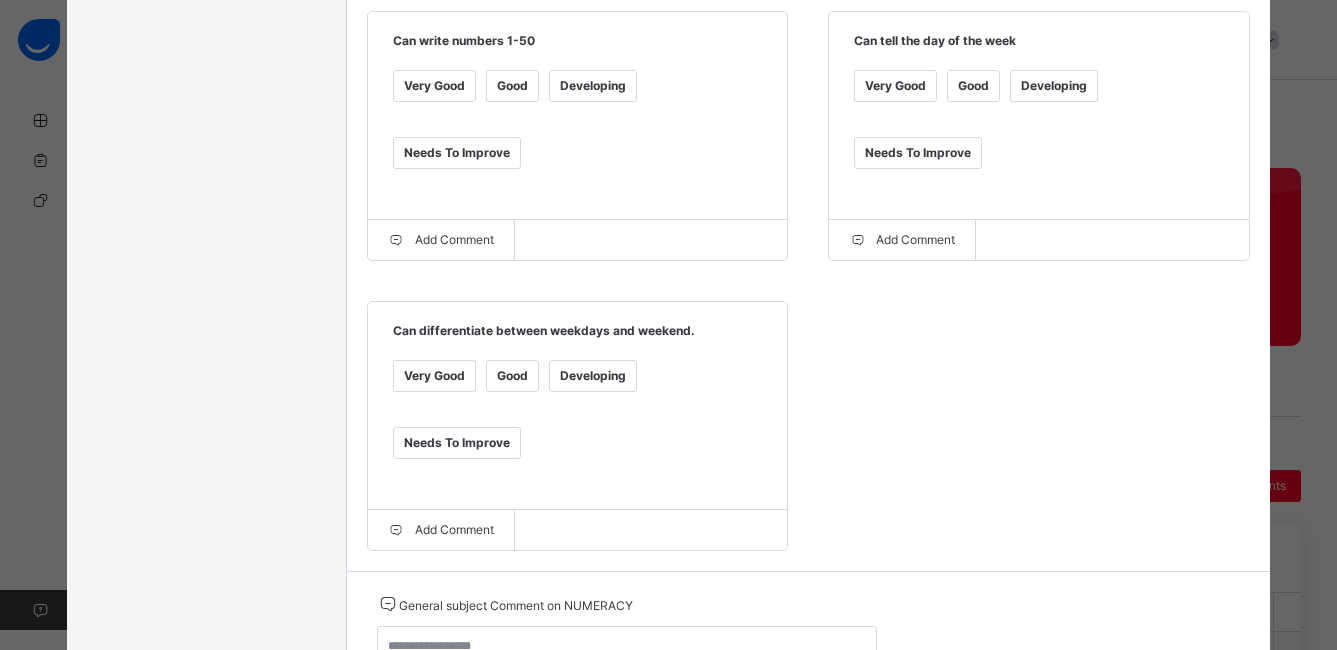 click on "Good" at bounding box center [512, 376] 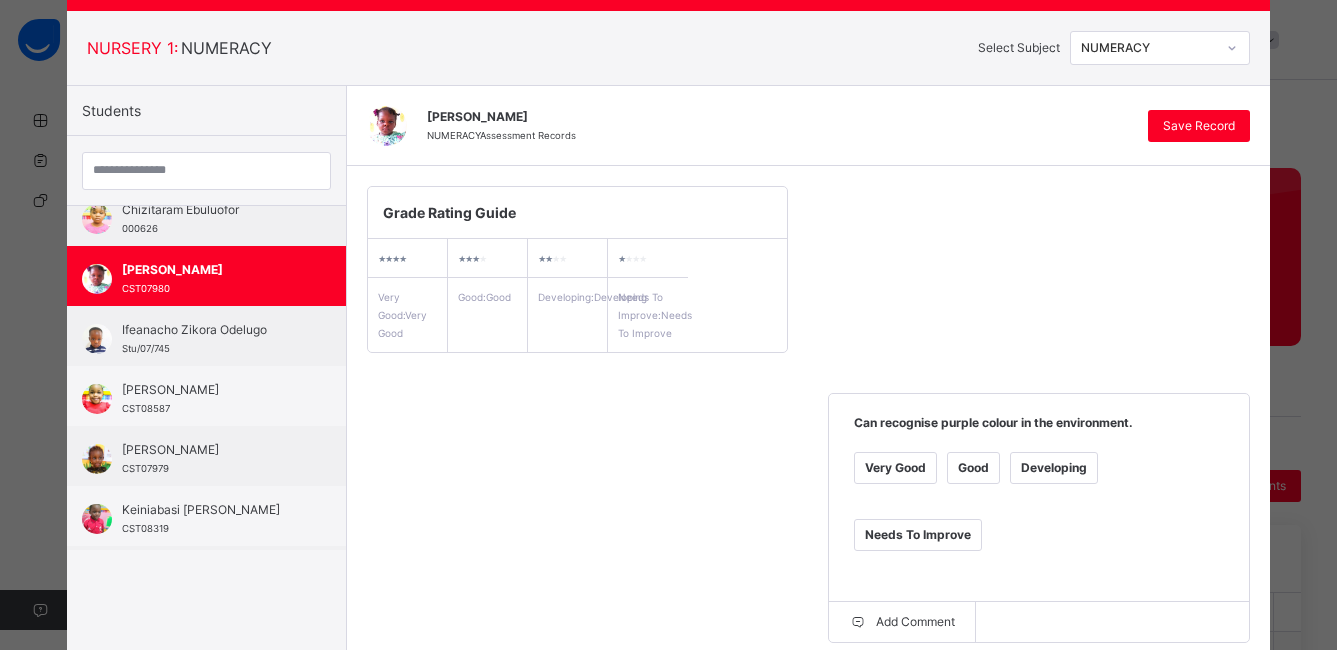 scroll, scrollTop: 66, scrollLeft: 0, axis: vertical 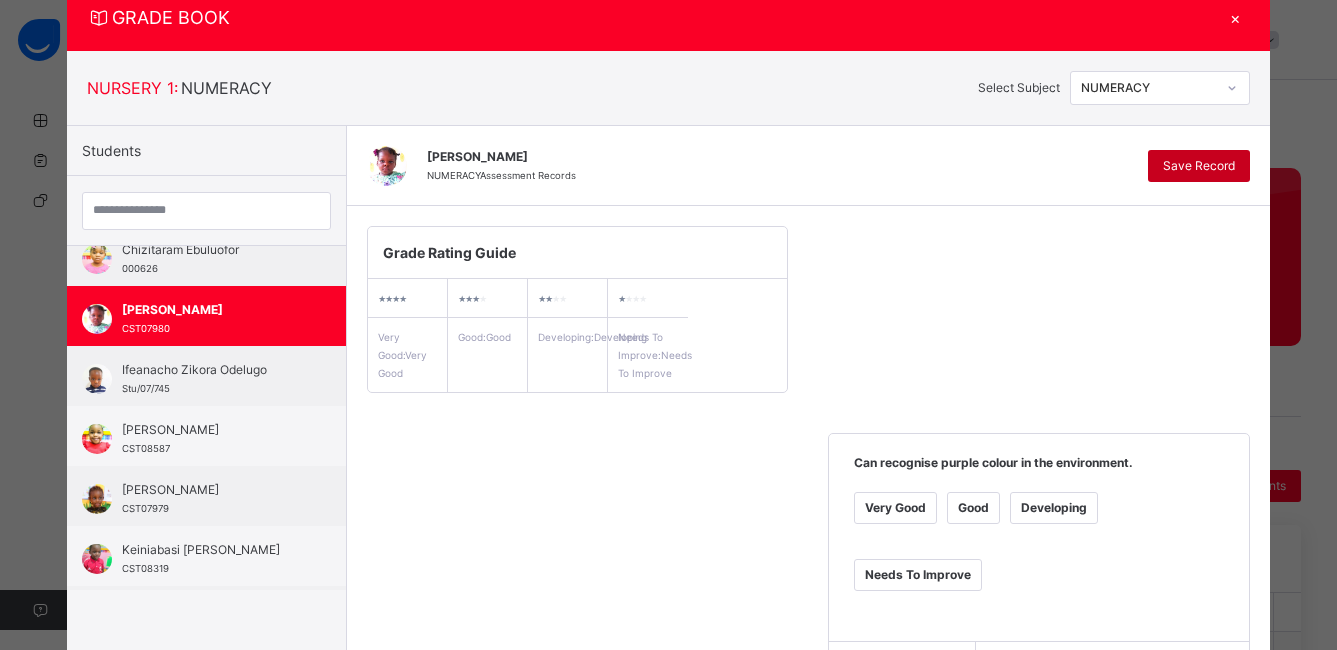 click on "Save Record" at bounding box center (1199, 166) 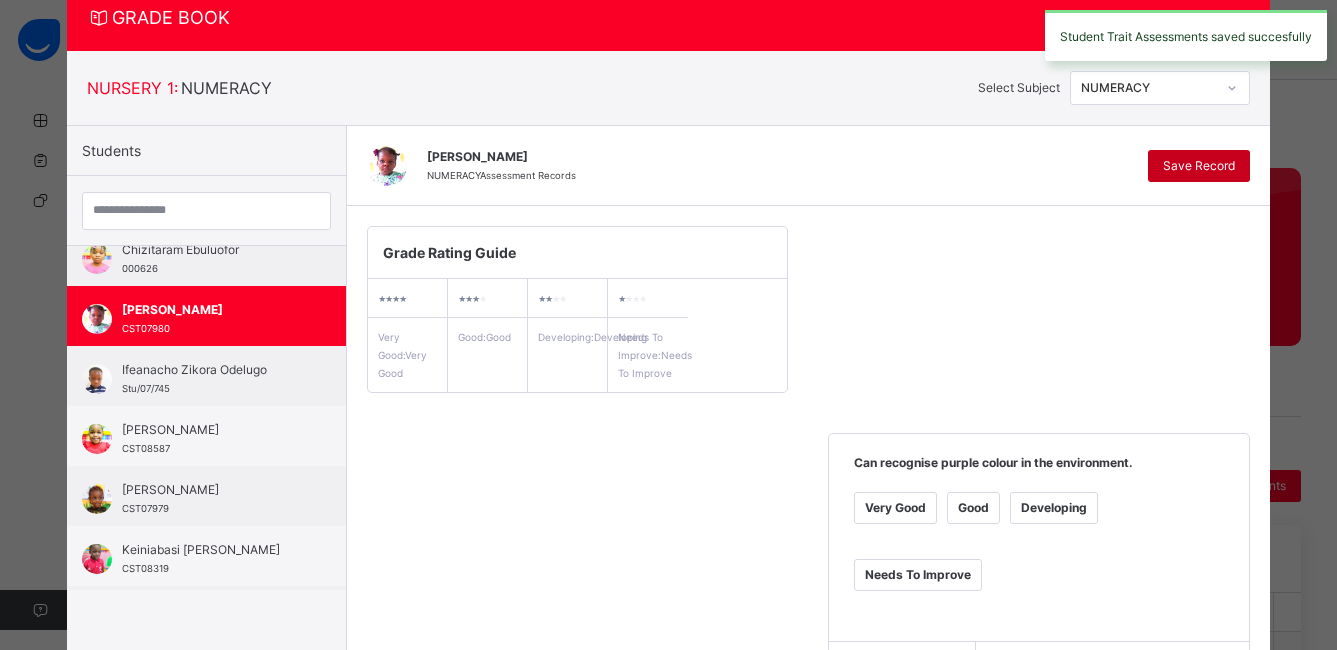 click on "Save Record" at bounding box center (1199, 166) 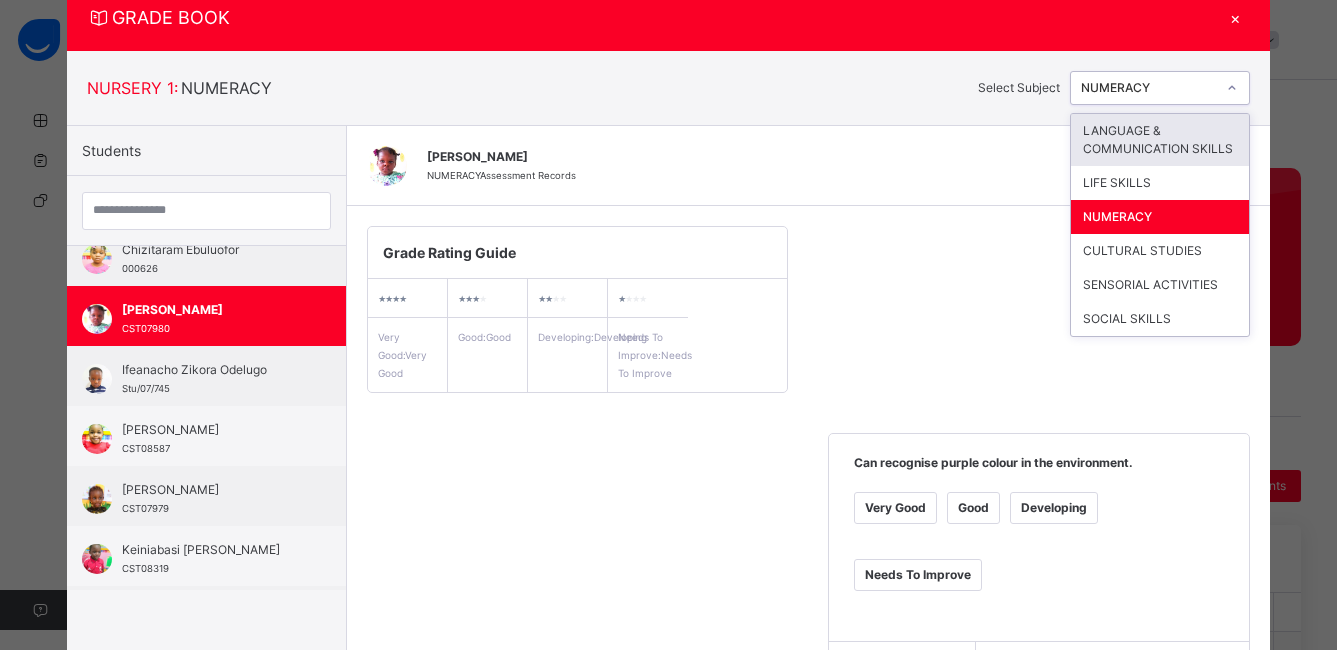 click 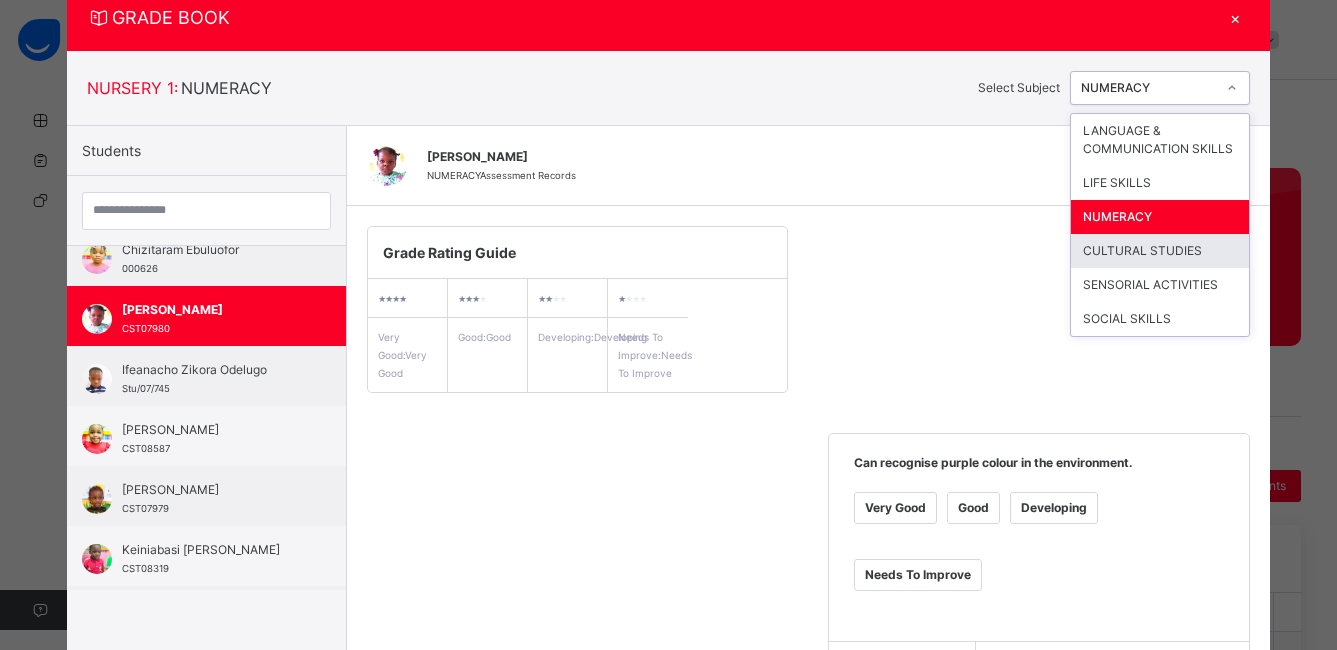 click on "CULTURAL STUDIES" at bounding box center [1160, 251] 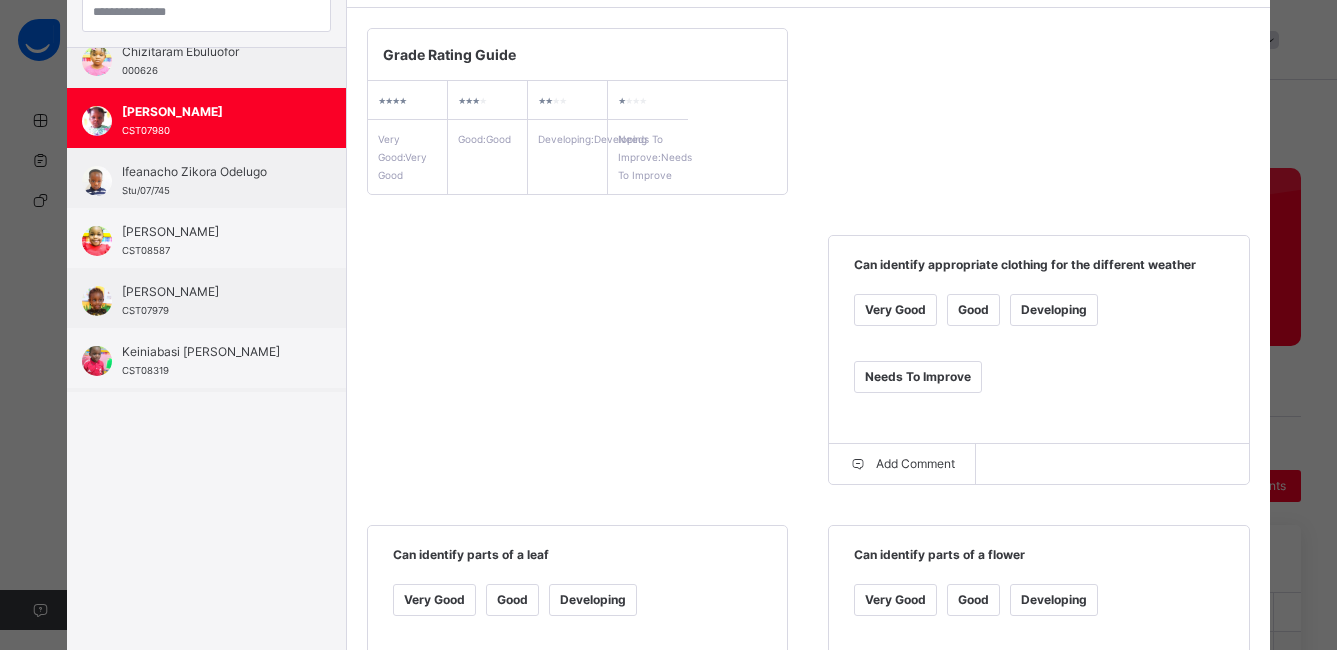 scroll, scrollTop: 270, scrollLeft: 0, axis: vertical 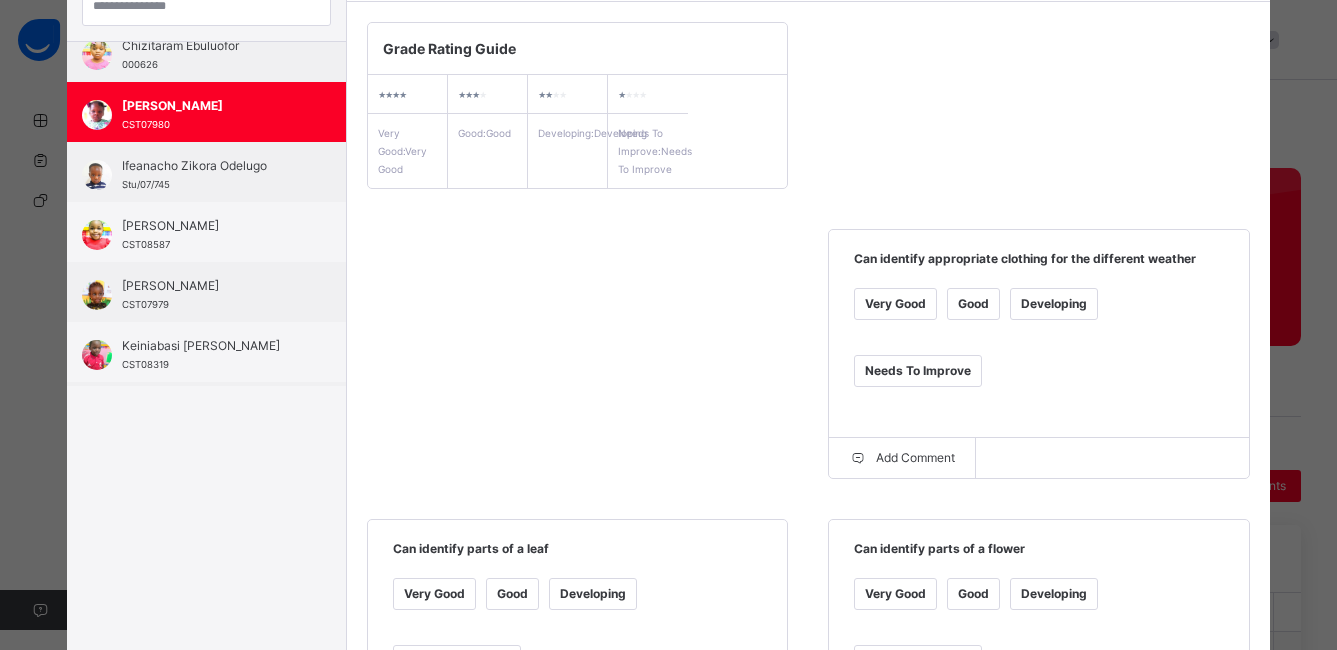 click on "Good" at bounding box center (973, 304) 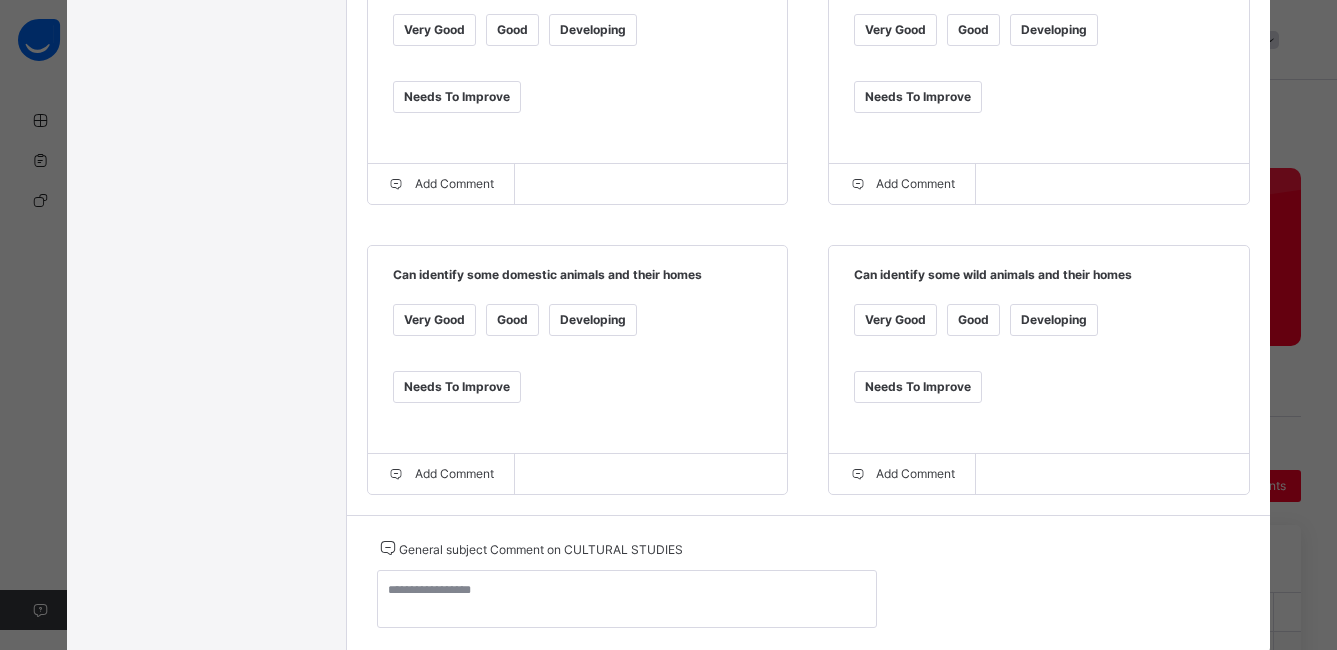 scroll, scrollTop: 842, scrollLeft: 0, axis: vertical 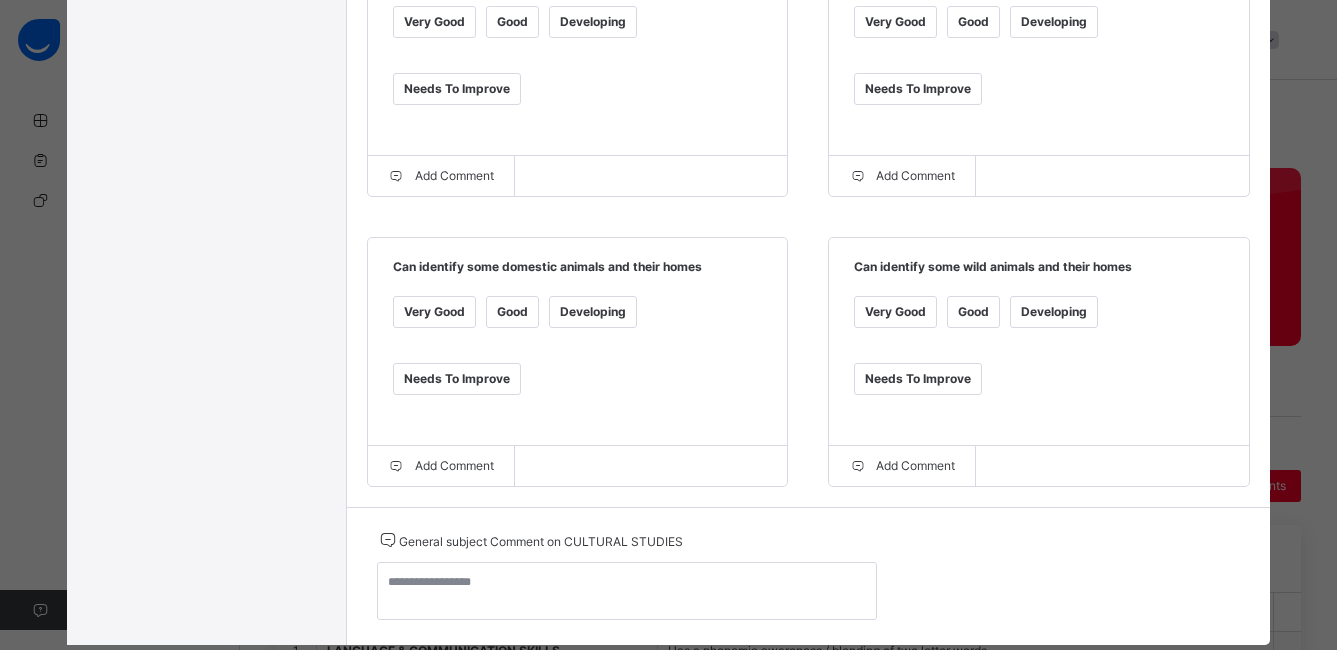 click on "Good" at bounding box center (512, 312) 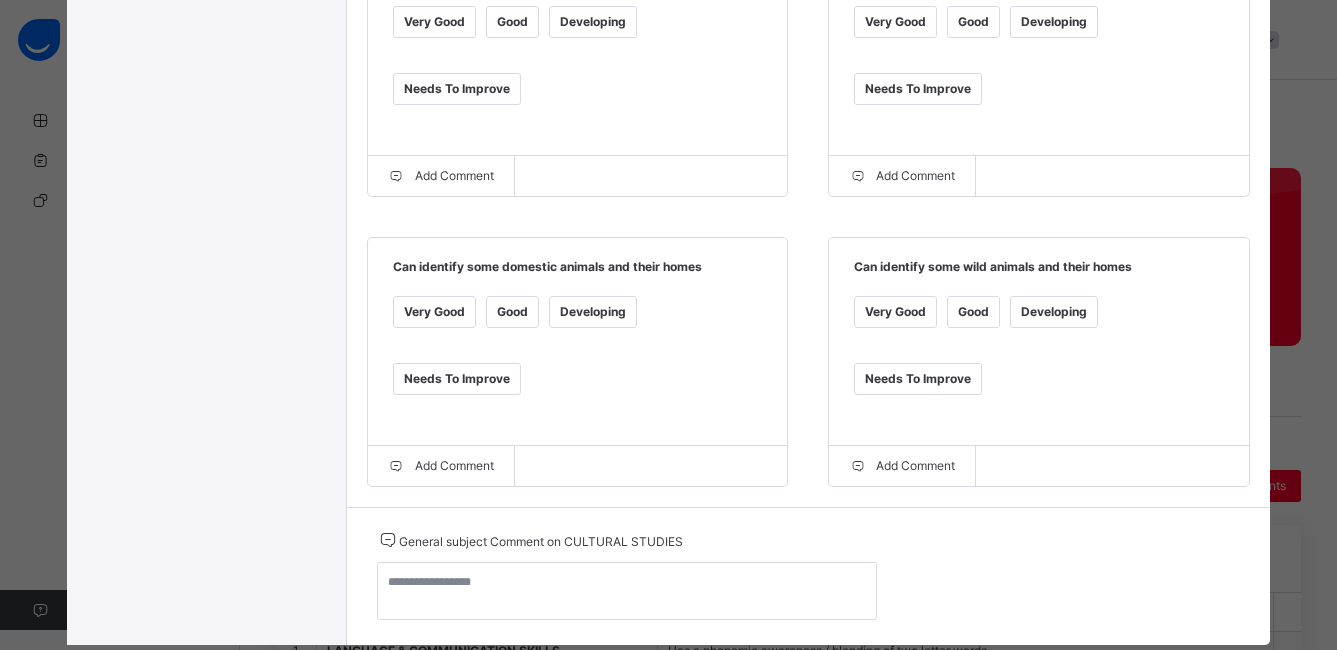 click on "Good" at bounding box center [973, 312] 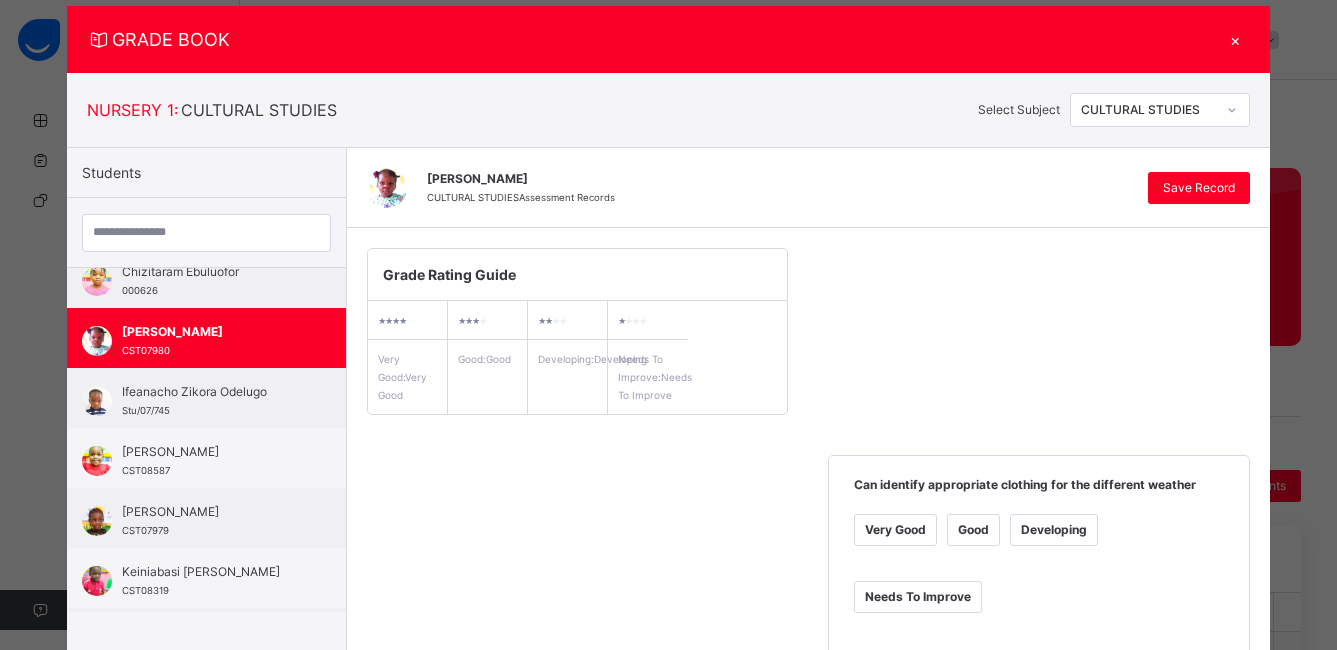 scroll, scrollTop: 0, scrollLeft: 0, axis: both 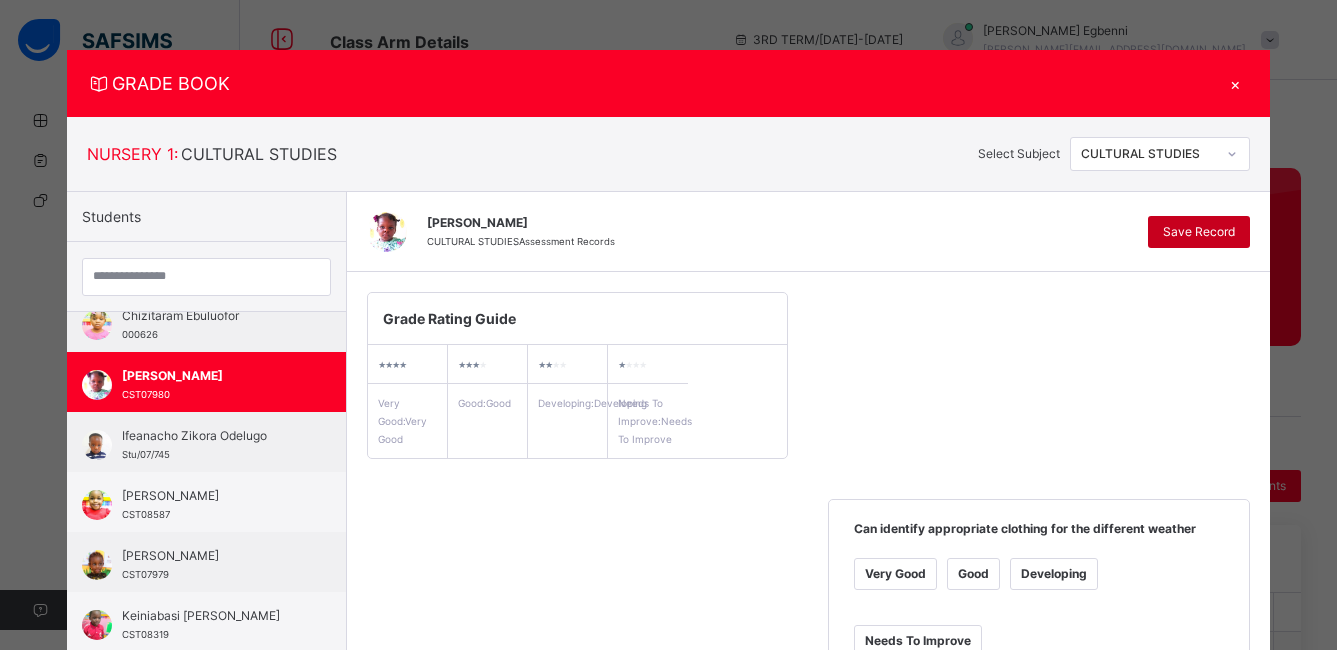 click on "Save Record" at bounding box center [1199, 232] 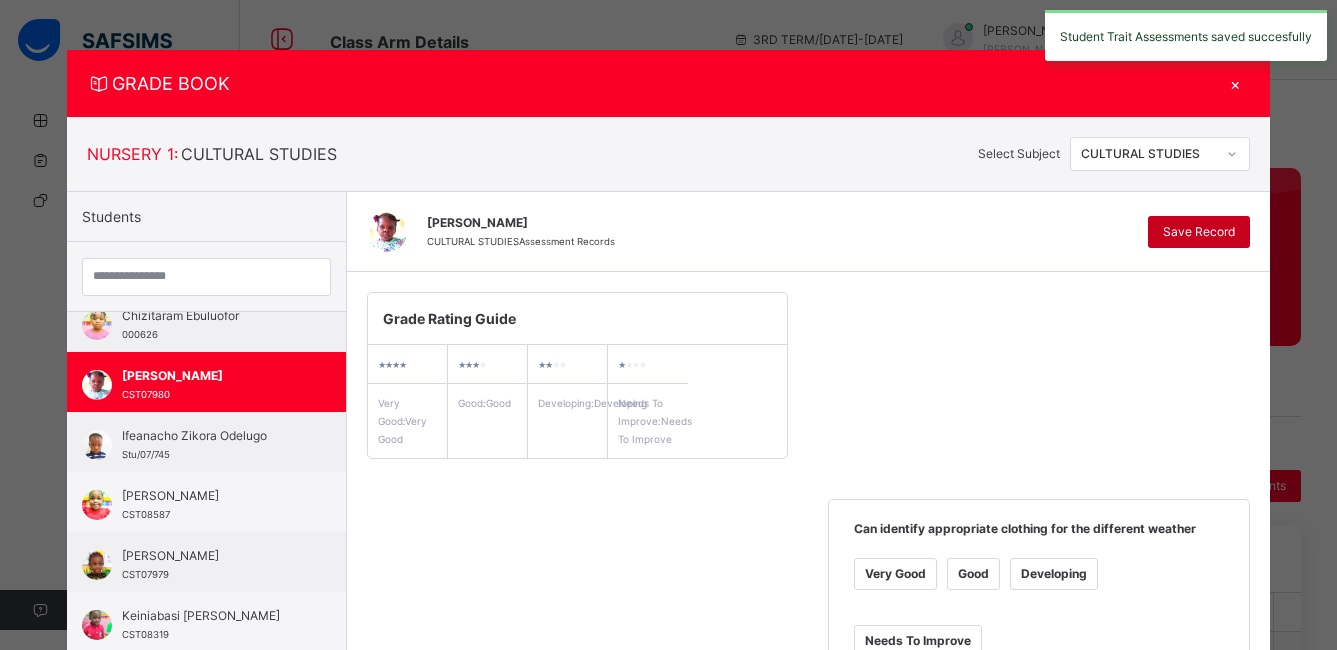 click on "Save Record" at bounding box center (1199, 232) 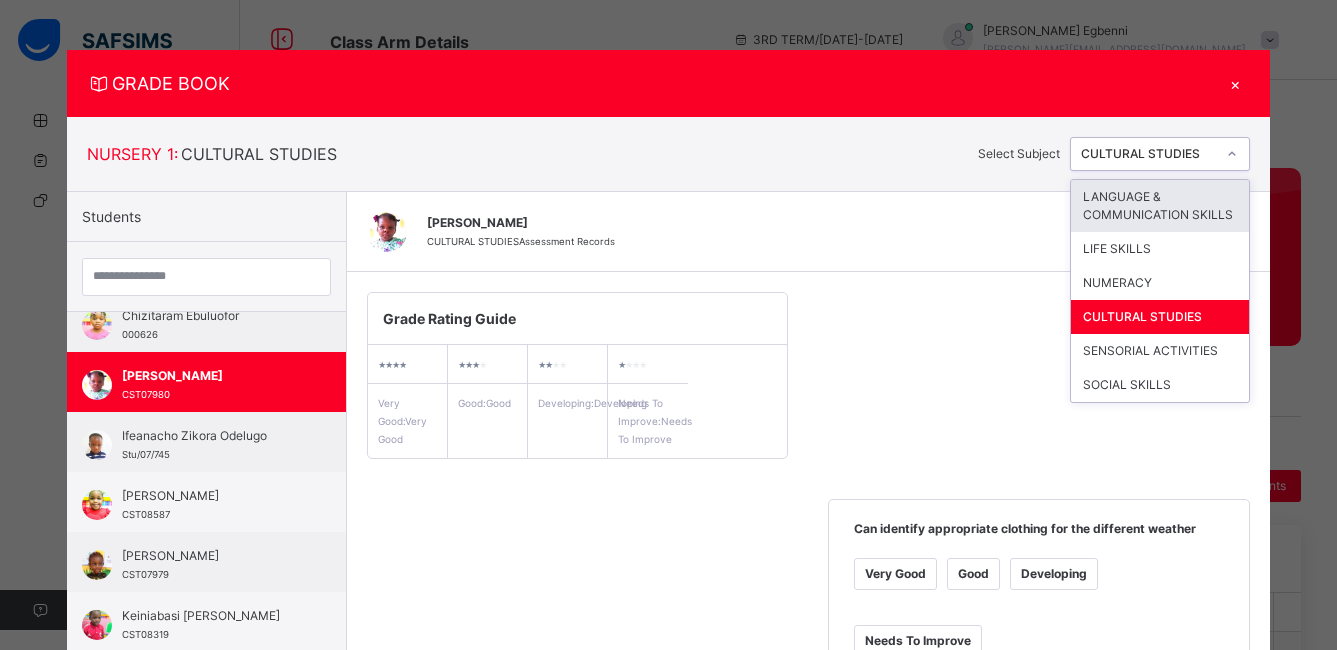 click 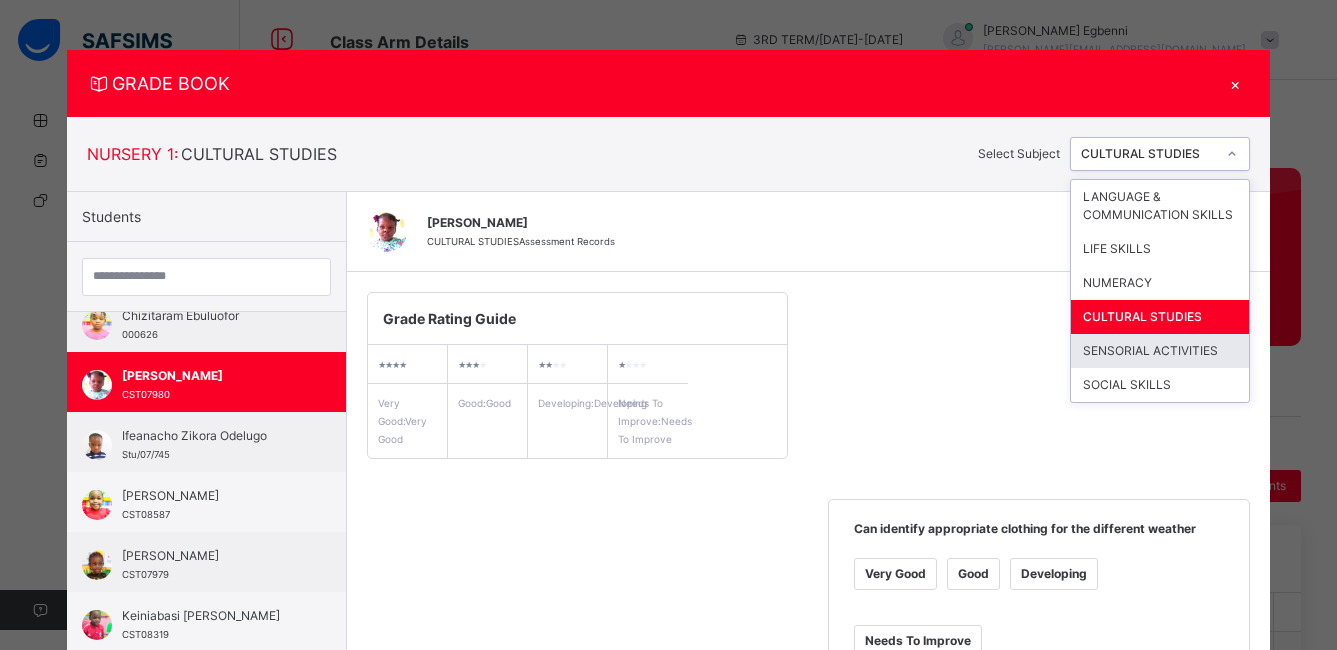 click on "SENSORIAL ACTIVITIES" at bounding box center (1160, 351) 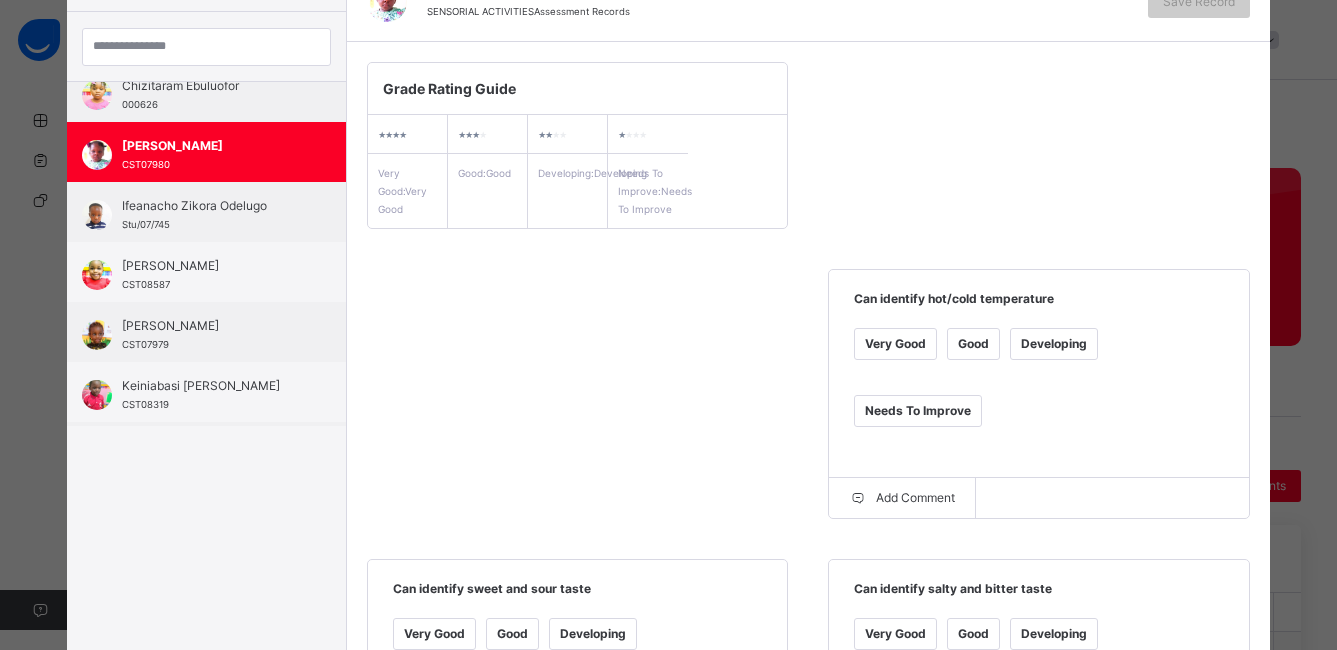scroll, scrollTop: 233, scrollLeft: 0, axis: vertical 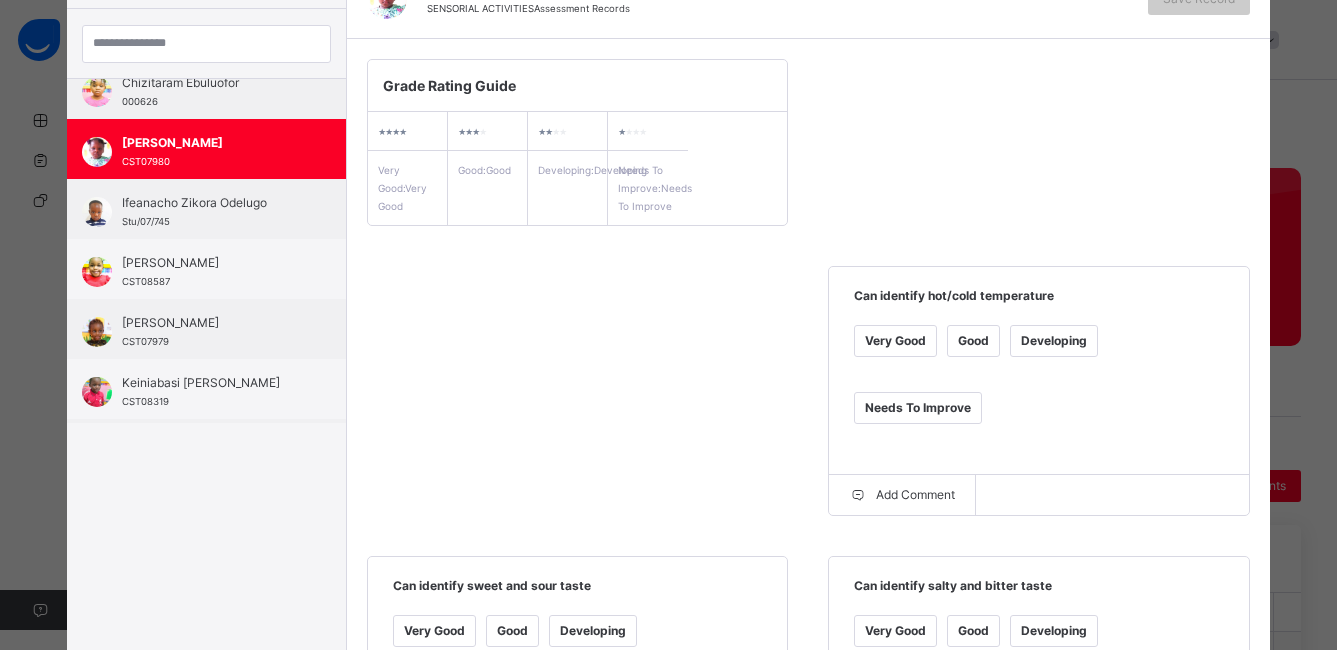 click on "Very Good" at bounding box center [895, 341] 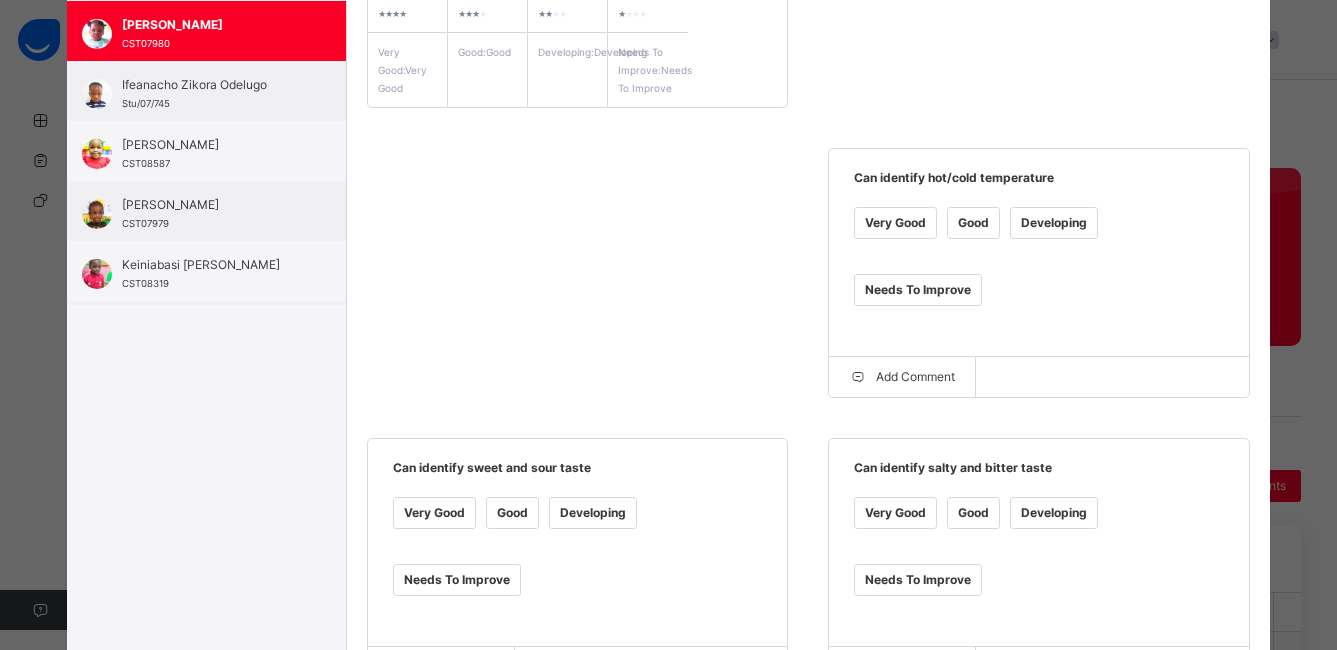scroll, scrollTop: 388, scrollLeft: 0, axis: vertical 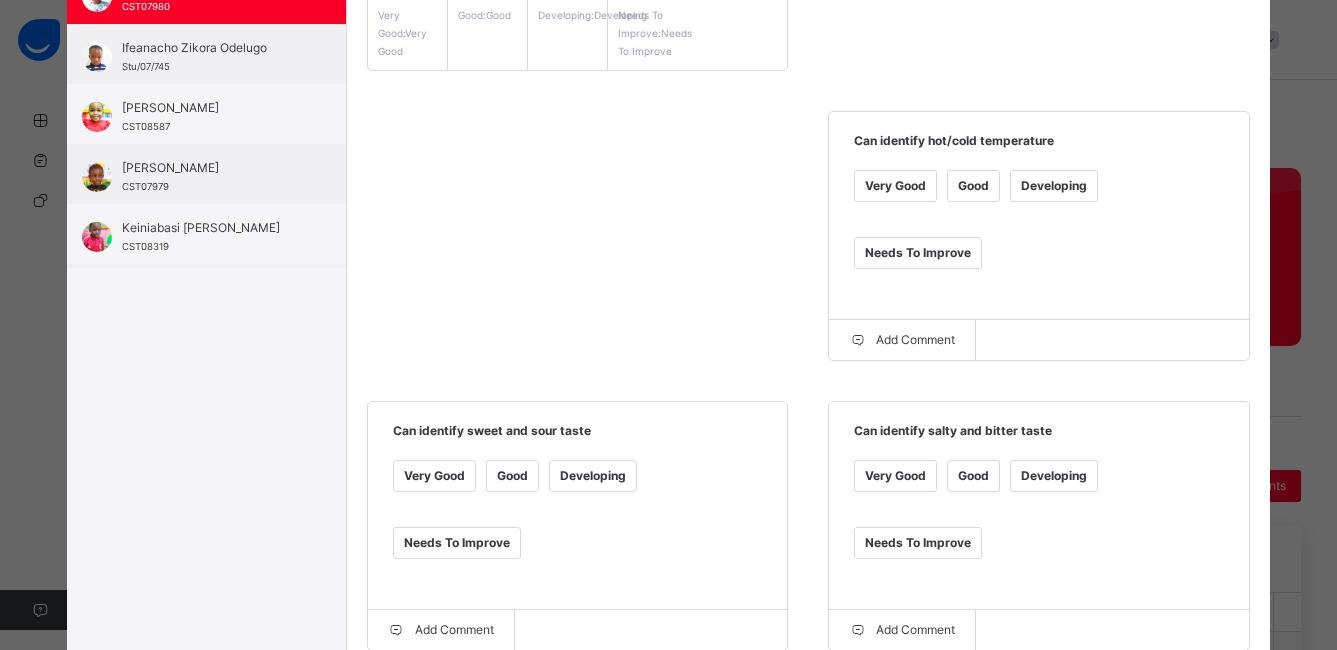 click on "Good" at bounding box center [512, 476] 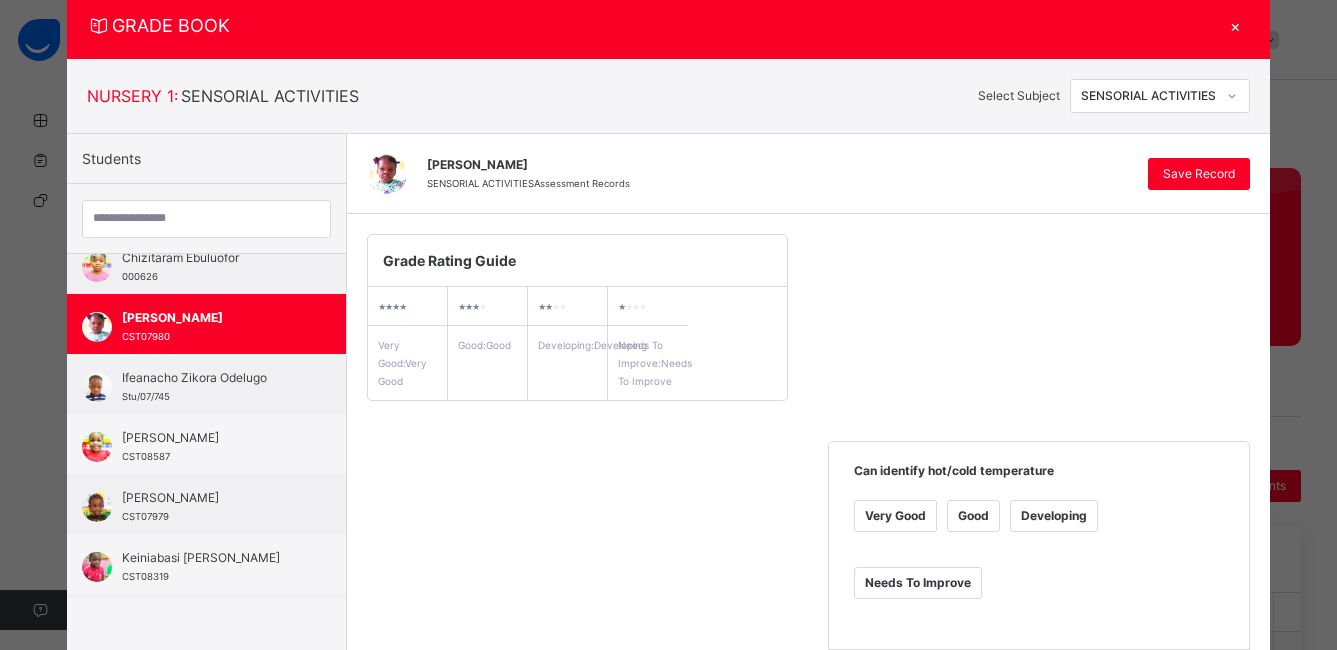 scroll, scrollTop: 0, scrollLeft: 0, axis: both 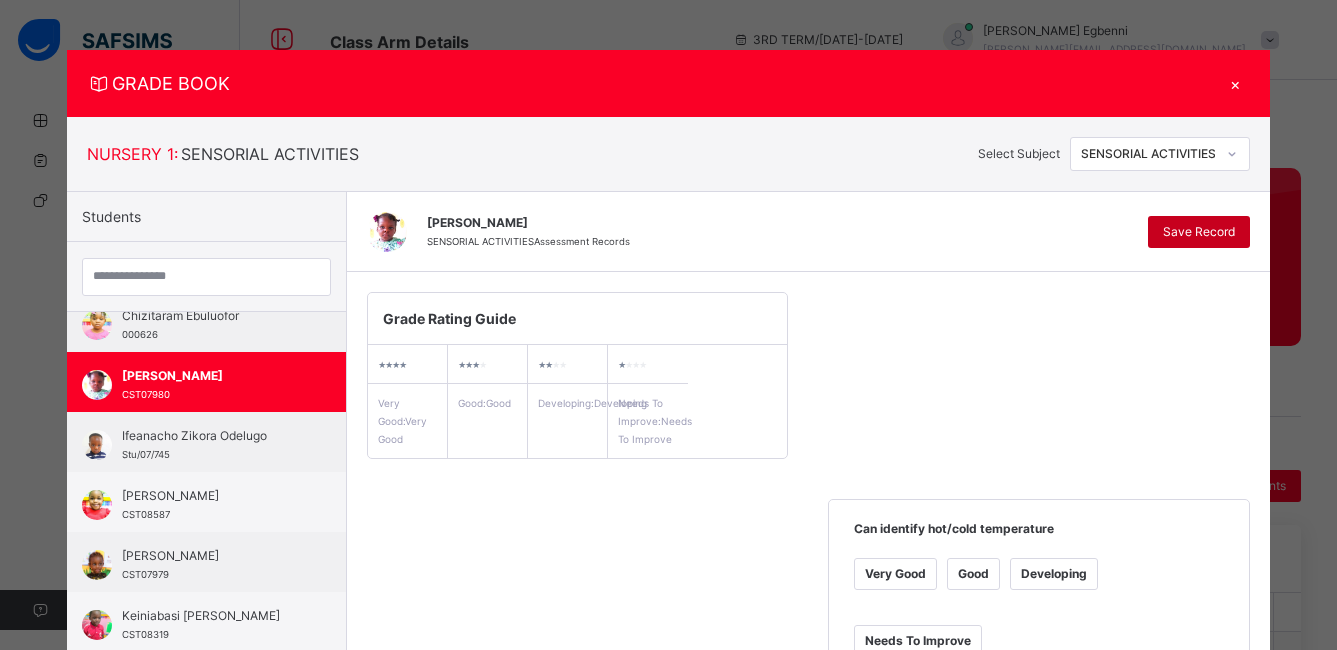 click on "Save Record" at bounding box center (1199, 232) 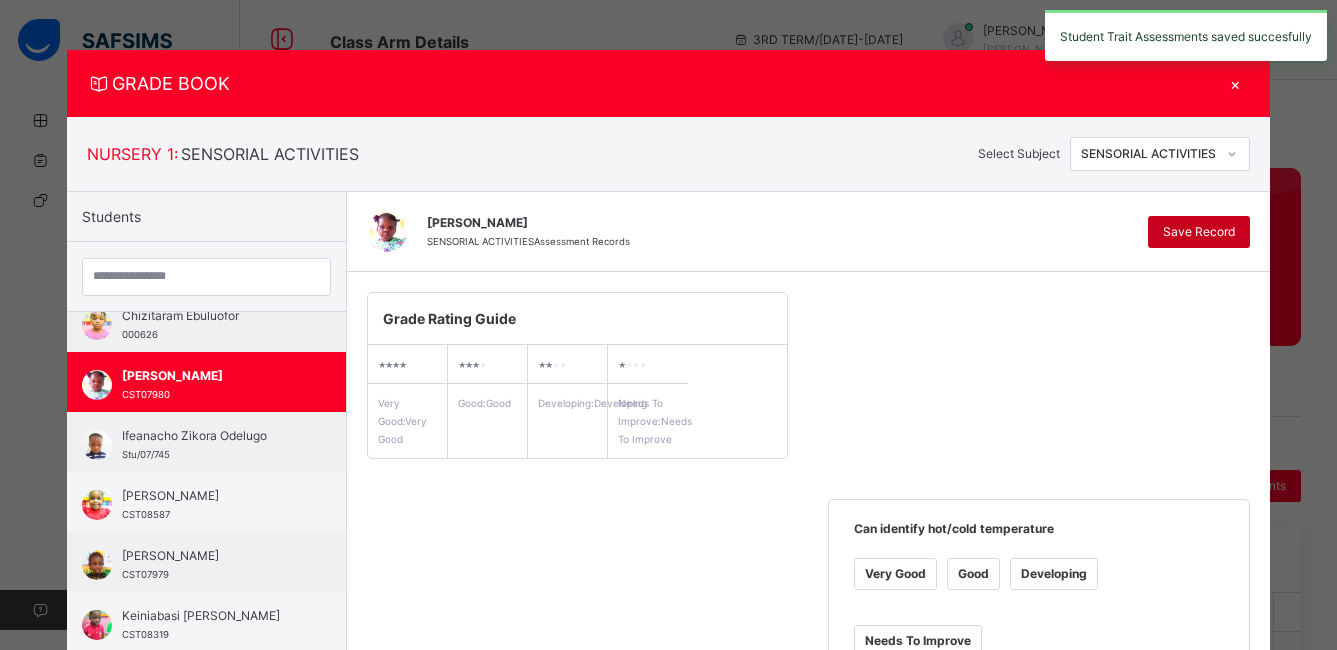 click on "Save Record" at bounding box center (1199, 232) 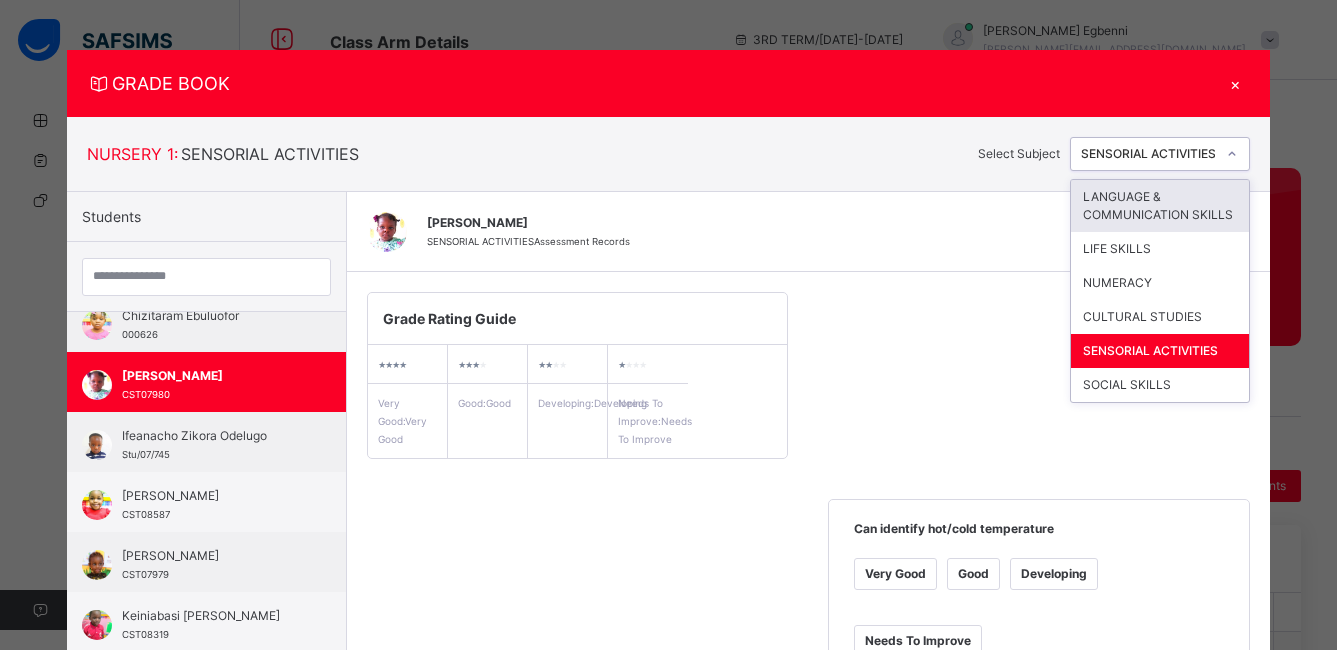 click 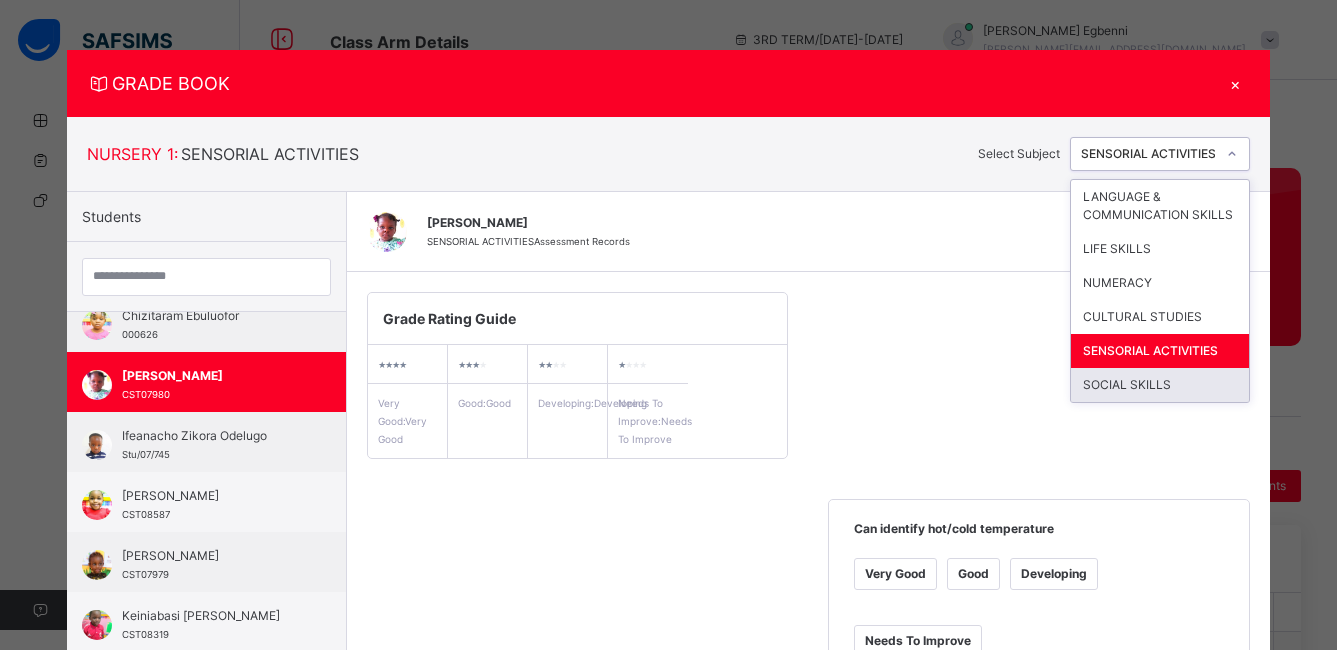 click on "SOCIAL SKILLS" at bounding box center (1160, 385) 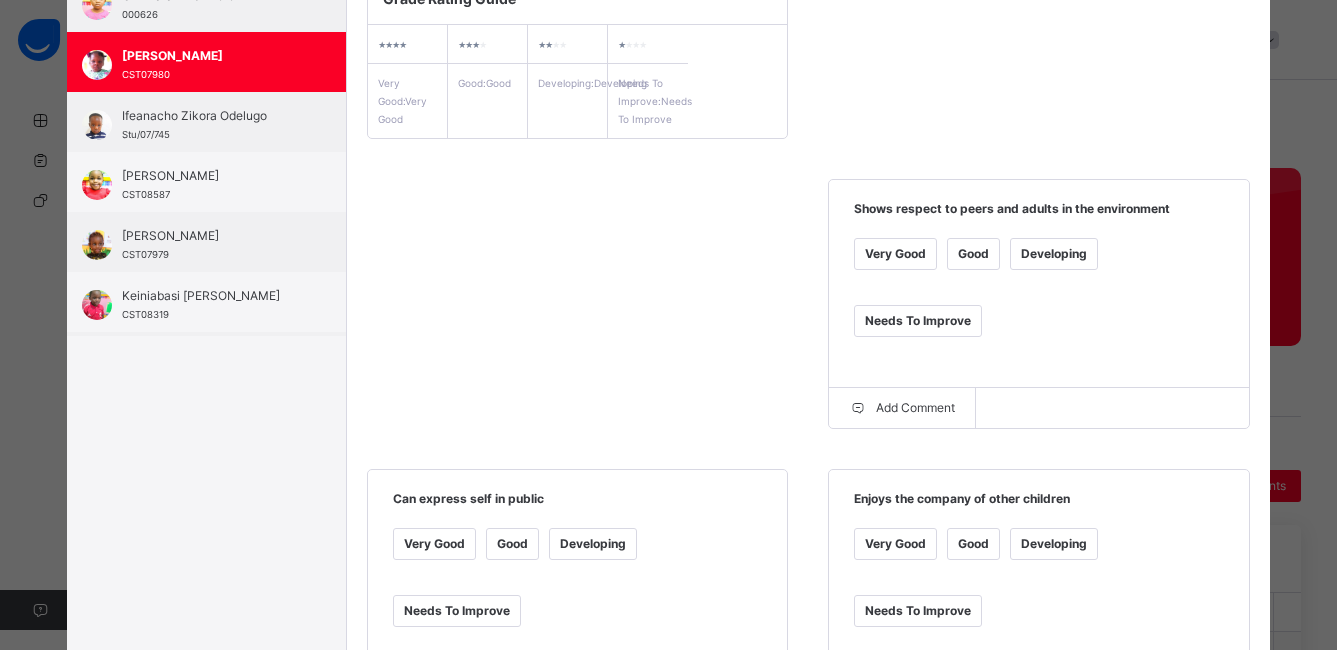 scroll, scrollTop: 328, scrollLeft: 0, axis: vertical 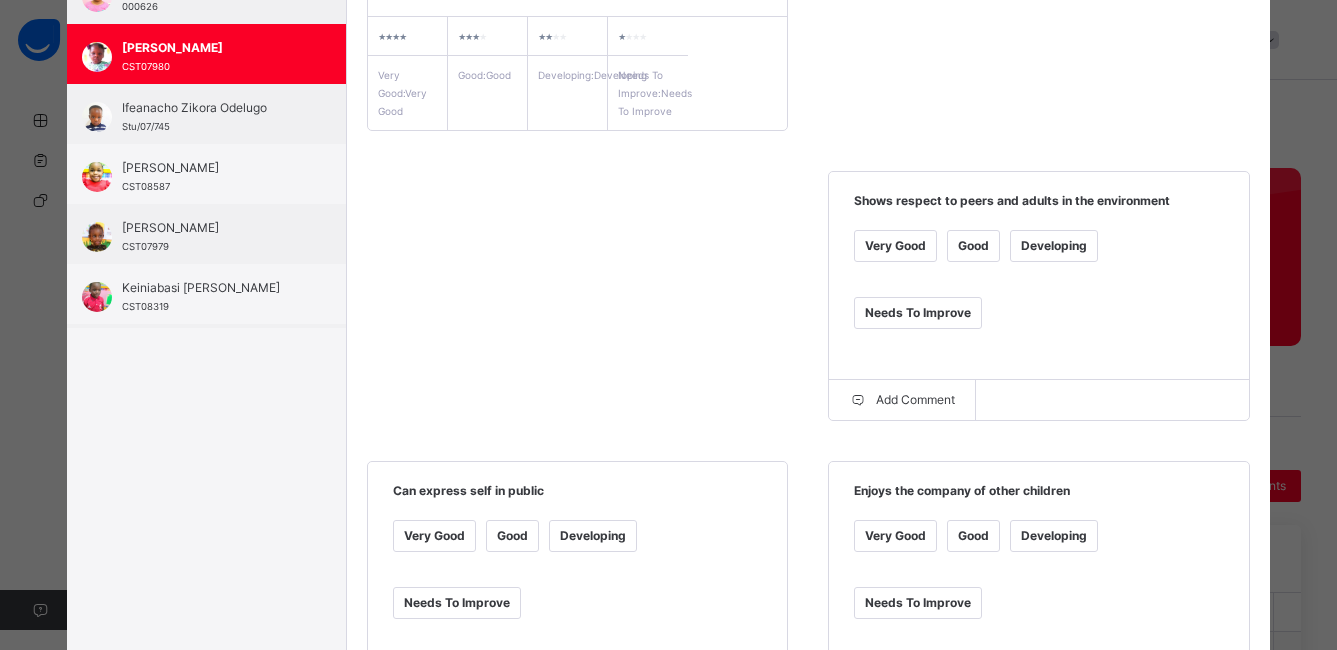 click on "Good" at bounding box center [973, 246] 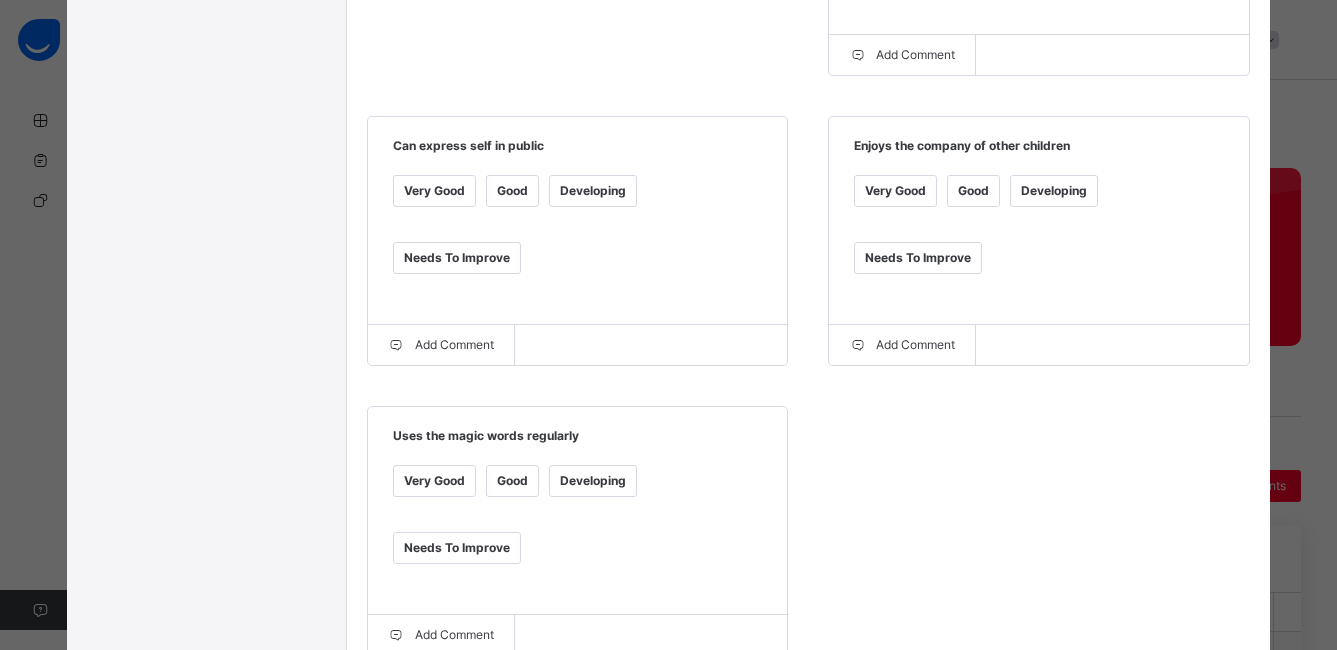 scroll, scrollTop: 681, scrollLeft: 0, axis: vertical 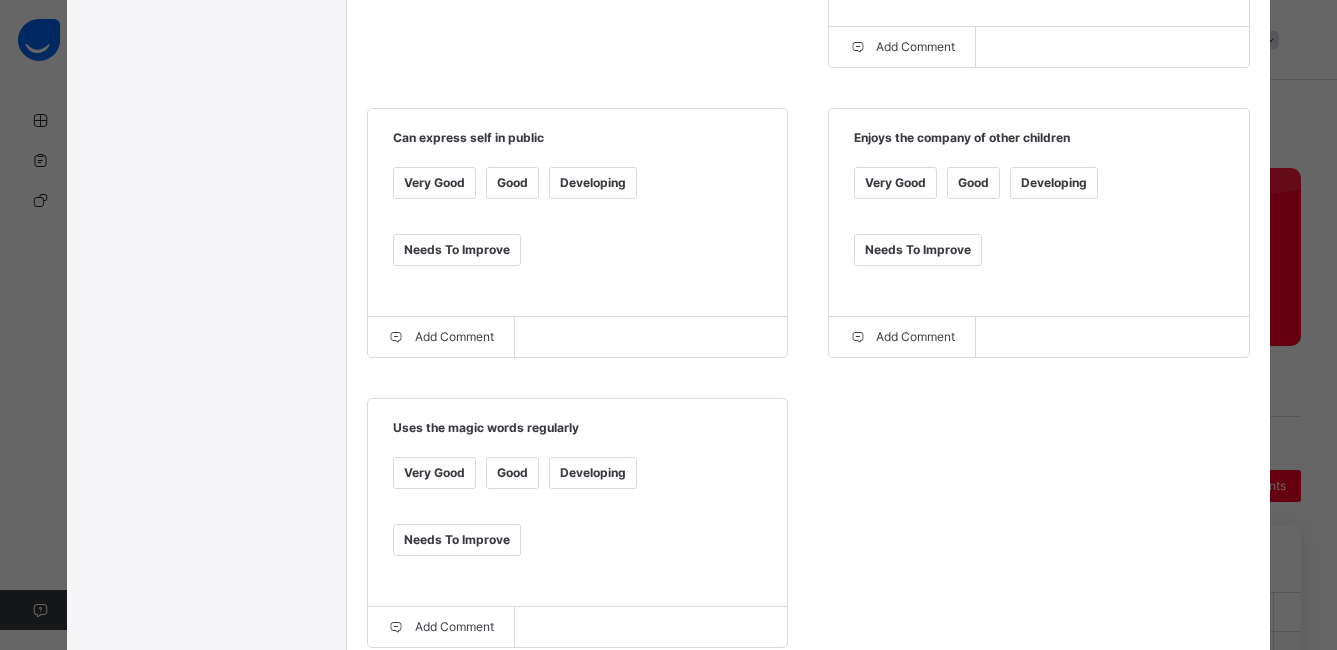 click on "Good" at bounding box center [512, 473] 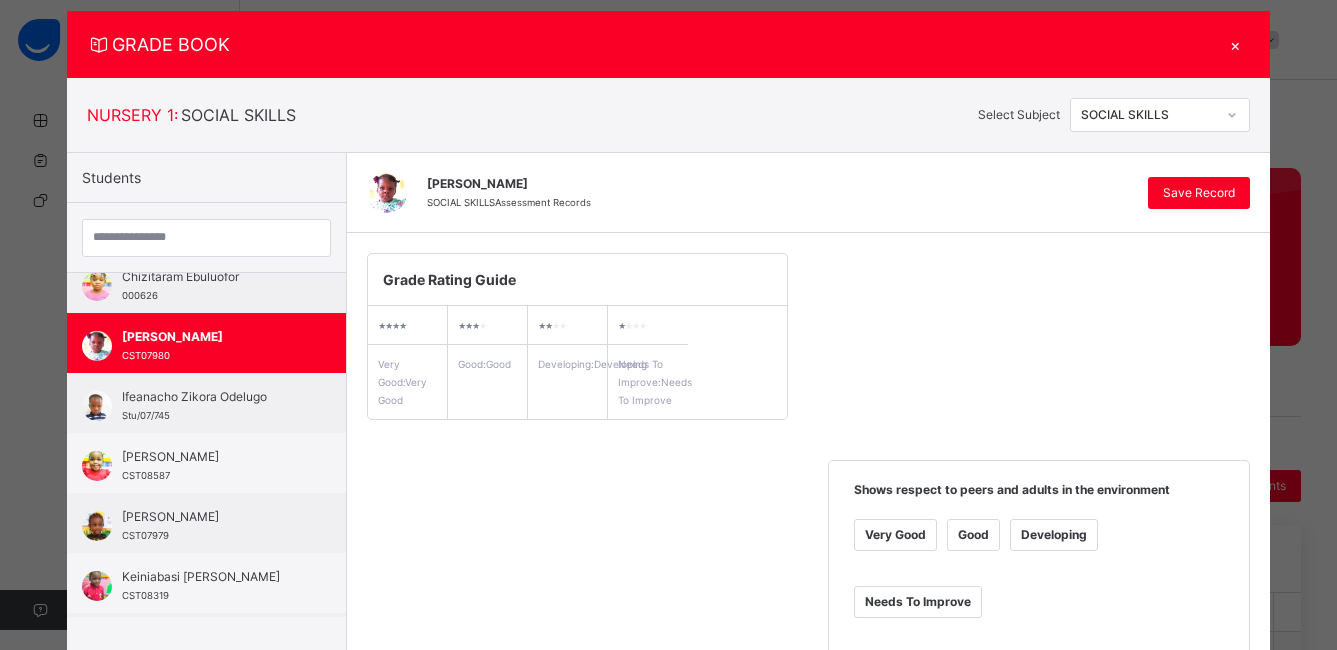 scroll, scrollTop: 0, scrollLeft: 0, axis: both 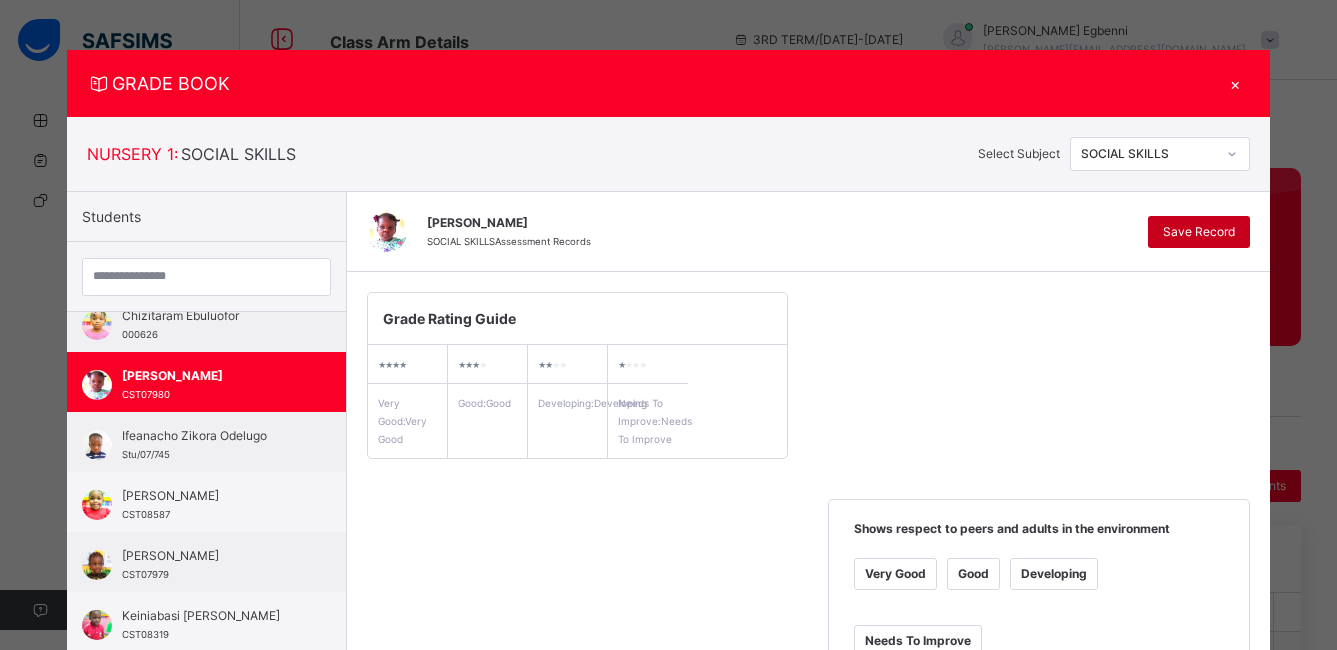 click on "Save Record" at bounding box center [1199, 232] 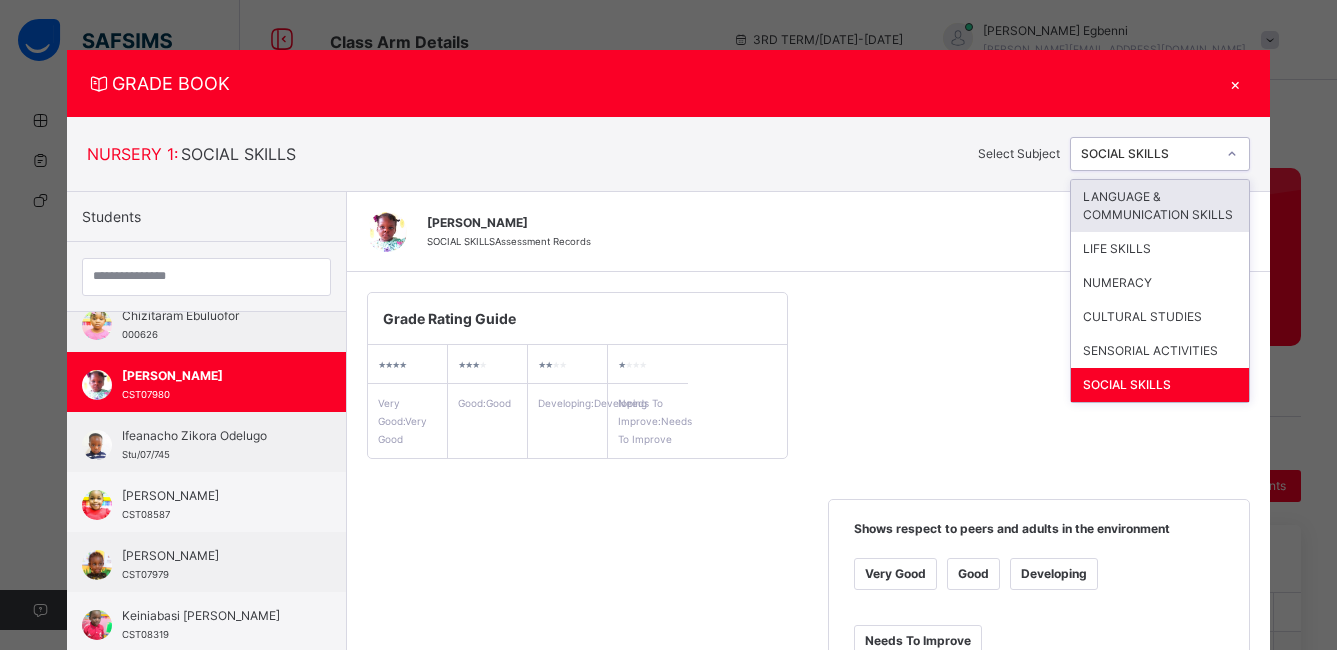click 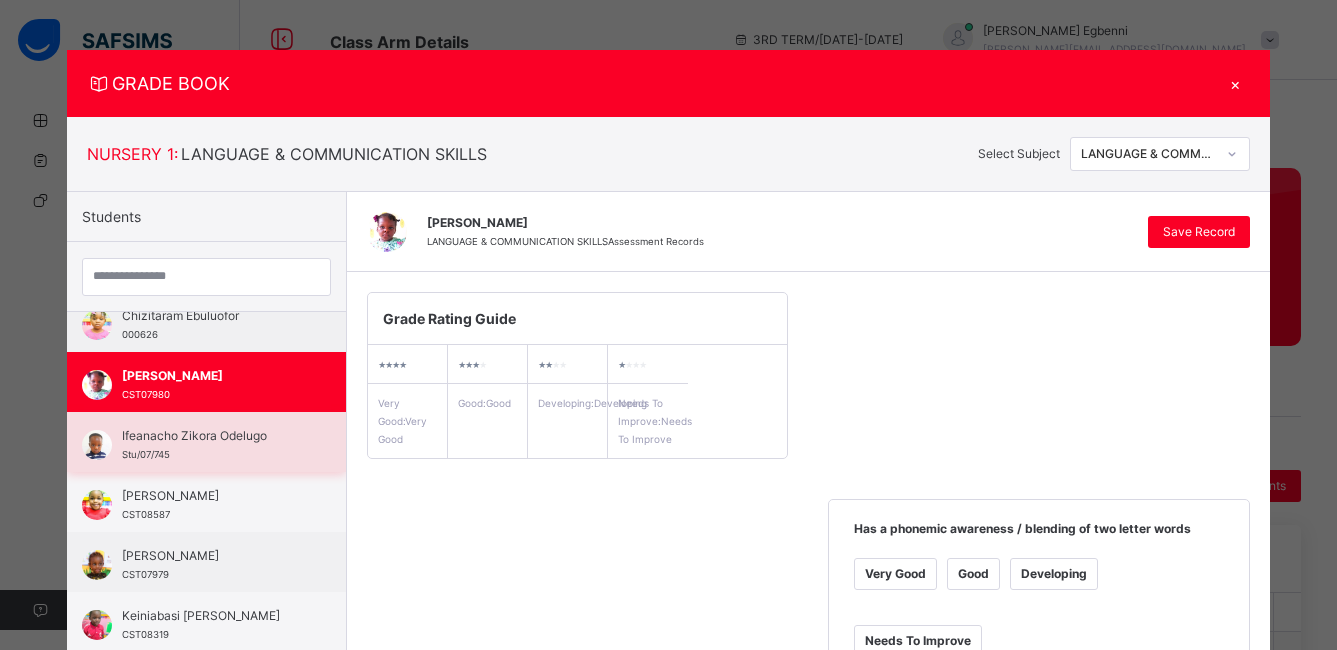 click on "Ifeanacho  Zikora Odelugo" at bounding box center (211, 436) 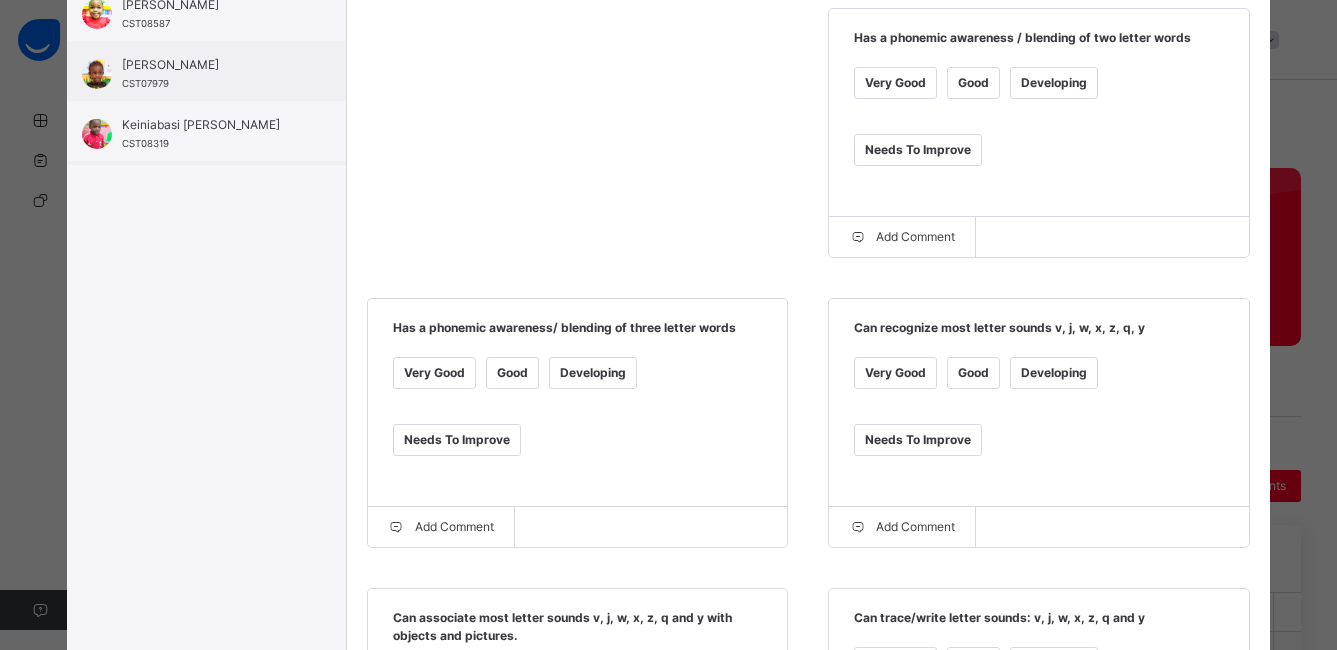 scroll, scrollTop: 431, scrollLeft: 0, axis: vertical 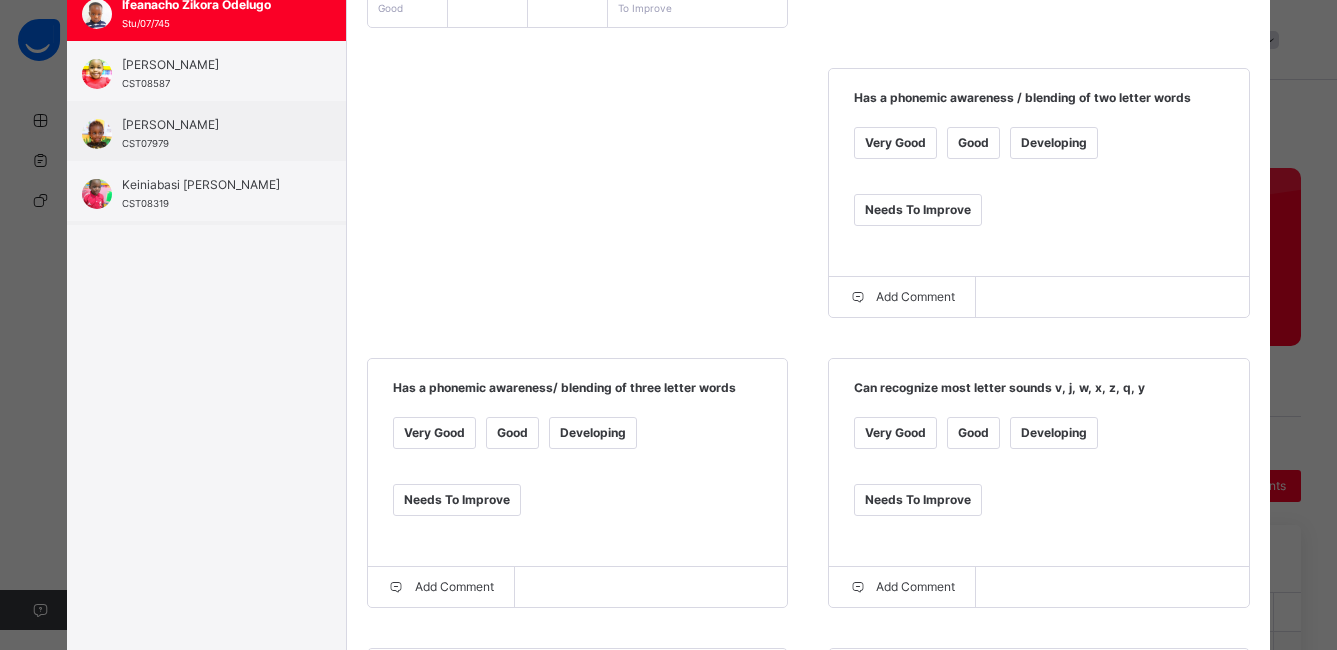 click on "Good" at bounding box center (973, 143) 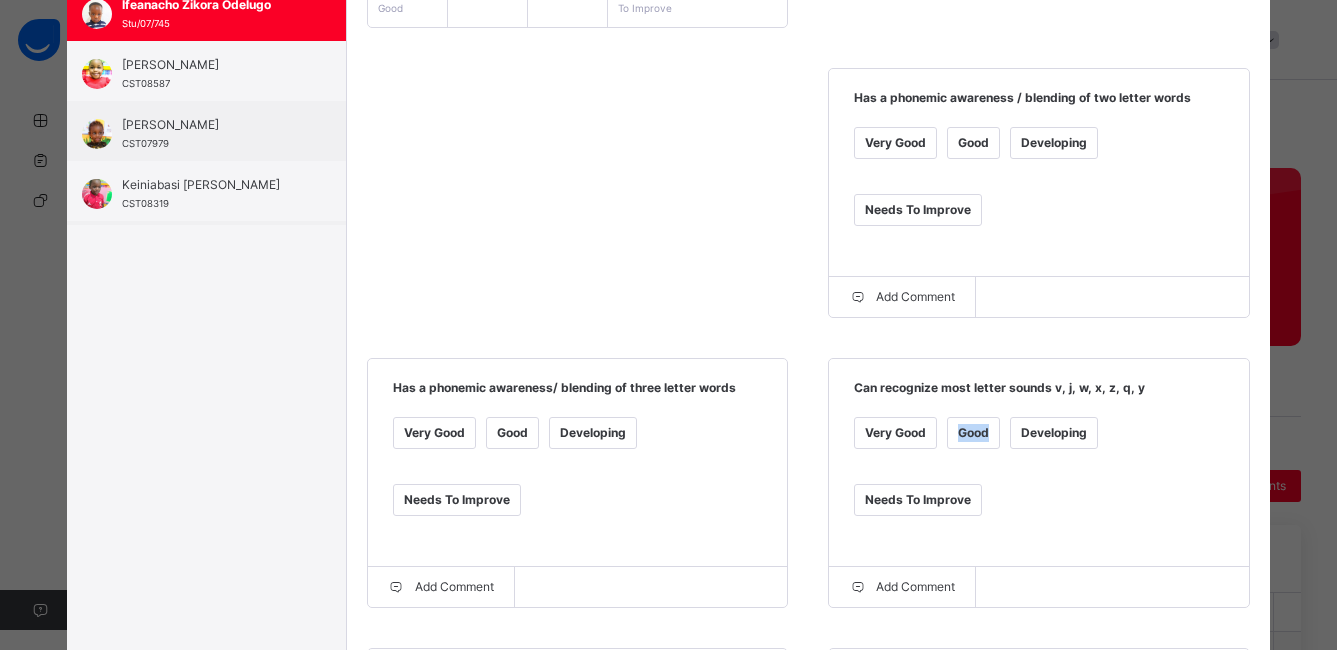click on "Good" at bounding box center [973, 433] 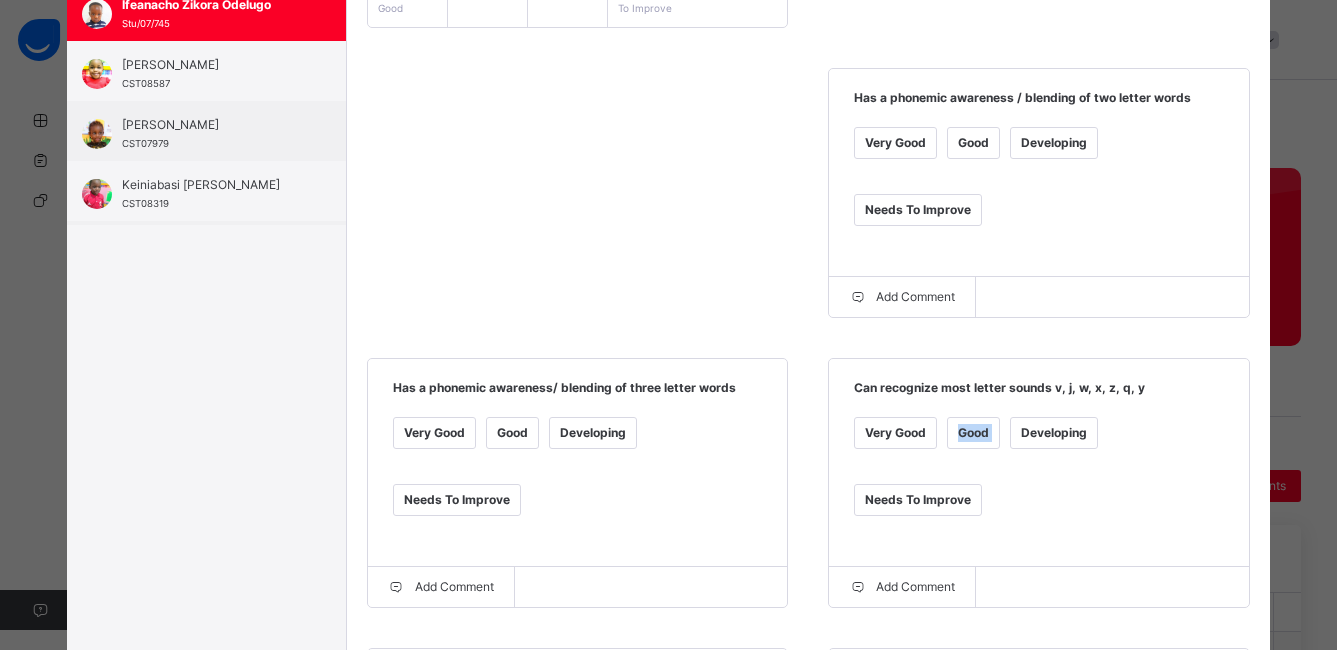 click on "Good" at bounding box center (973, 433) 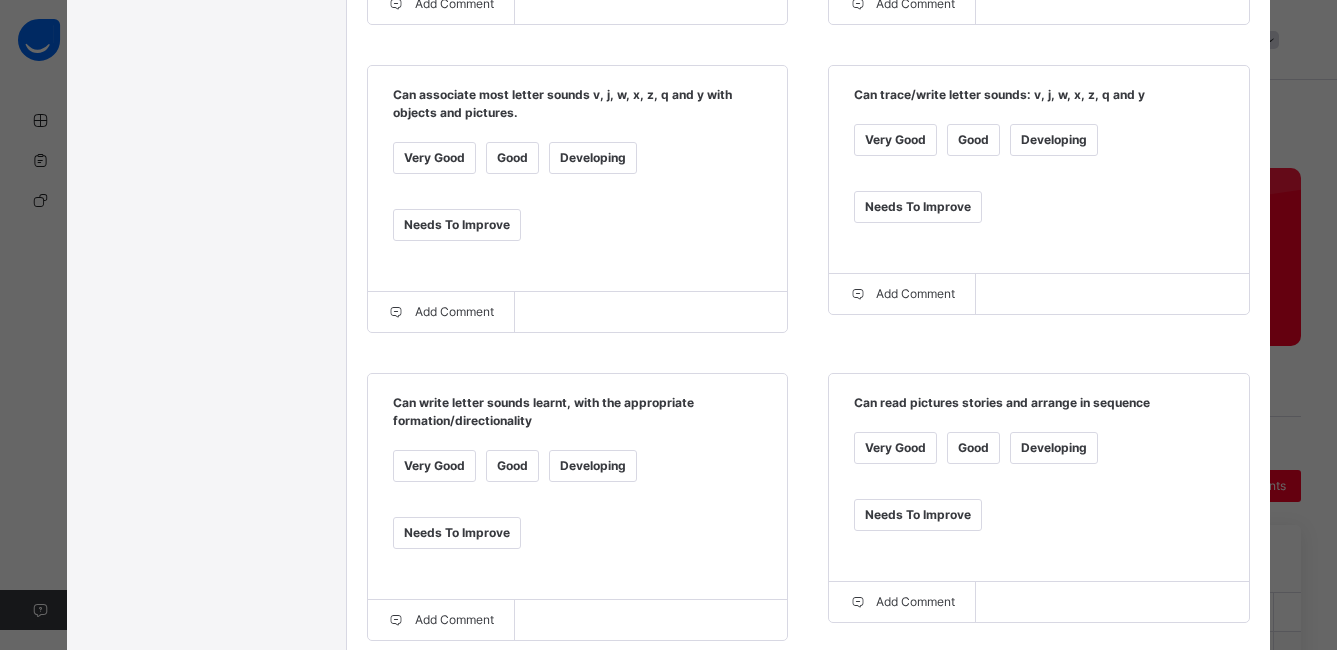 scroll, scrollTop: 1058, scrollLeft: 0, axis: vertical 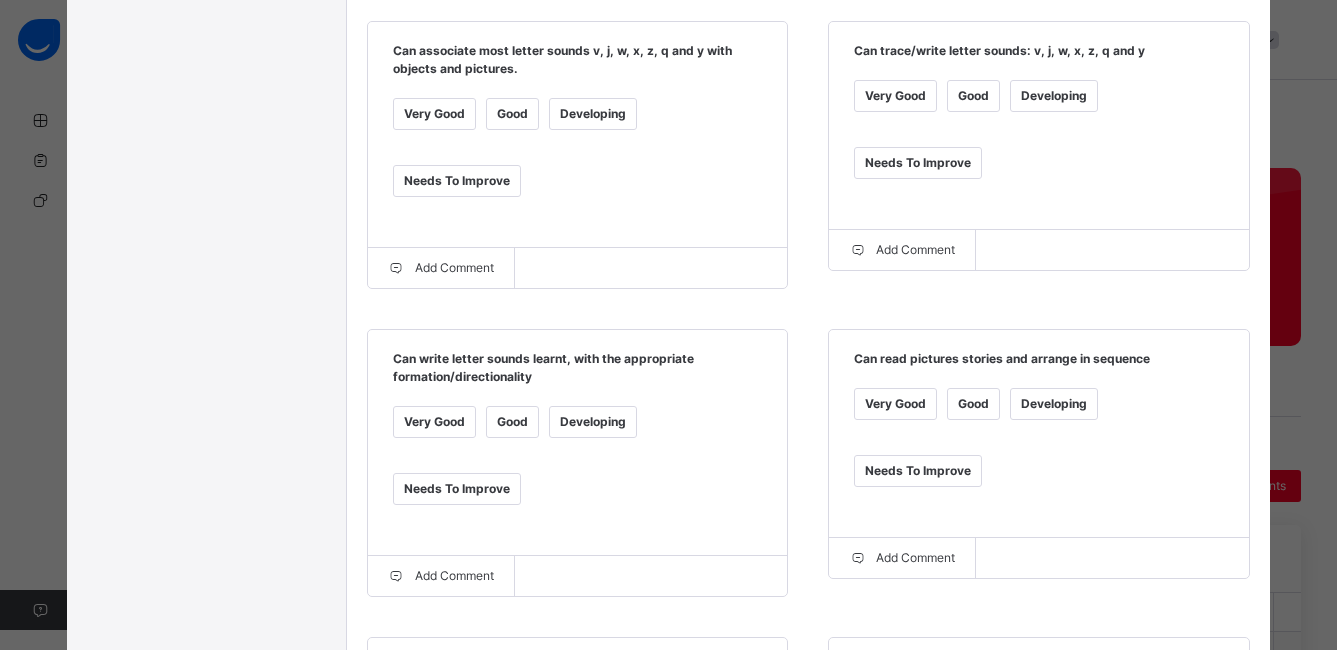 click on "Developing" at bounding box center [593, 114] 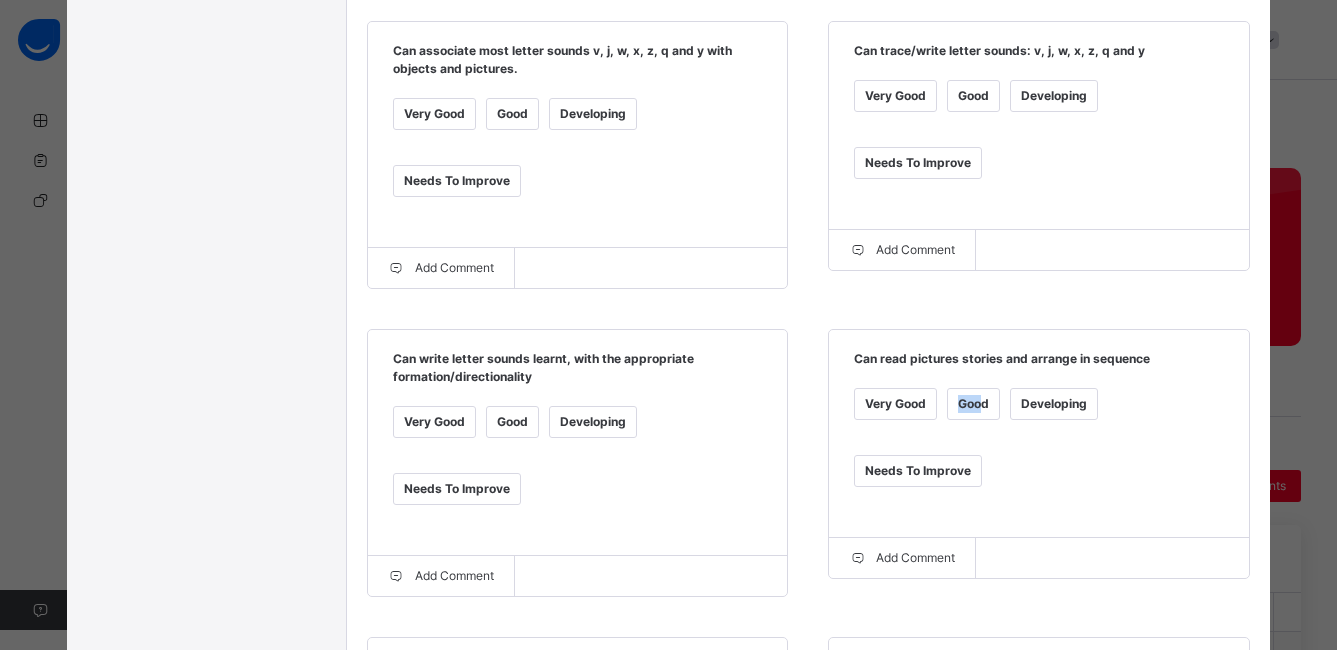 drag, startPoint x: 981, startPoint y: 419, endPoint x: 958, endPoint y: 469, distance: 55.03635 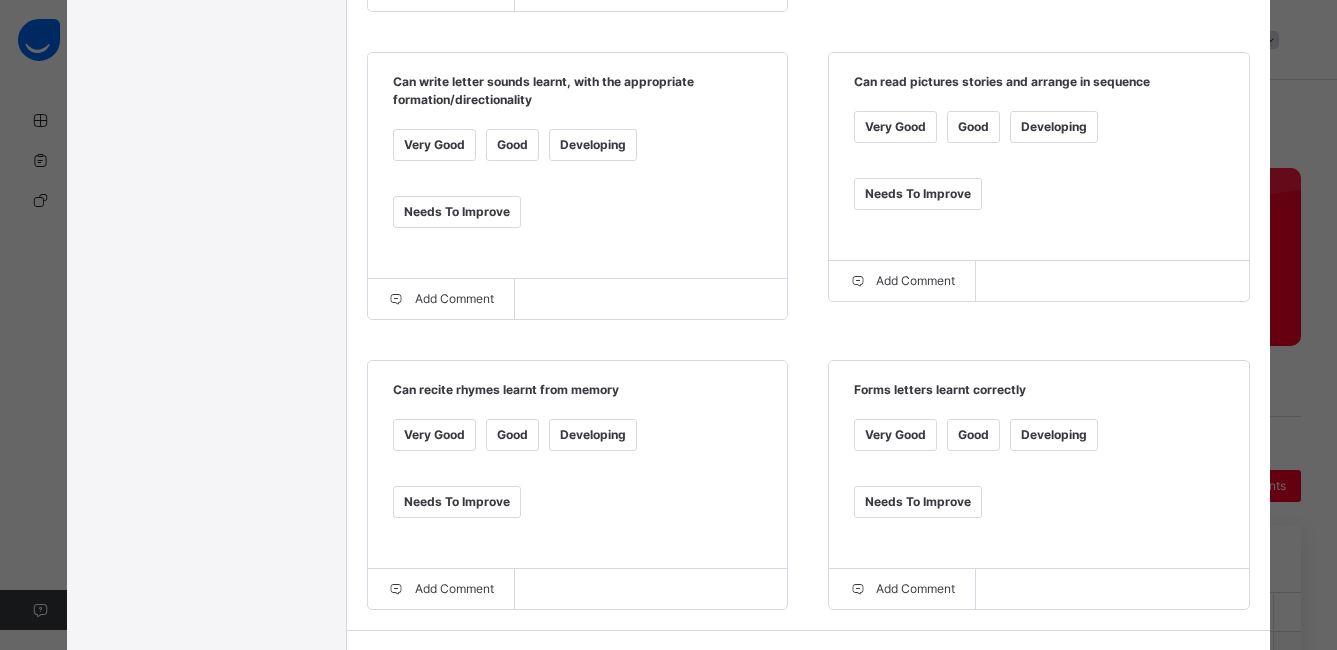 scroll, scrollTop: 1361, scrollLeft: 0, axis: vertical 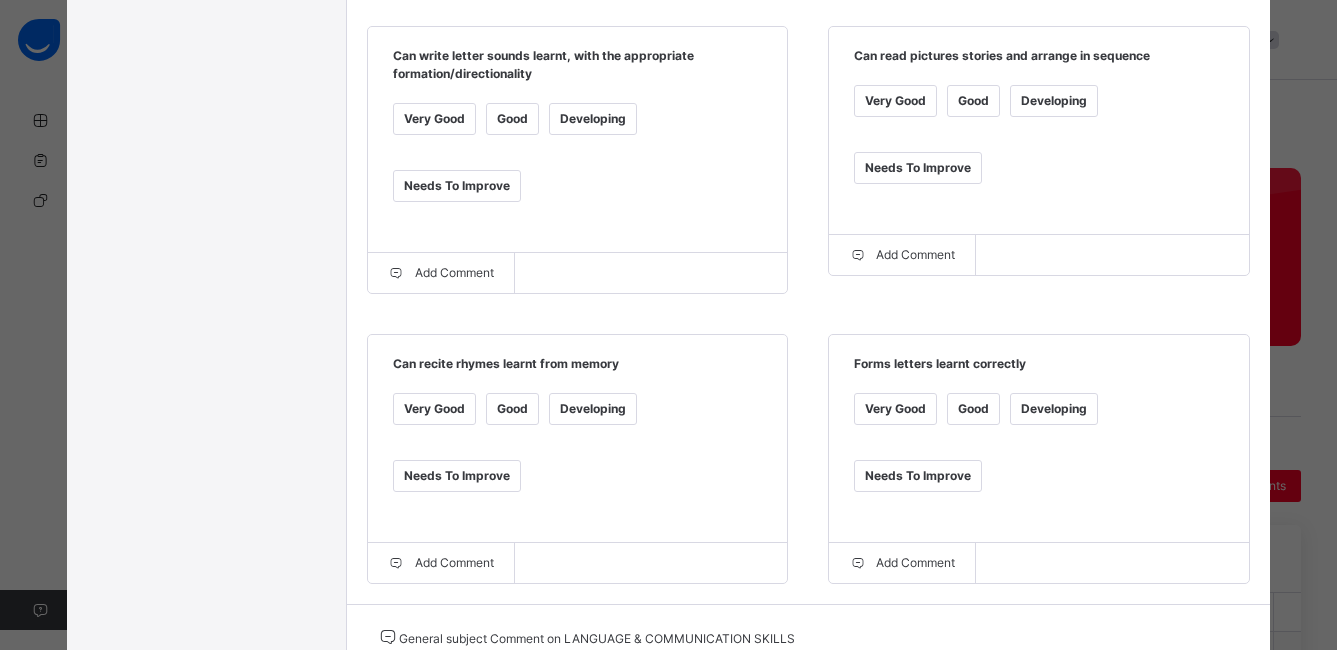 click on "Good" at bounding box center (512, 409) 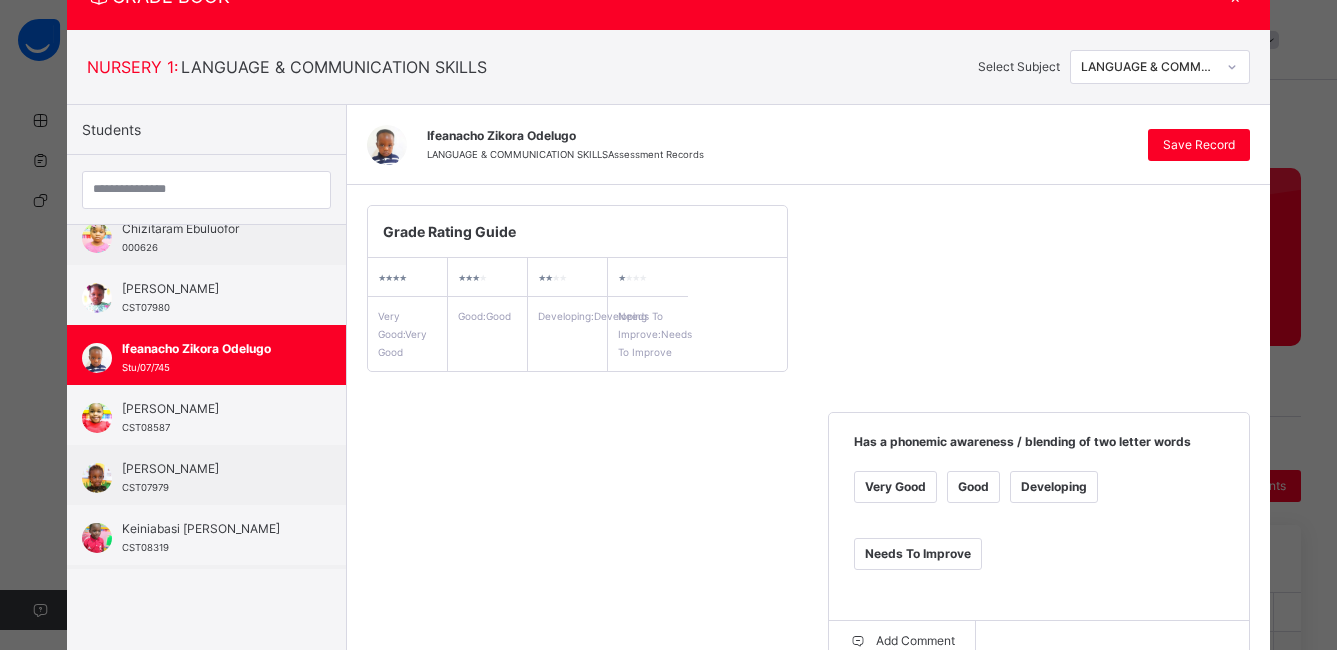 scroll, scrollTop: 41, scrollLeft: 0, axis: vertical 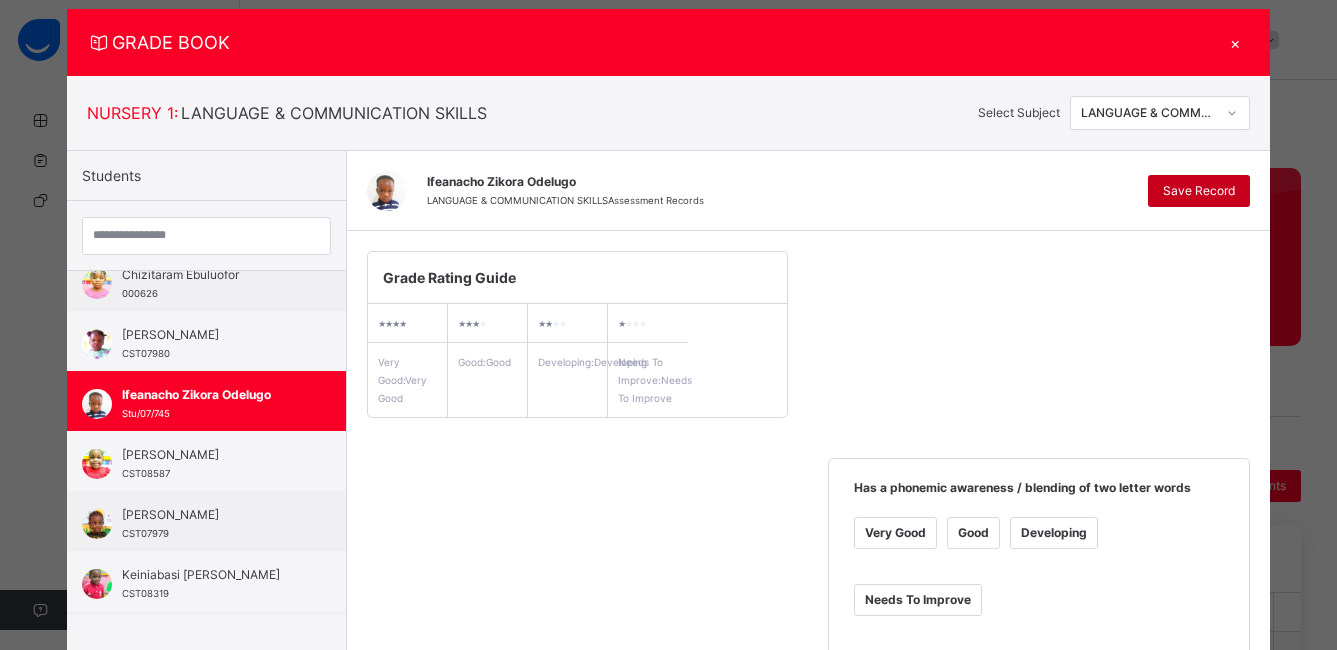 click on "Save Record" at bounding box center (1199, 191) 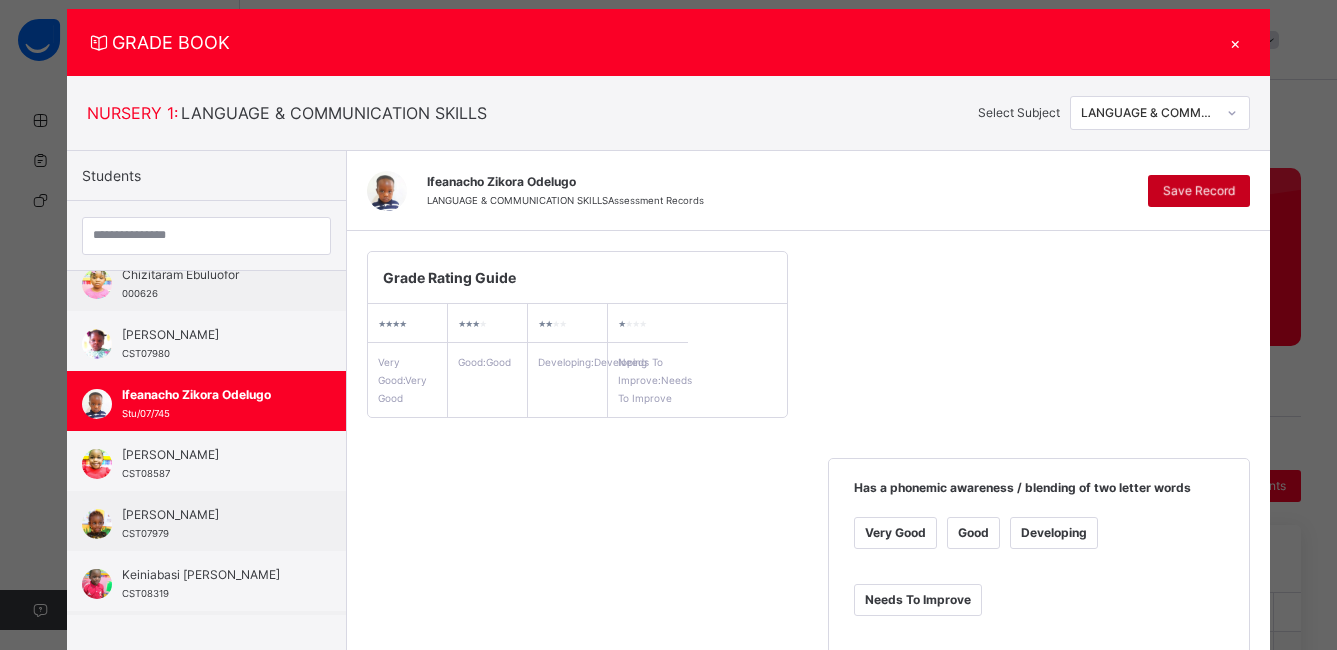 click on "Save Record" at bounding box center (1199, 191) 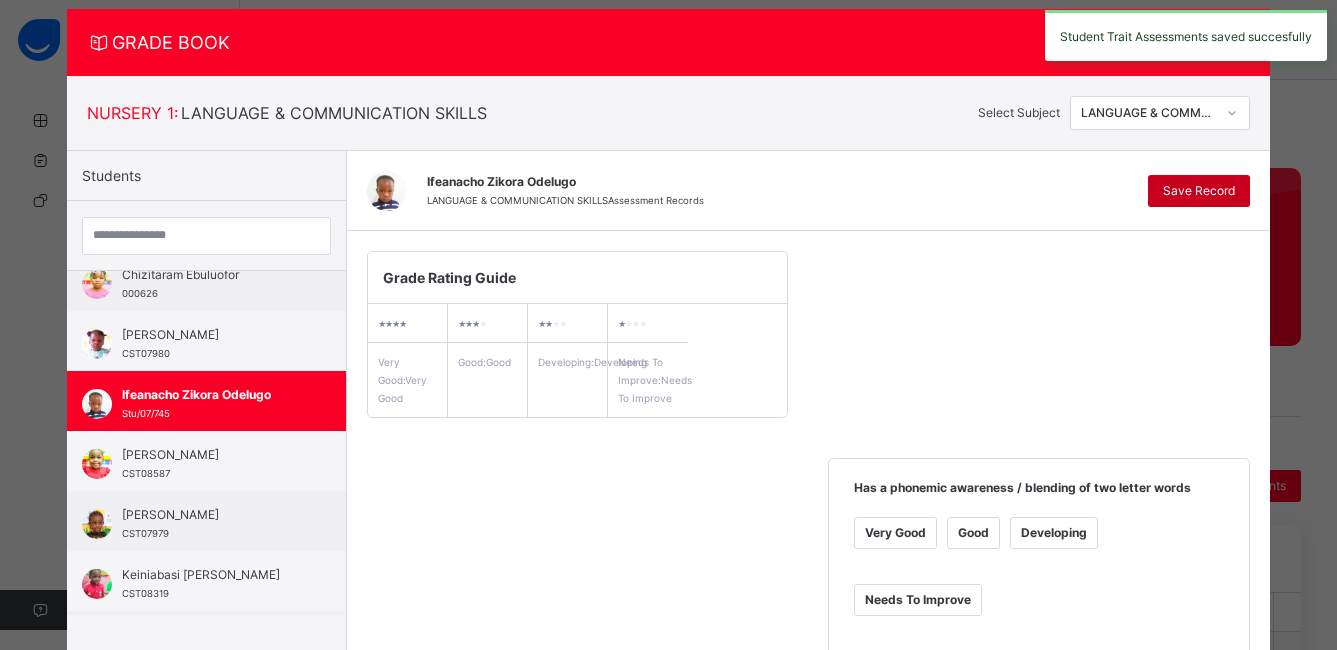 click on "Save Record" at bounding box center [1199, 191] 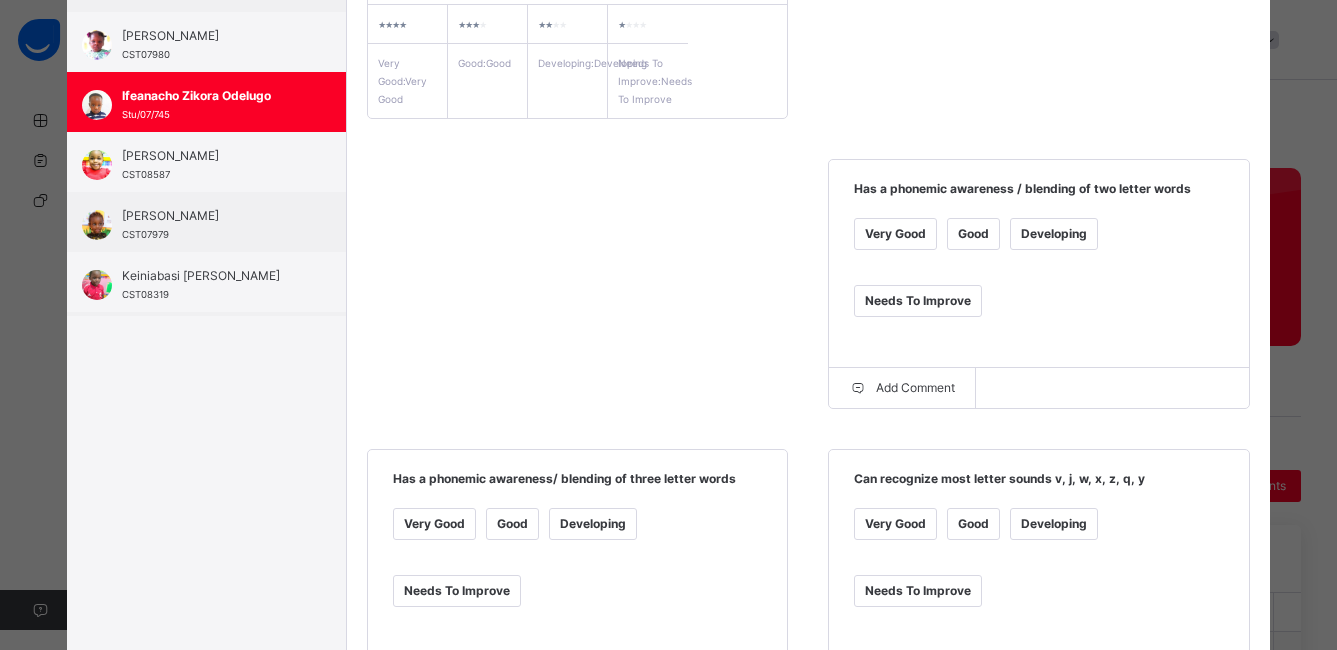 scroll, scrollTop: 118, scrollLeft: 0, axis: vertical 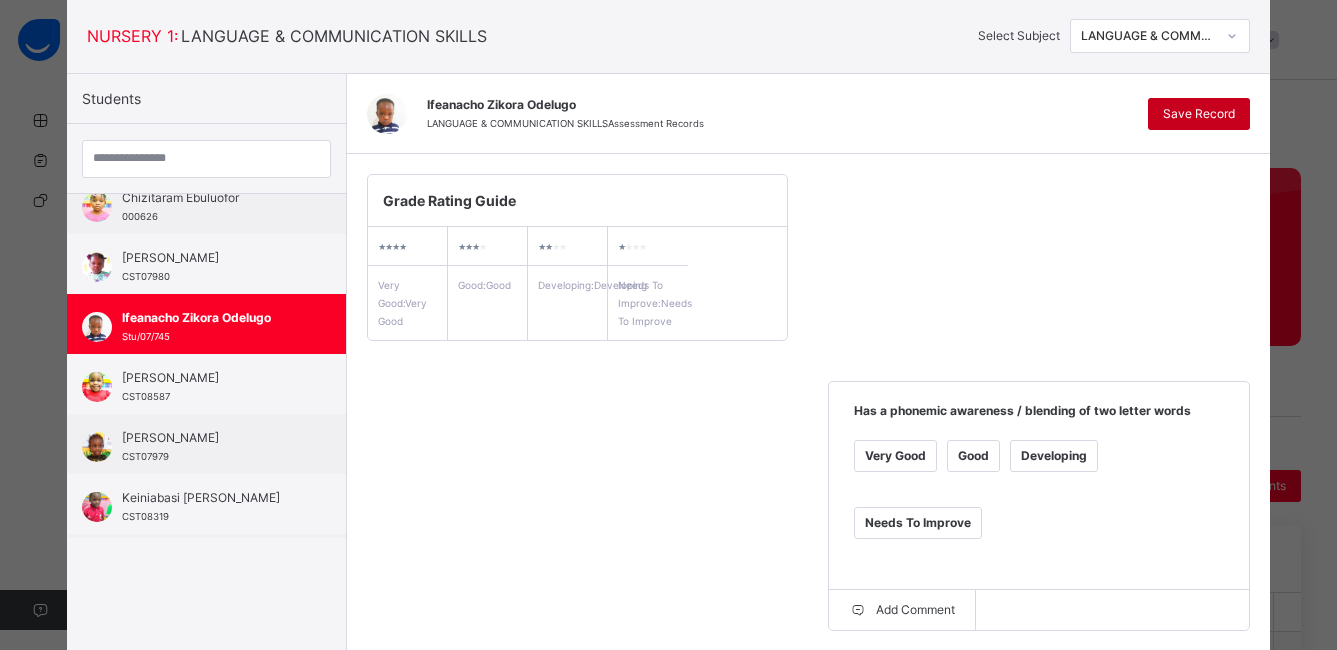 click on "Save Record" at bounding box center [1199, 114] 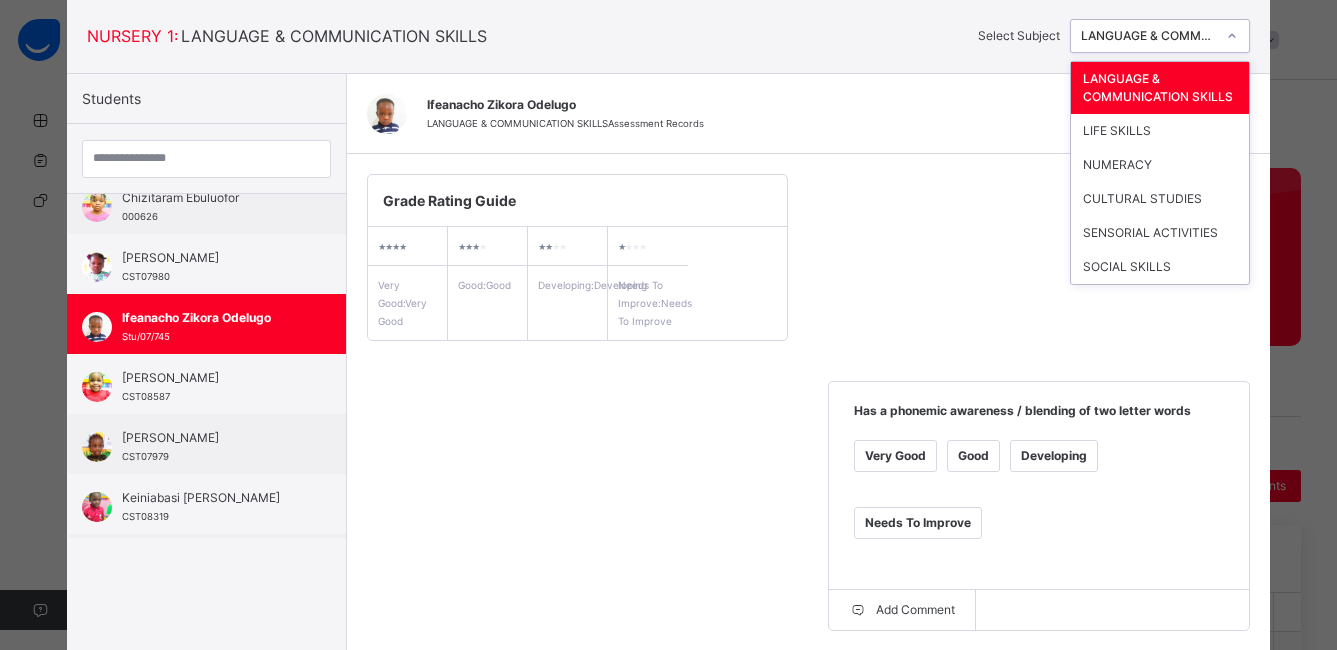 click 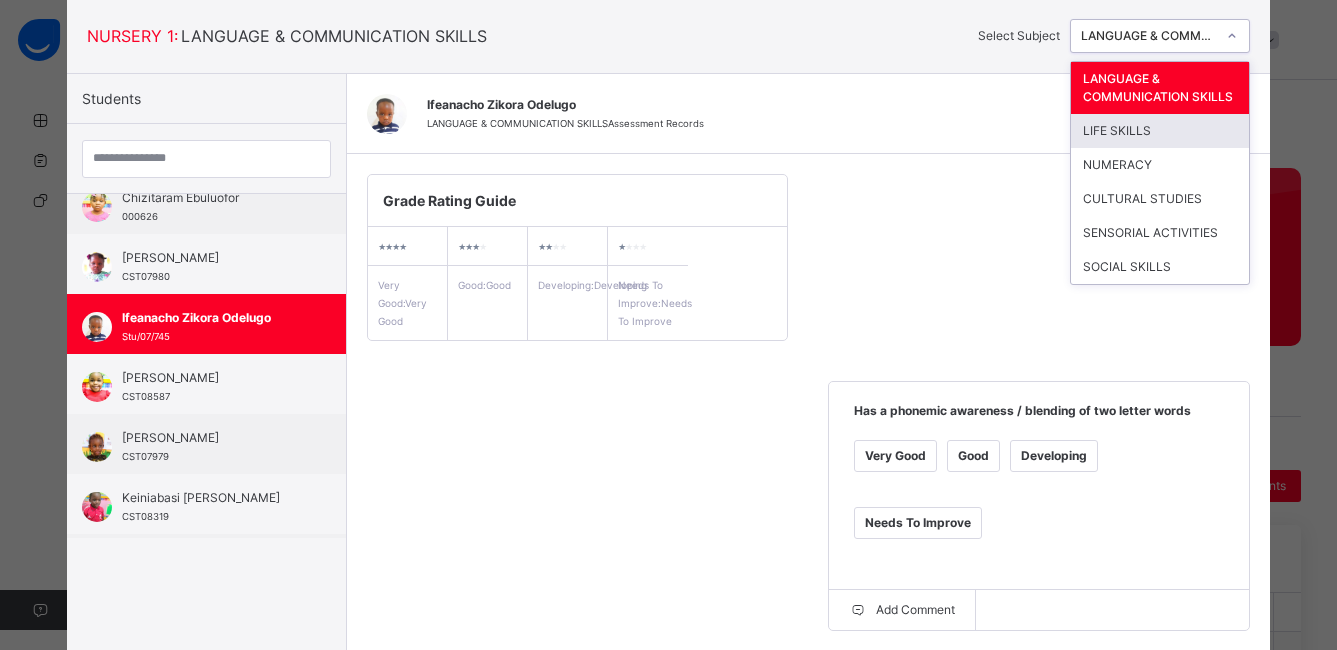 click on "LIFE SKILLS" at bounding box center (1160, 131) 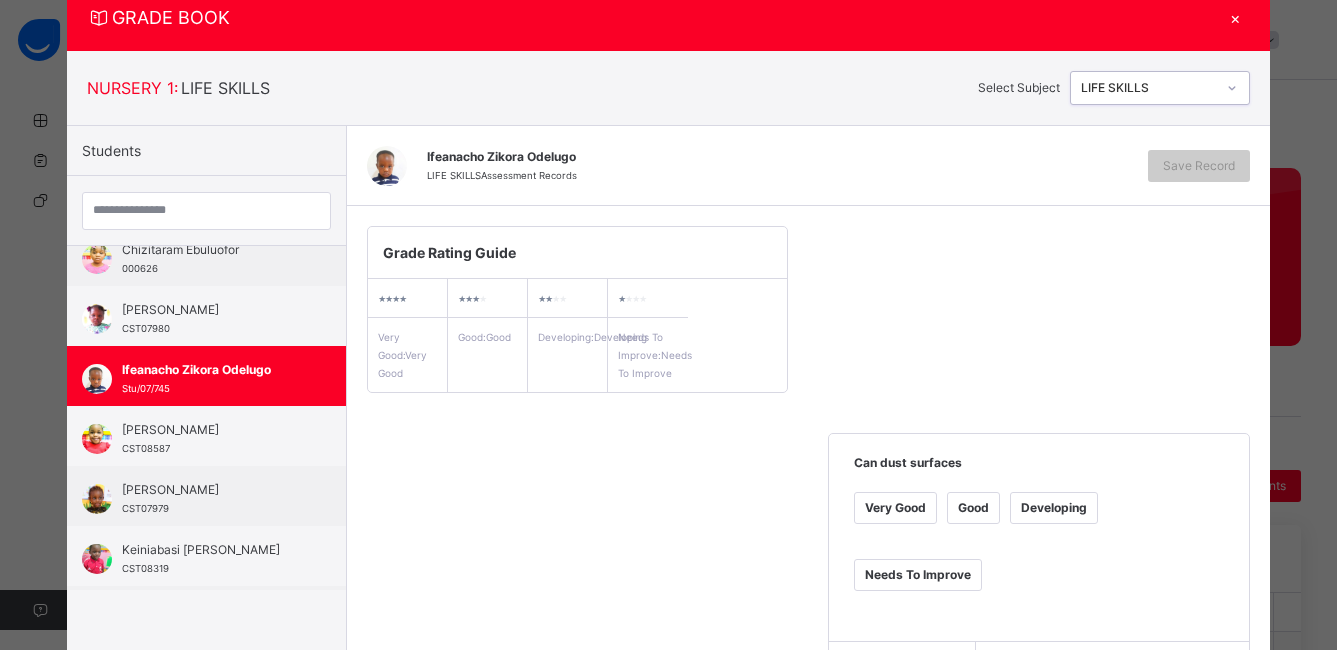 scroll, scrollTop: 118, scrollLeft: 0, axis: vertical 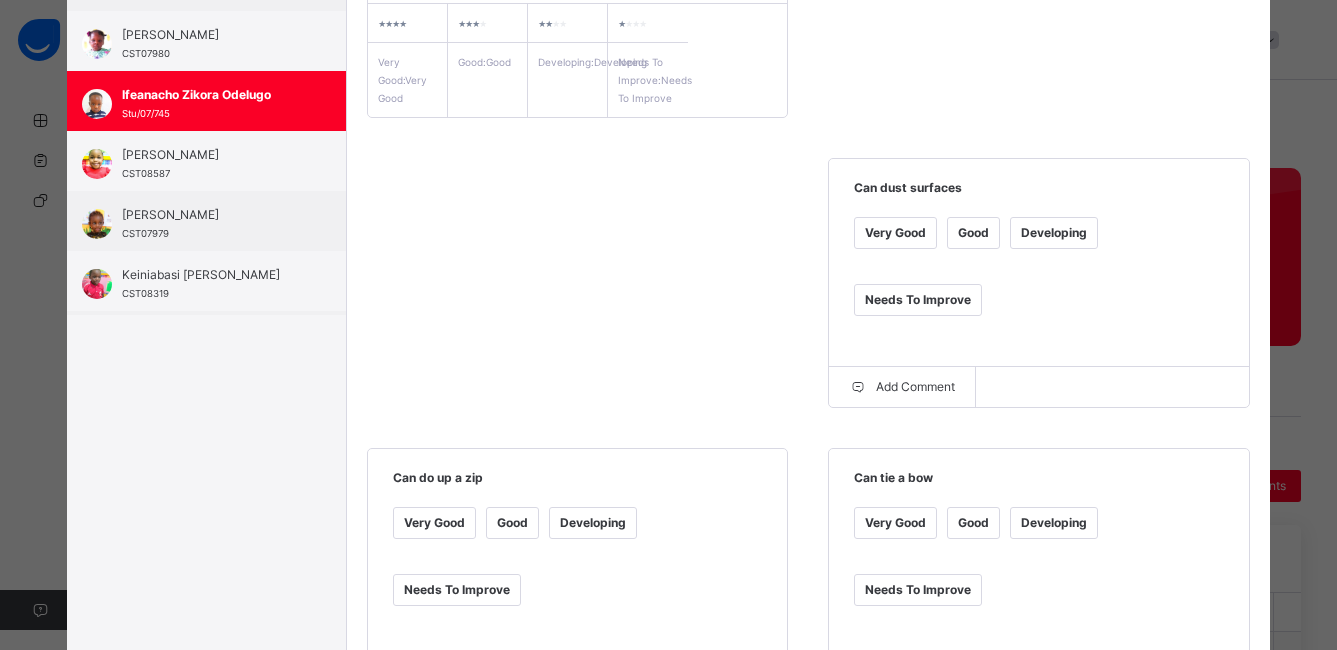 click on "Good" at bounding box center (973, 233) 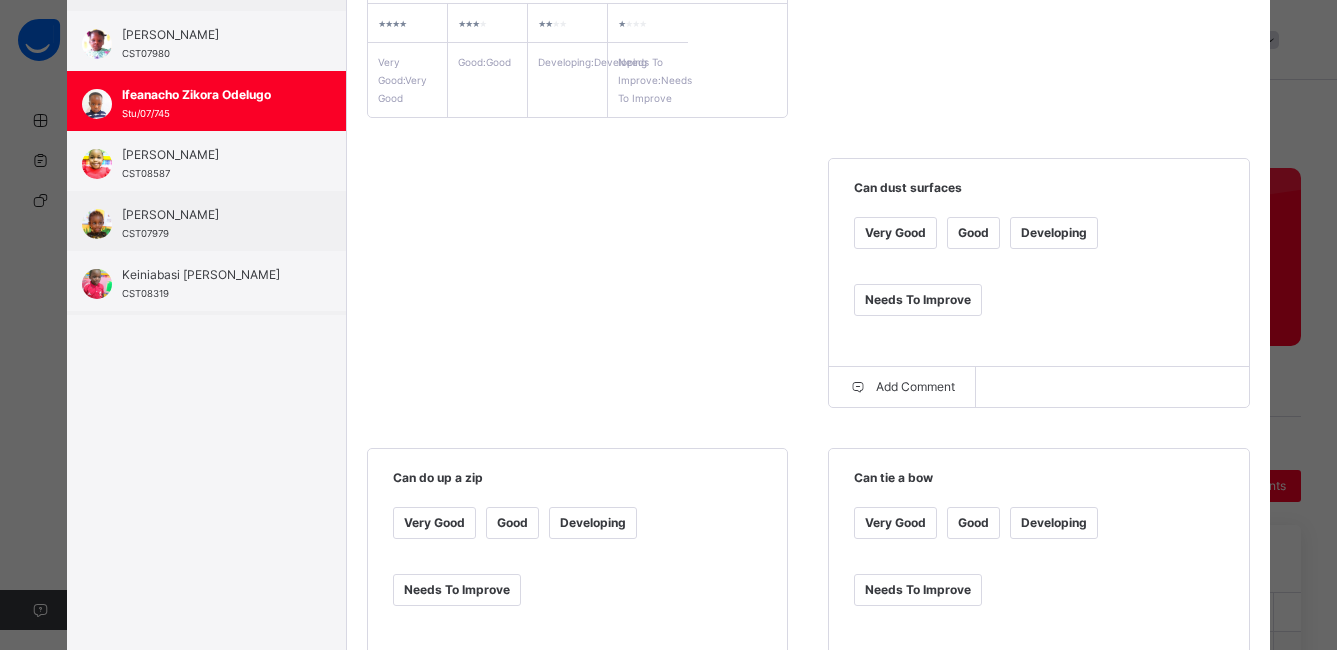click on "Good" at bounding box center (512, 523) 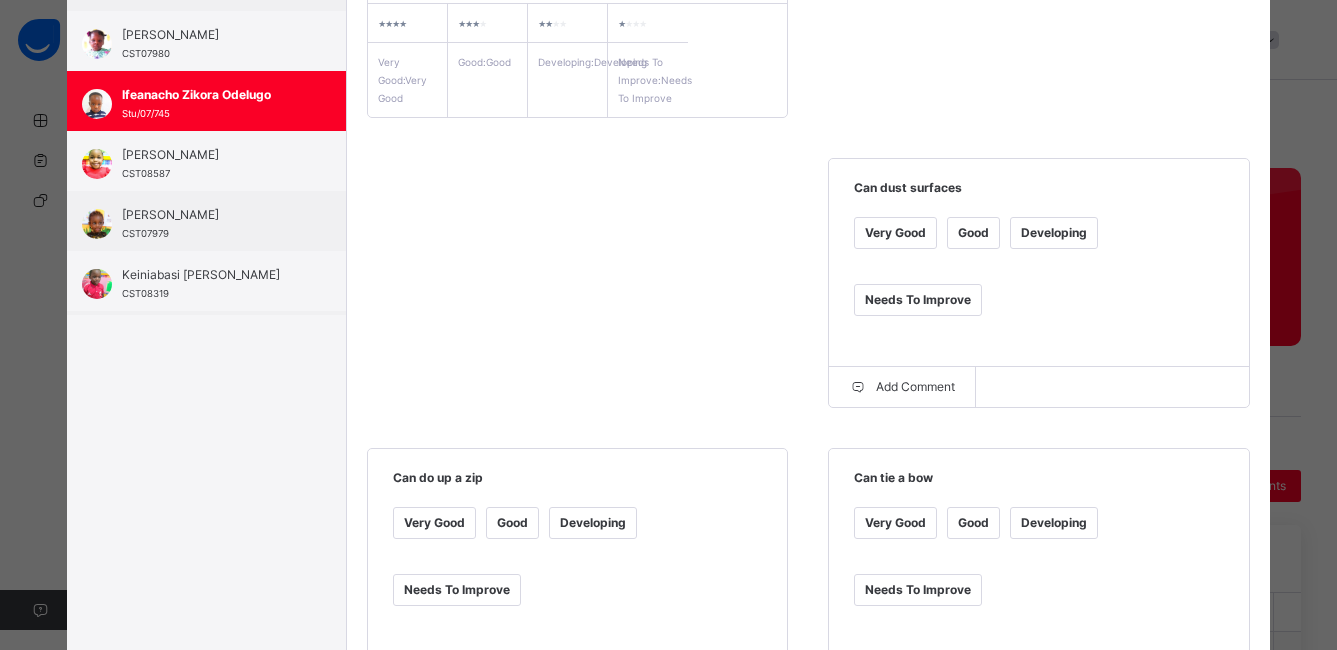 click on "Developing" at bounding box center [1054, 523] 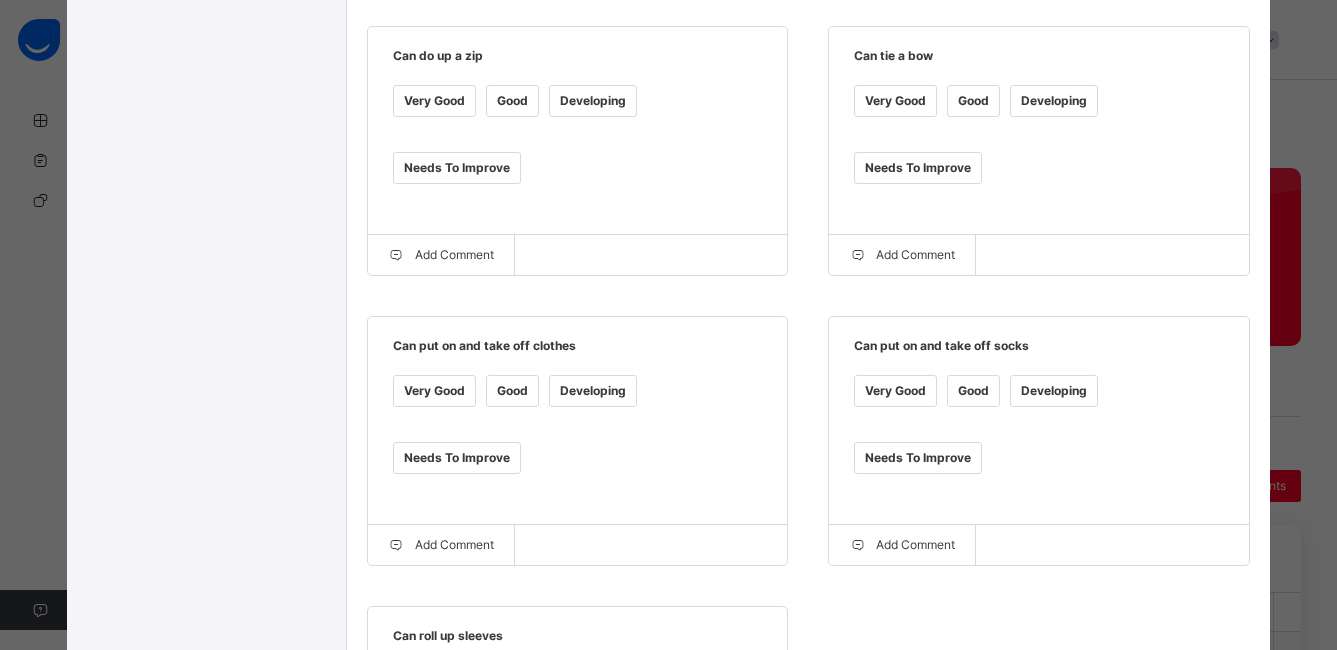 scroll, scrollTop: 769, scrollLeft: 0, axis: vertical 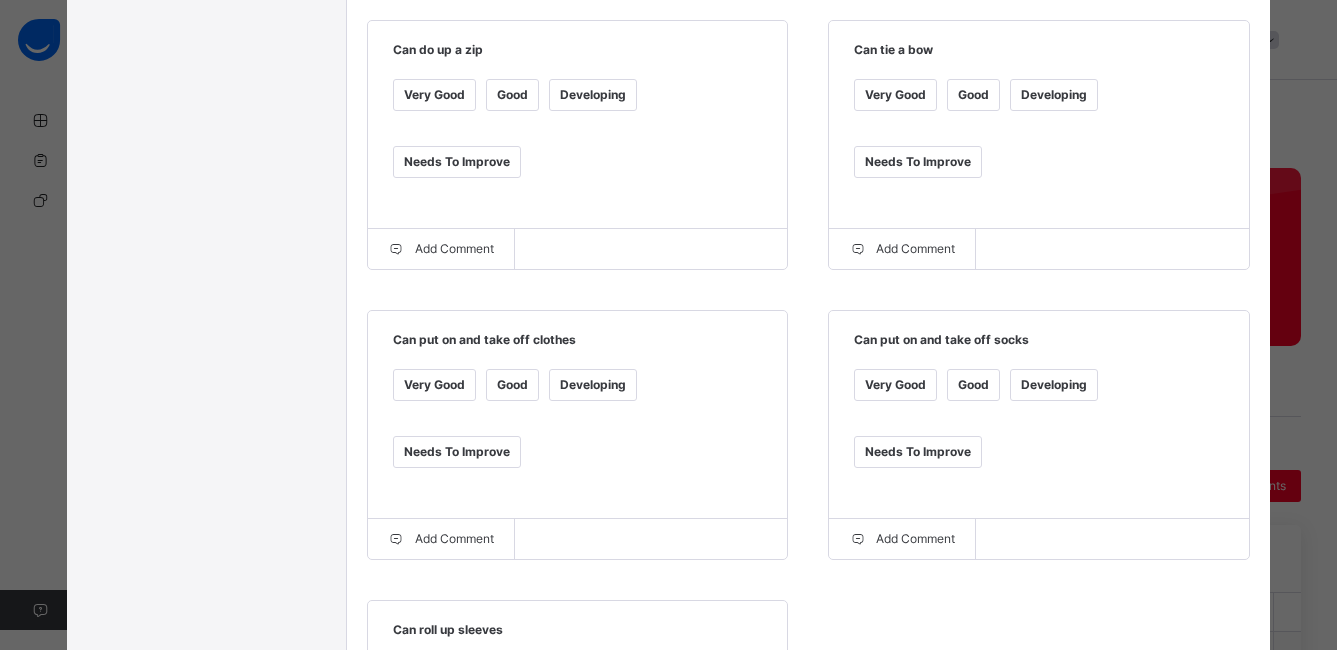 click on "Good" at bounding box center (512, 385) 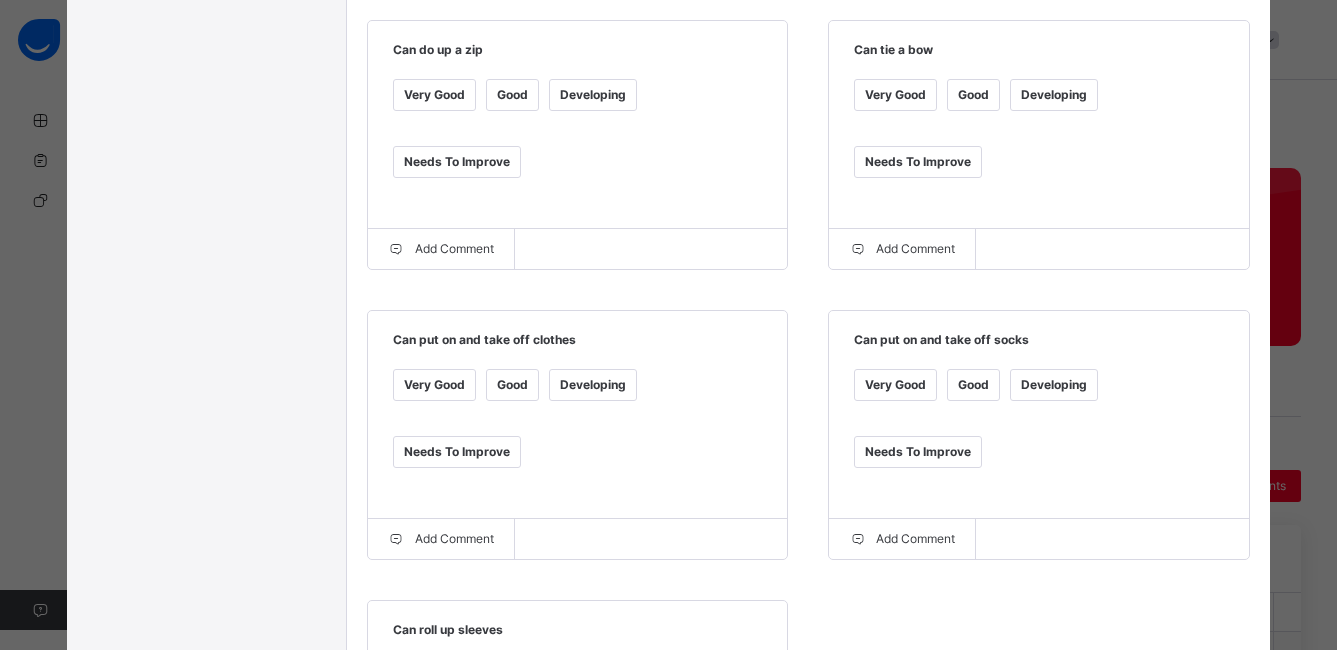 click on "Good" at bounding box center [973, 385] 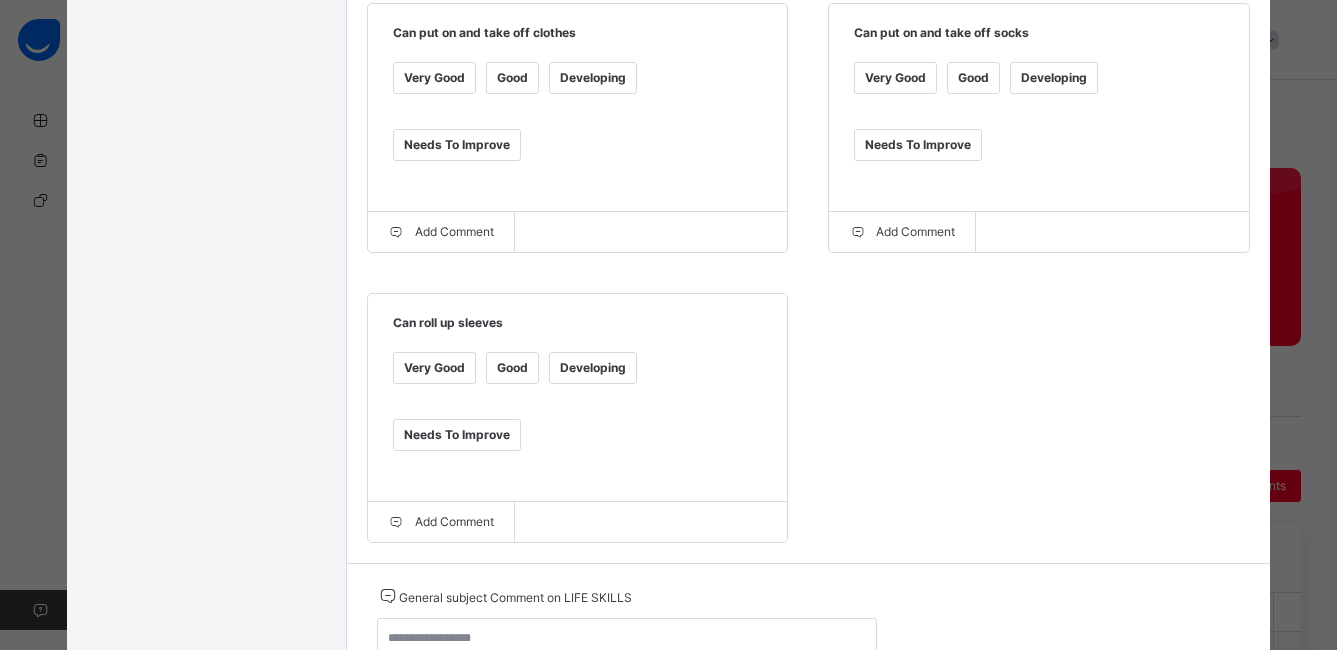 scroll, scrollTop: 1078, scrollLeft: 0, axis: vertical 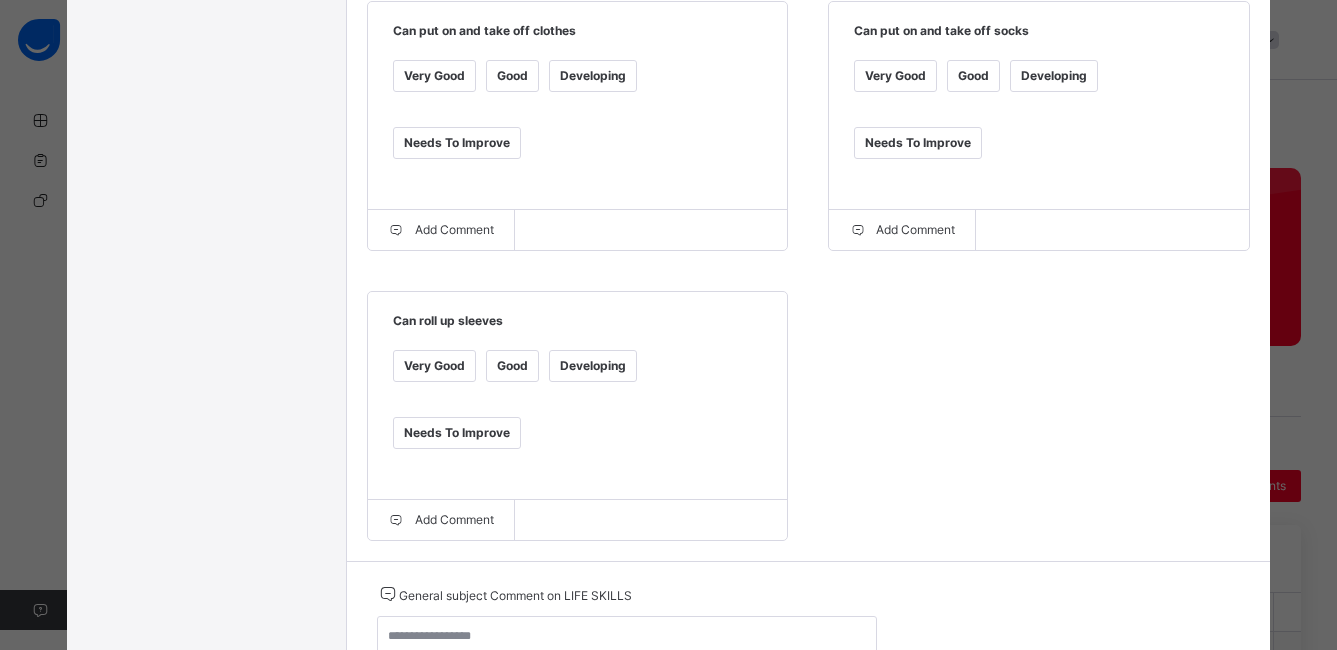 click on "Developing" at bounding box center [593, 366] 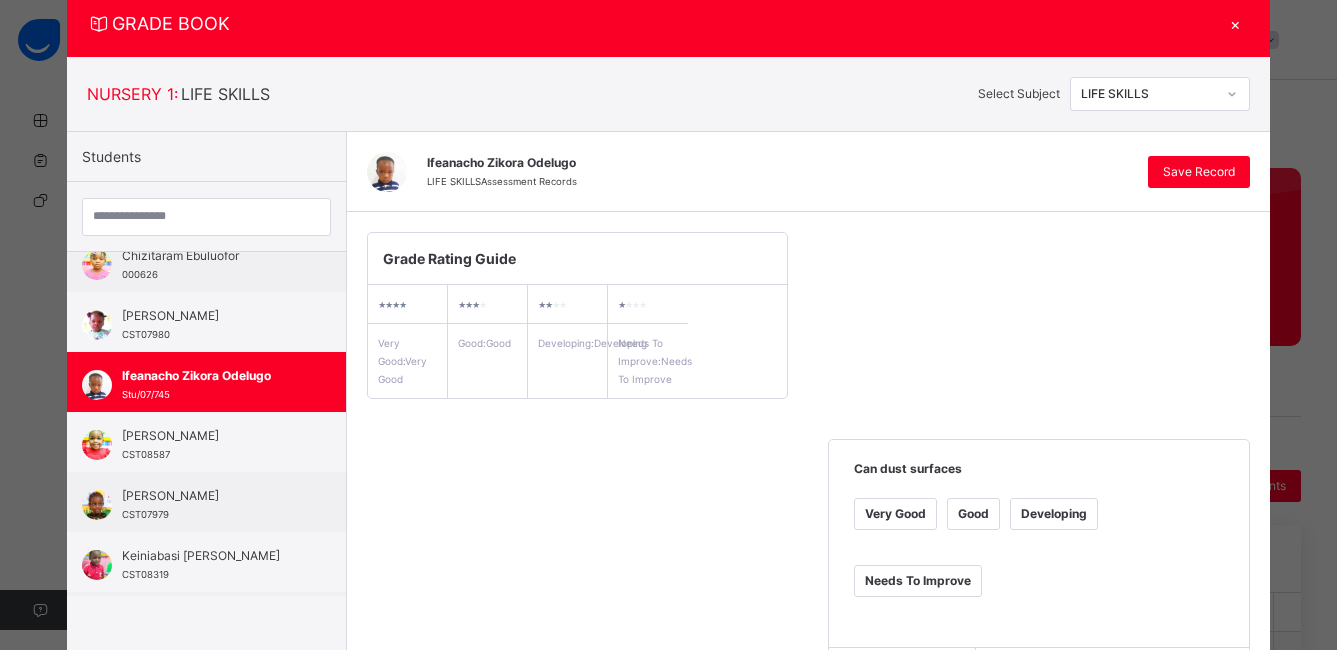 scroll, scrollTop: 17, scrollLeft: 0, axis: vertical 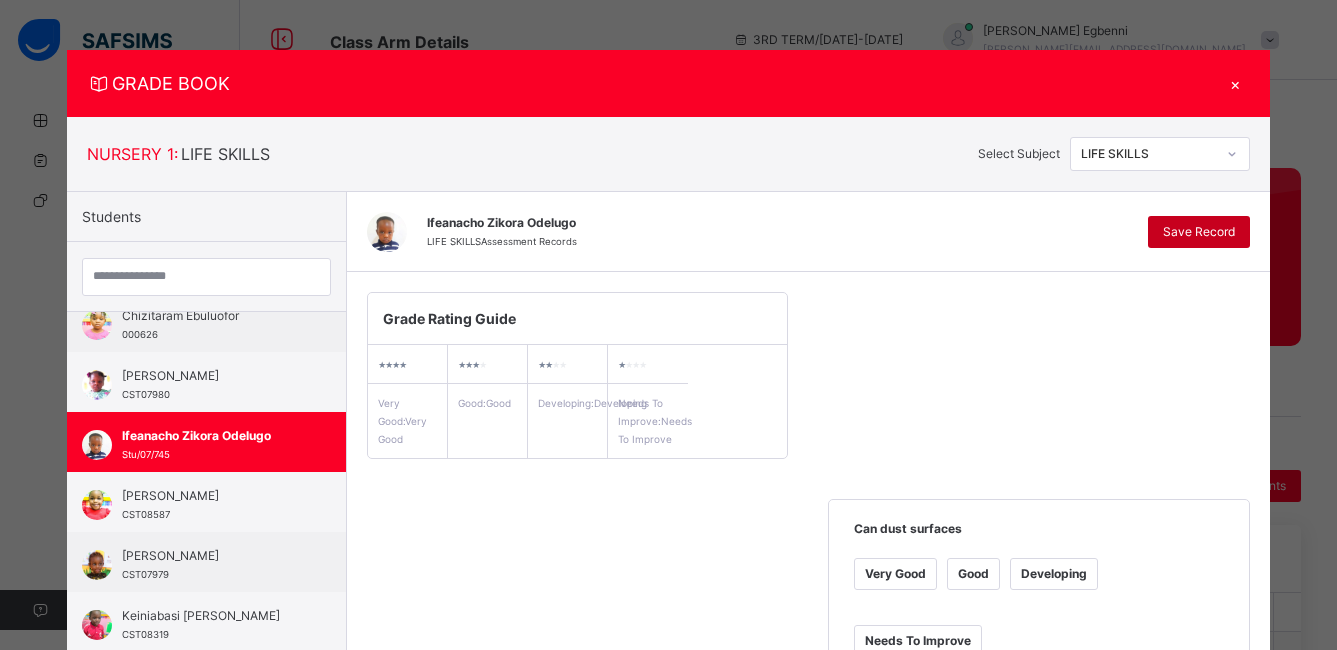 click on "Save Record" at bounding box center [1199, 232] 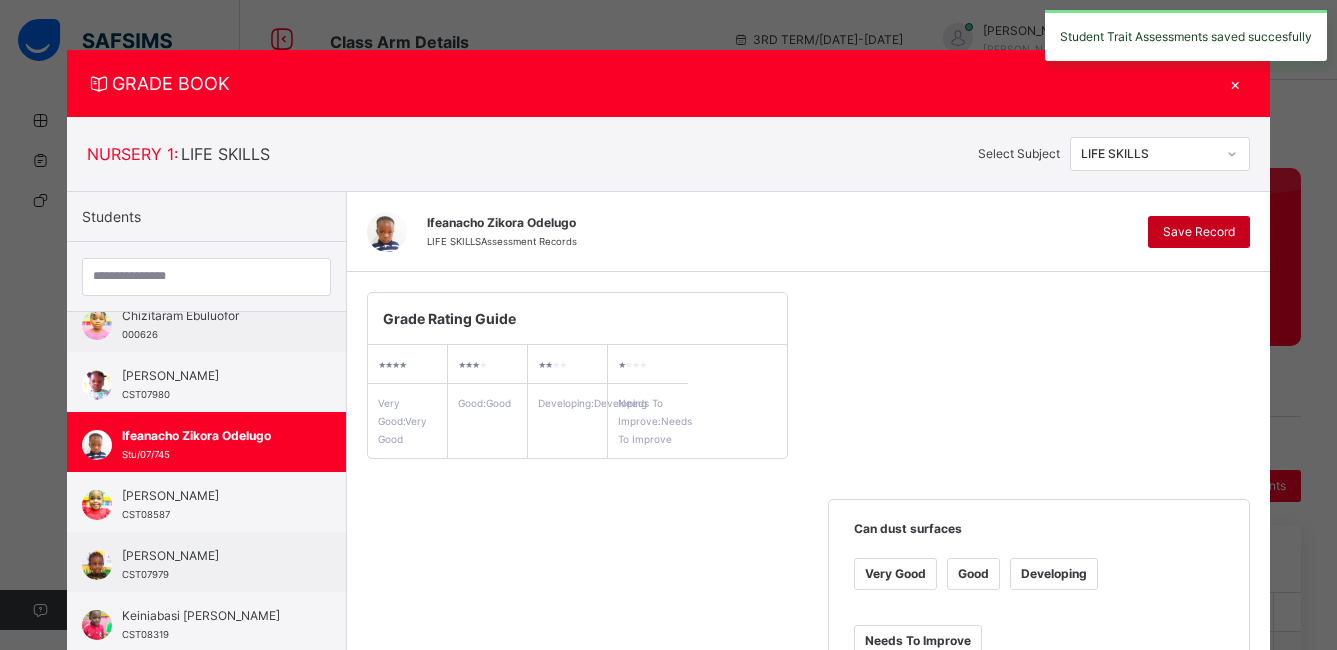 click on "Save Record" at bounding box center [1199, 232] 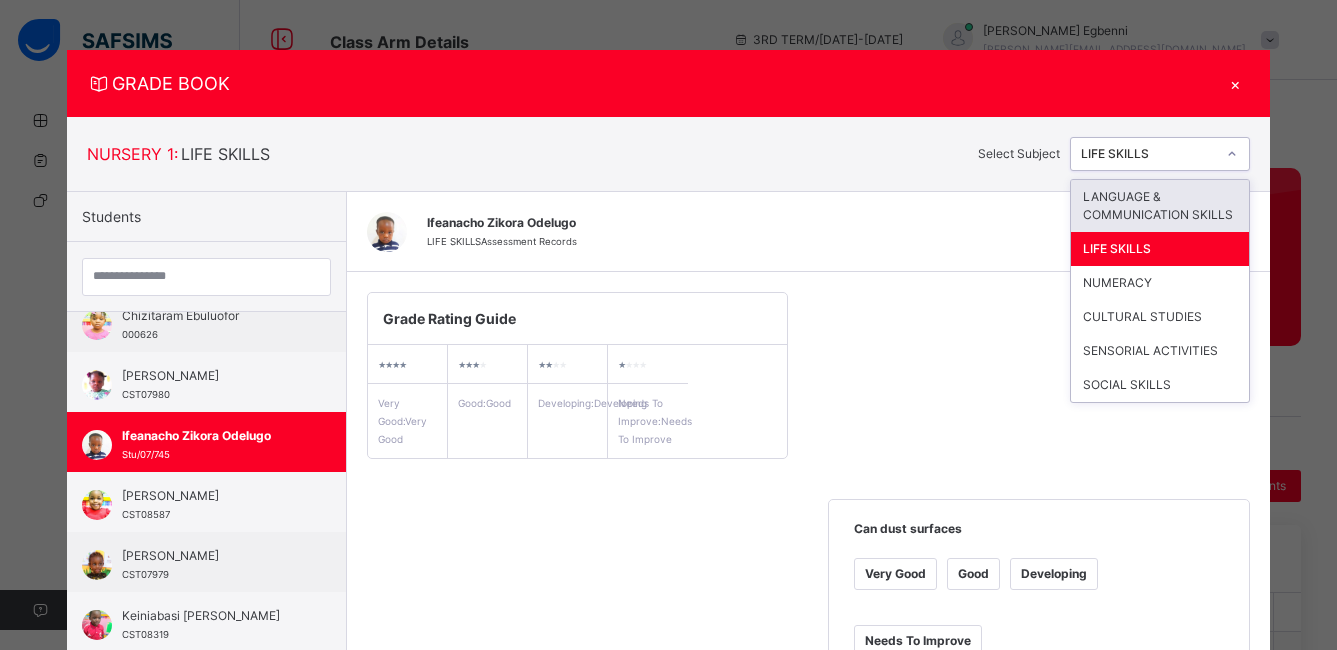 click 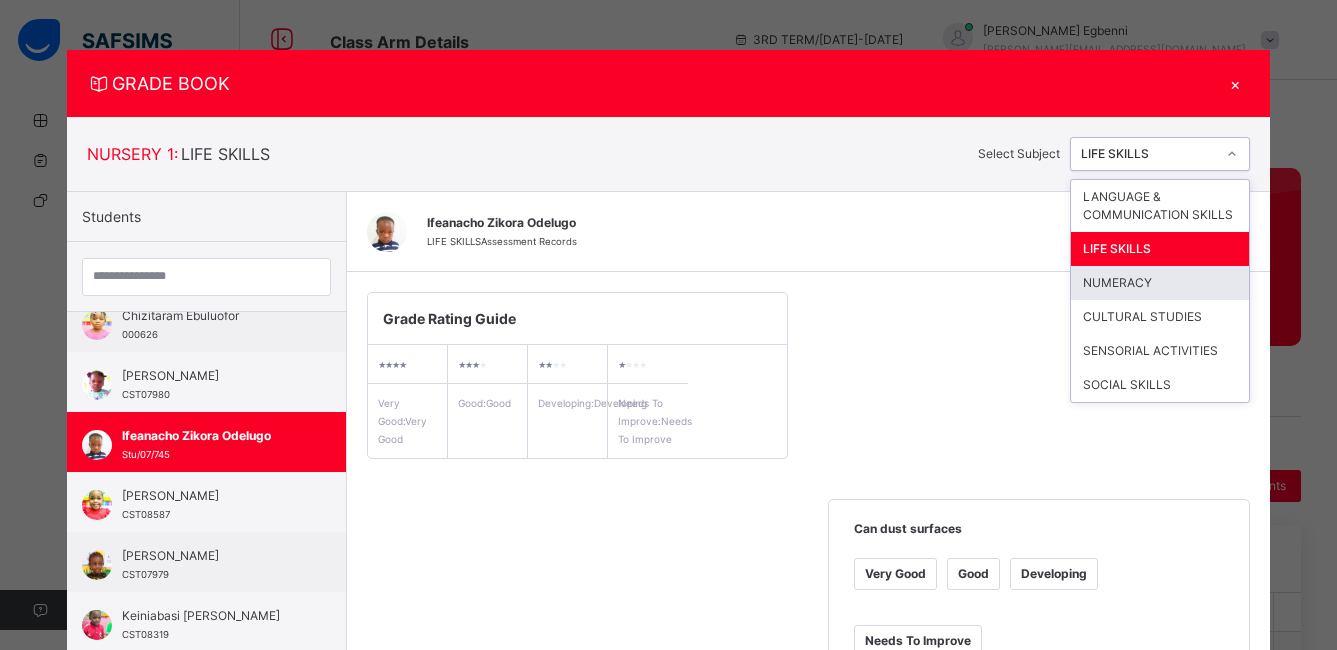 click on "NUMERACY" at bounding box center [1160, 283] 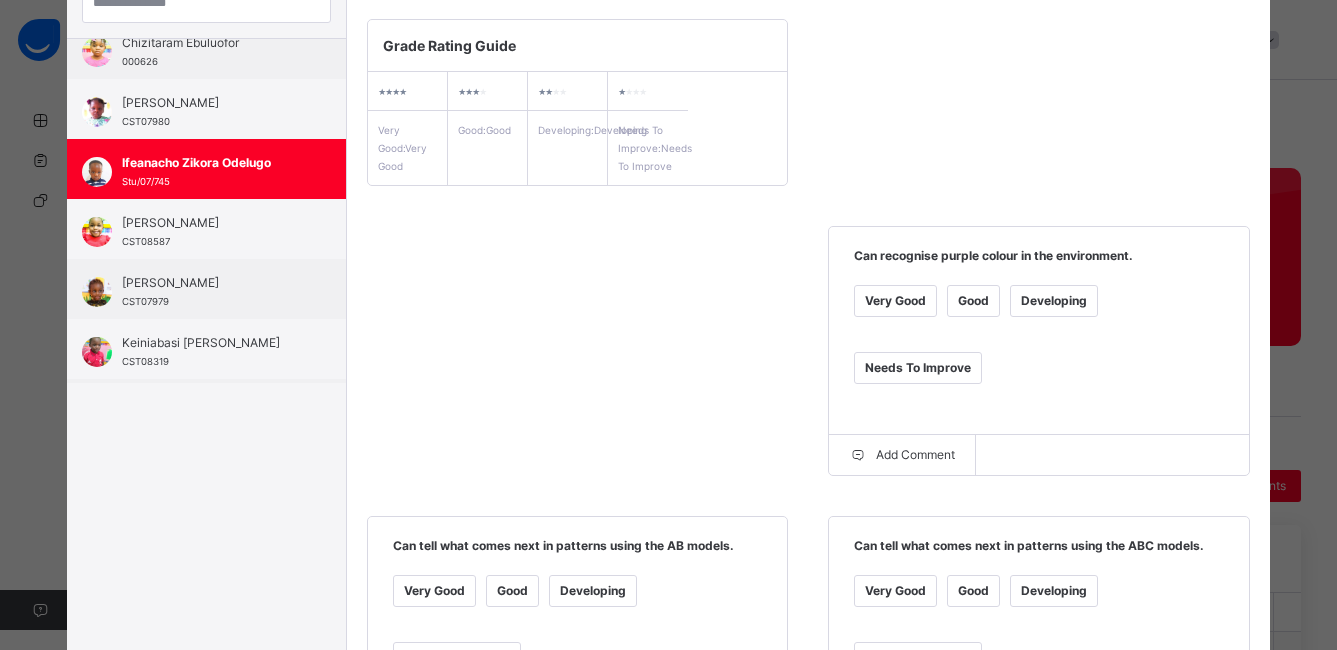 scroll, scrollTop: 283, scrollLeft: 0, axis: vertical 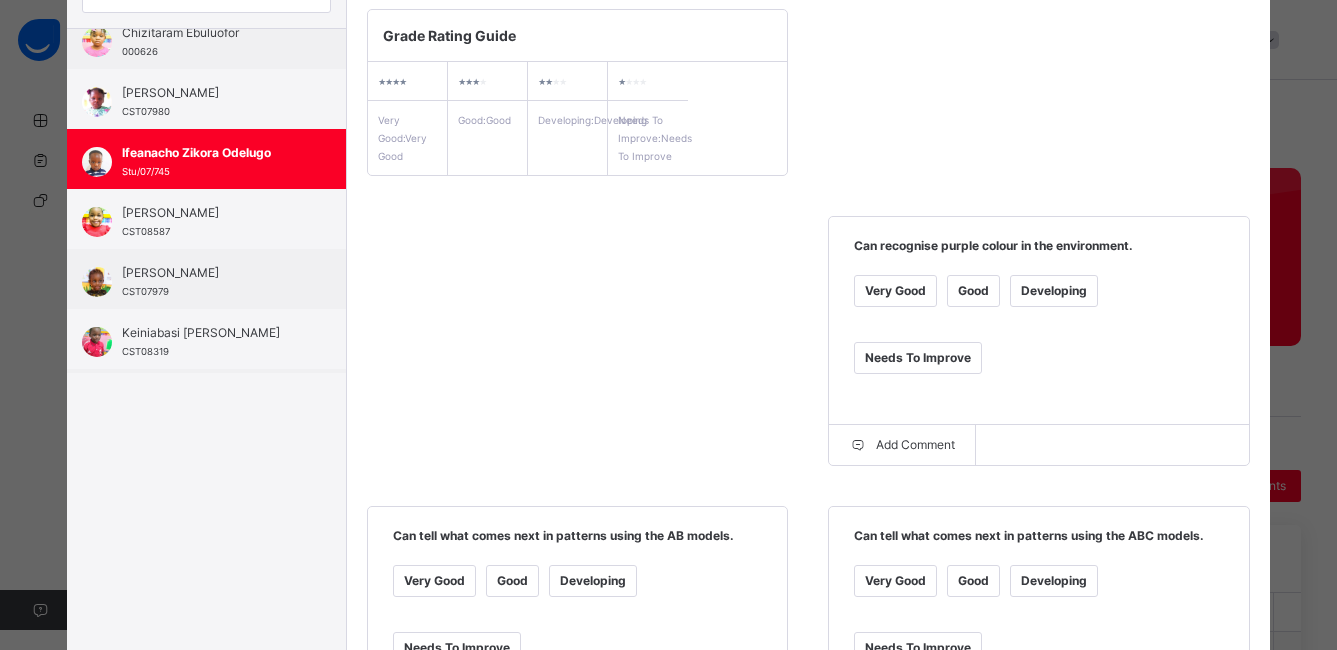 click on "Very Good" at bounding box center [895, 291] 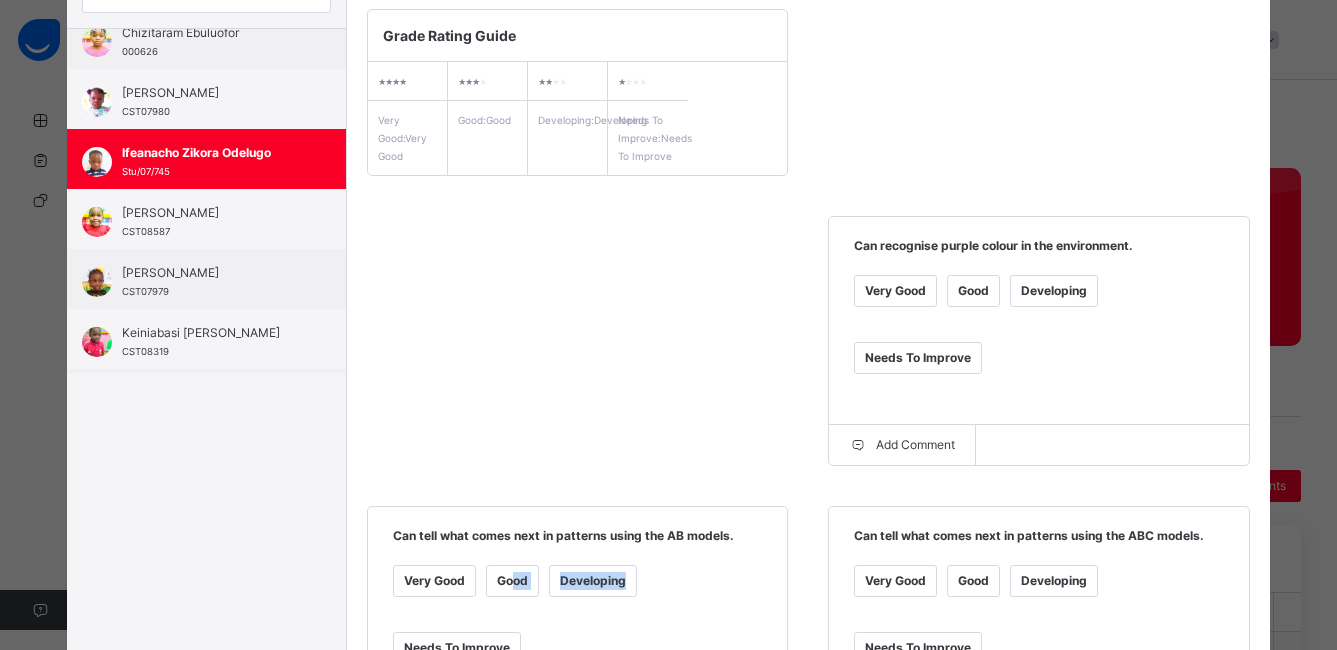 drag, startPoint x: 501, startPoint y: 596, endPoint x: 715, endPoint y: 581, distance: 214.52505 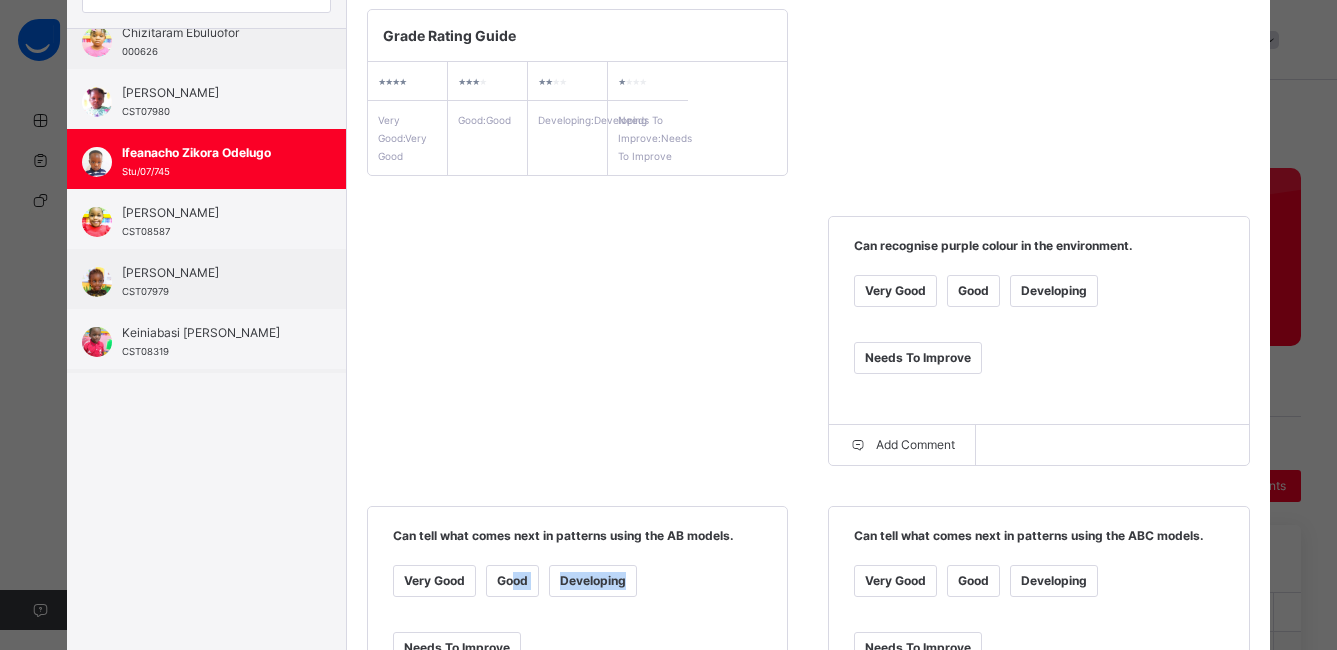 click on "Good" at bounding box center [512, 581] 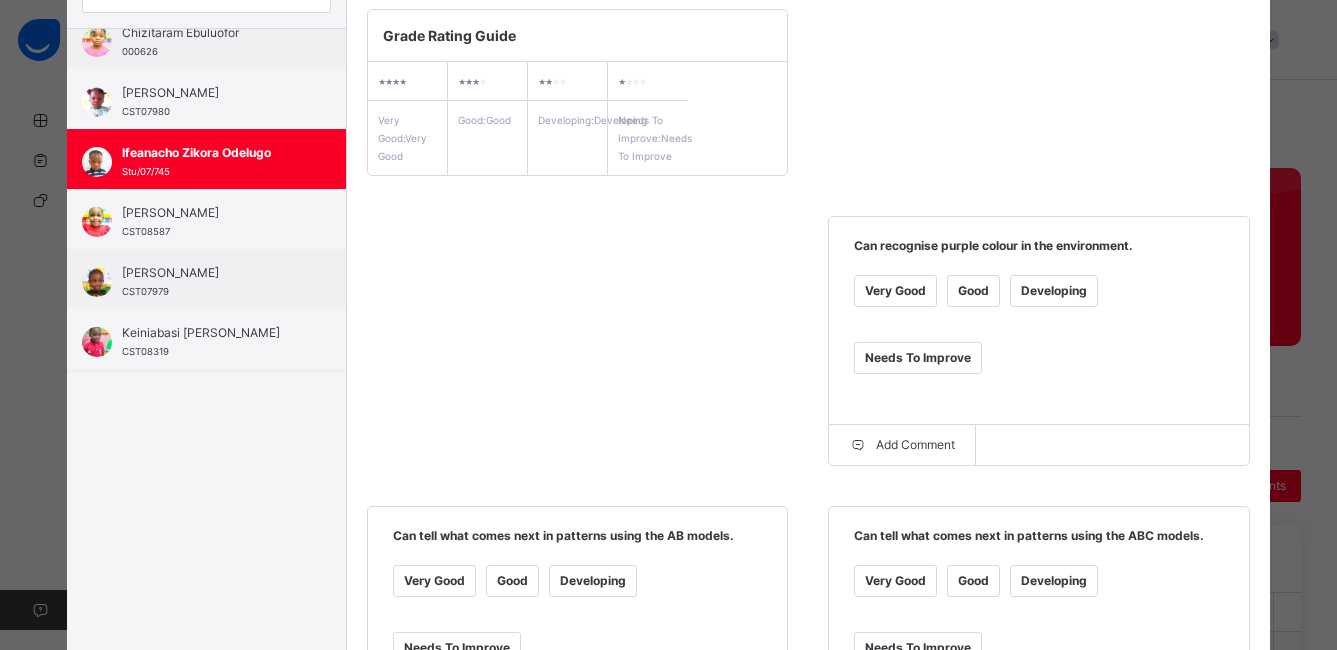 click on "Good" at bounding box center (973, 581) 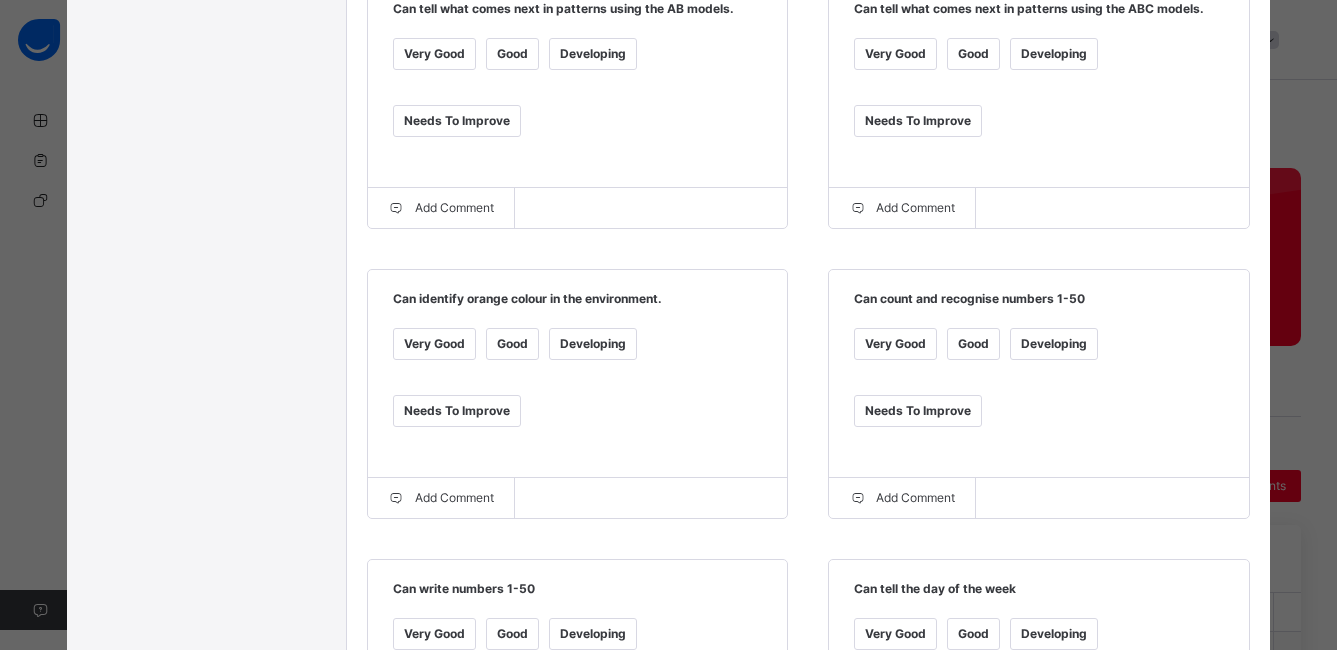 scroll, scrollTop: 823, scrollLeft: 0, axis: vertical 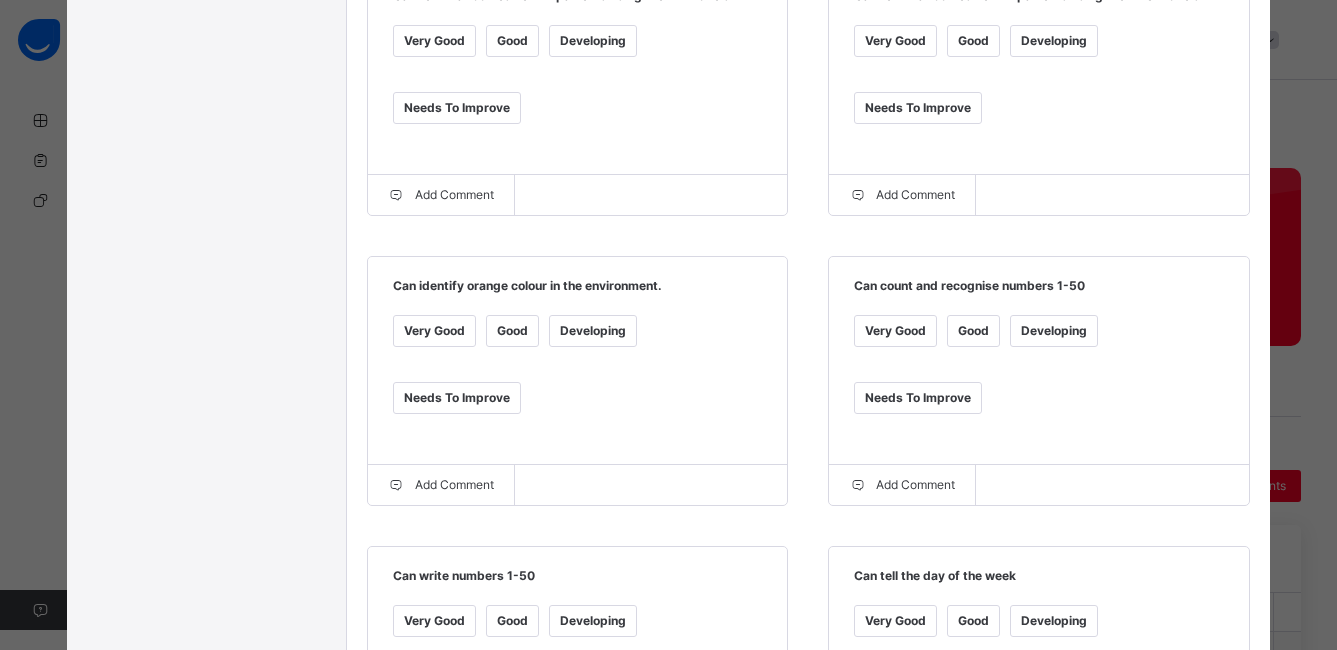 click on "Very Good" at bounding box center [434, 331] 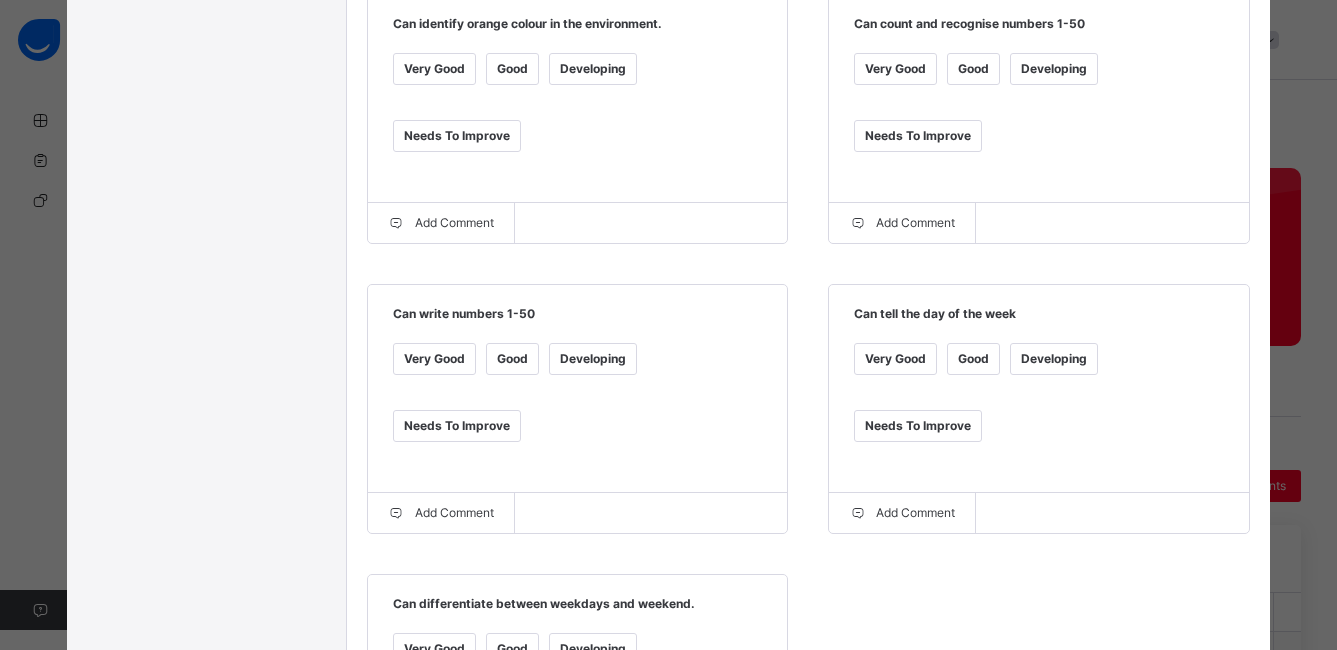 scroll, scrollTop: 1095, scrollLeft: 0, axis: vertical 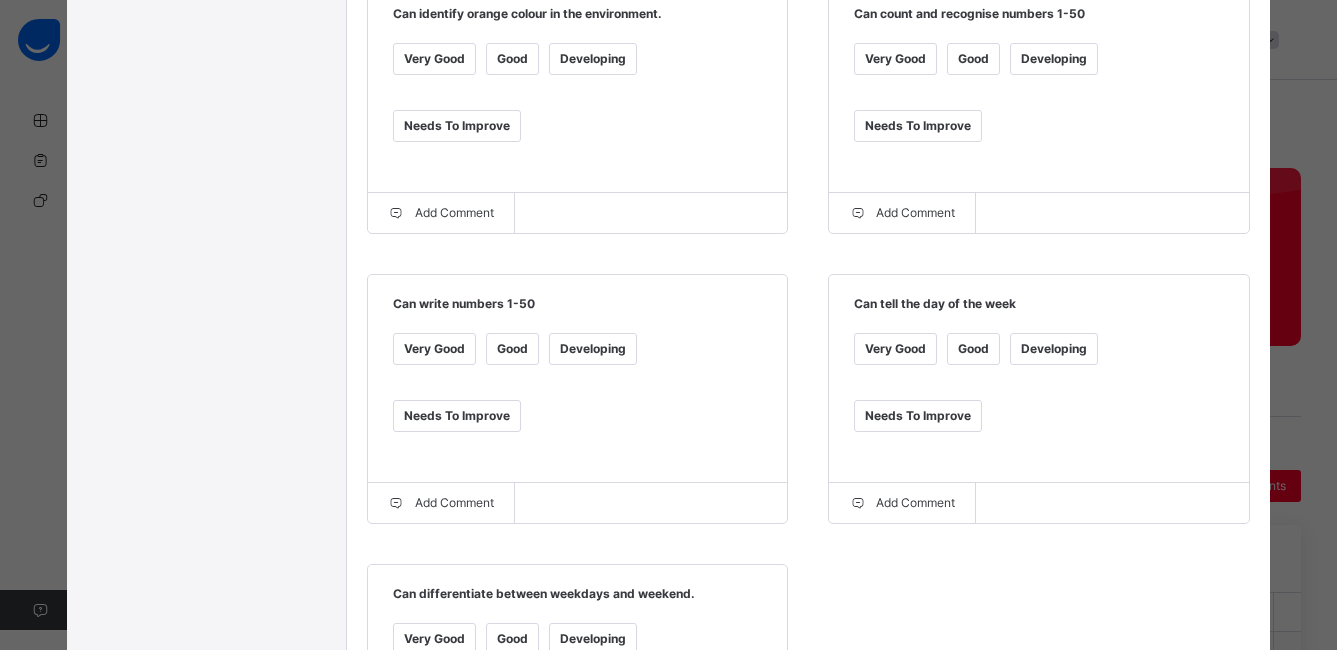 click on "Good" at bounding box center [973, 349] 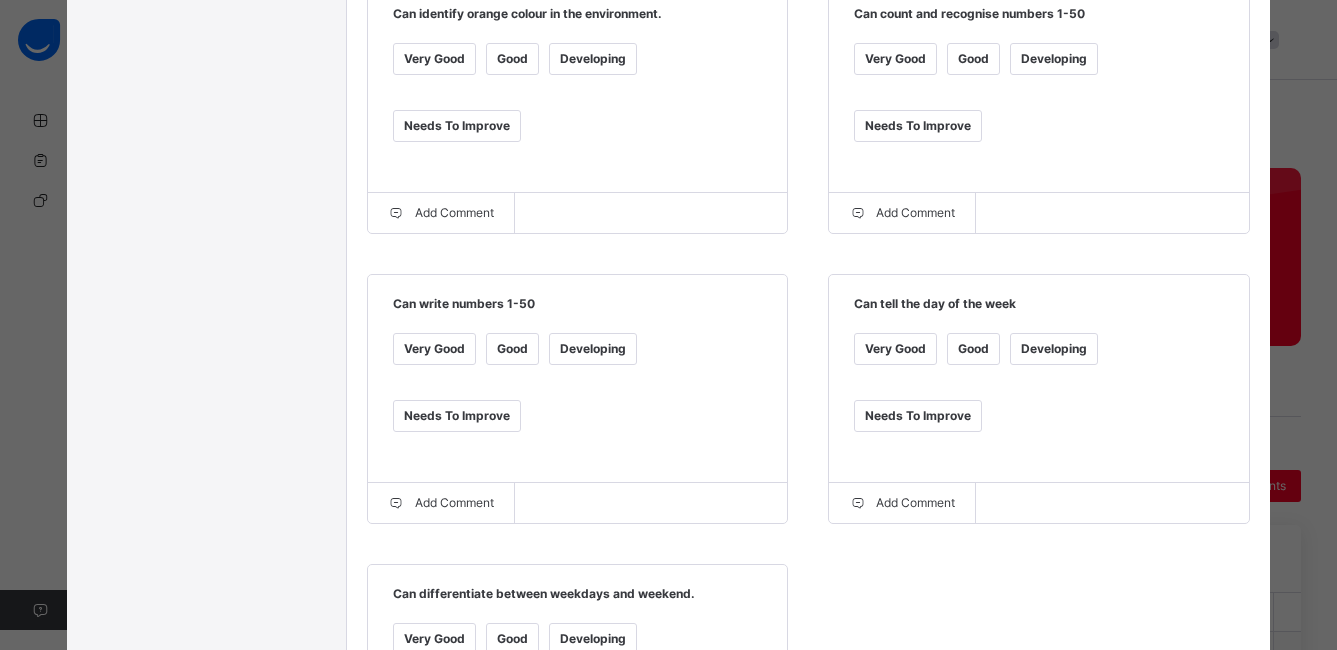 click on "Good" at bounding box center (512, 349) 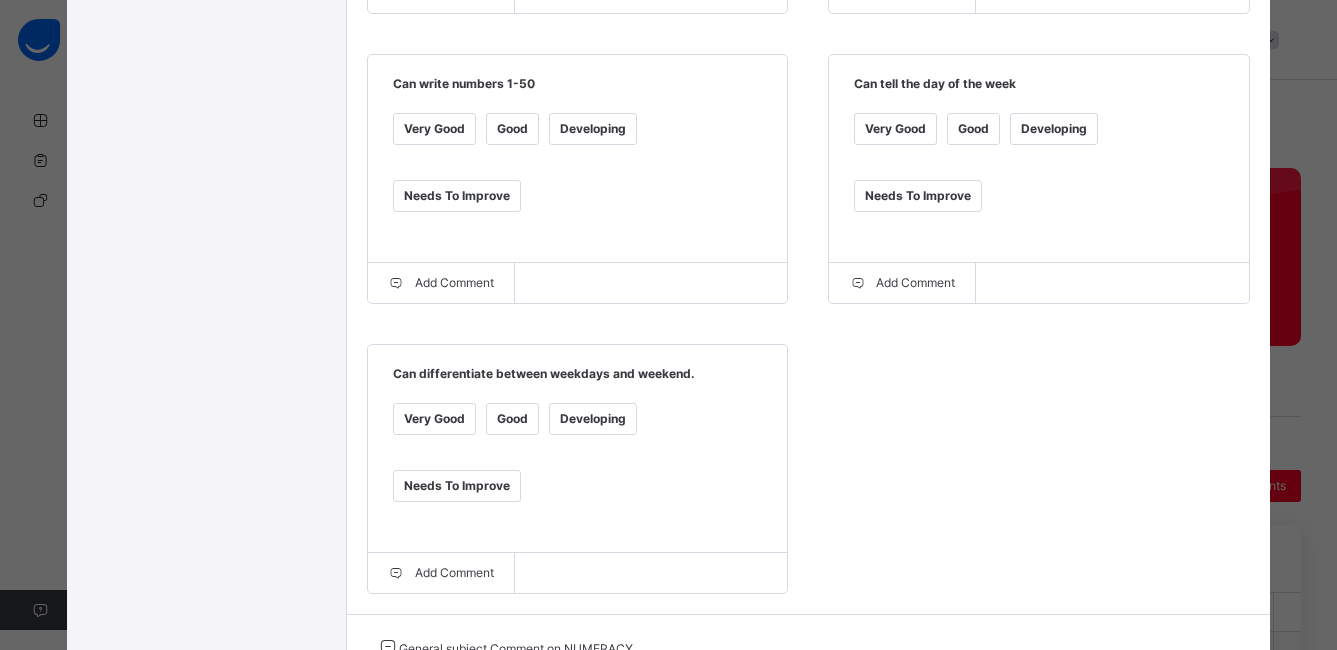 scroll, scrollTop: 1328, scrollLeft: 0, axis: vertical 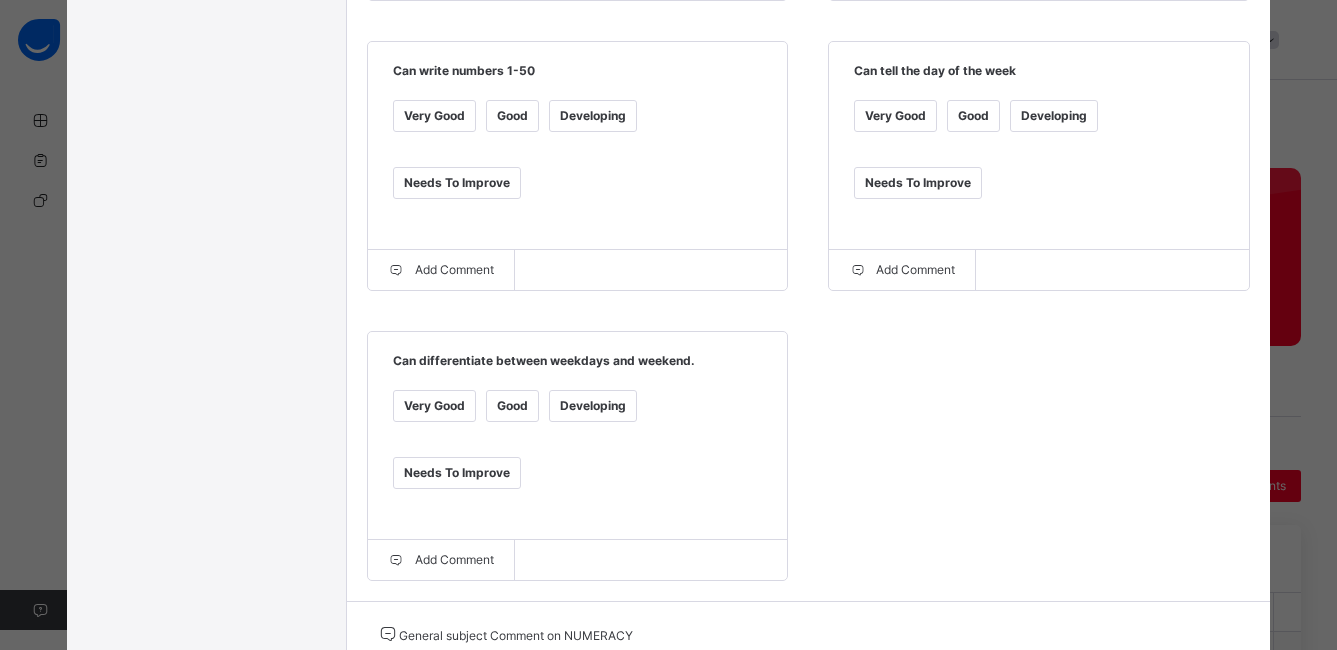 click on "Good" at bounding box center [512, 406] 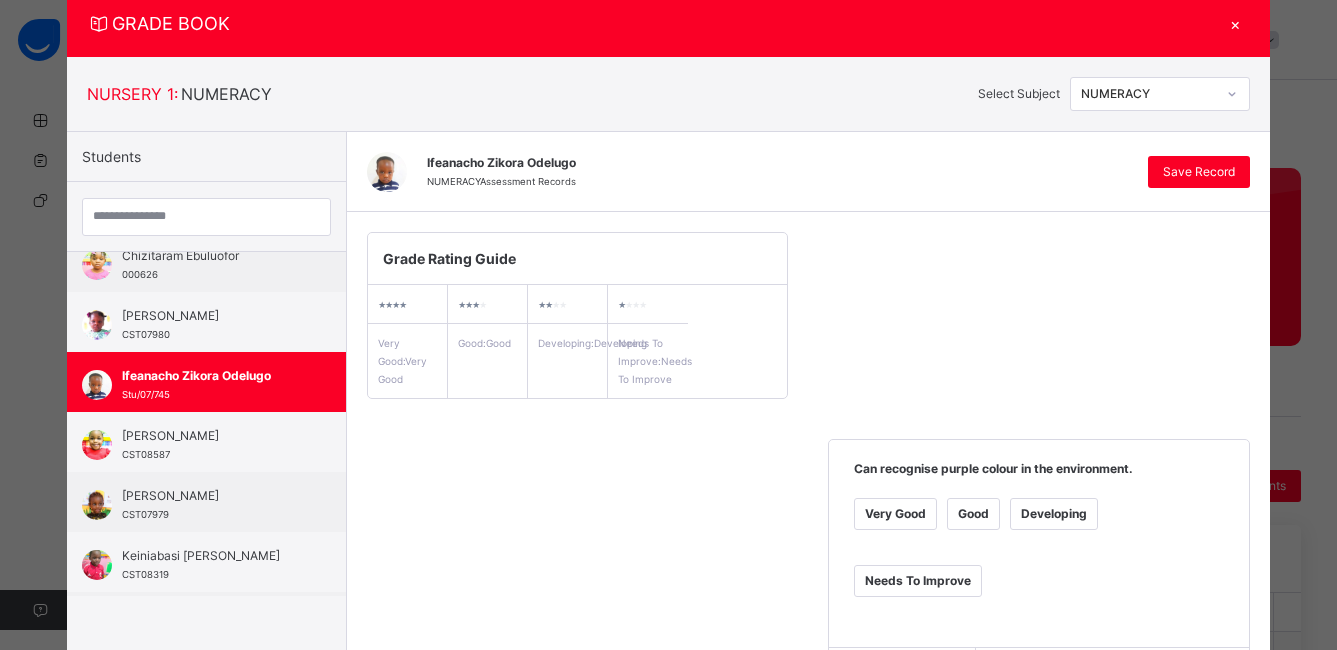 scroll, scrollTop: 37, scrollLeft: 0, axis: vertical 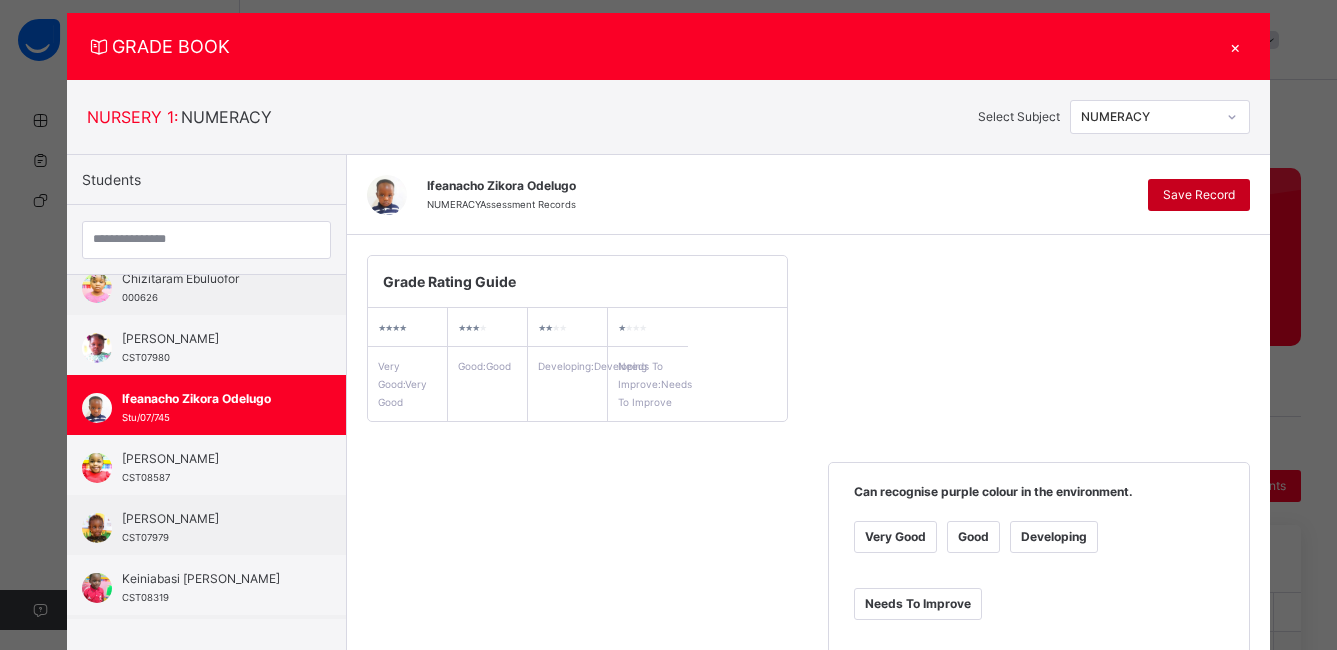 click on "Save Record" at bounding box center (1199, 195) 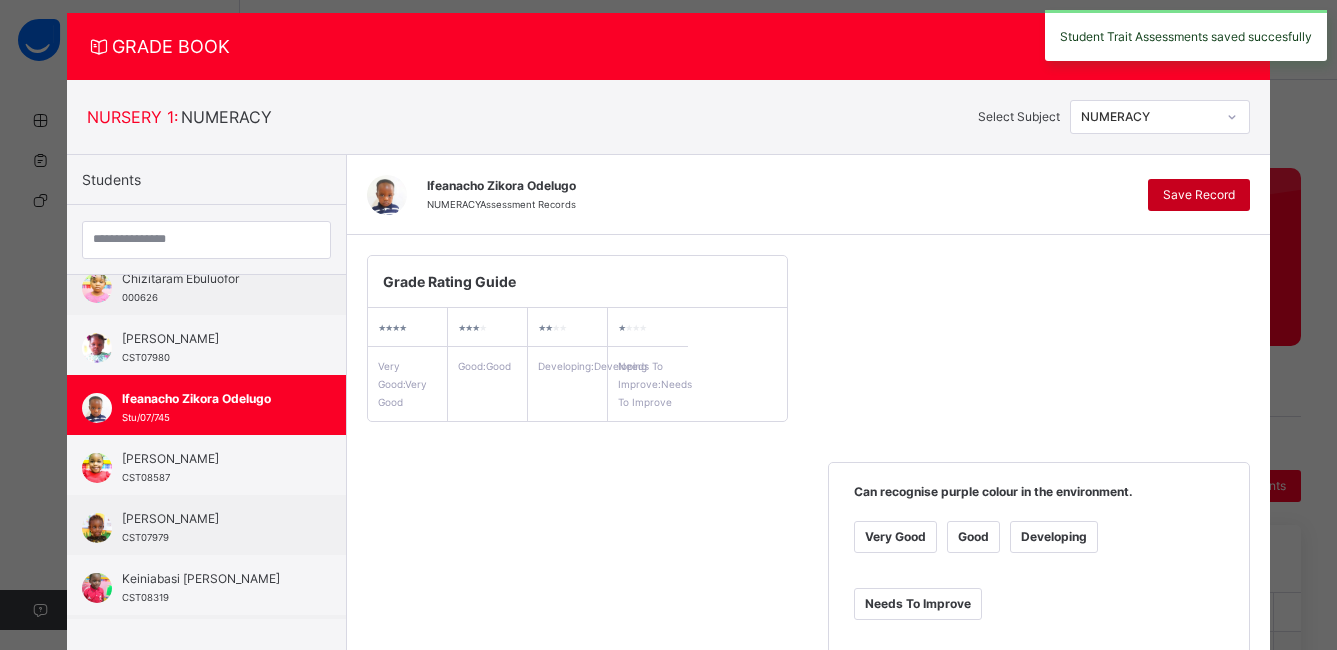 click on "Save Record" at bounding box center (1199, 195) 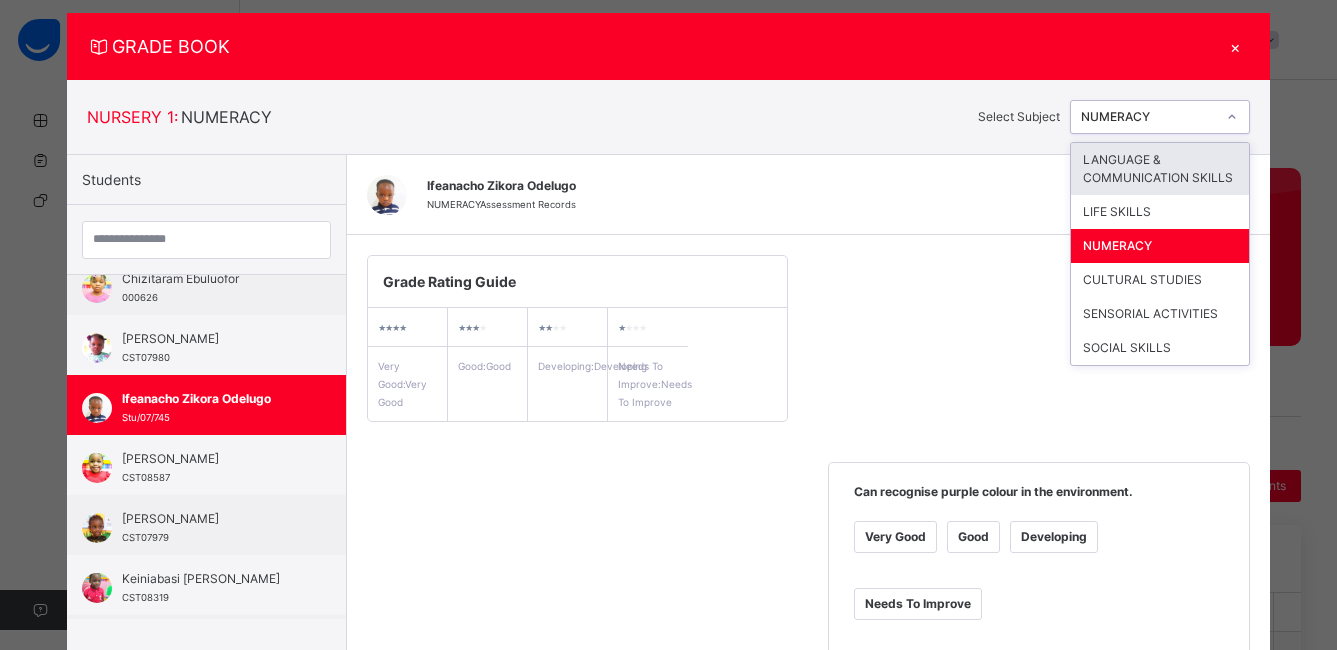 click at bounding box center [1232, 117] 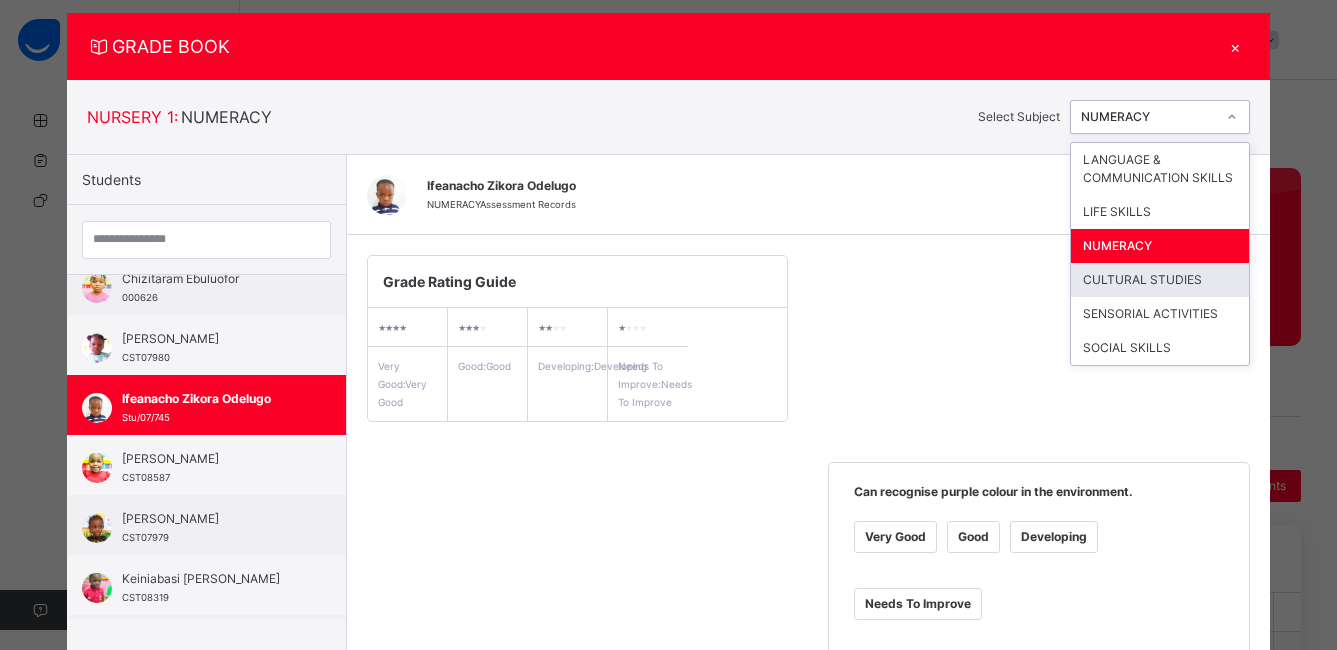 click on "CULTURAL STUDIES" at bounding box center (1160, 280) 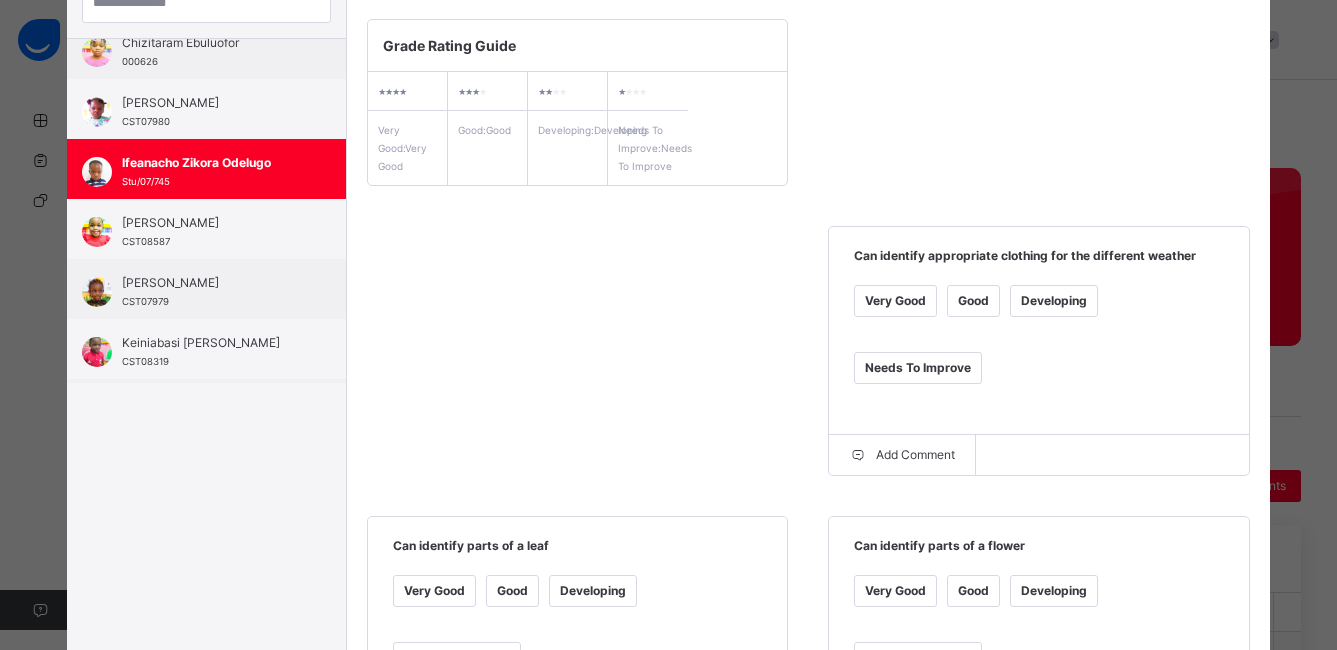 scroll, scrollTop: 316, scrollLeft: 0, axis: vertical 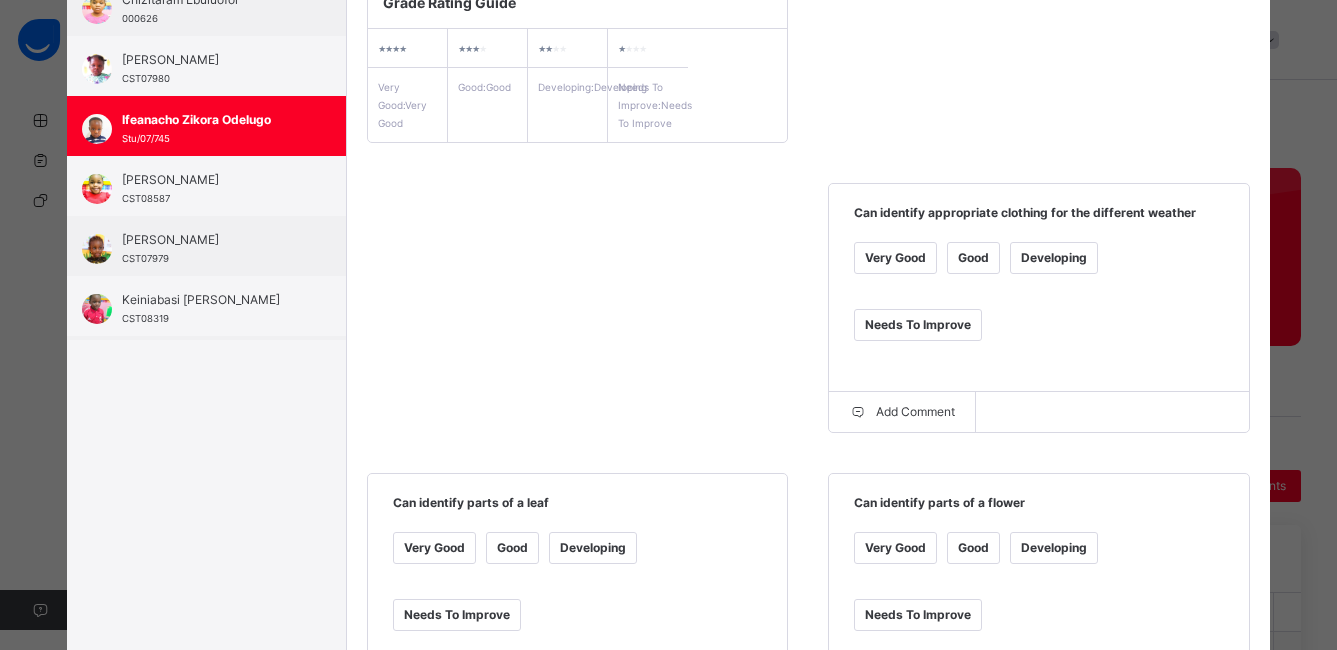 click on "Good" at bounding box center (973, 258) 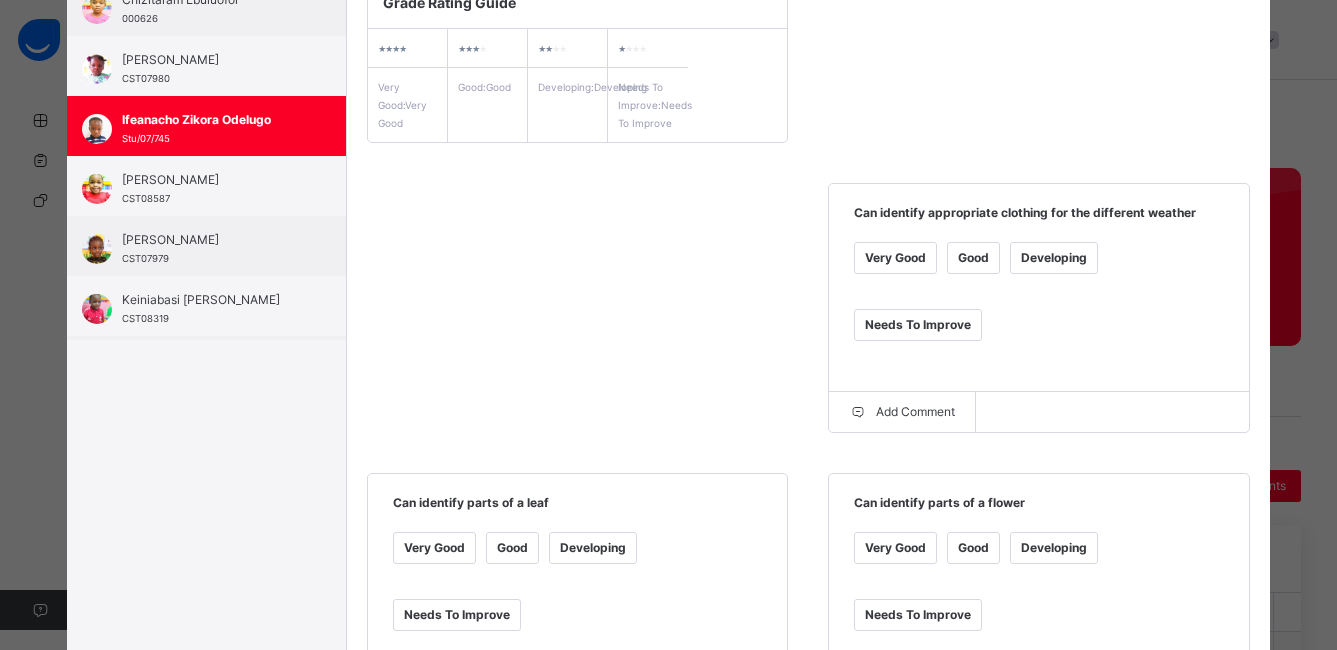 click on "Good" at bounding box center (512, 548) 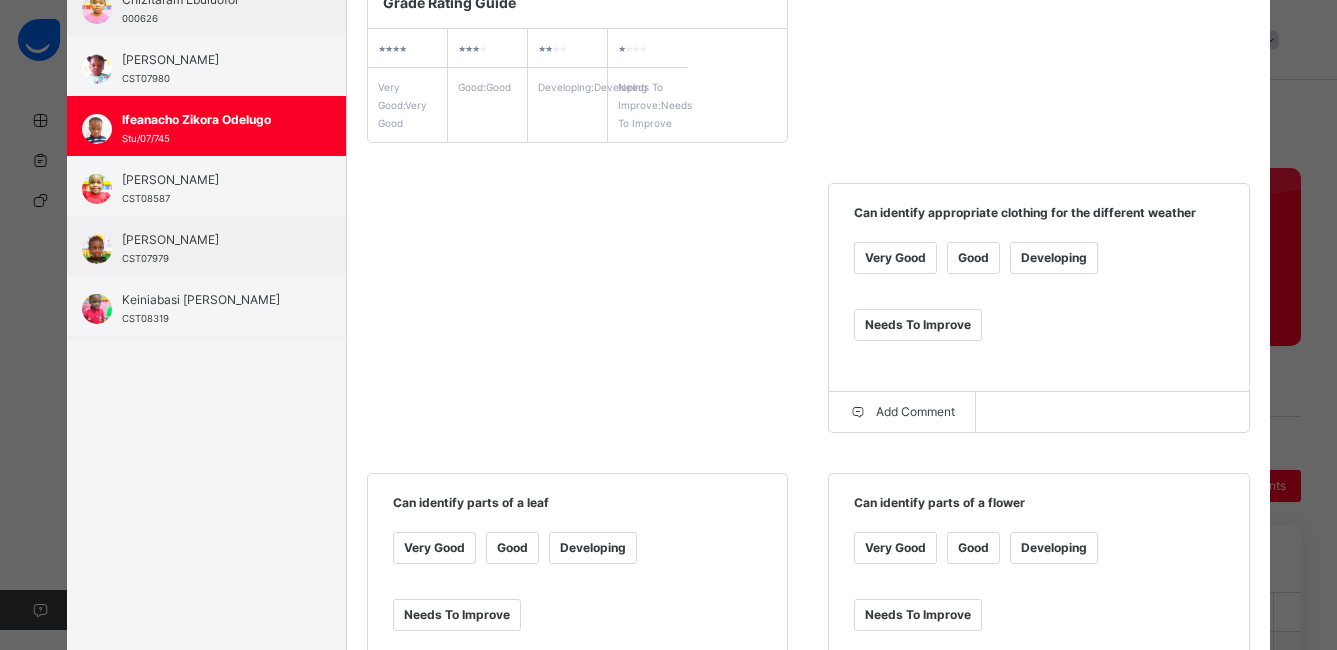 click on "Good" at bounding box center (973, 548) 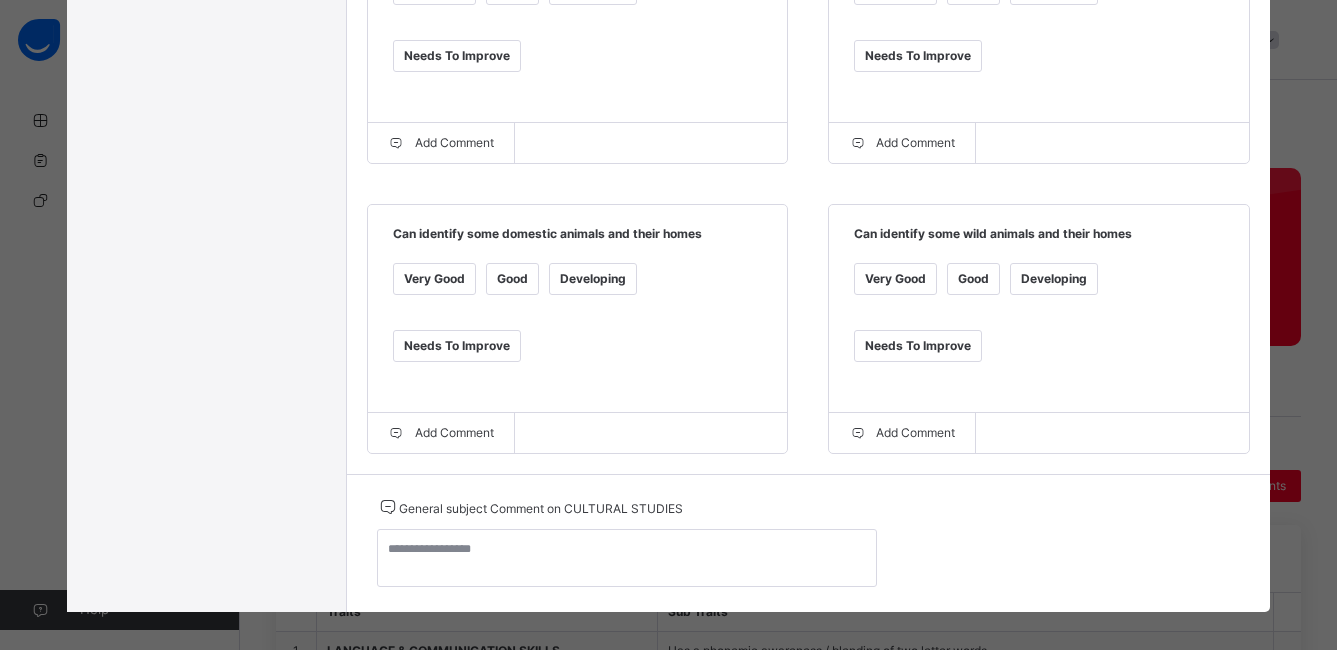 scroll, scrollTop: 889, scrollLeft: 0, axis: vertical 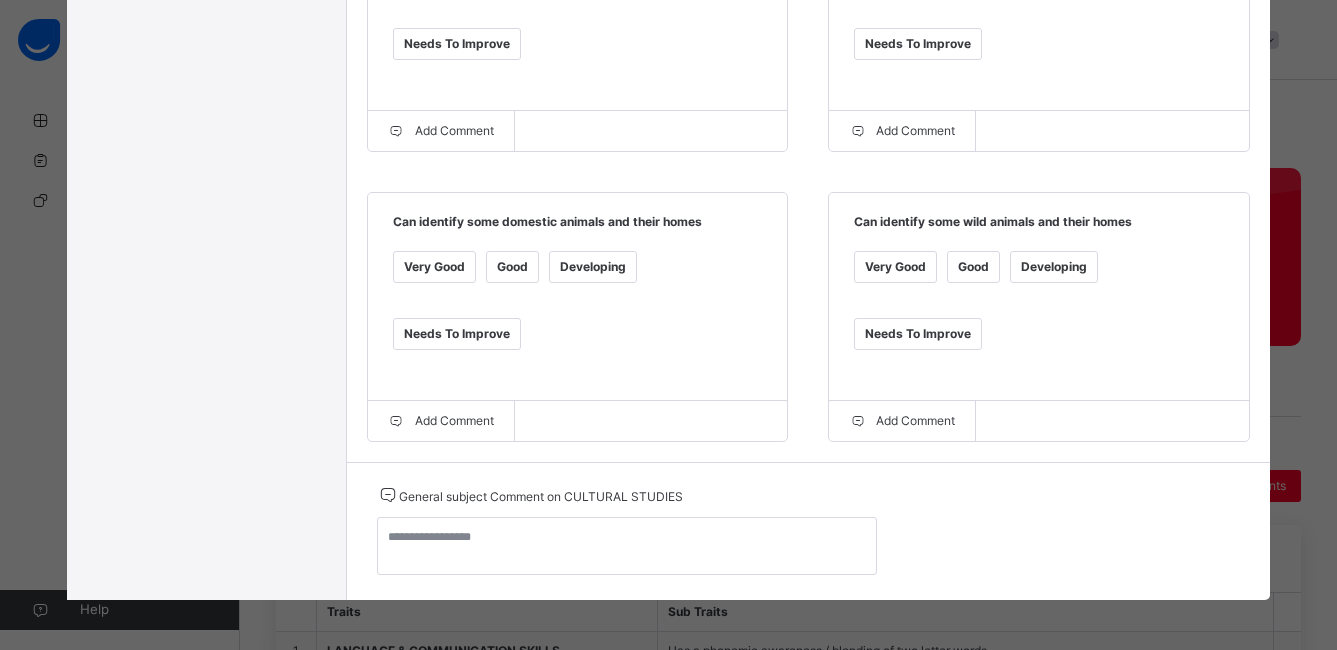 click on "Good" at bounding box center [512, 267] 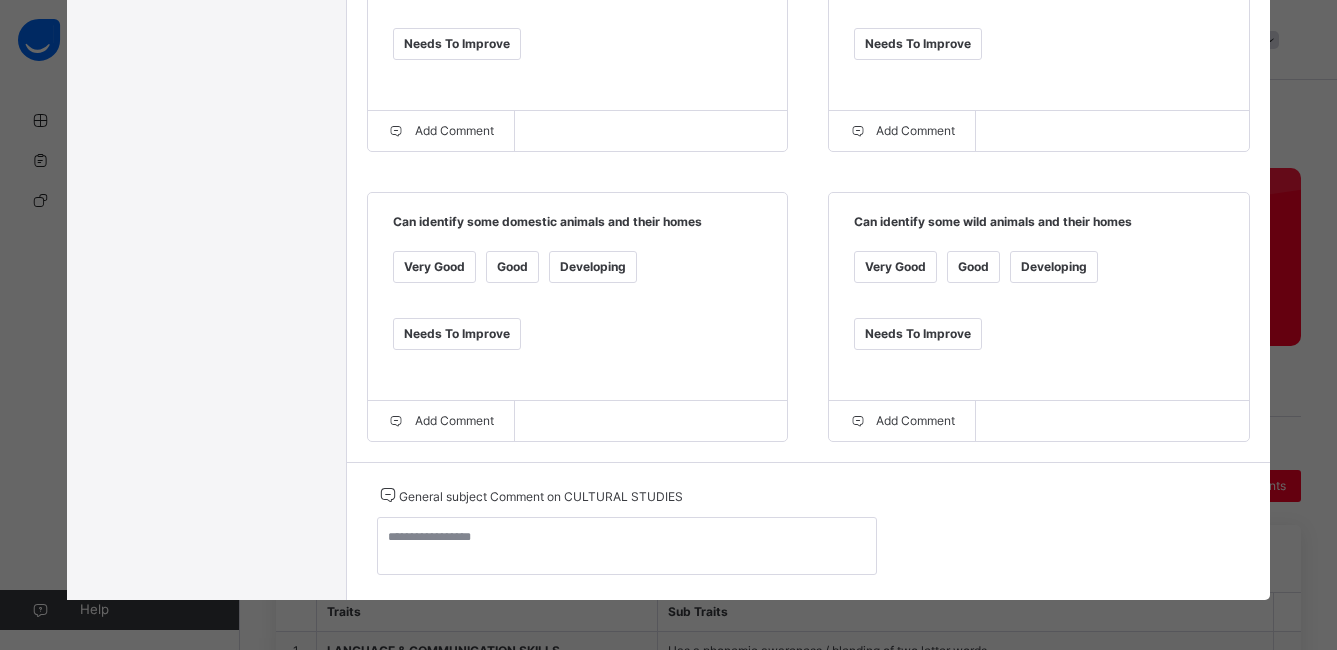 click on "Good" at bounding box center (973, 267) 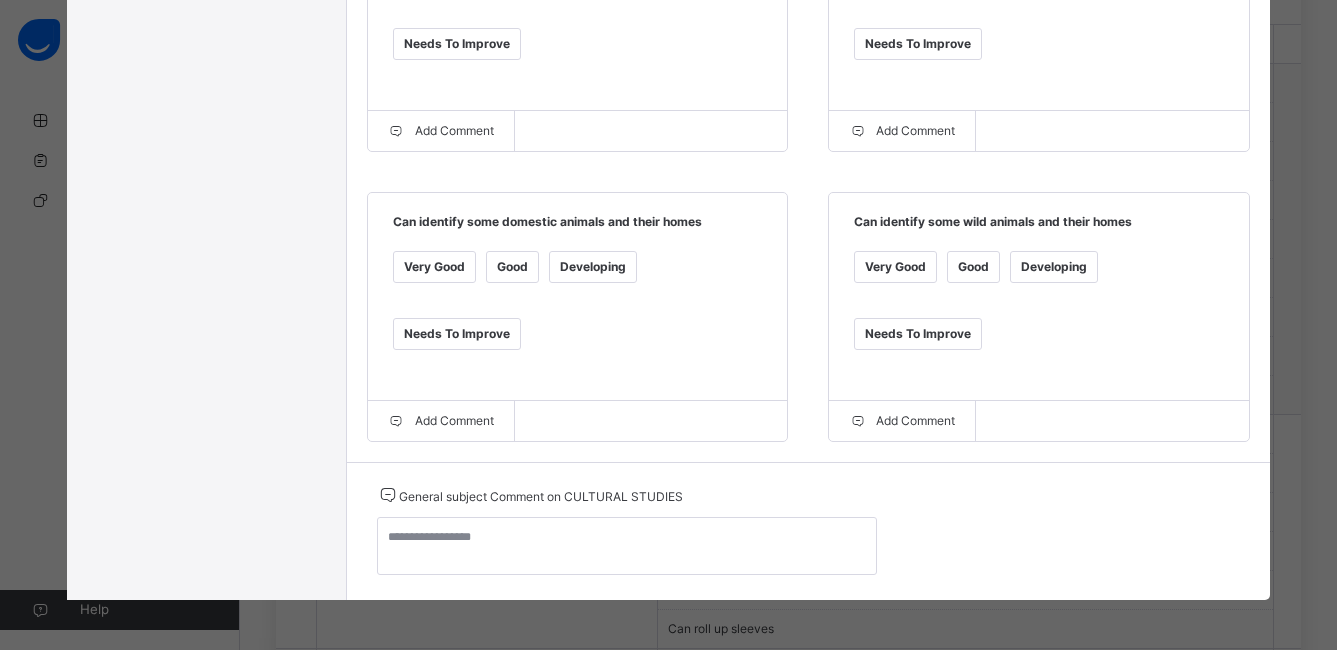 scroll, scrollTop: 1136, scrollLeft: 0, axis: vertical 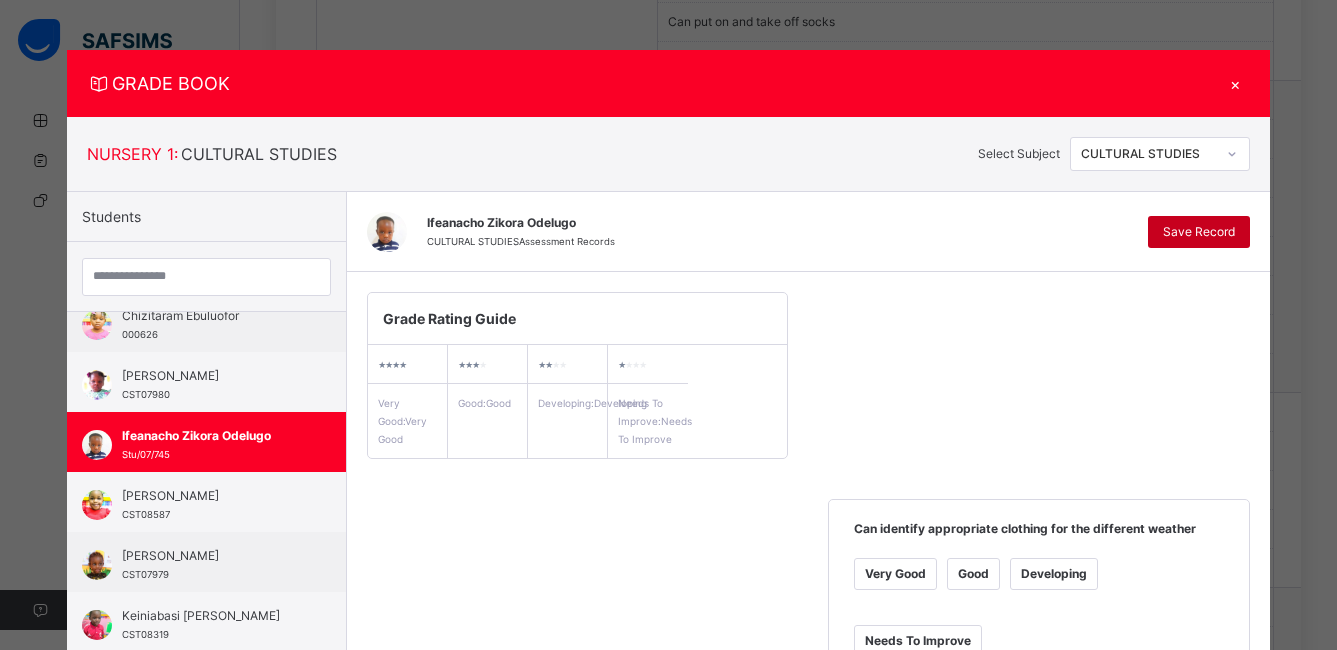 click on "Save Record" at bounding box center (1199, 232) 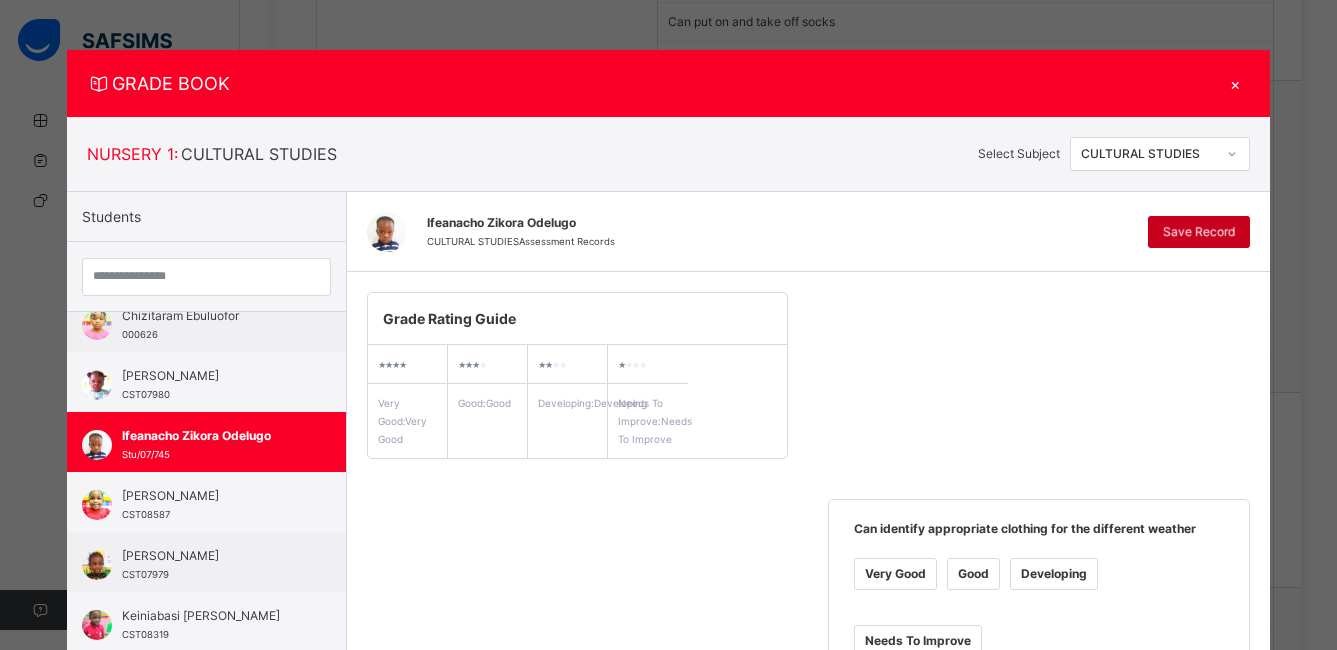 click on "Save Record" at bounding box center [1199, 232] 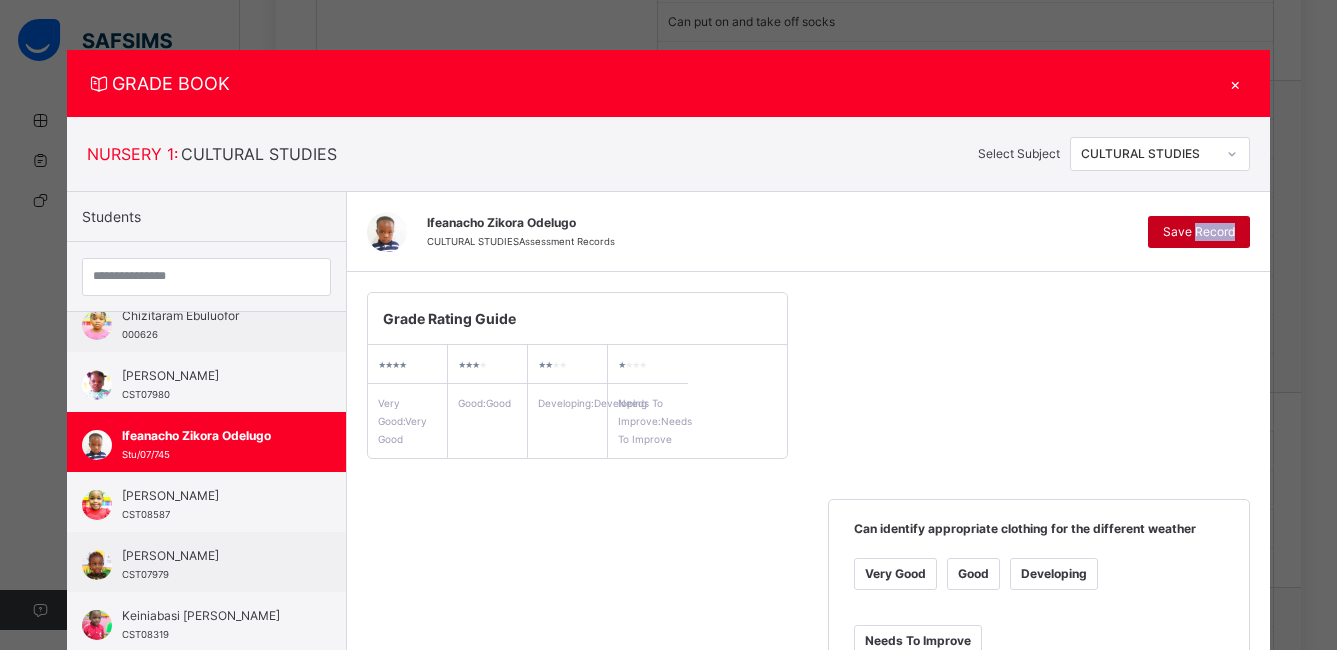 drag, startPoint x: 1197, startPoint y: 223, endPoint x: 1197, endPoint y: 242, distance: 19 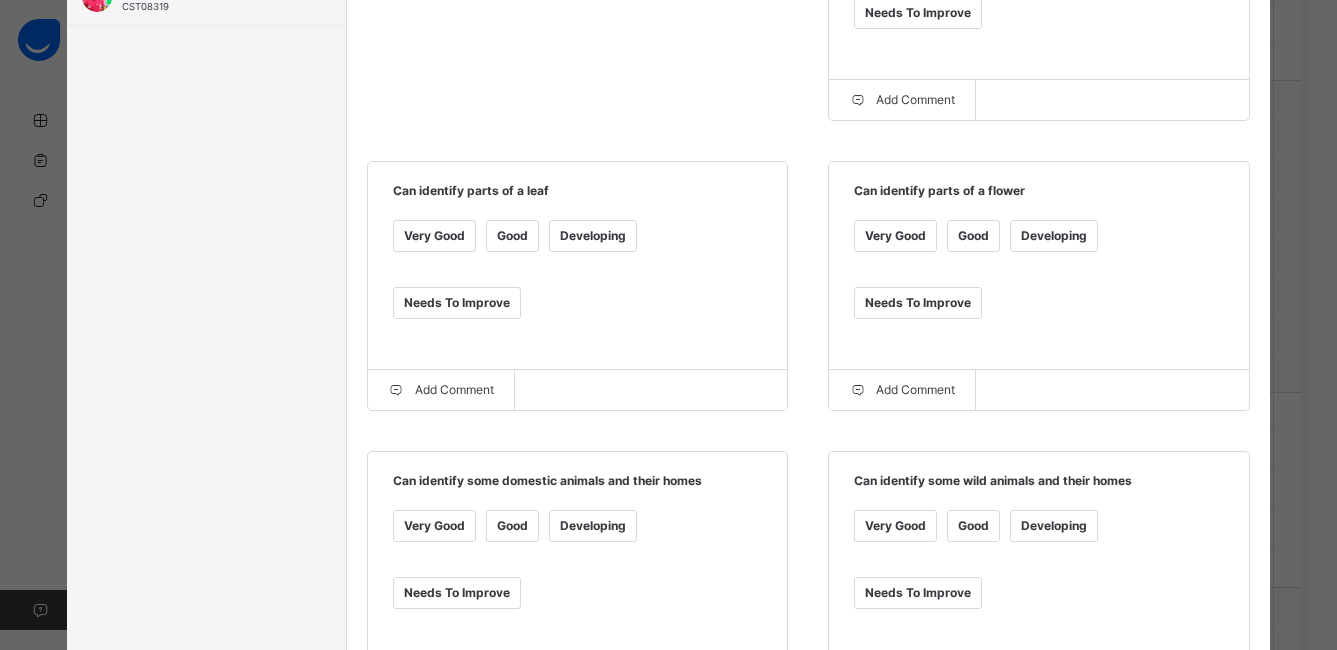 scroll, scrollTop: 652, scrollLeft: 0, axis: vertical 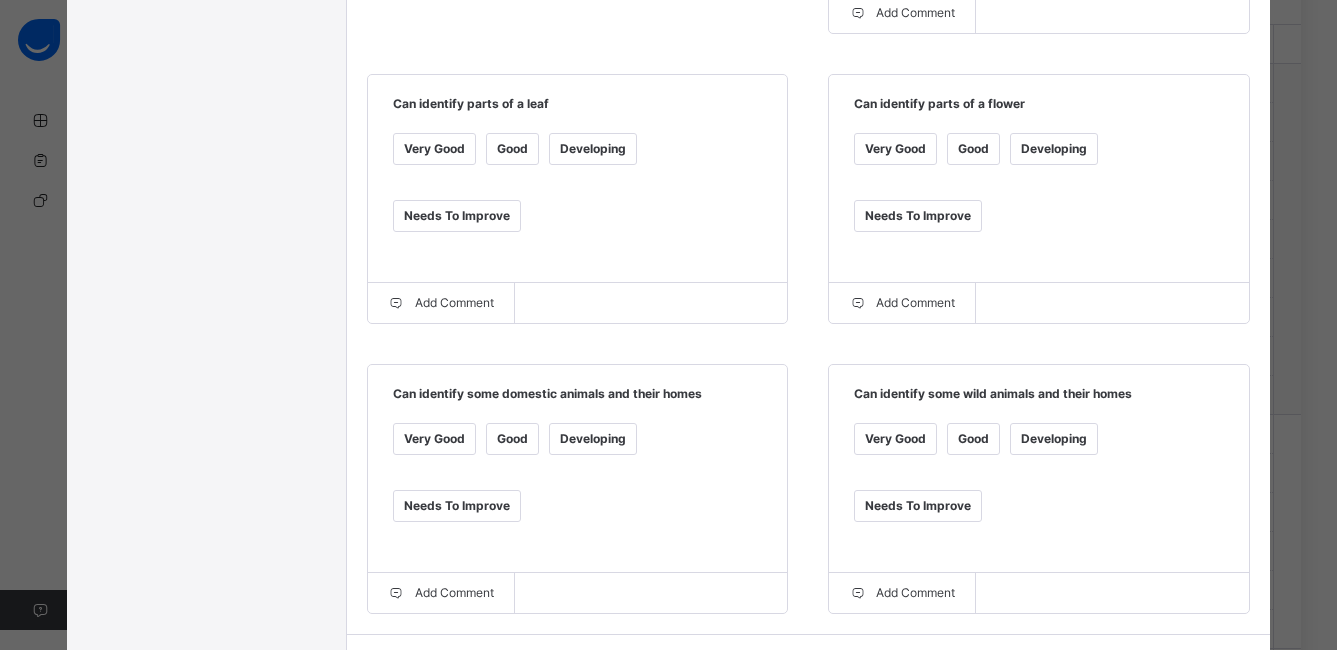 click on "GRADE BOOK ×  NURSERY 1 :   CULTURAL STUDIES Select Subject CULTURAL STUDIES Students  [PERSON_NAME] CST07872 Akaolisa  EGBUCHE CST08270 Ayomide  Jagun Stu/07/829 Bamikale  Fakaye Stu/07/836 [PERSON_NAME]/07/083 Chizitaram  Ebuluofor 000626 [PERSON_NAME] CST07980 Ifeanacho  Zikora Odelugo Stu/07/745 [PERSON_NAME] CST08587 [PERSON_NAME] CST07979 Keiniabasi  [PERSON_NAME] CST08319 [PERSON_NAME] [PERSON_NAME]/07/757 [PERSON_NAME] CST08924 [PERSON_NAME] CST08294 Olamiposi  Agbejimi Stu/07/835 Oluwatiwi  [PERSON_NAME]/07/132 [PERSON_NAME] Stu/07/514 Tseyisan  Wagbatsoma Stu/07/761 Zuriel   OHIFUEMEH Stu/06/409 Ifeanacho  Zikora Odelugo CULTURAL STUDIES  Assessment Records Save Record   Grade Rating Guide   ★ ★ ★ ★ Very Good  :  Very Good ★ ★ ★ ★ Good   :  Good  ★ ★ ★ ★ Developing  :  Developing ★ ★ ★ ★ Needs To Improve  :  Needs To Improve Can identify appropriate clothing for the different weather   Very Good Good  Developing Needs To Improve  Add Comment" at bounding box center [668, 325] 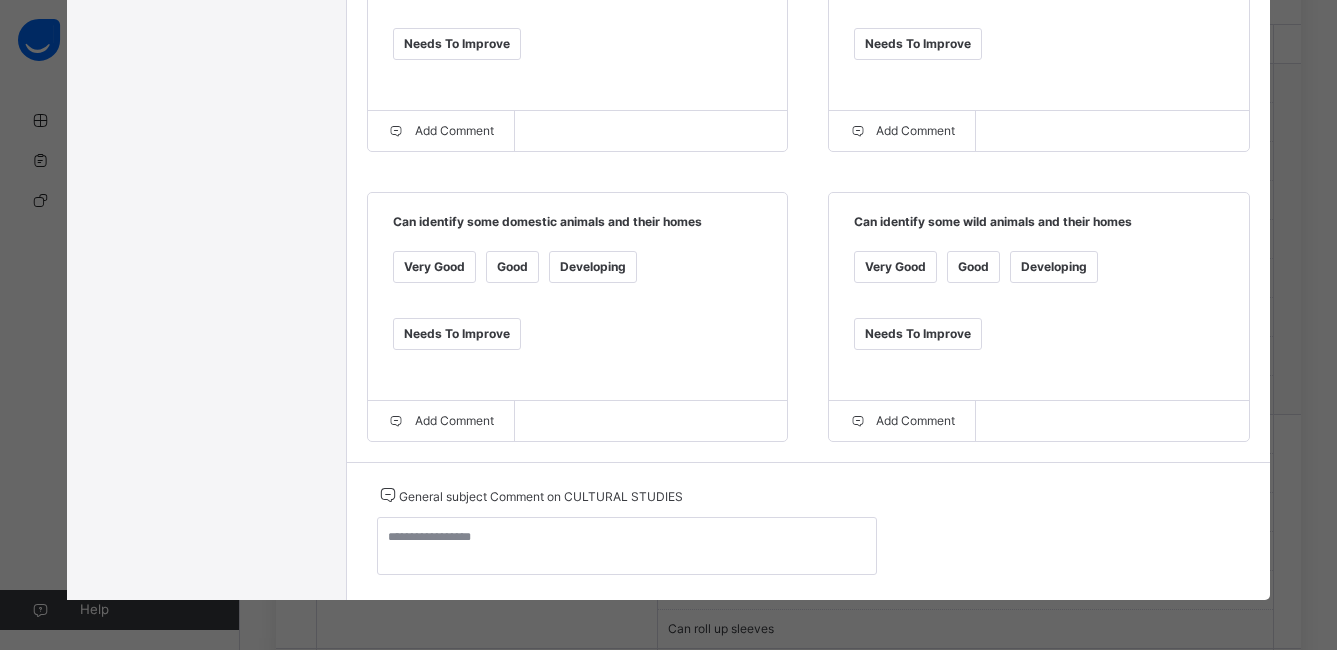 scroll, scrollTop: 833, scrollLeft: 0, axis: vertical 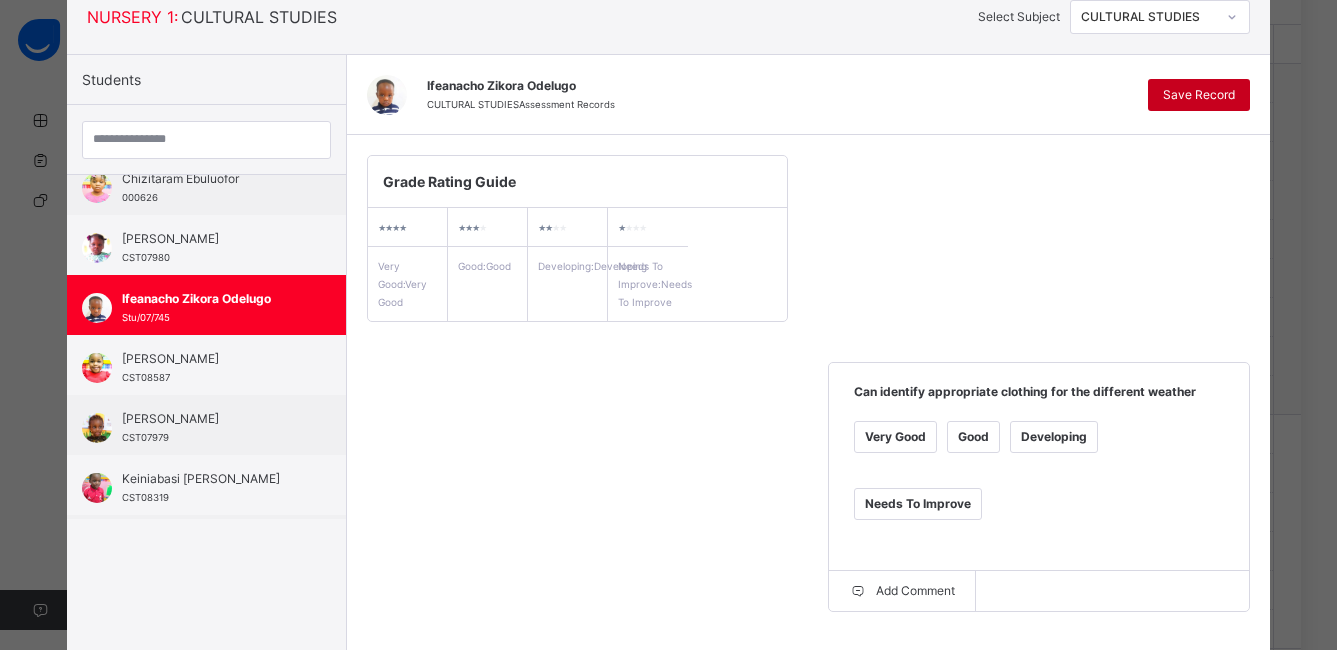 click on "Save Record" at bounding box center [1199, 95] 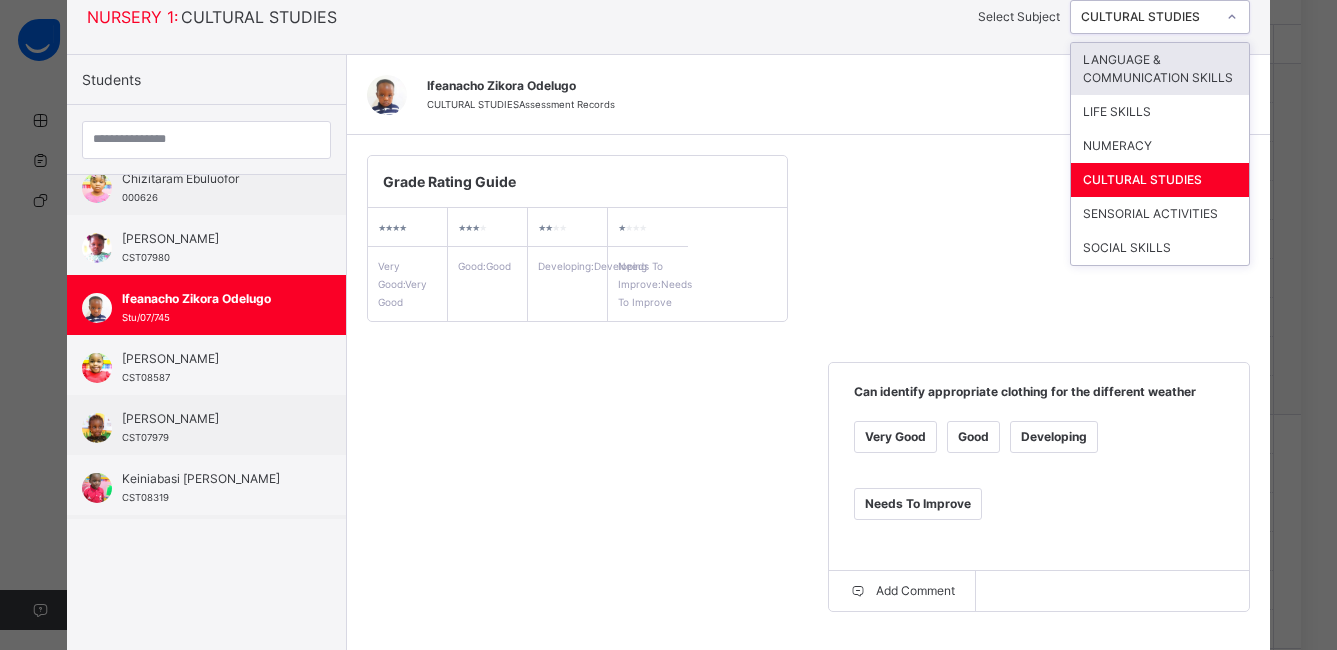 click 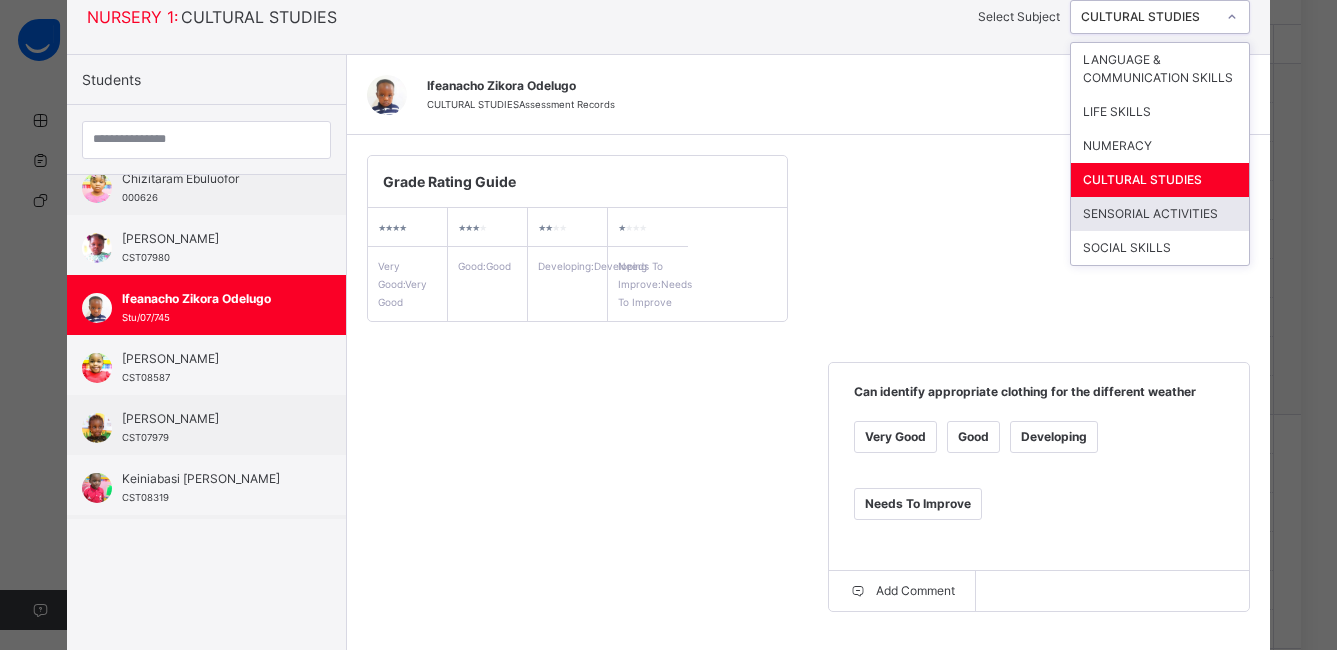 click on "SENSORIAL ACTIVITIES" at bounding box center (1160, 214) 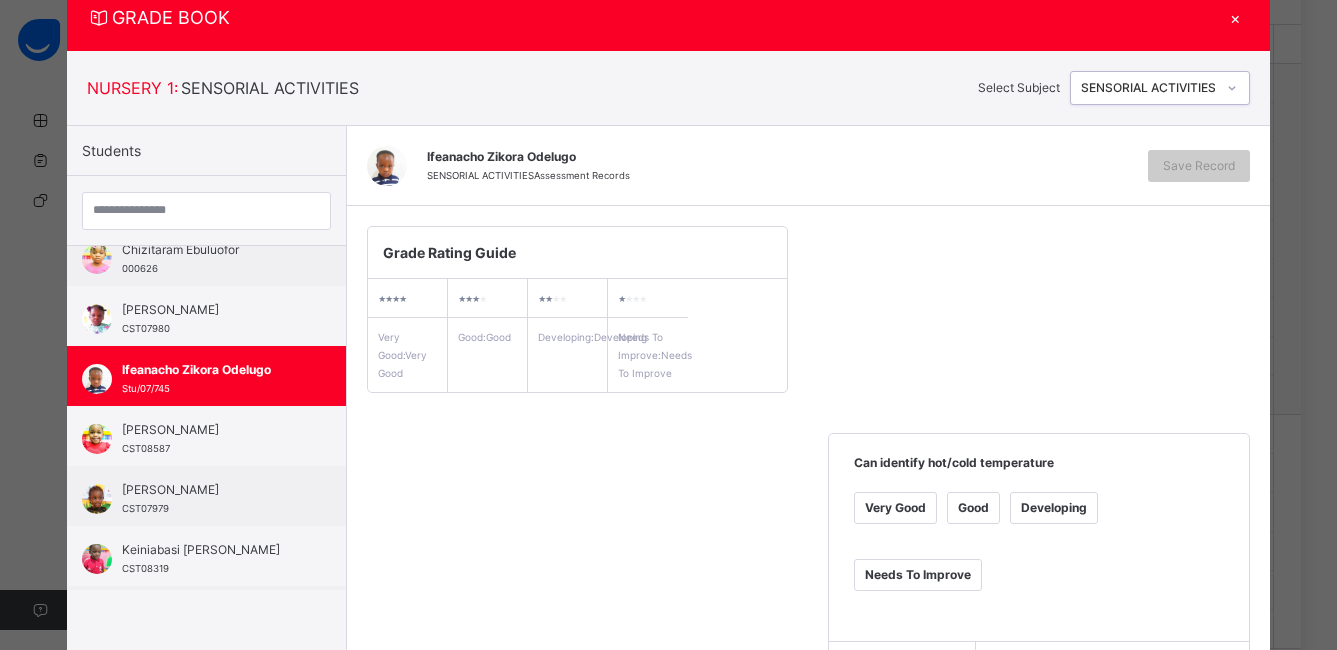 scroll, scrollTop: 137, scrollLeft: 0, axis: vertical 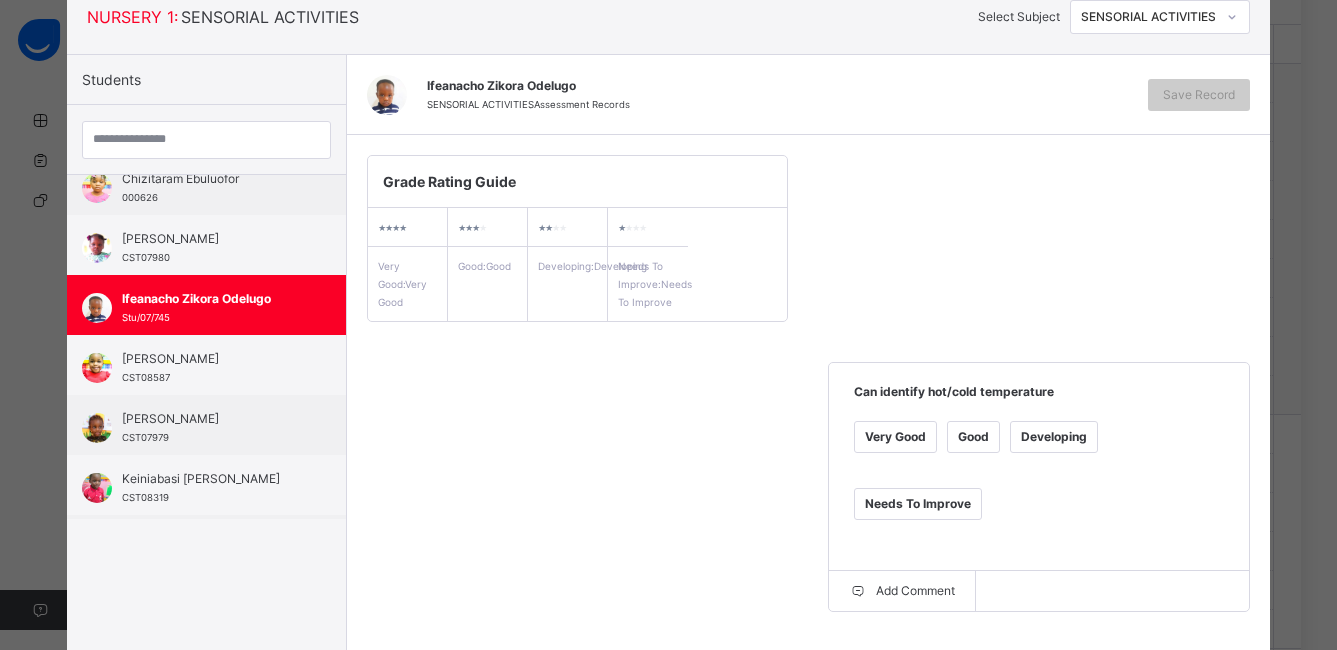 click on "Grade Rating Guide   ★ ★ ★ ★ Very Good  :  Very Good ★ ★ ★ ★ Good   :  Good  ★ ★ ★ ★ Developing  :  Developing ★ ★ ★ ★ Needs To Improve  :  Needs To Improve Can identify hot/cold temperature   Very Good Good  Developing Needs To Improve  Add Comment Can identify sweet and sour taste   Very Good Good  Developing Needs To Improve  Add Comment Can identify salty and bitter taste   Very Good Good  Developing Needs To Improve  Add Comment" at bounding box center (808, 528) 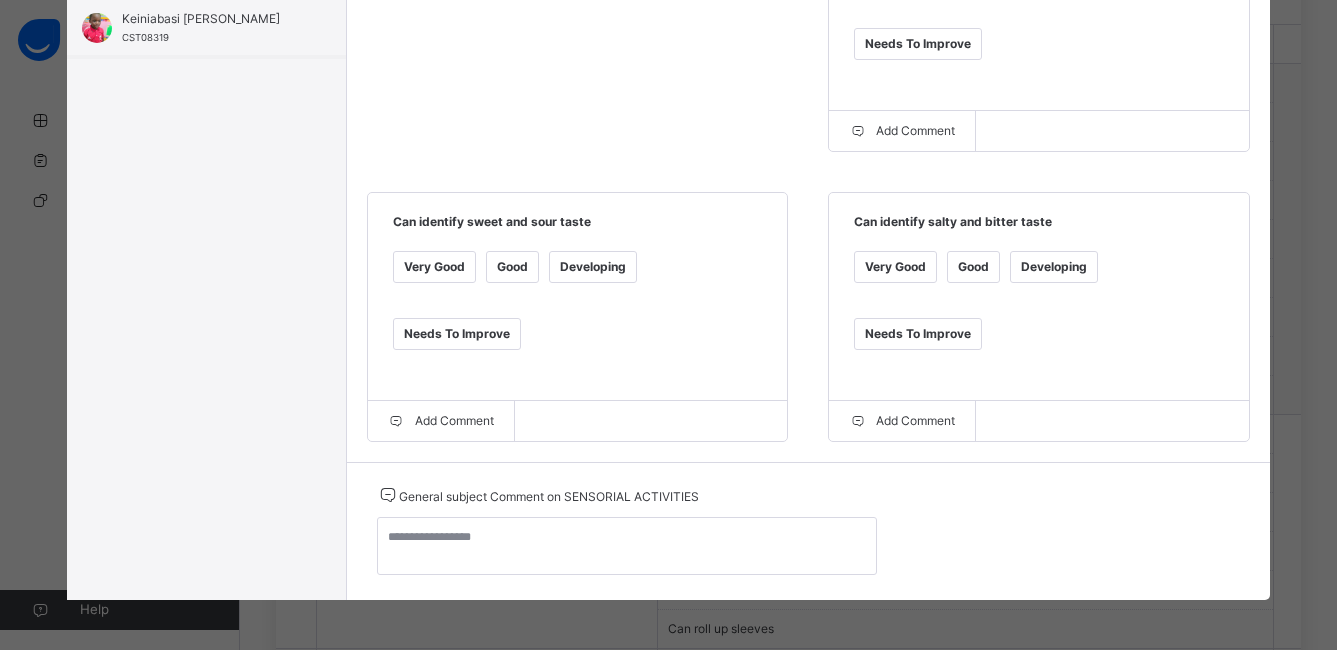 scroll, scrollTop: 618, scrollLeft: 0, axis: vertical 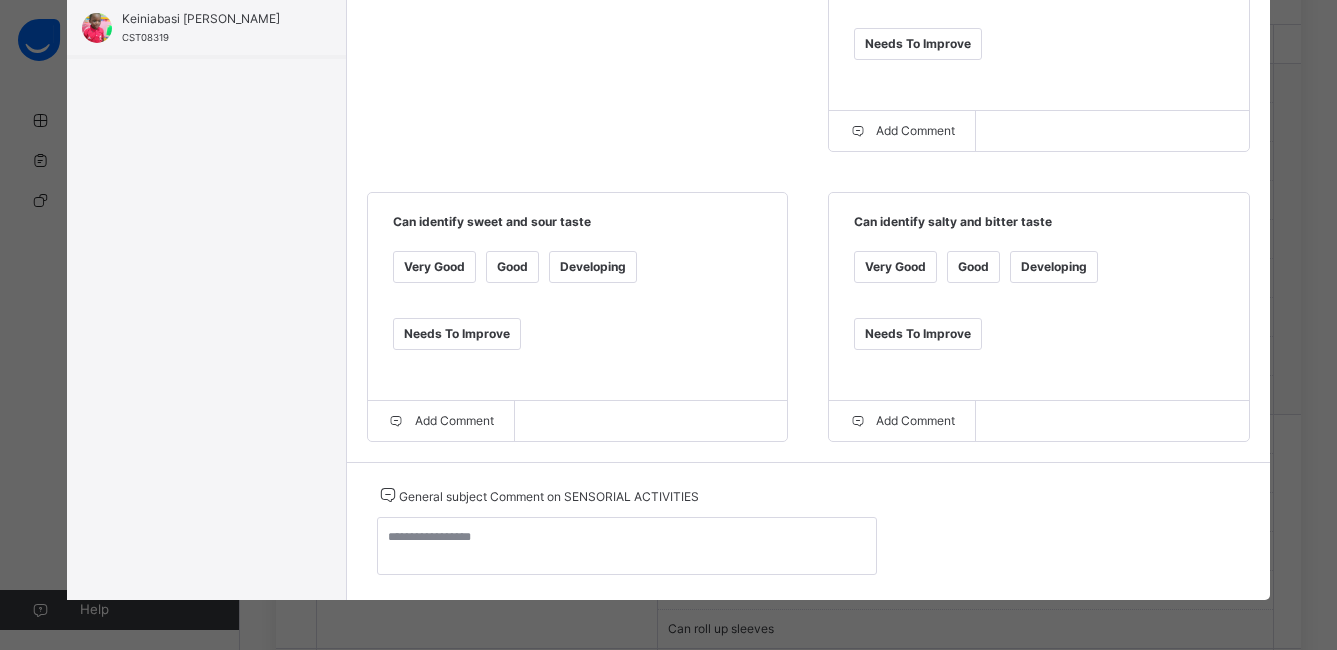 click on "Good" at bounding box center (512, 267) 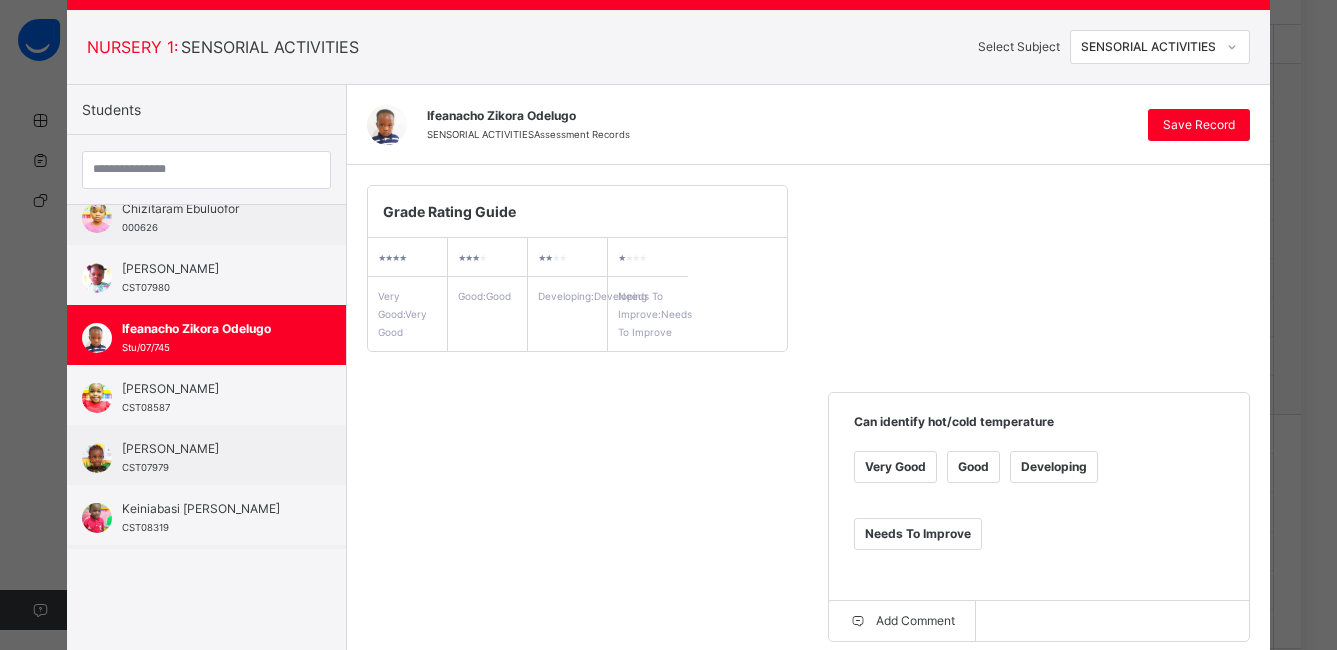 scroll, scrollTop: 94, scrollLeft: 0, axis: vertical 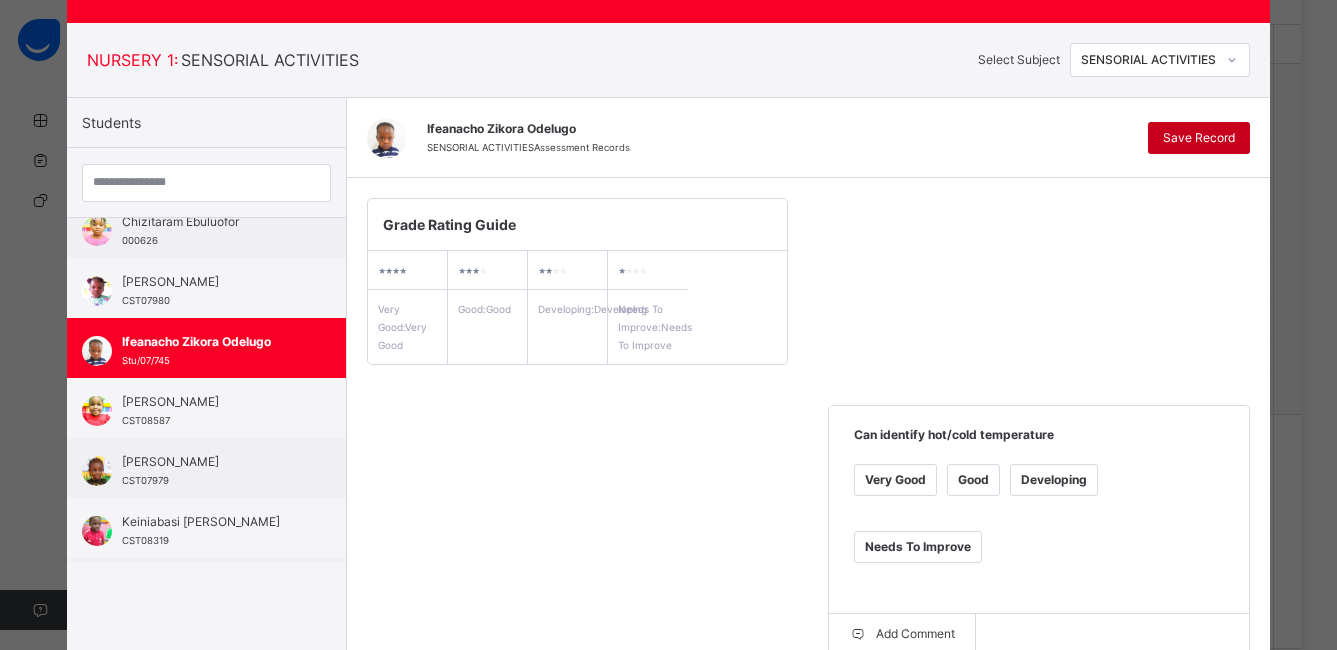 click on "Save Record" at bounding box center (1199, 138) 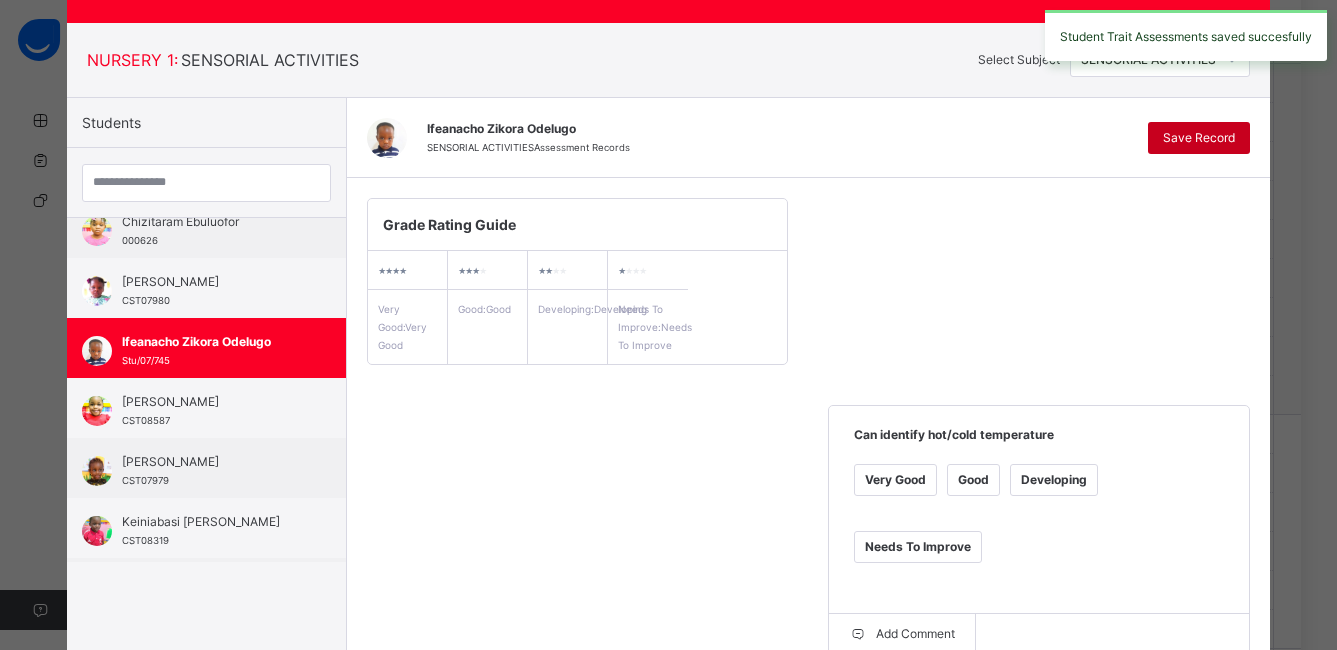 click on "Save Record" at bounding box center [1199, 138] 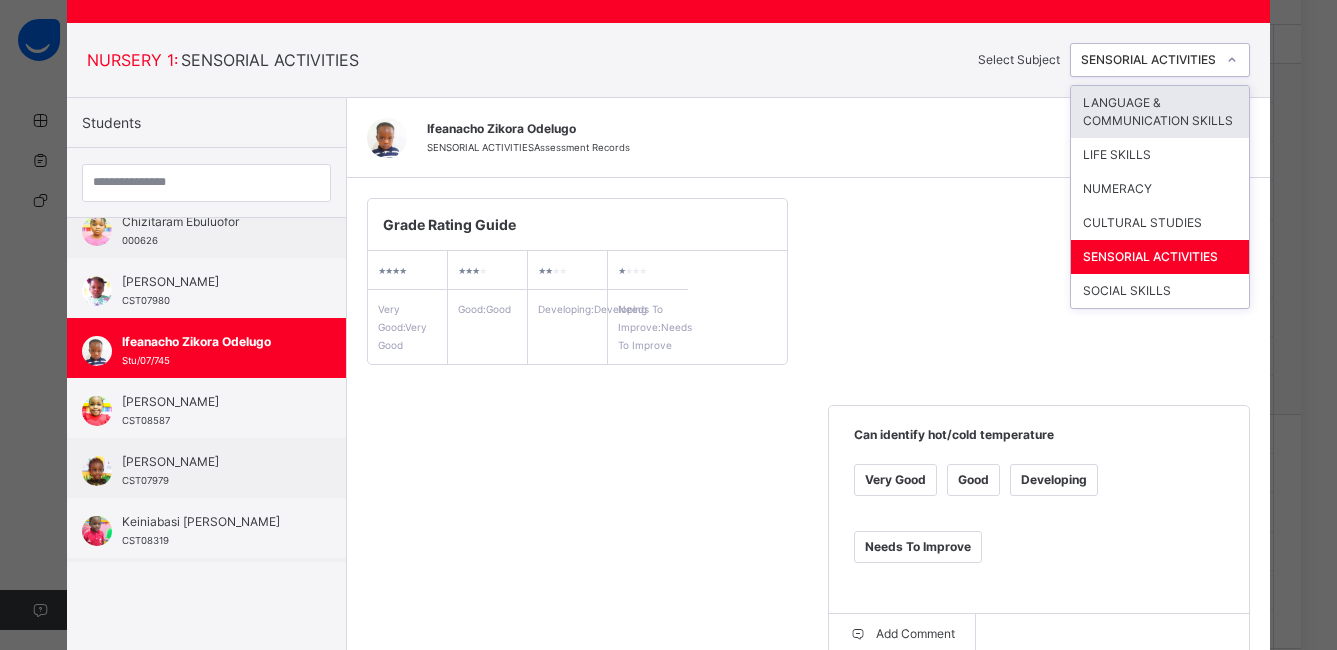 click at bounding box center [1232, 60] 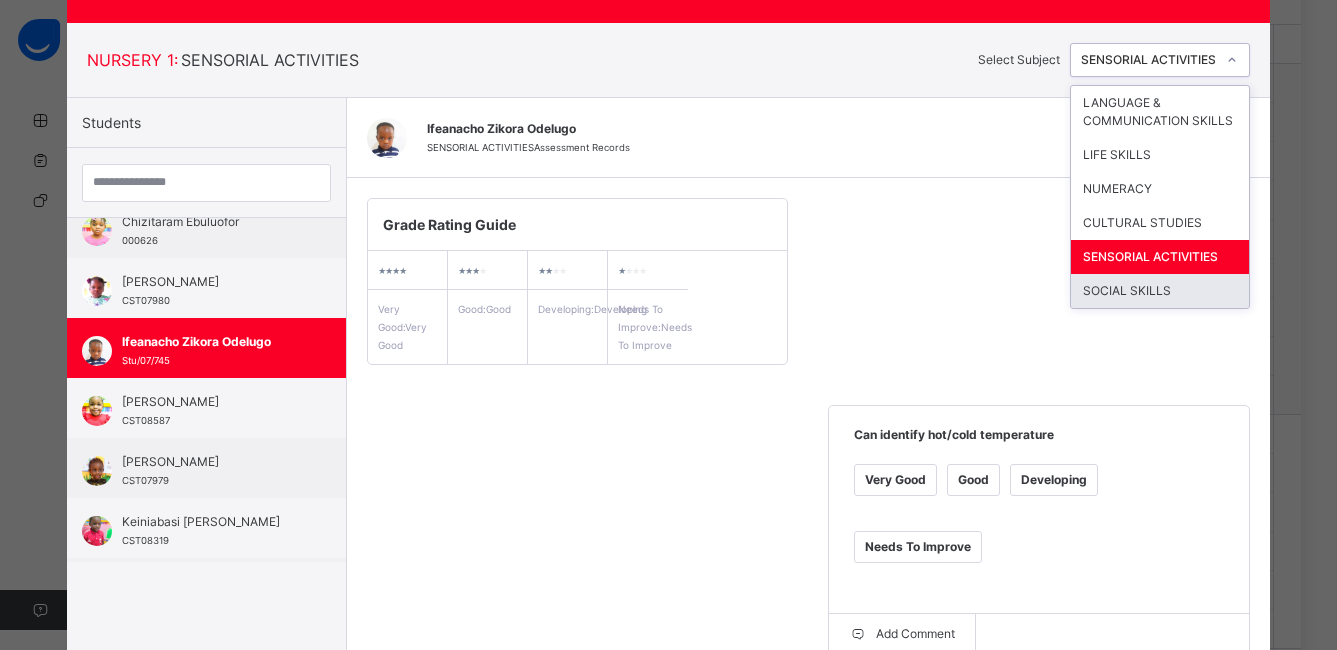 click on "SOCIAL SKILLS" at bounding box center (1160, 291) 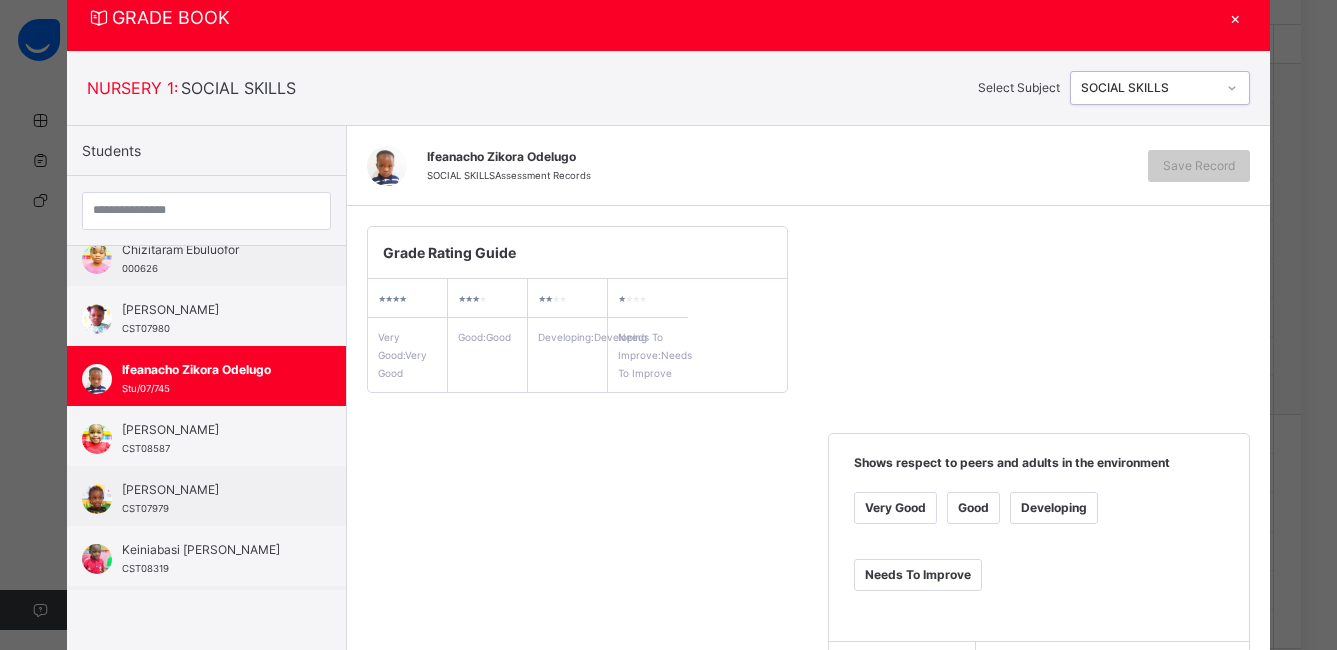 scroll, scrollTop: 94, scrollLeft: 0, axis: vertical 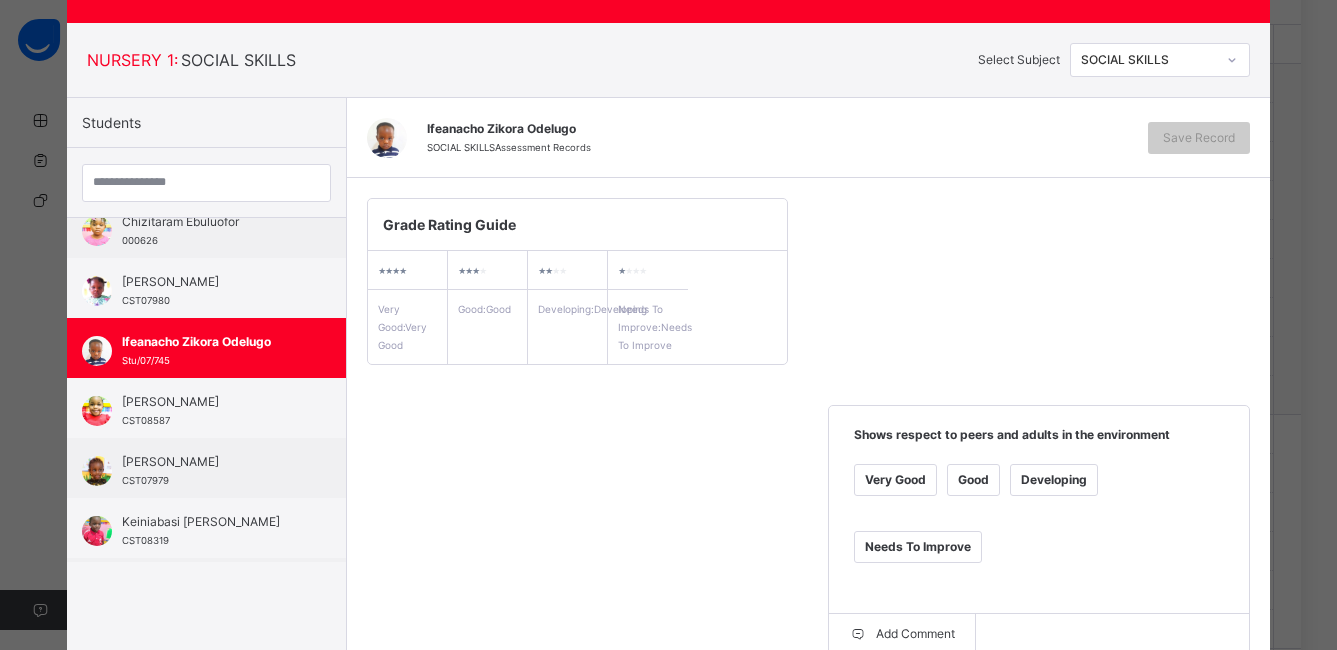 click on "Very Good" at bounding box center [895, 480] 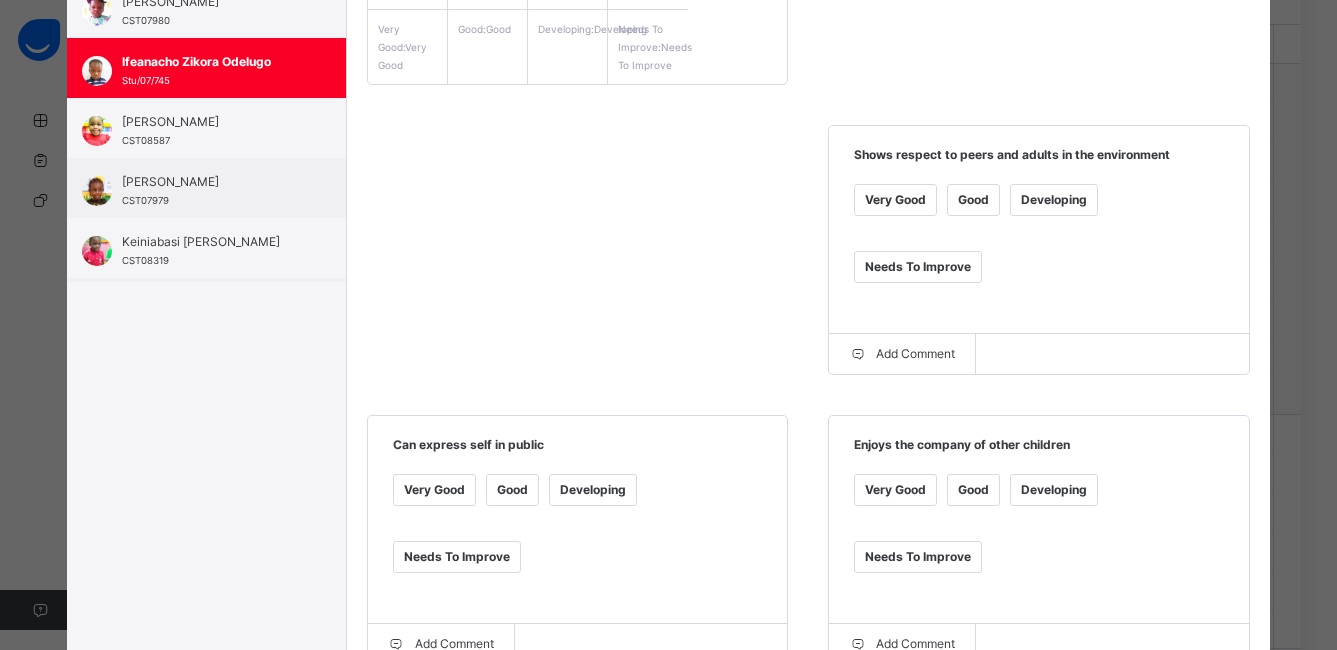 scroll, scrollTop: 417, scrollLeft: 0, axis: vertical 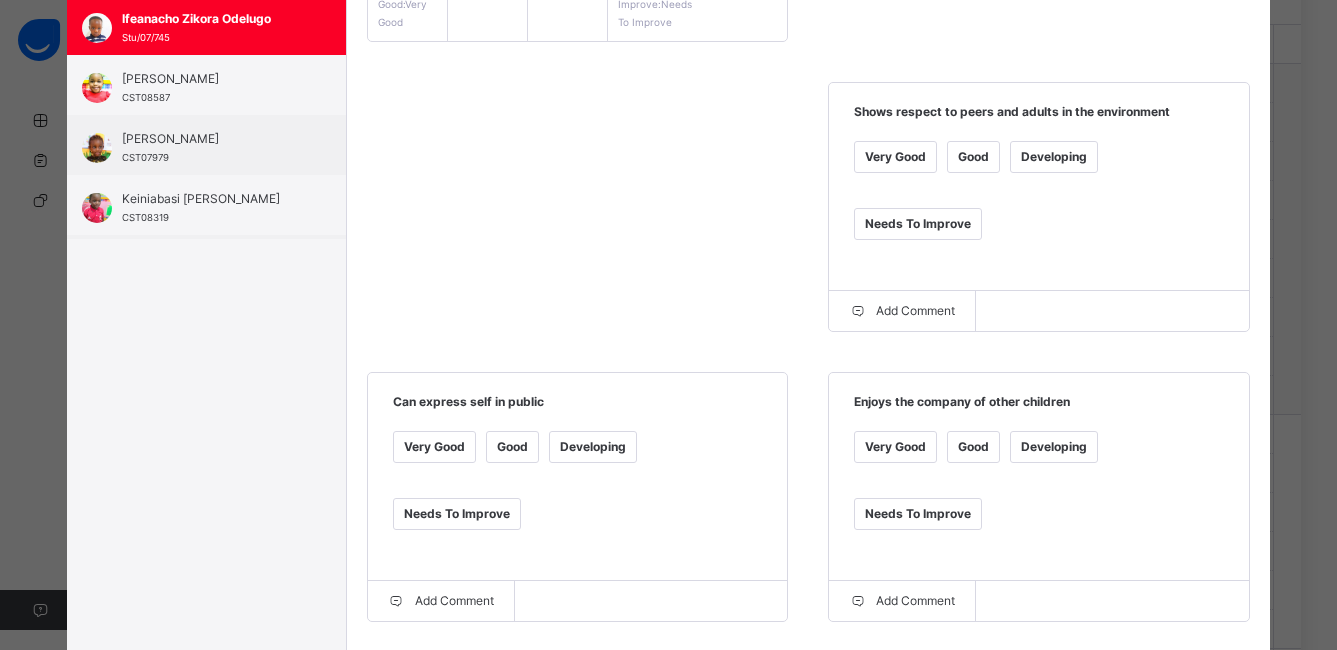 click on "Good" at bounding box center (512, 447) 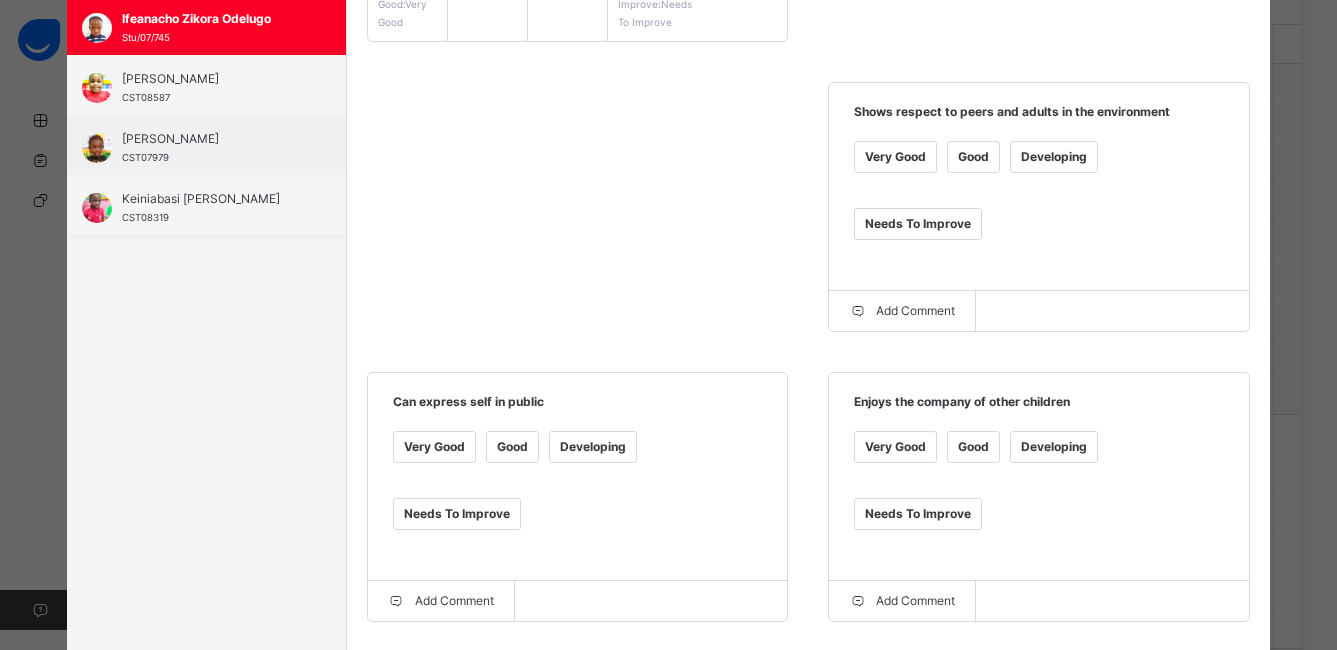 click on "Good" at bounding box center [973, 447] 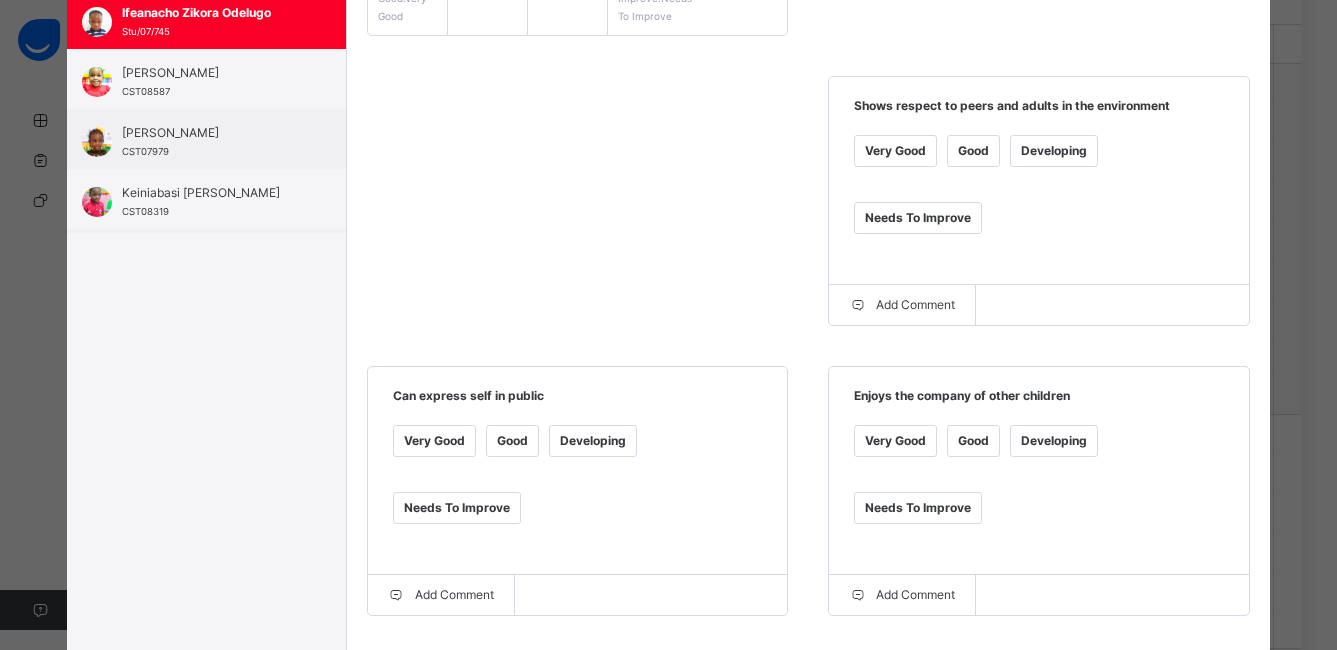 scroll, scrollTop: 428, scrollLeft: 0, axis: vertical 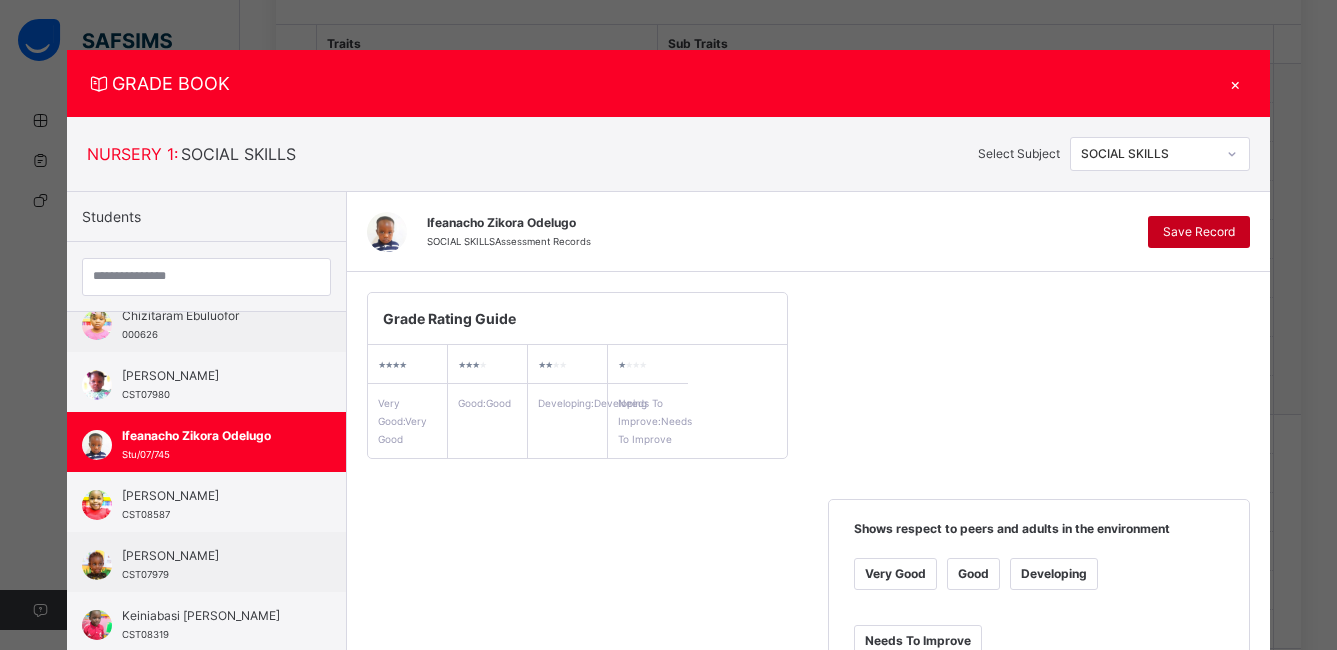 click on "Save Record" at bounding box center (1199, 232) 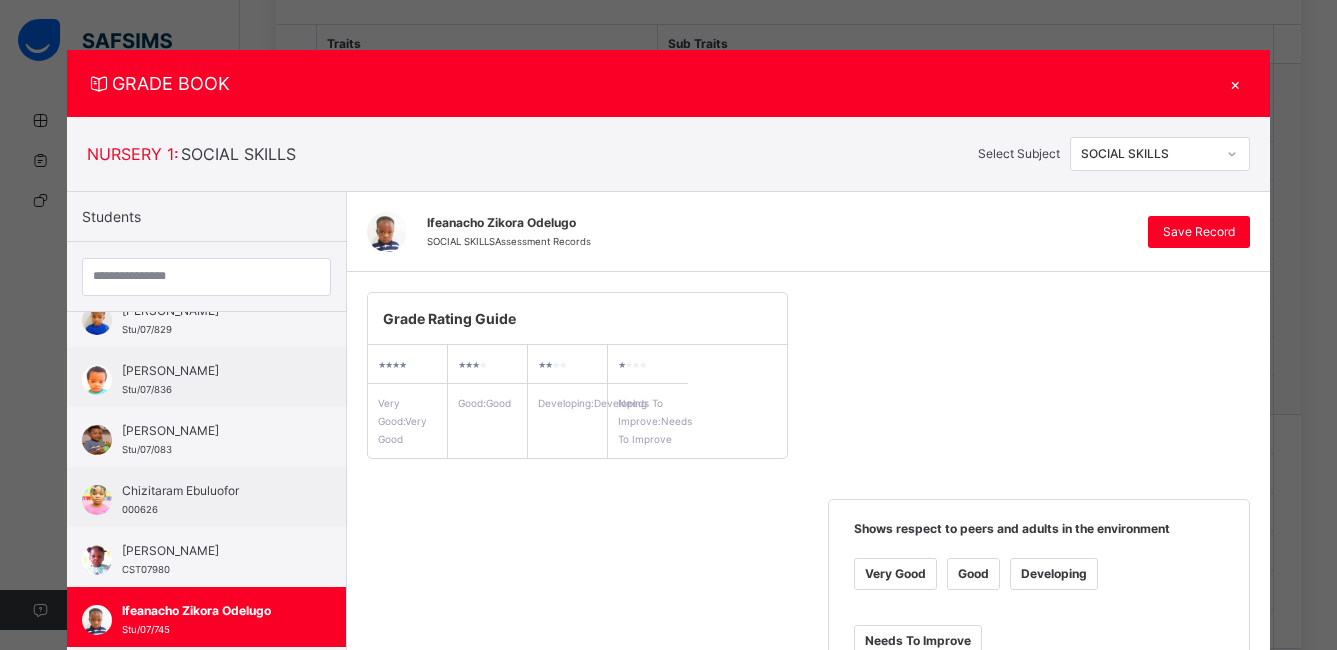 scroll, scrollTop: 146, scrollLeft: 0, axis: vertical 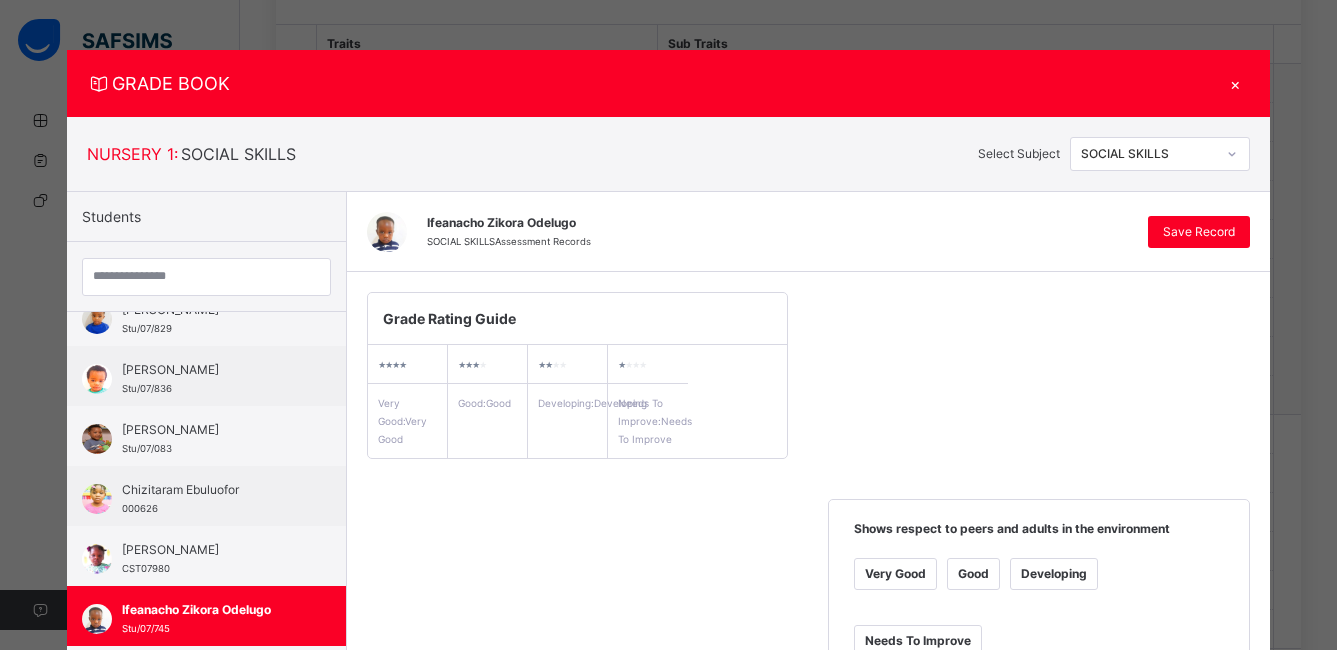 click on "GRADE BOOK ×" at bounding box center [668, 83] 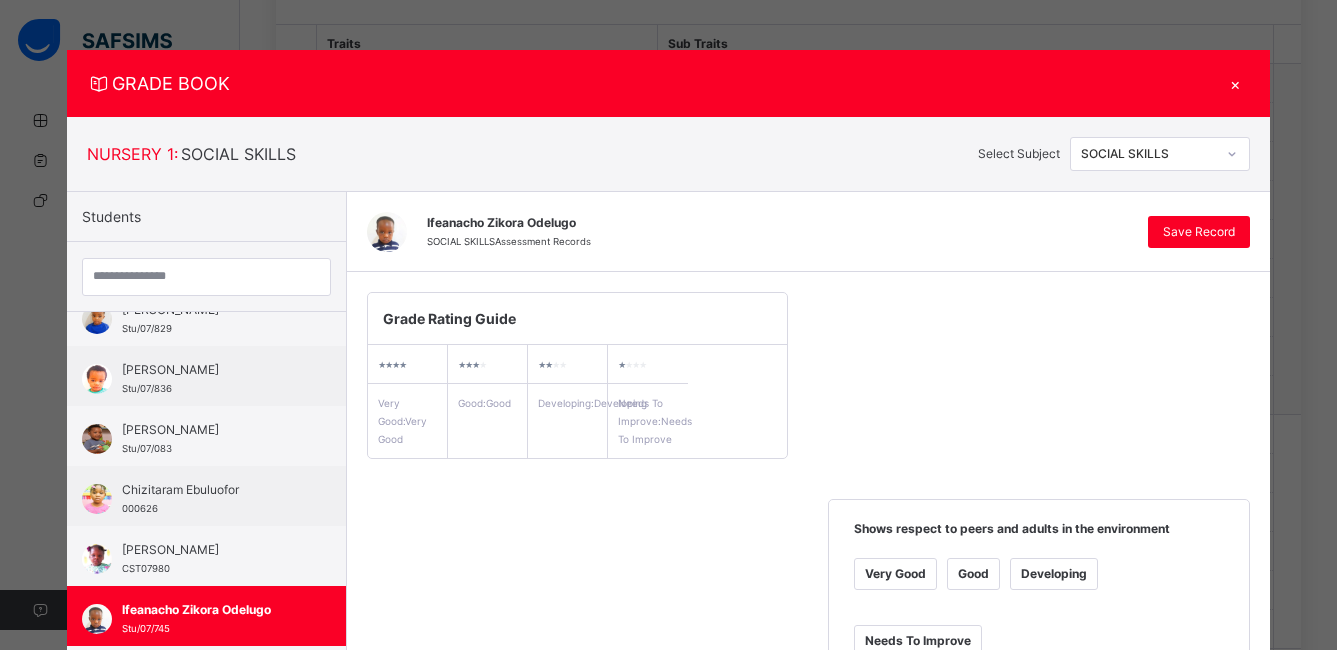 click on "×" at bounding box center [1235, 83] 